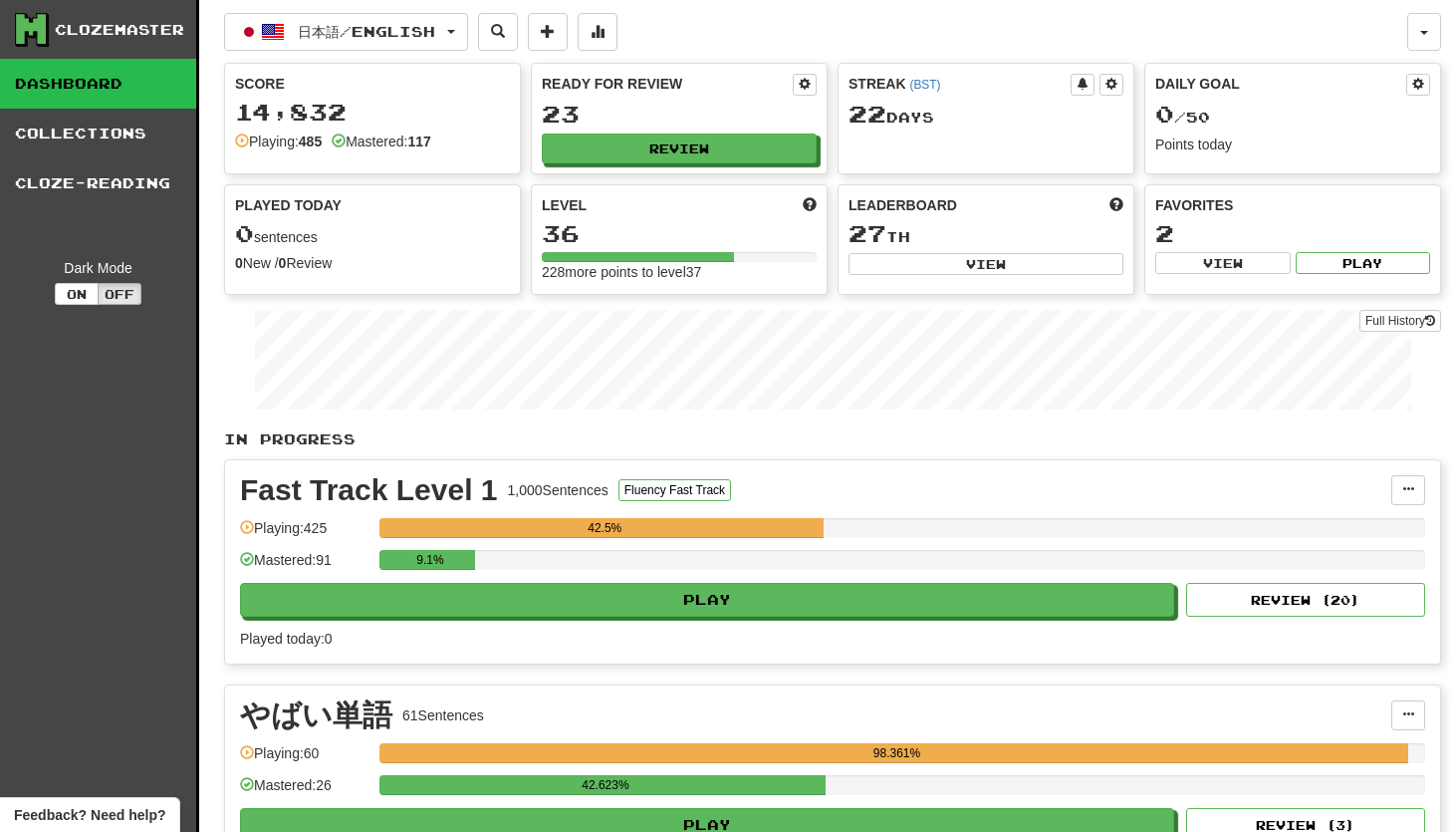 scroll, scrollTop: 0, scrollLeft: 0, axis: both 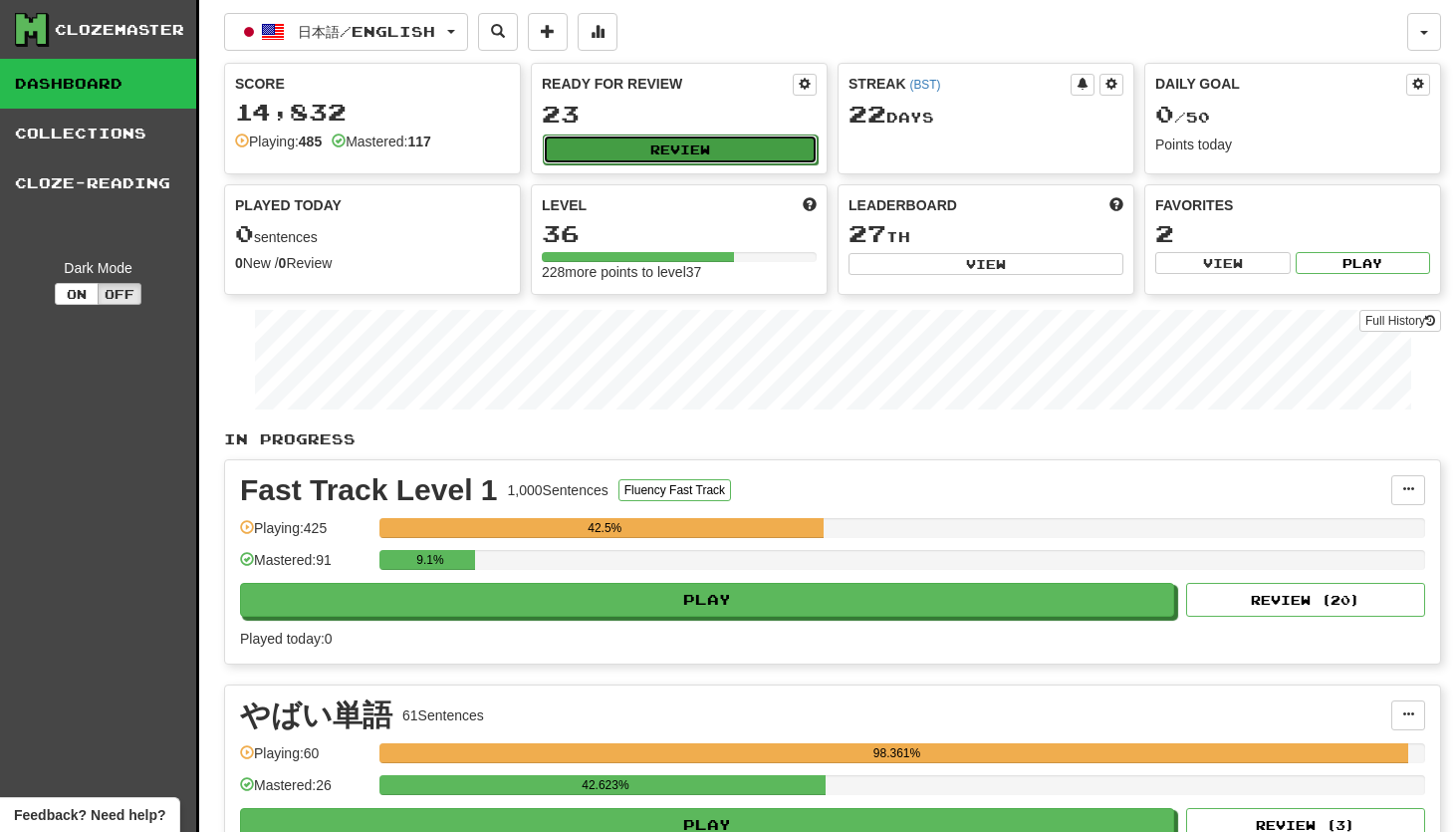 click on "Review" at bounding box center [680, 149] 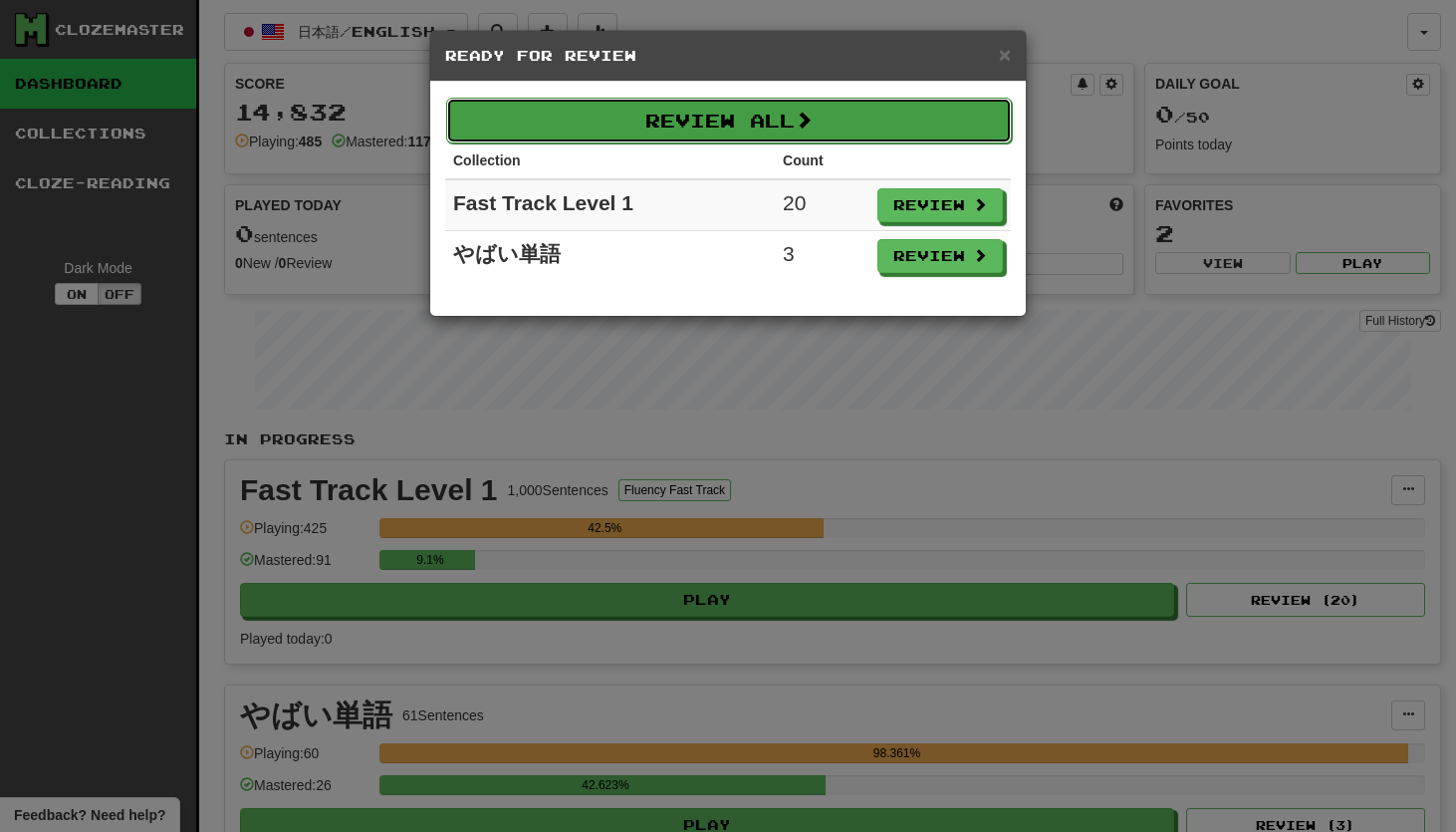 click on "Review All" at bounding box center (729, 121) 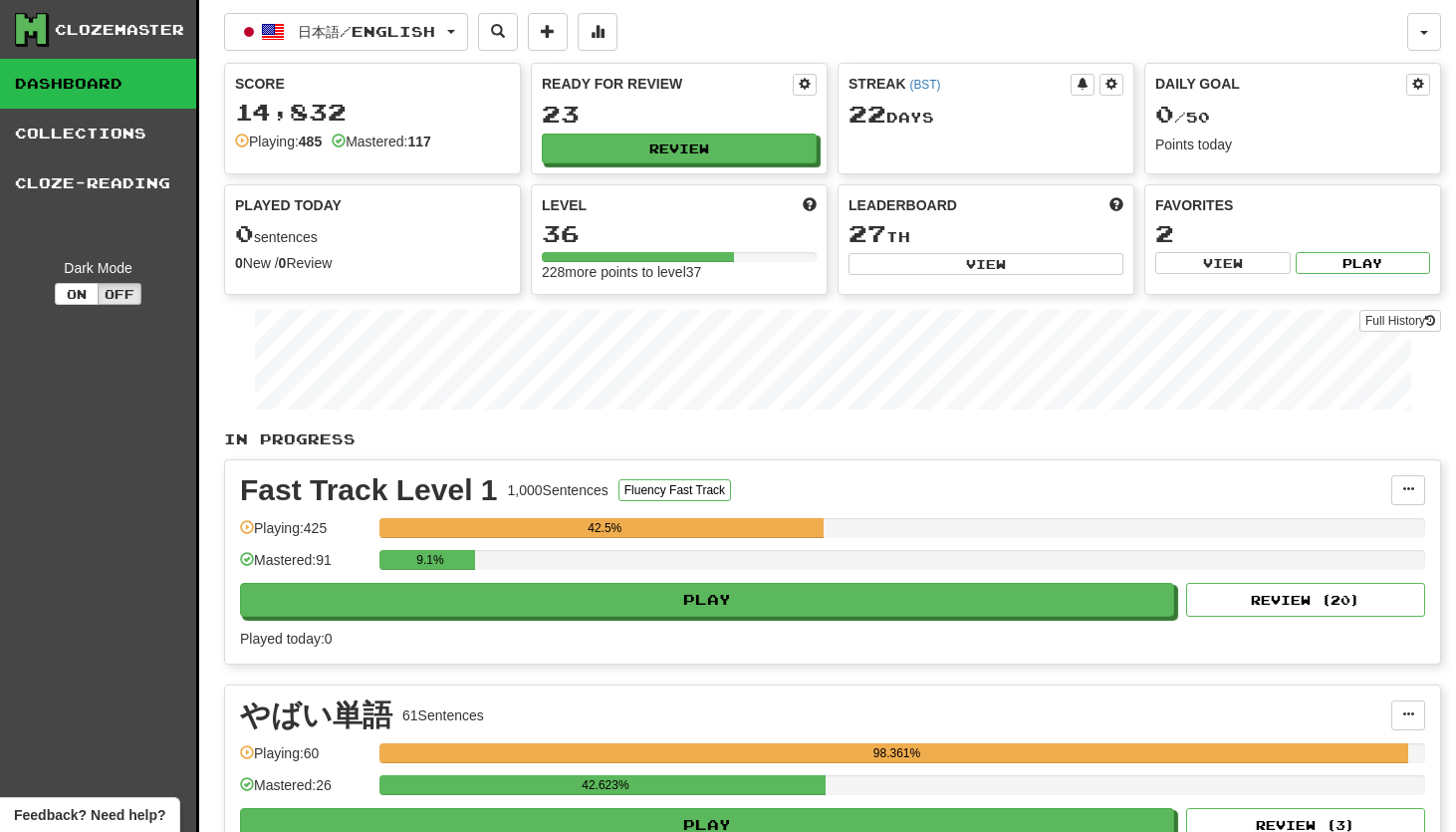 select on "**" 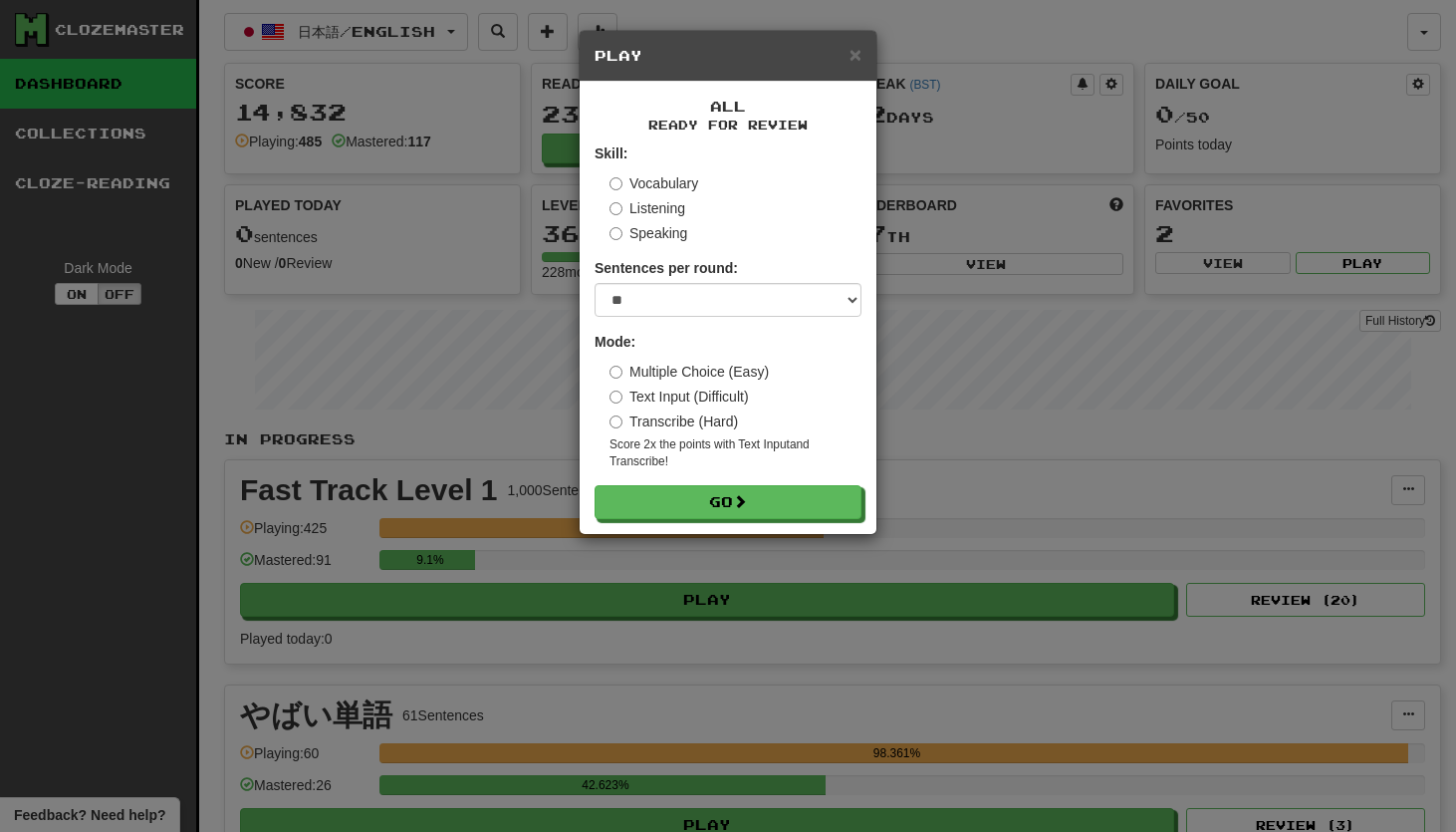 click on "Transcribe (Hard)" at bounding box center (673, 421) 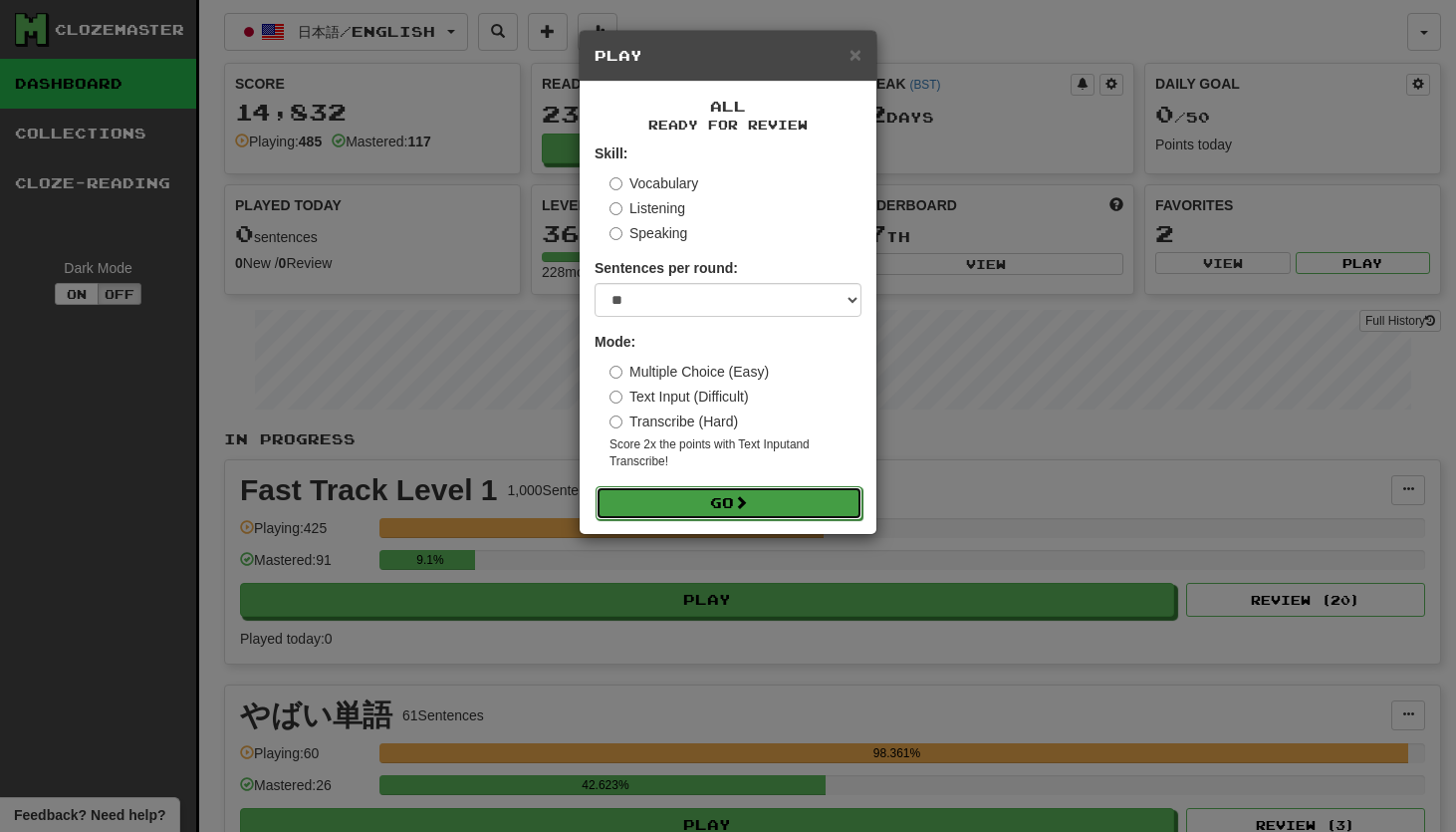 click on "Go" at bounding box center (729, 503) 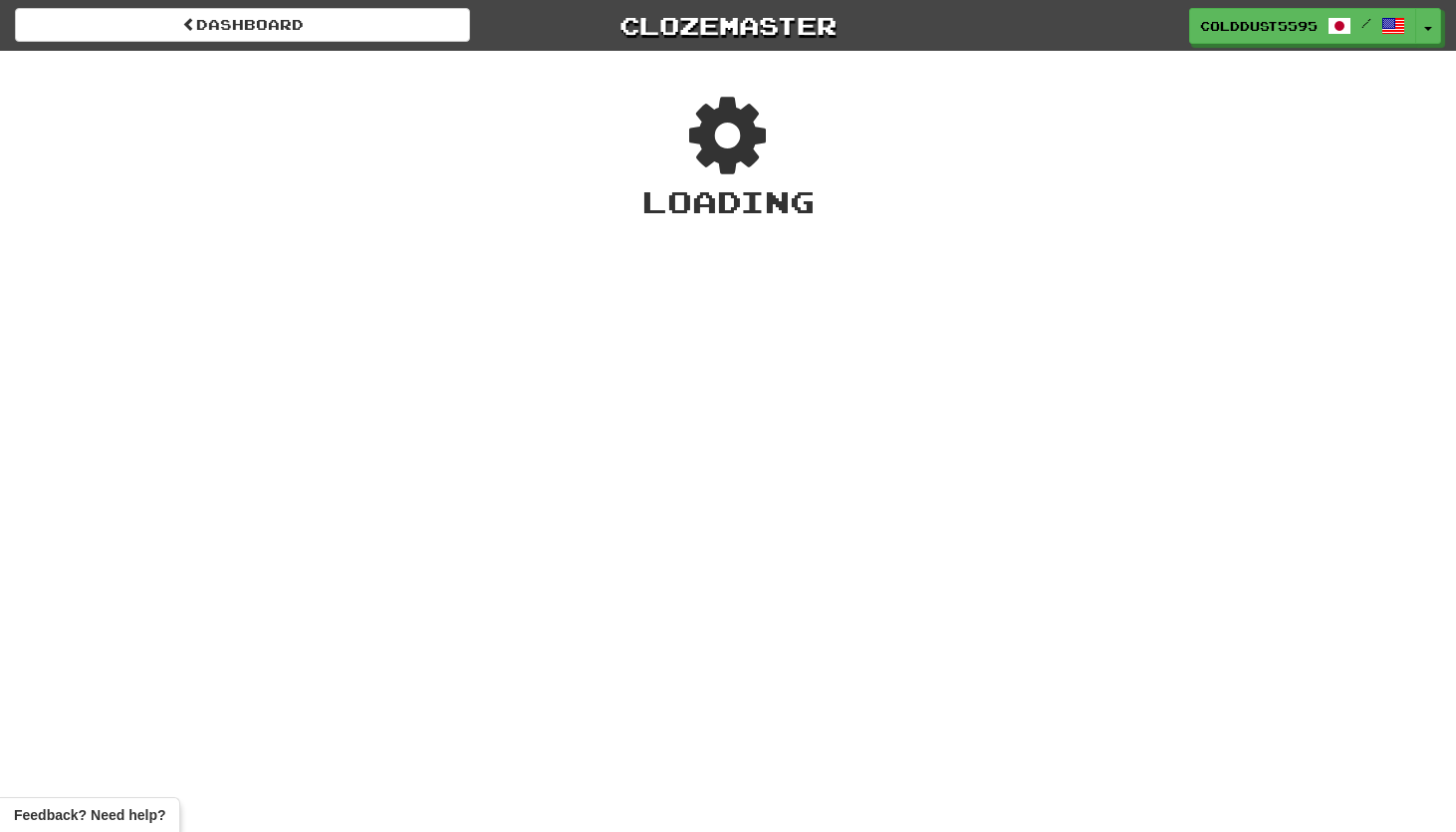 scroll, scrollTop: 0, scrollLeft: 0, axis: both 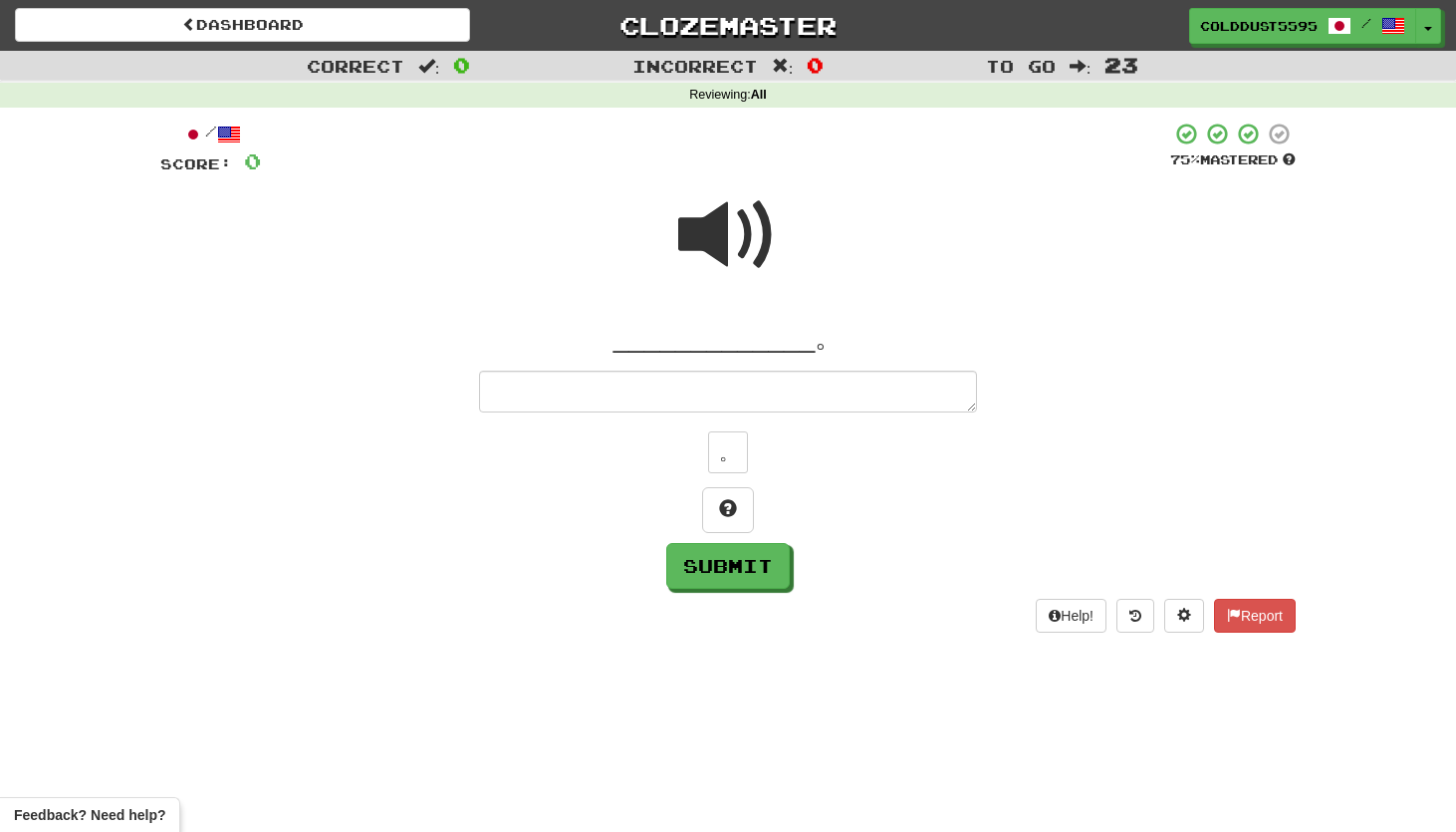 type on "*" 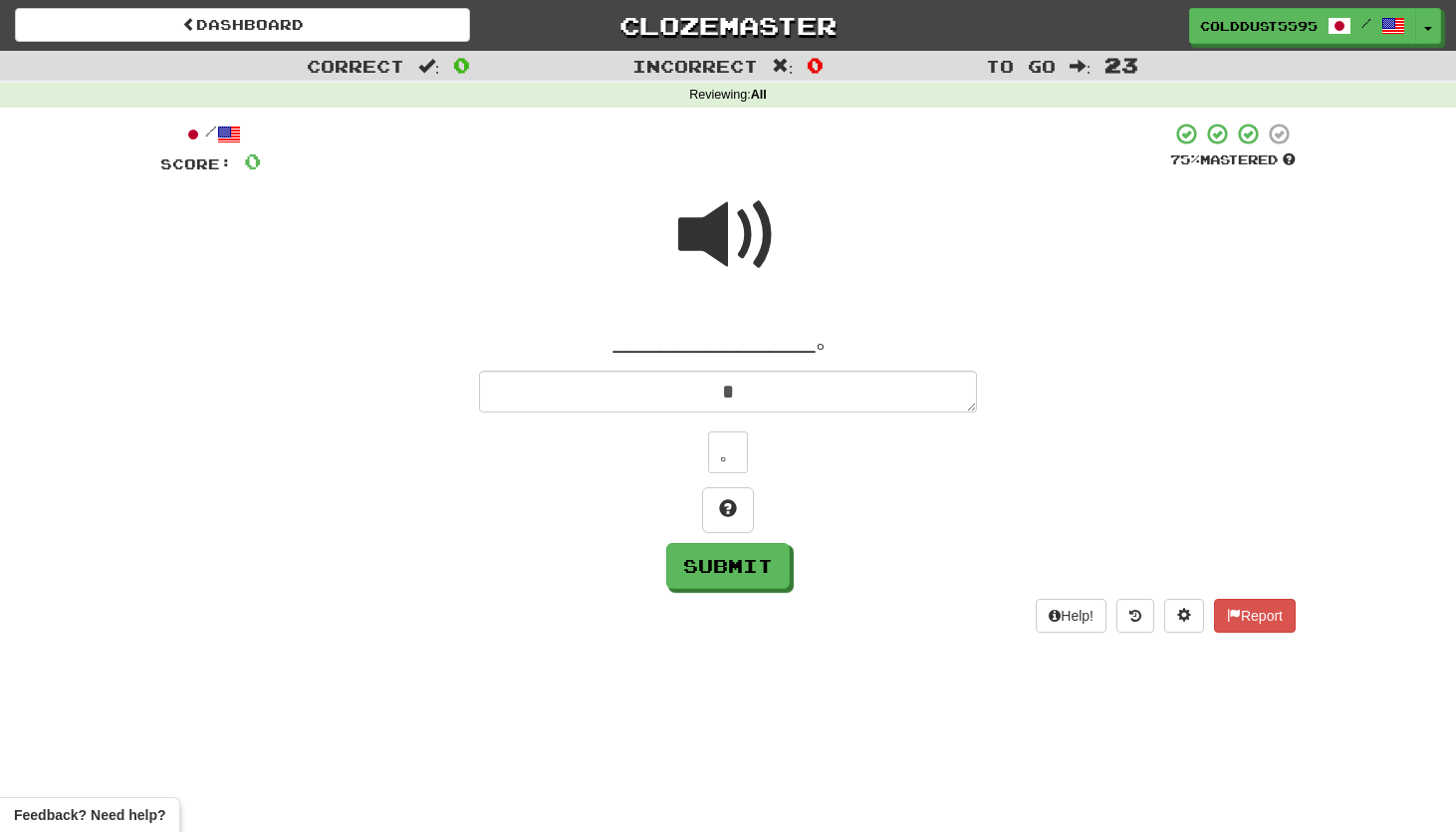 type on "*" 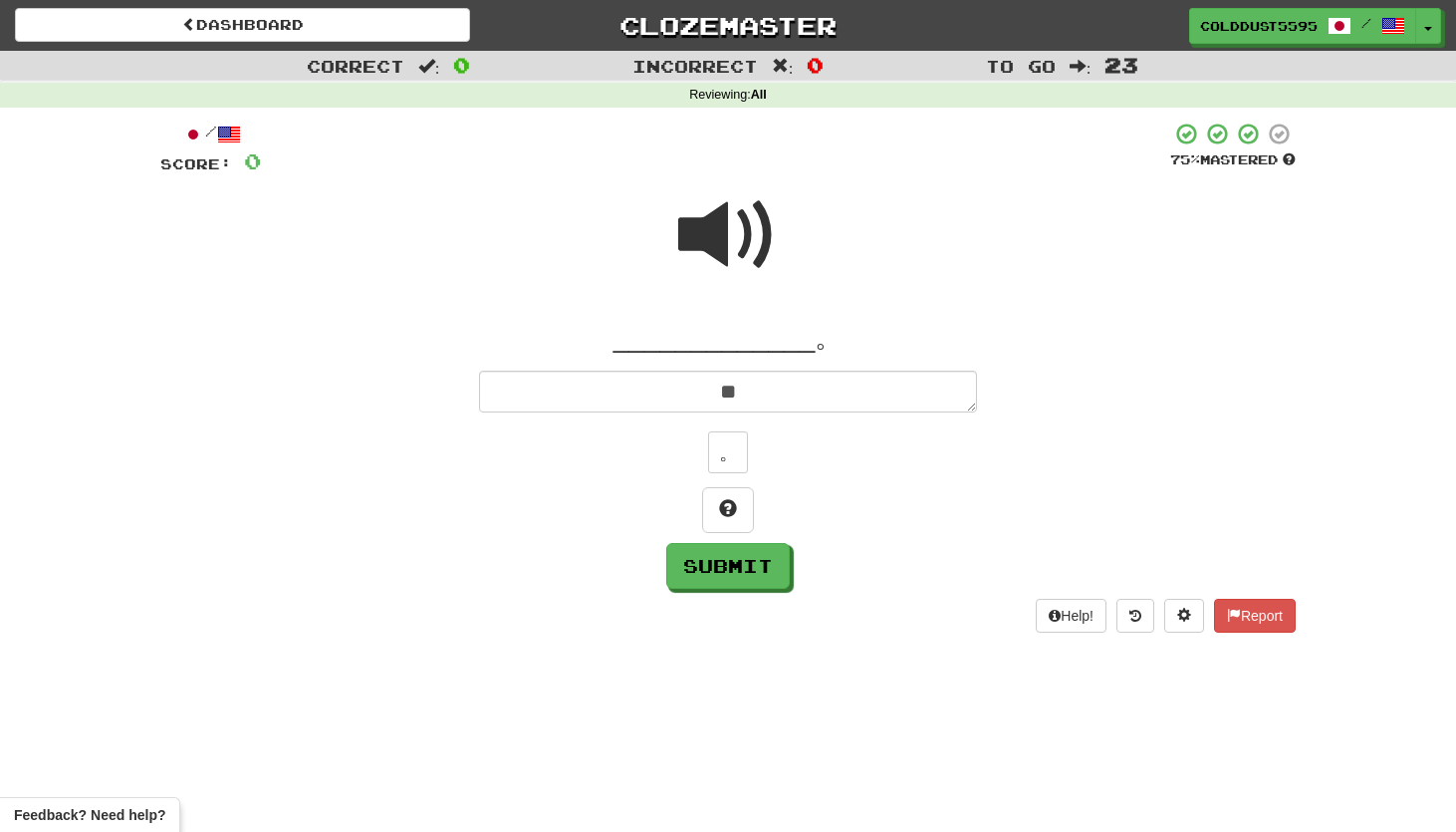 type on "**" 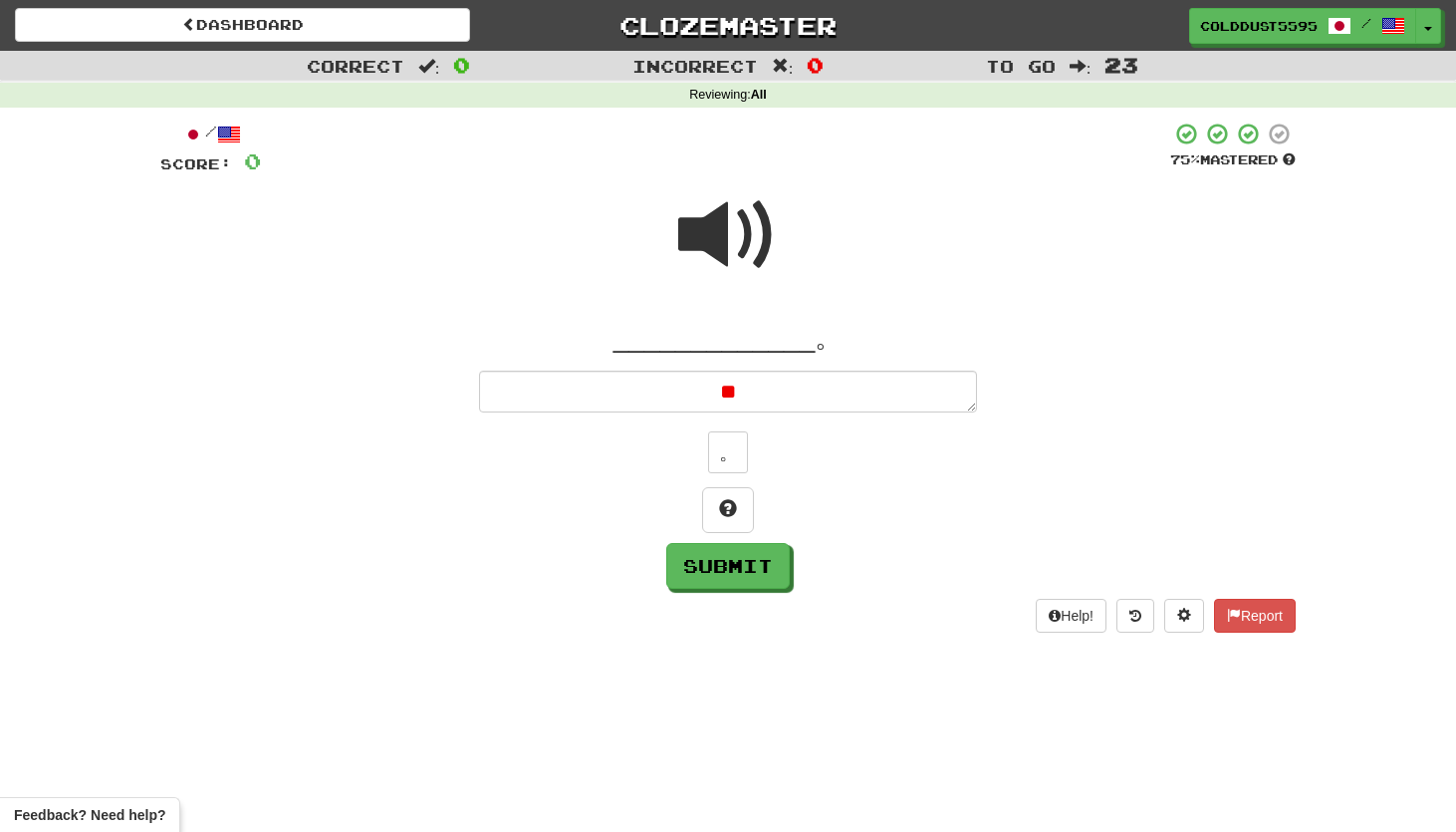 type on "*" 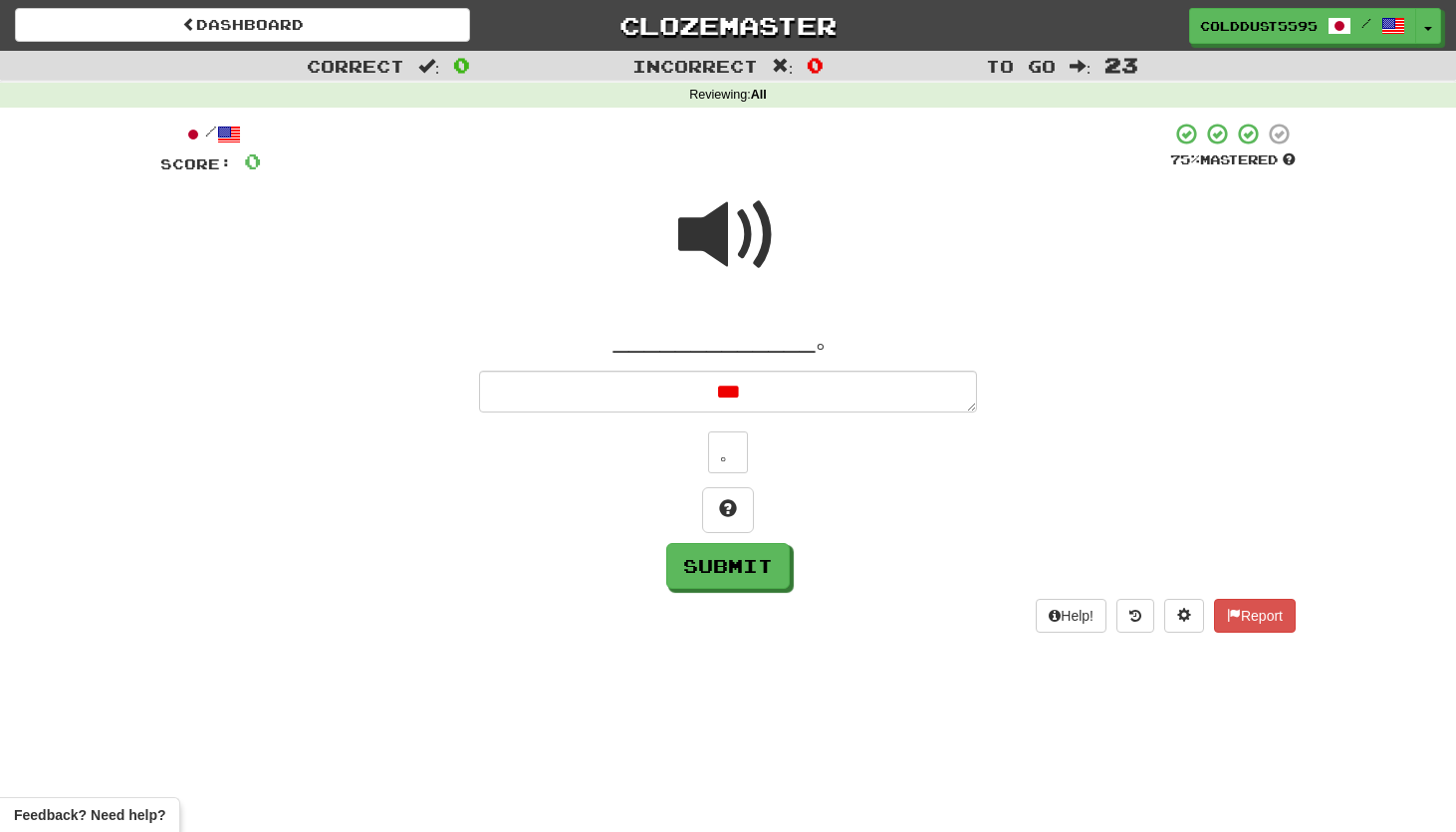 type on "*" 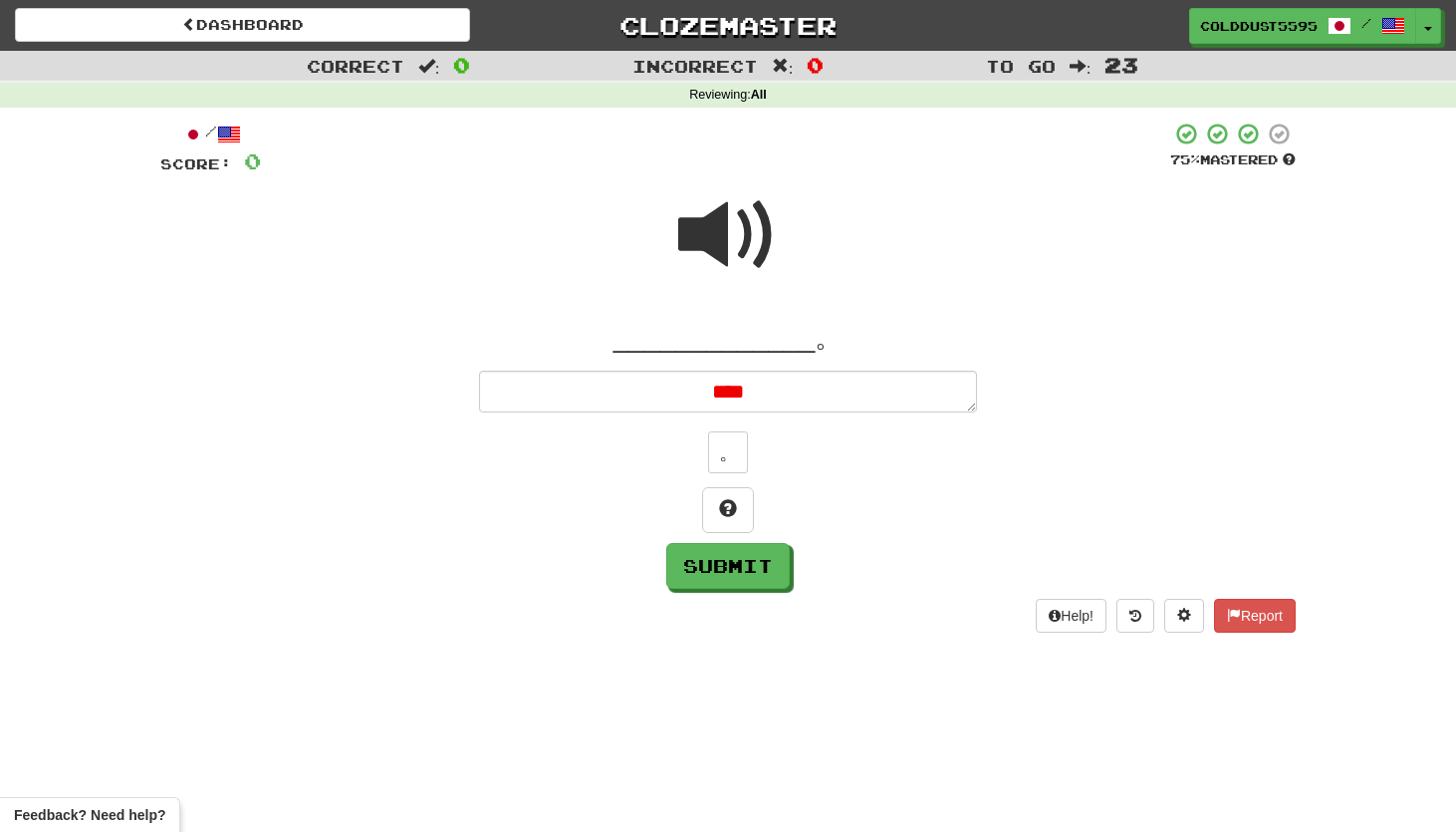 type on "*" 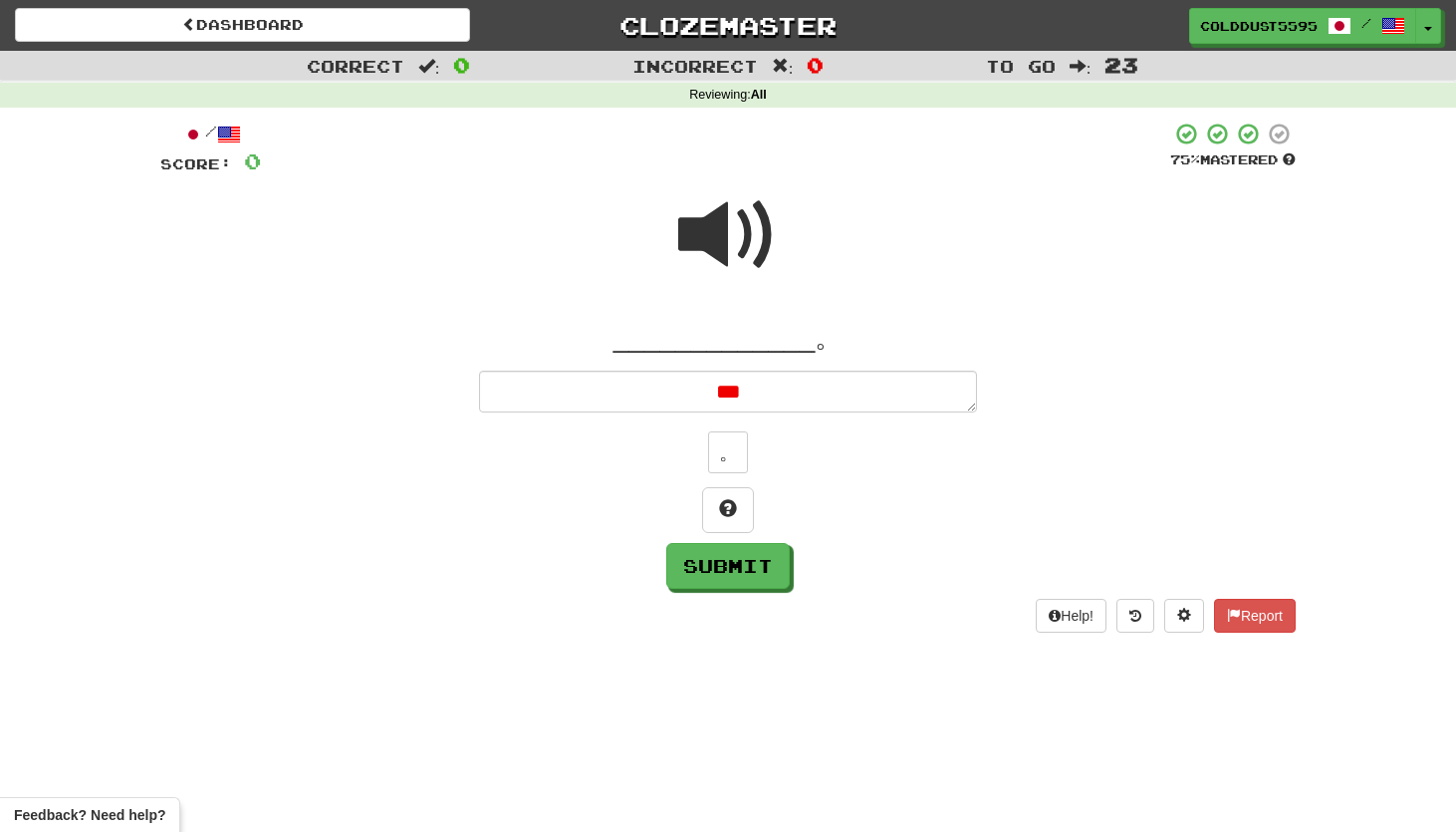 type on "*" 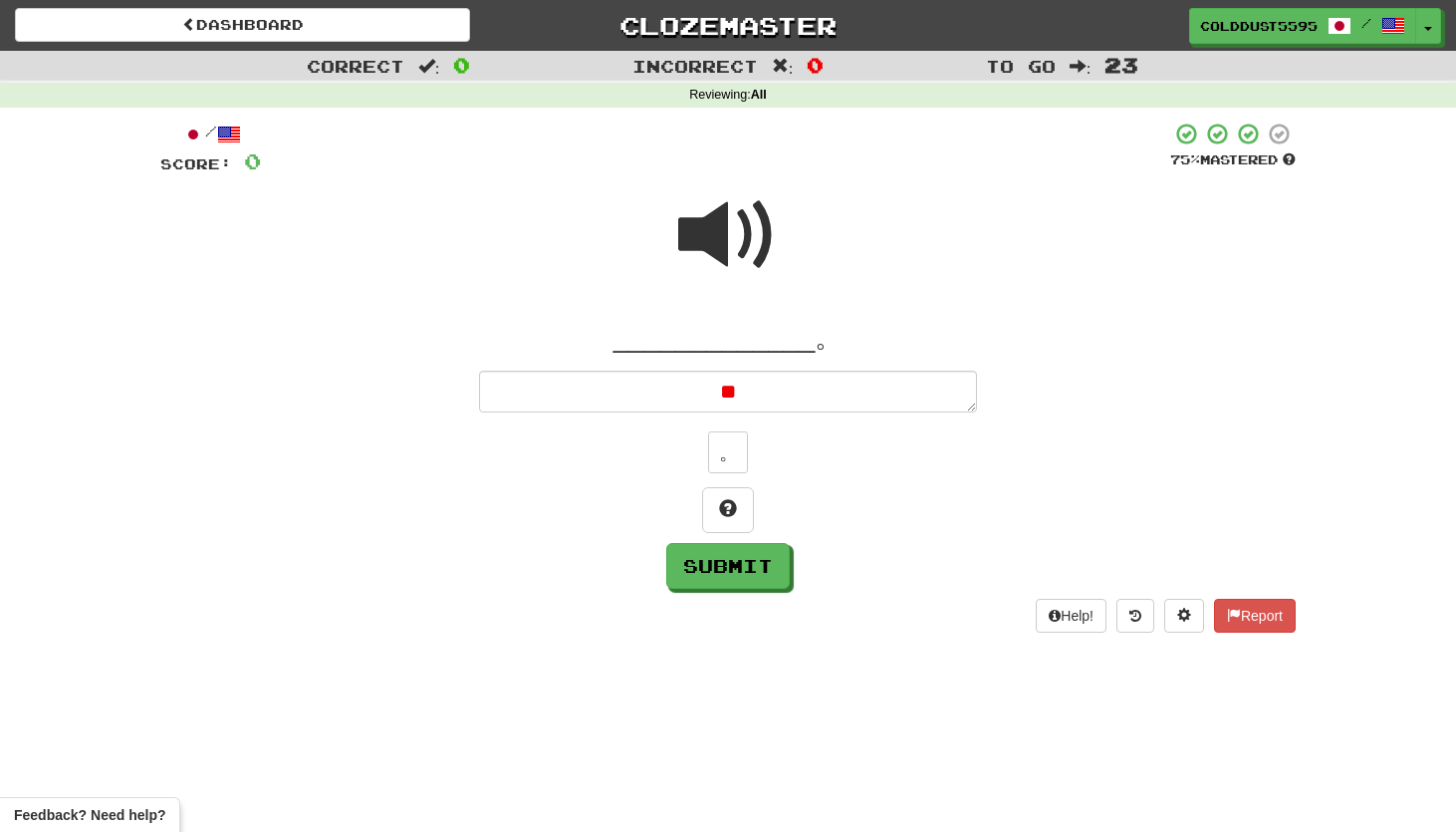 type on "*" 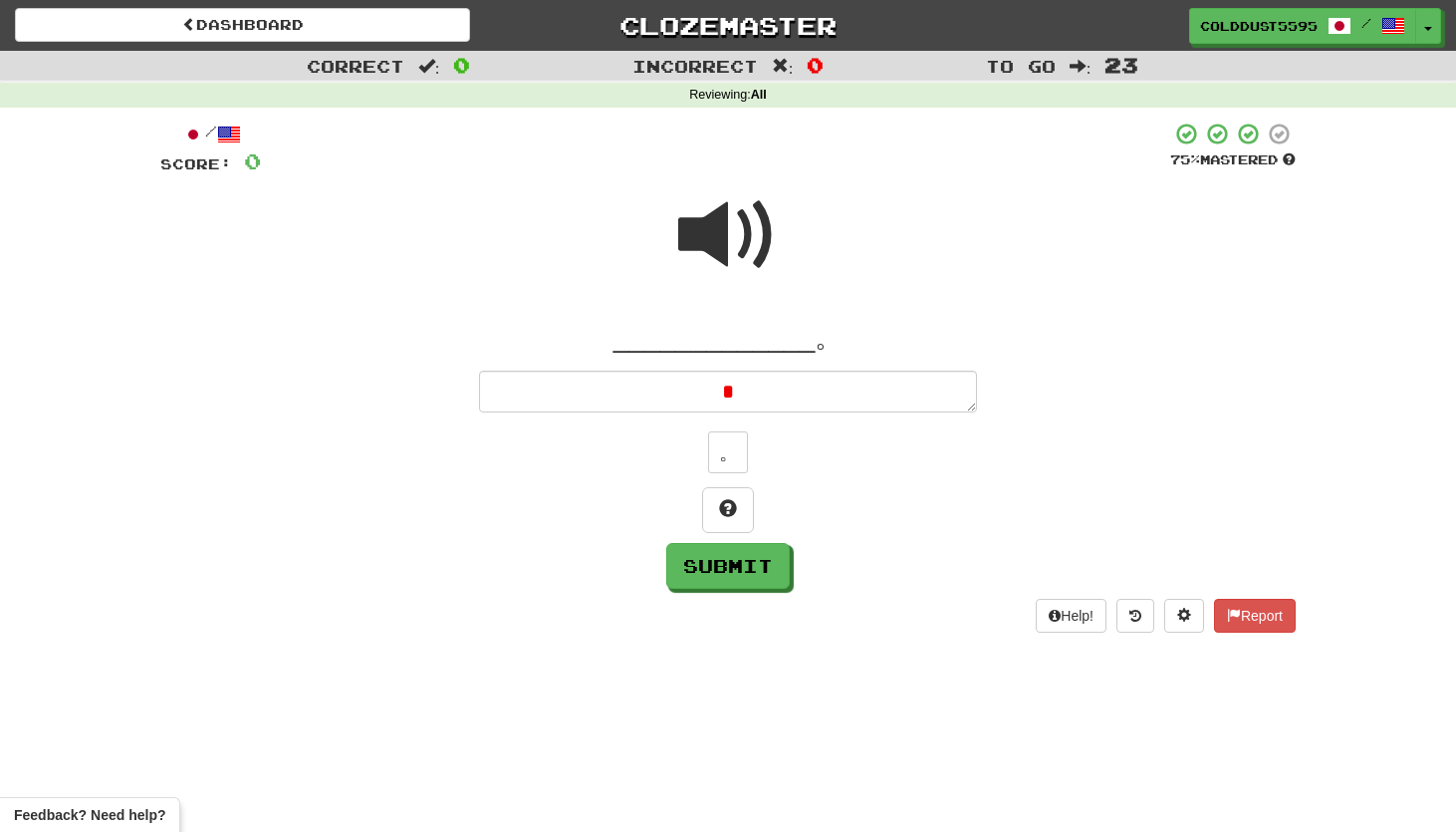 type 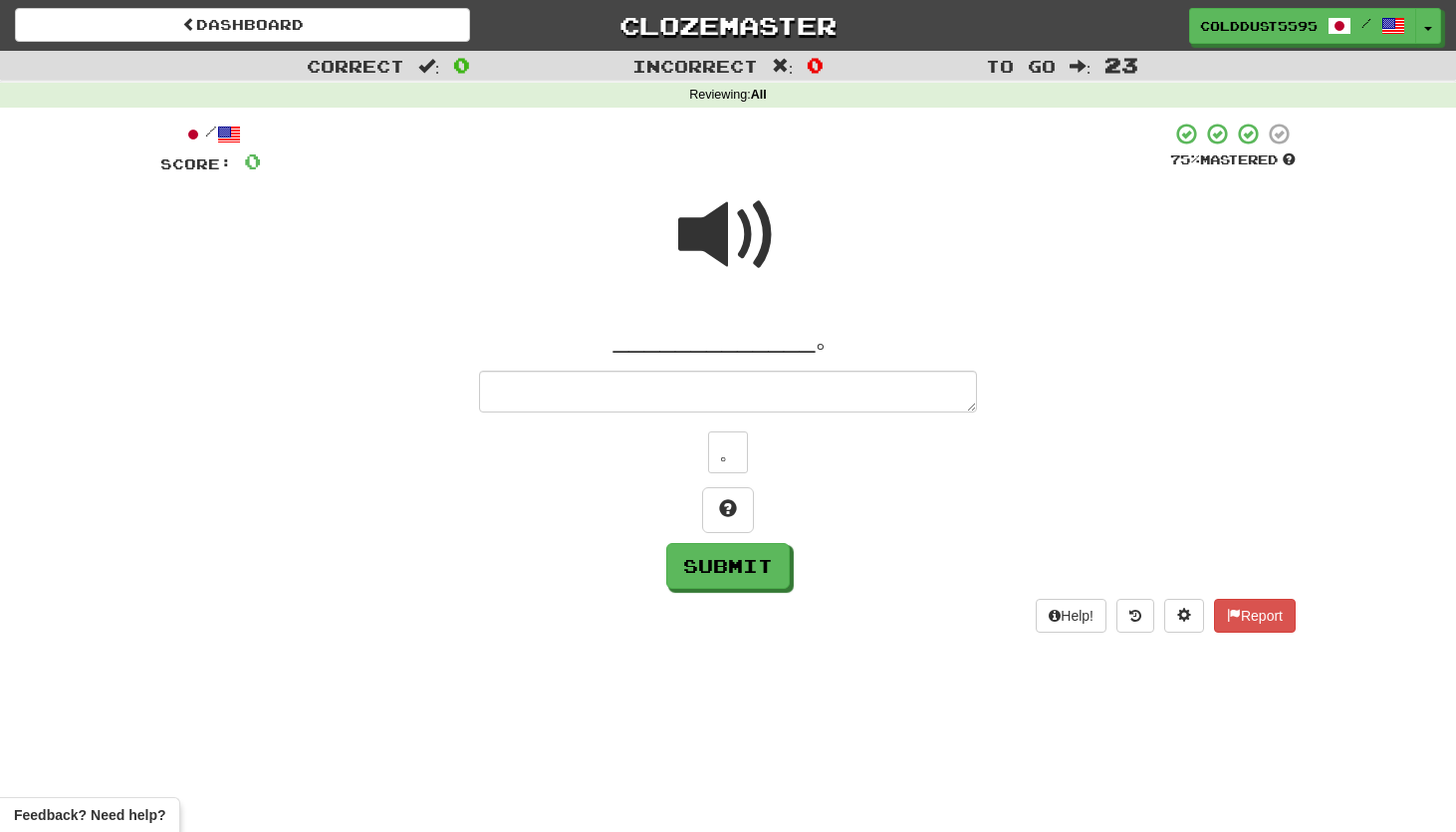 type on "*" 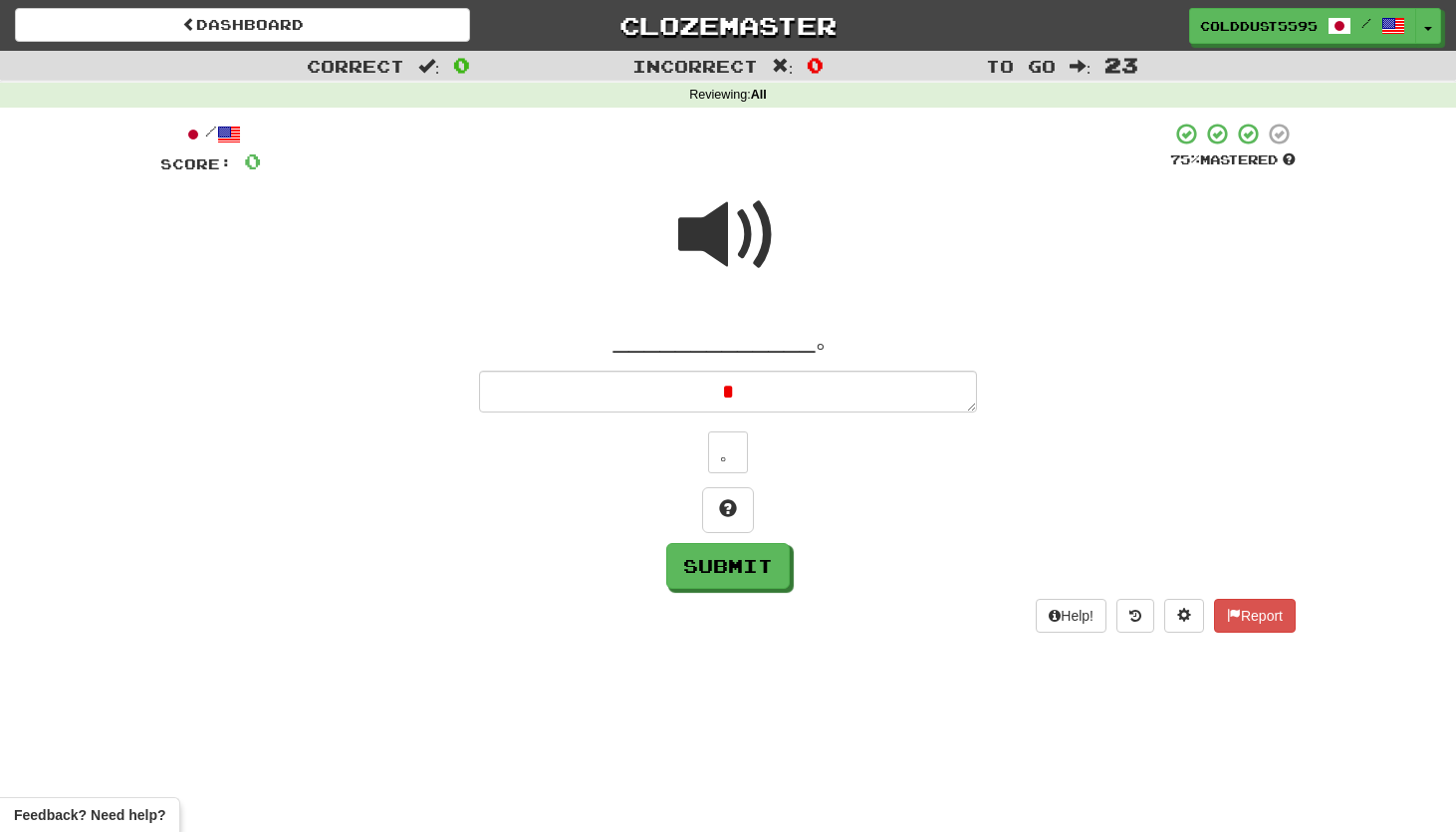 type on "*" 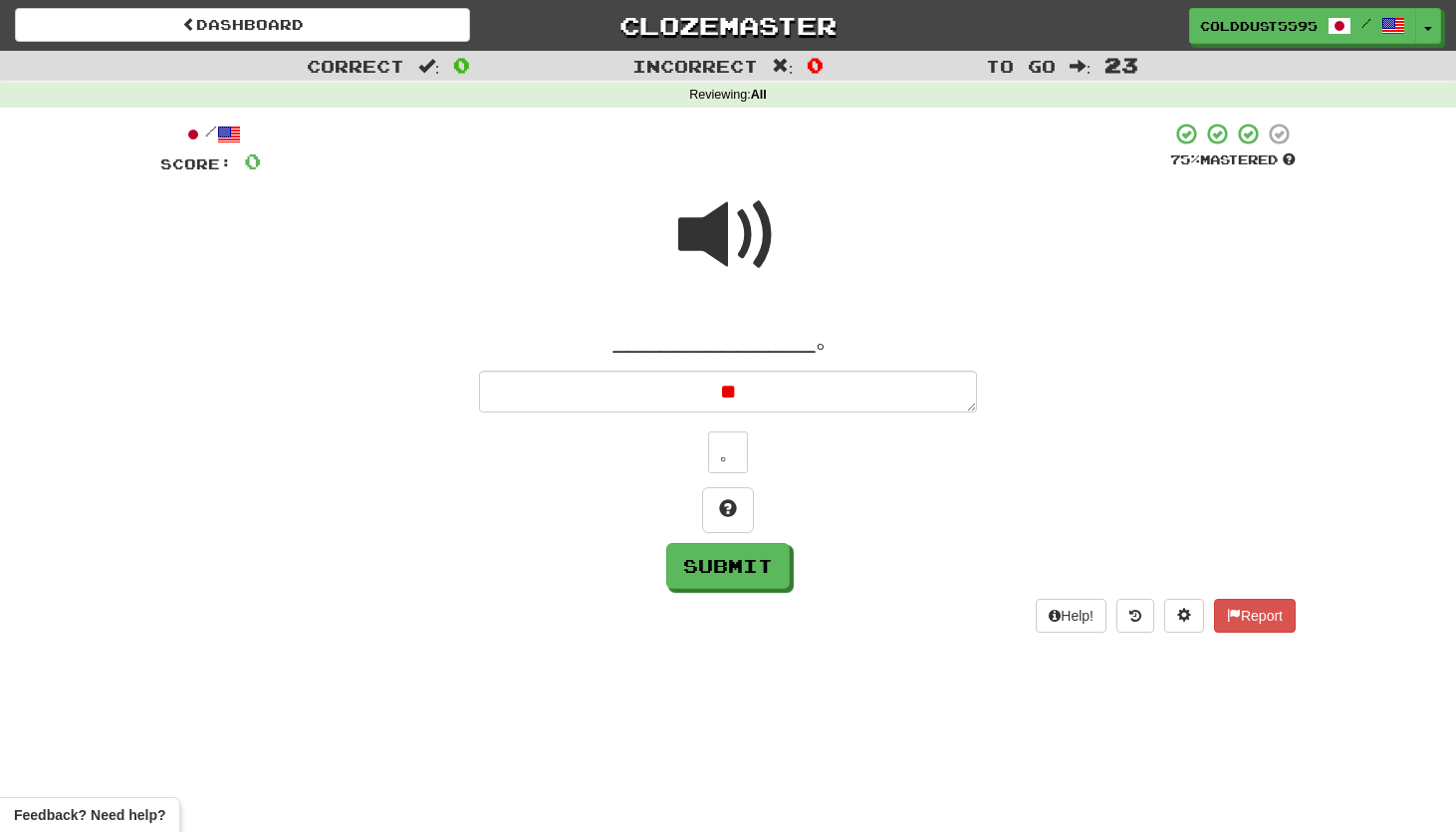 type on "*" 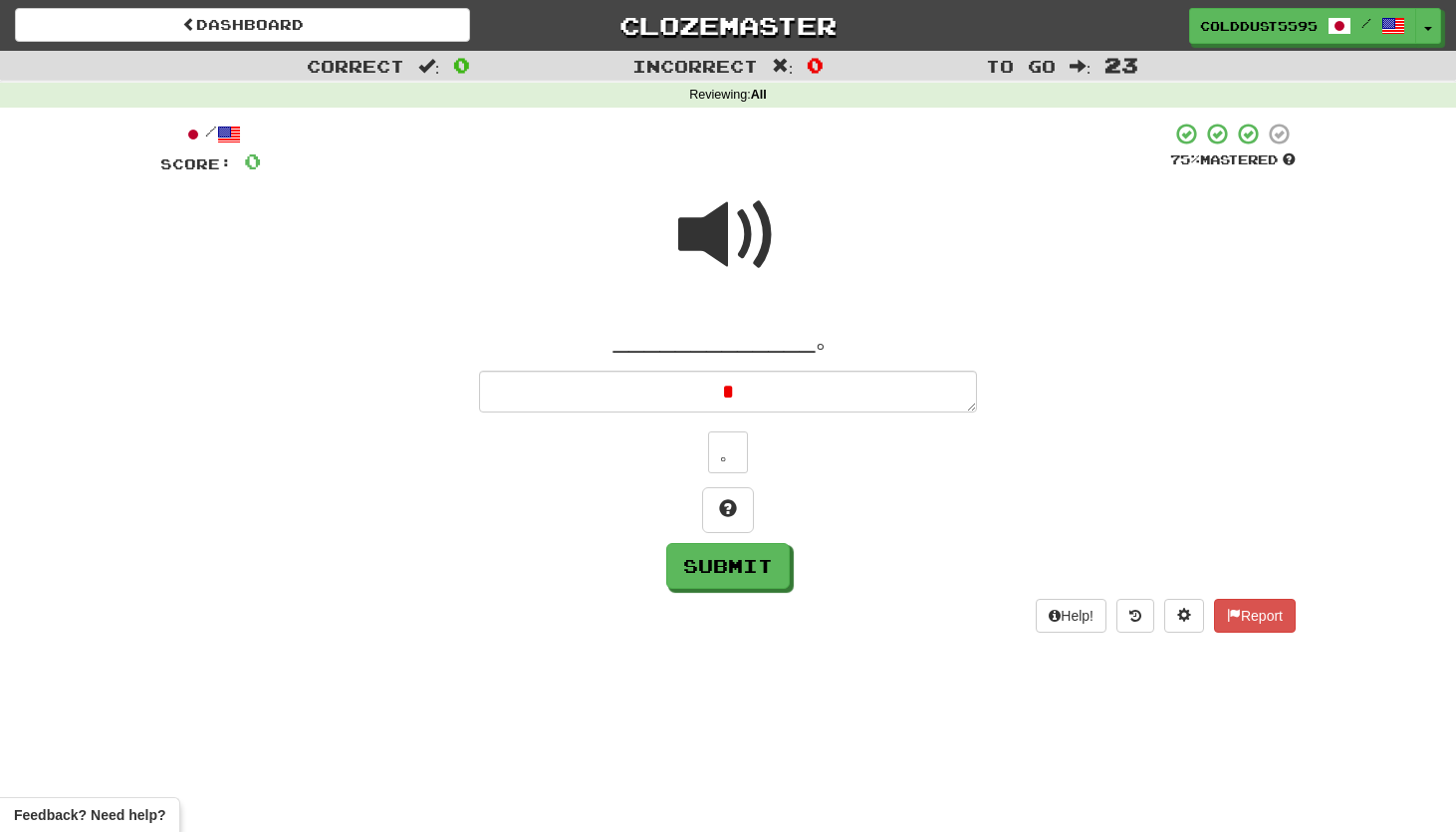 type on "*" 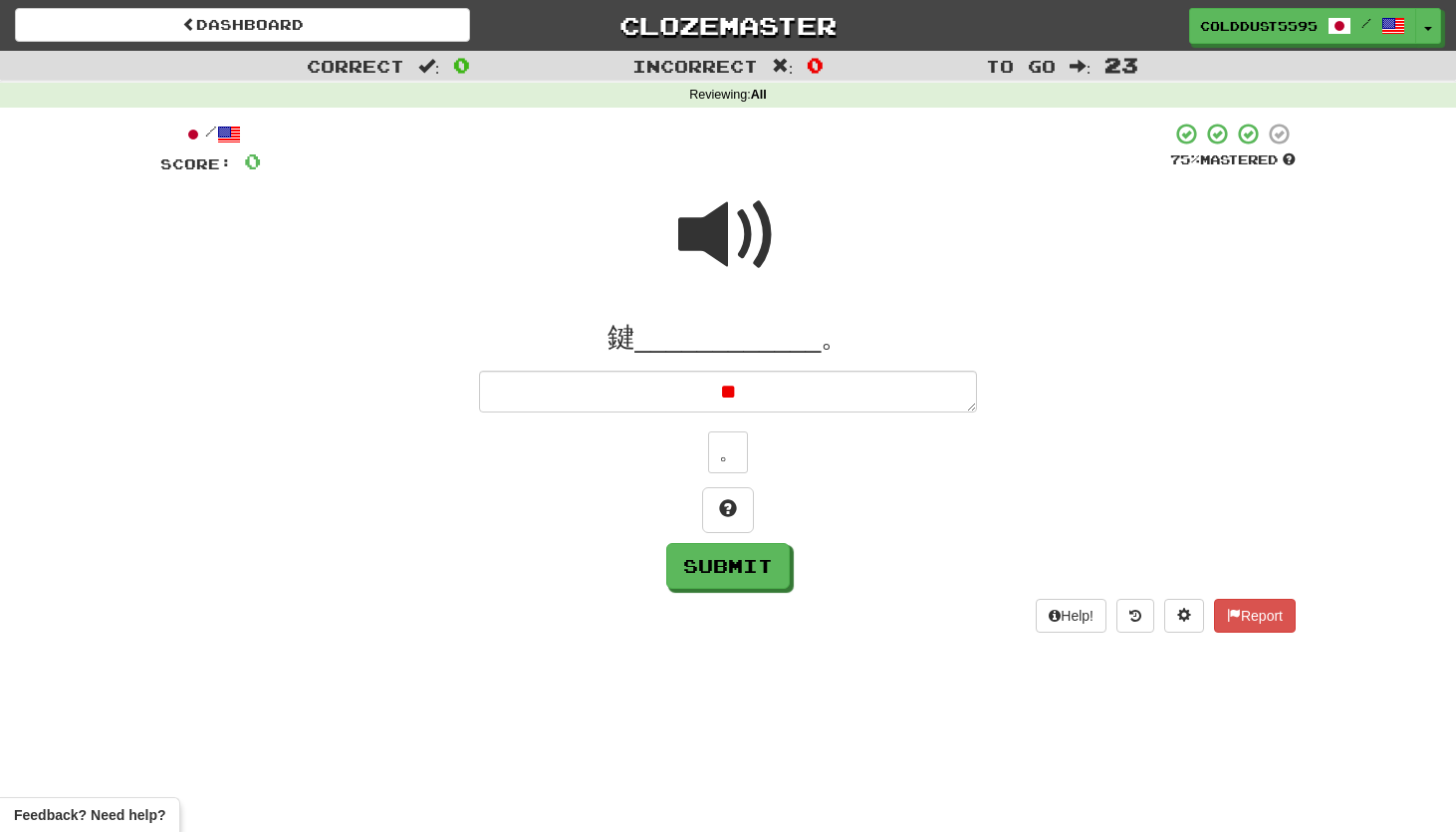 type on "*" 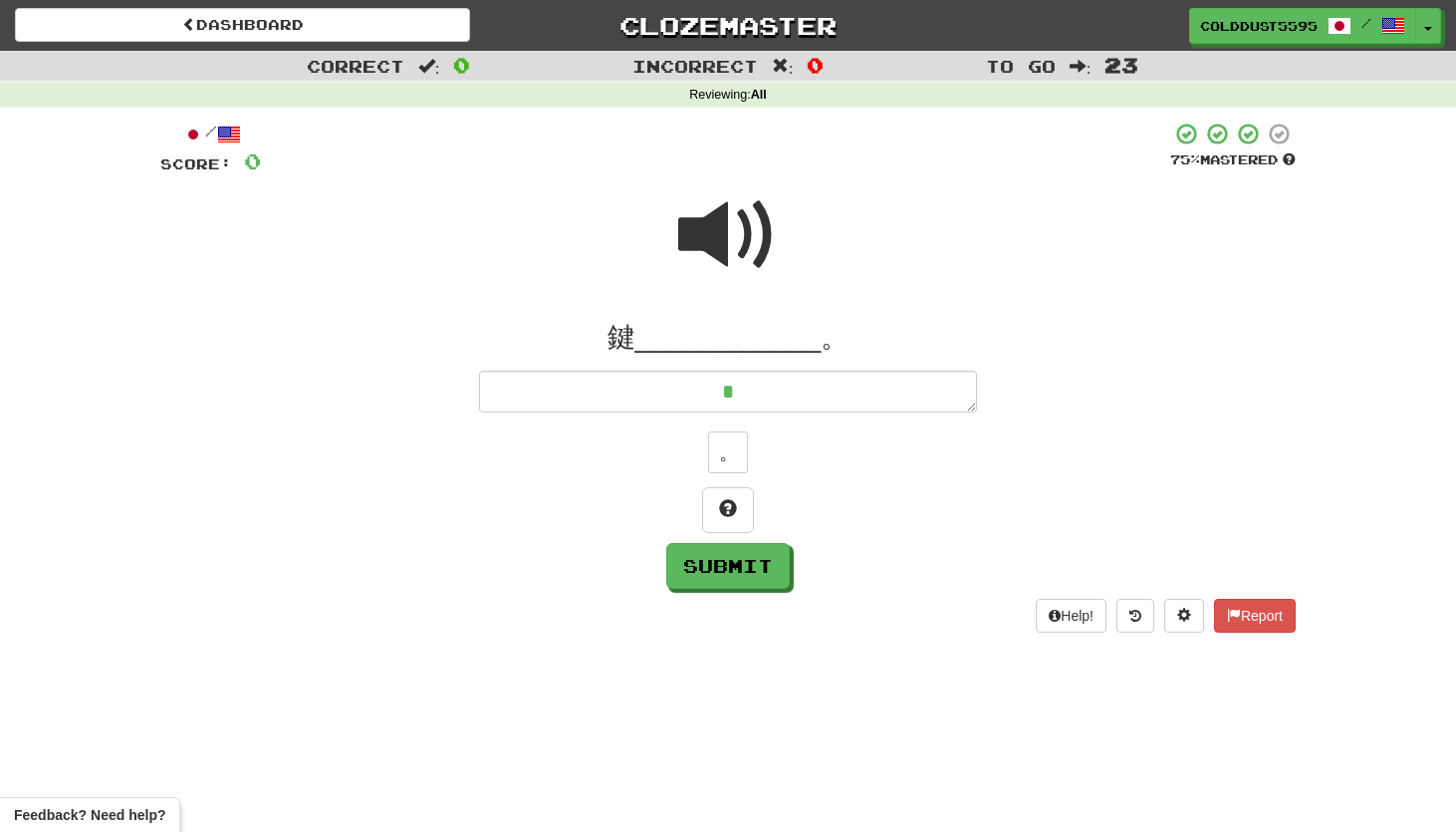 type on "*" 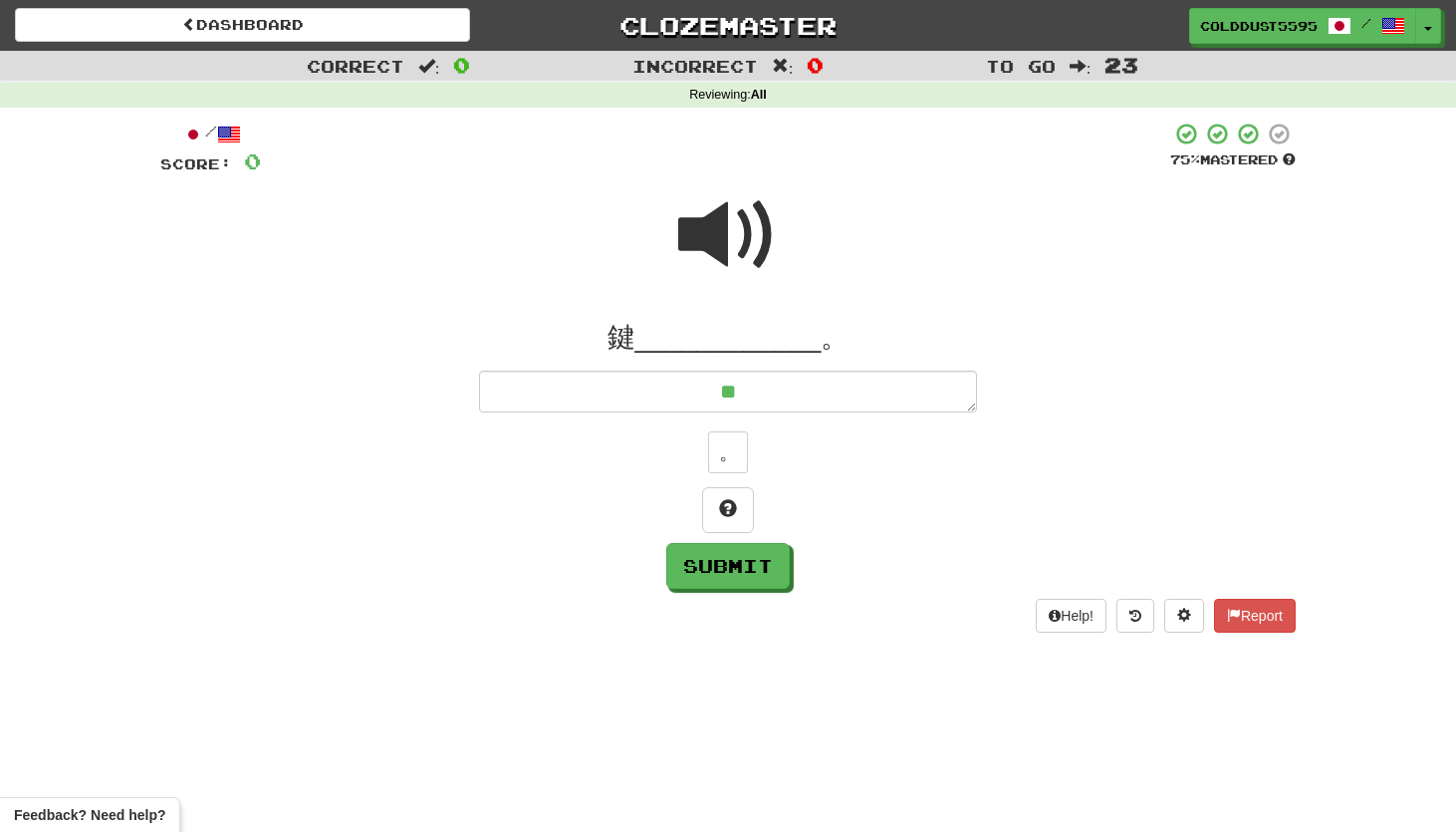 type on "*" 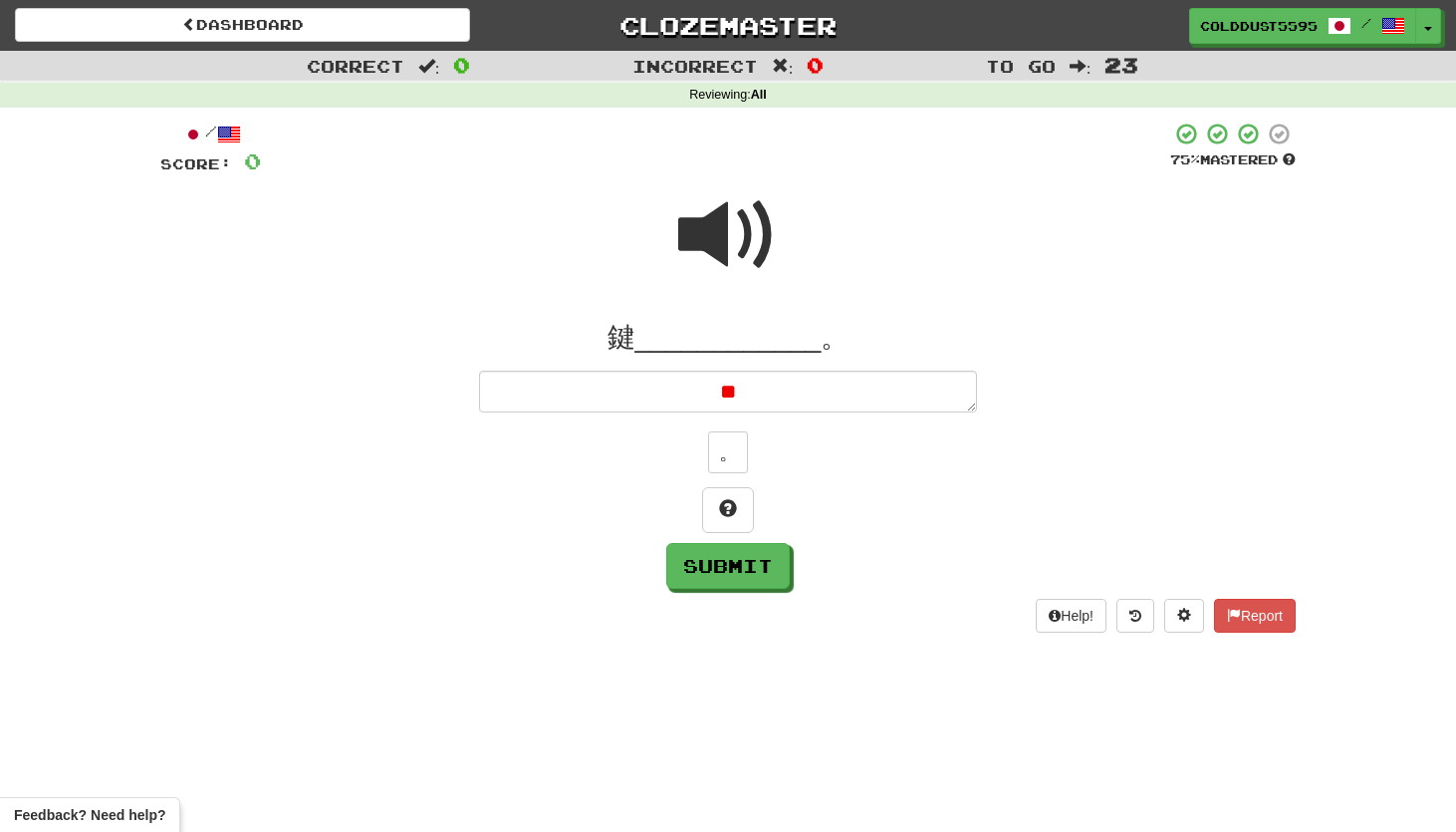 type on "*" 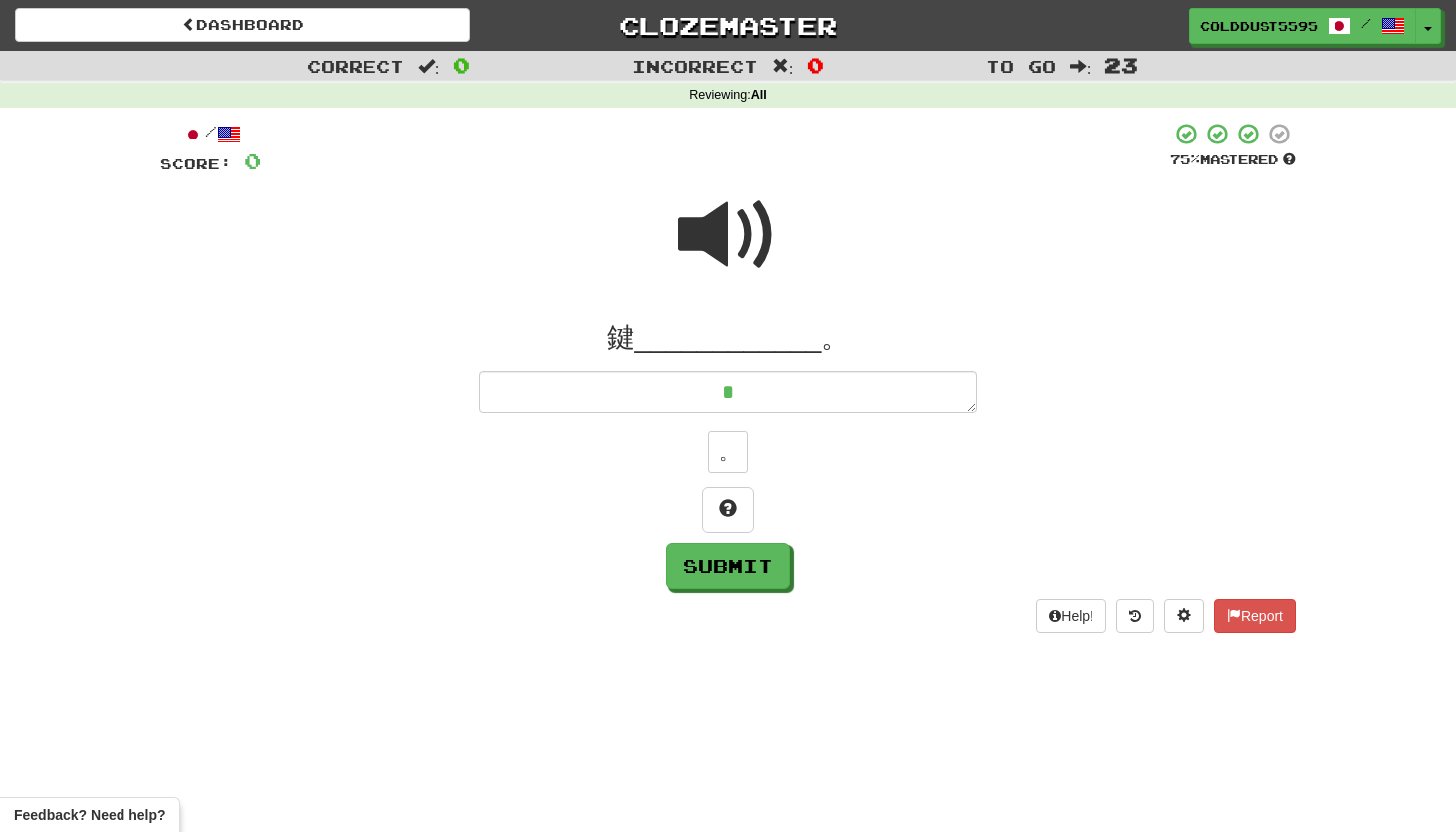 type on "*" 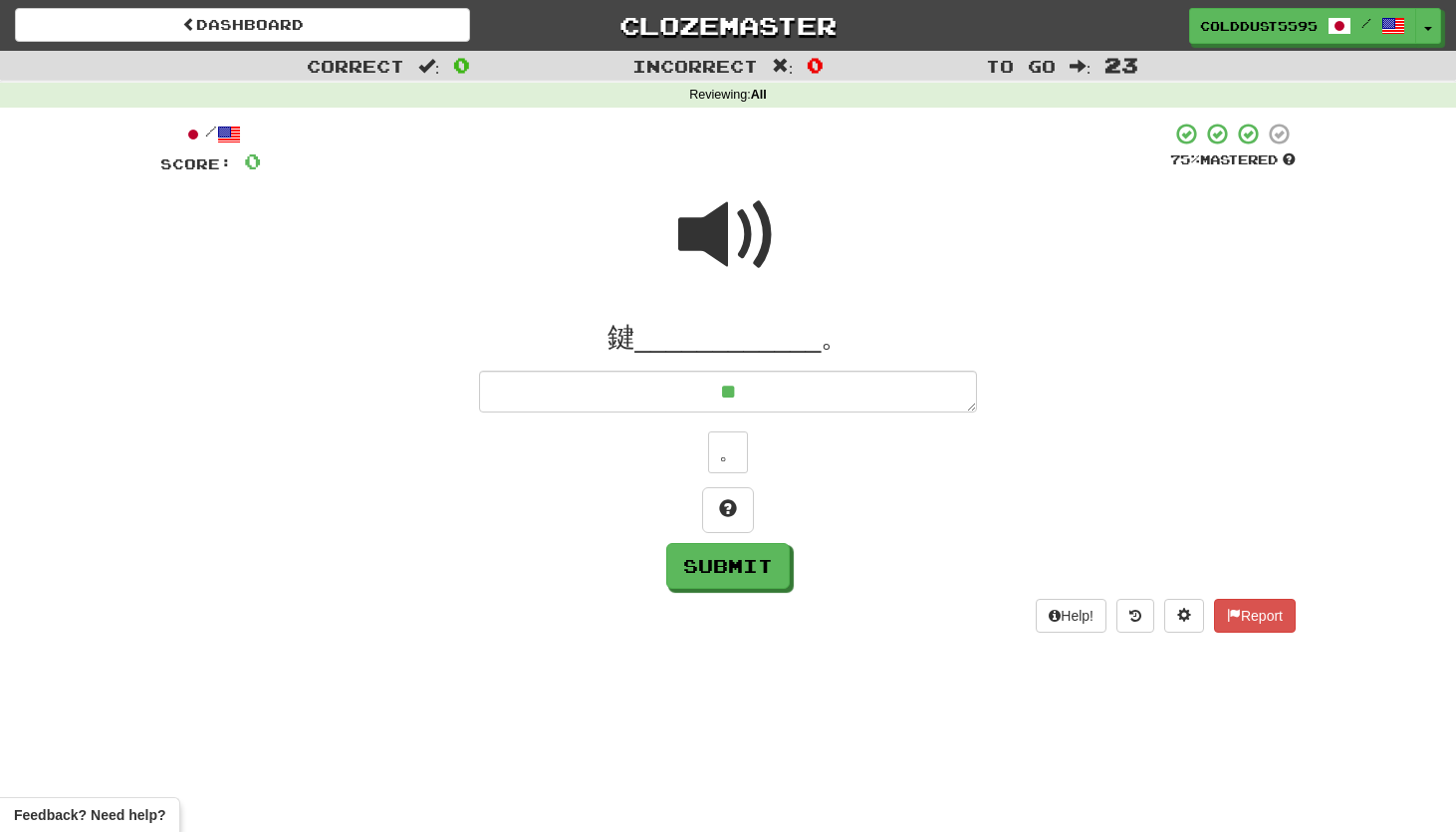 type on "*" 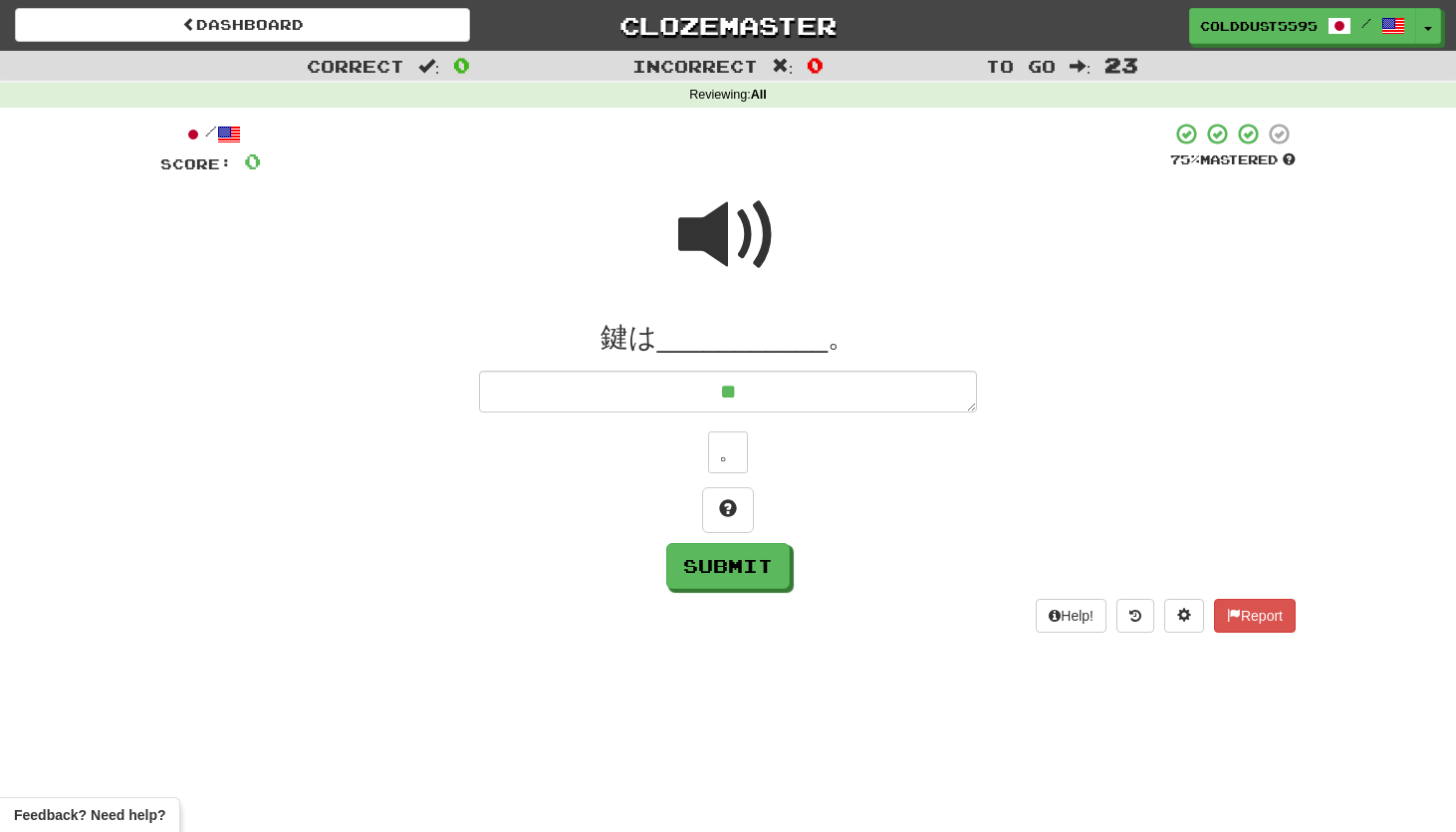 type on "***" 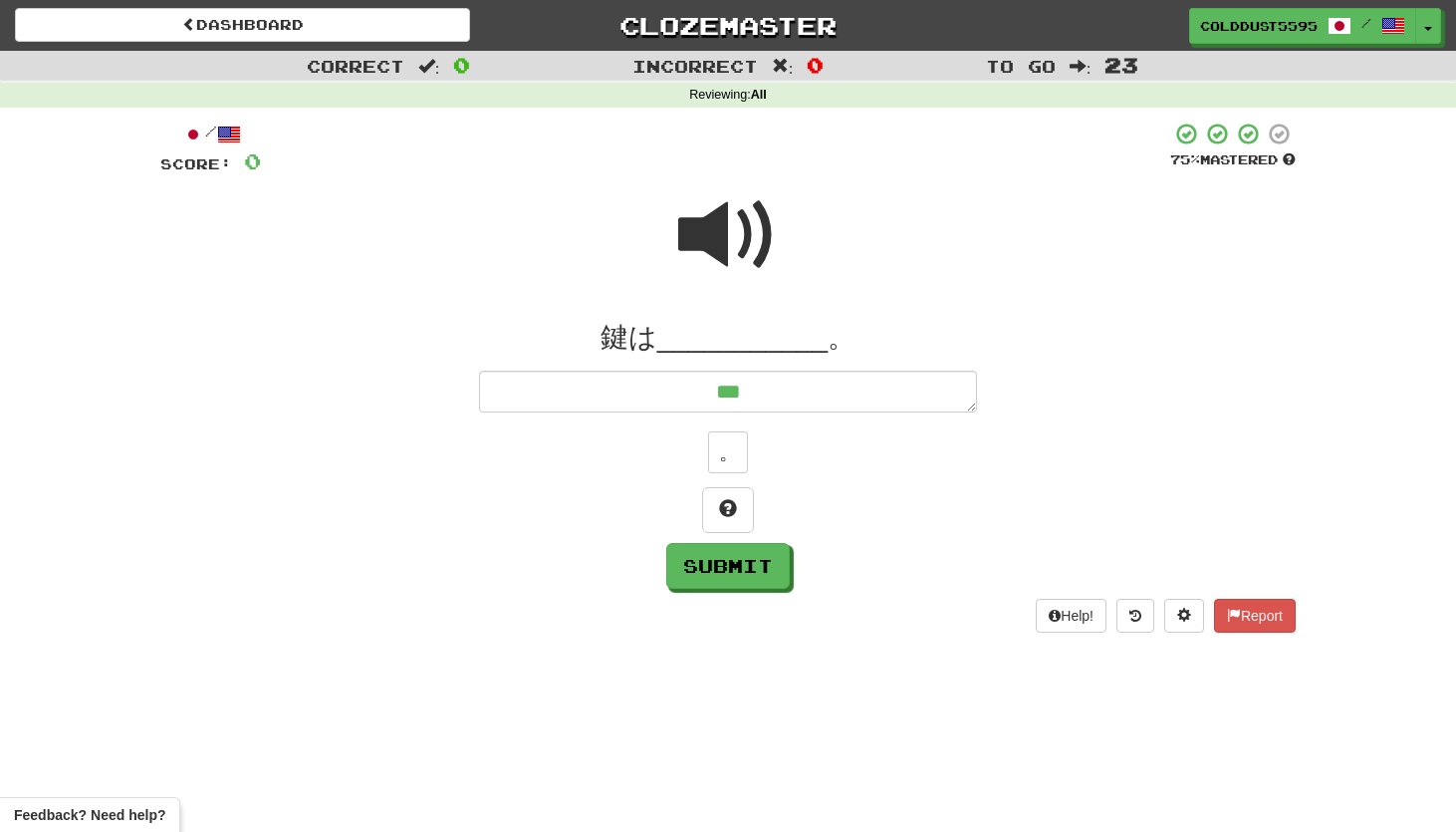 type on "*" 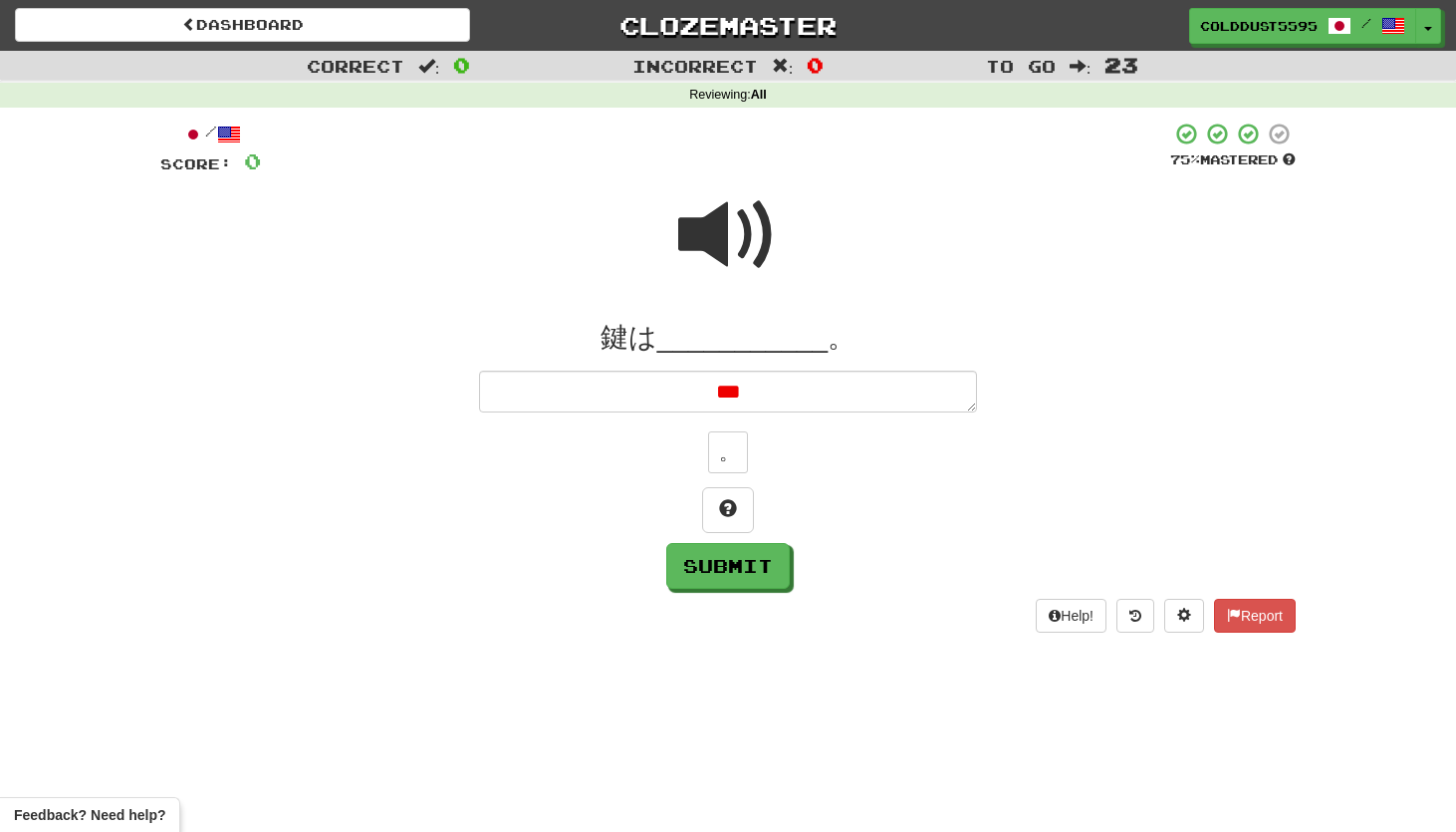 type on "*" 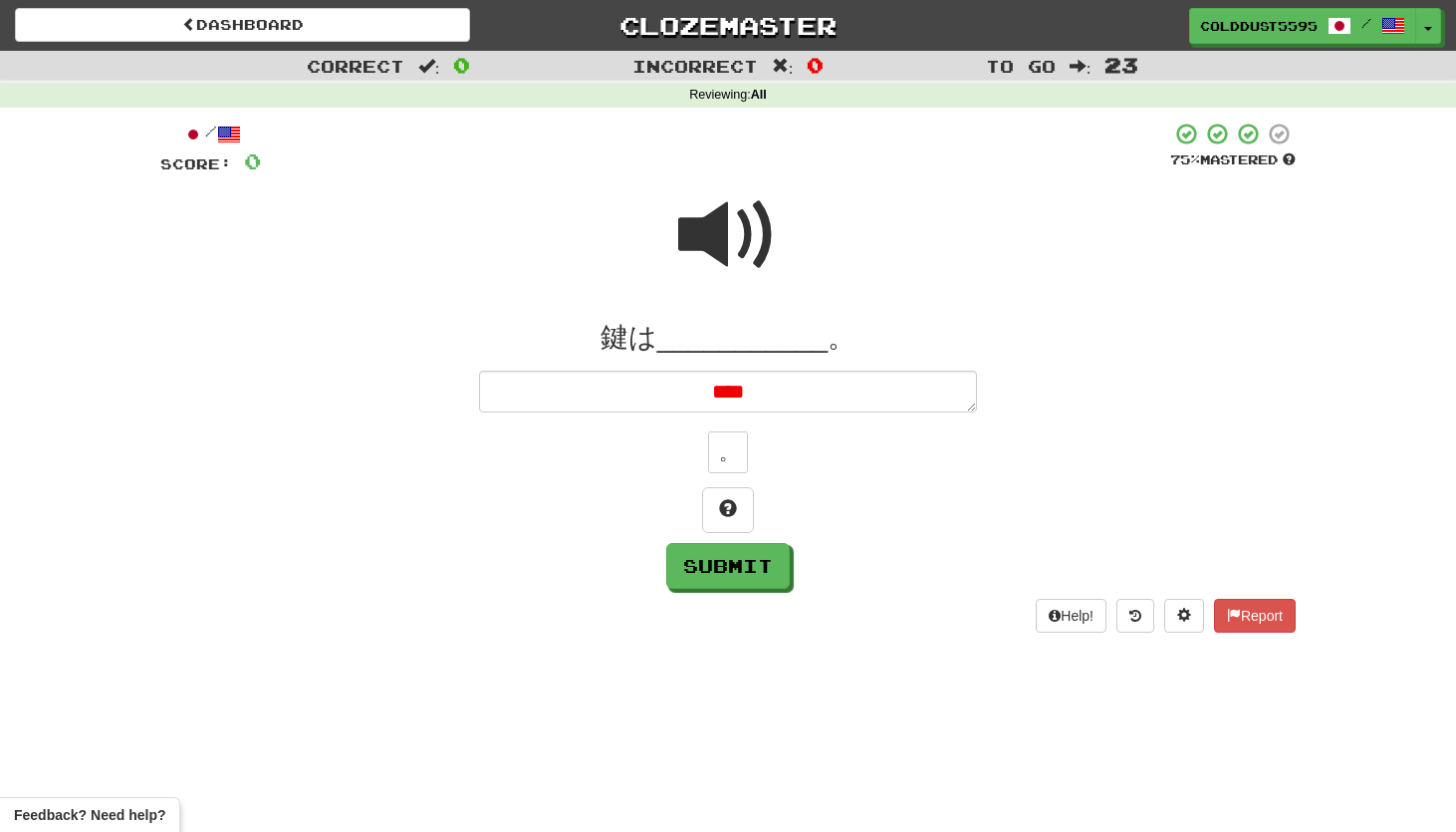 type on "*" 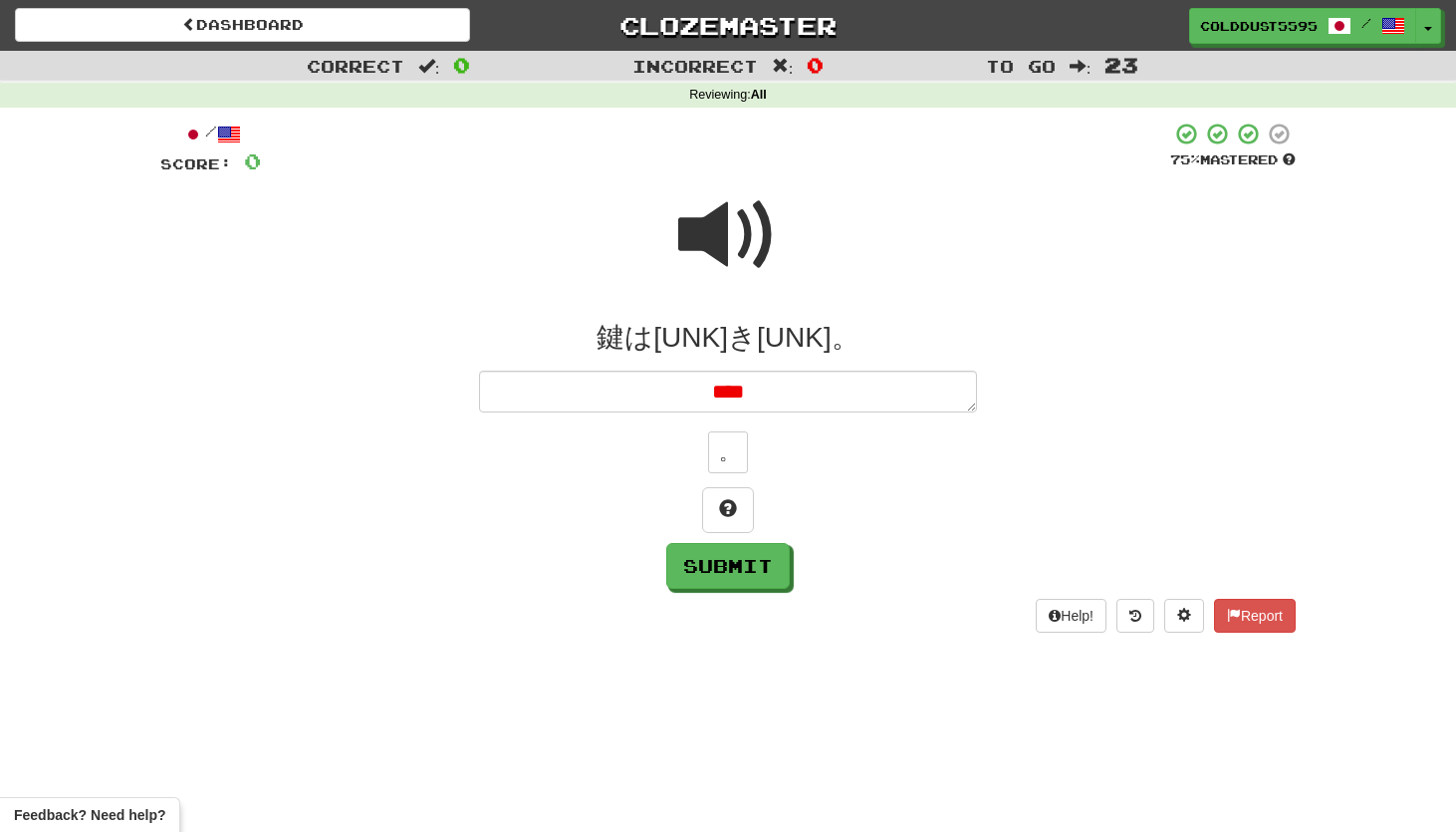 type on "*" 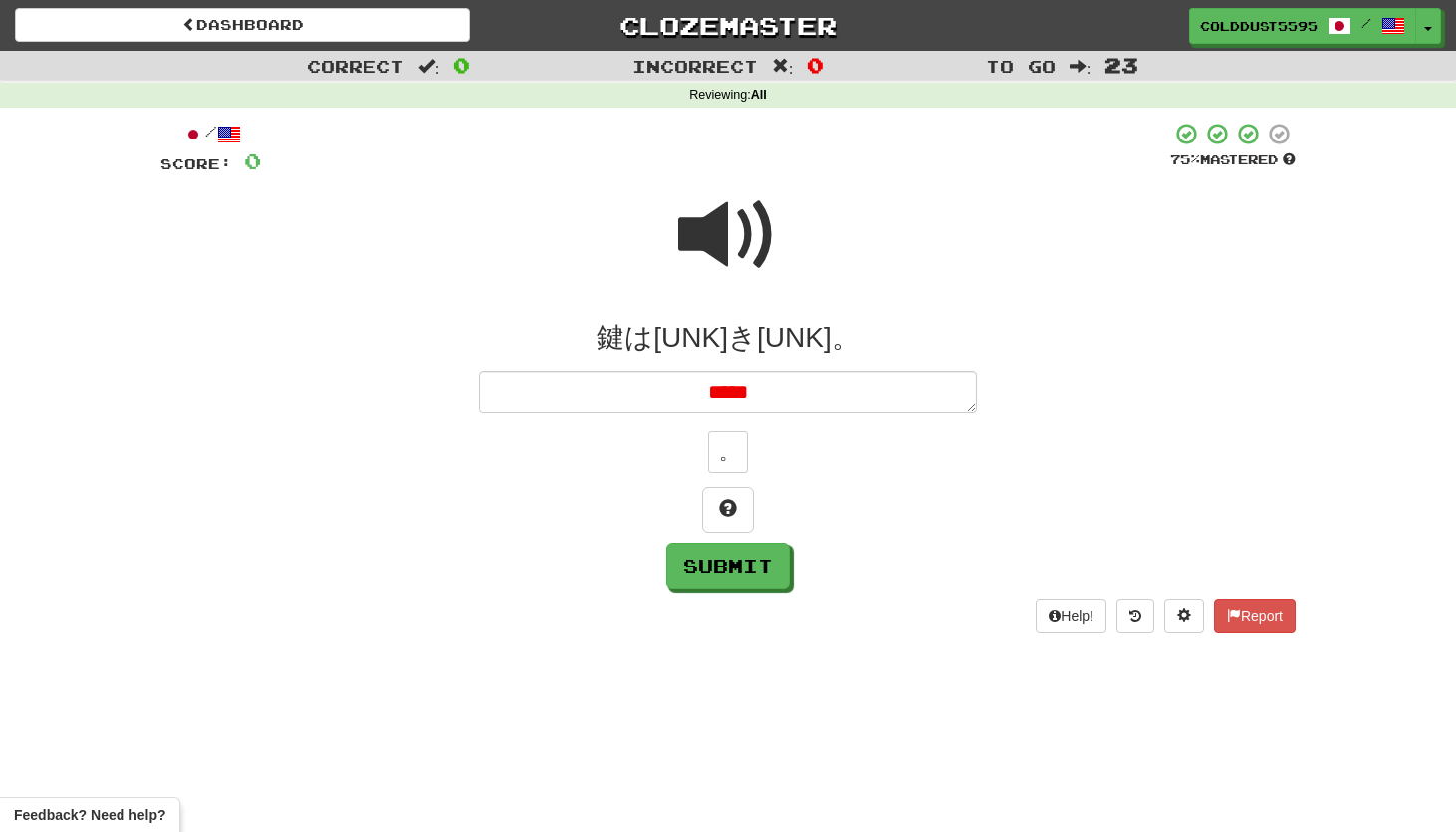 type on "*" 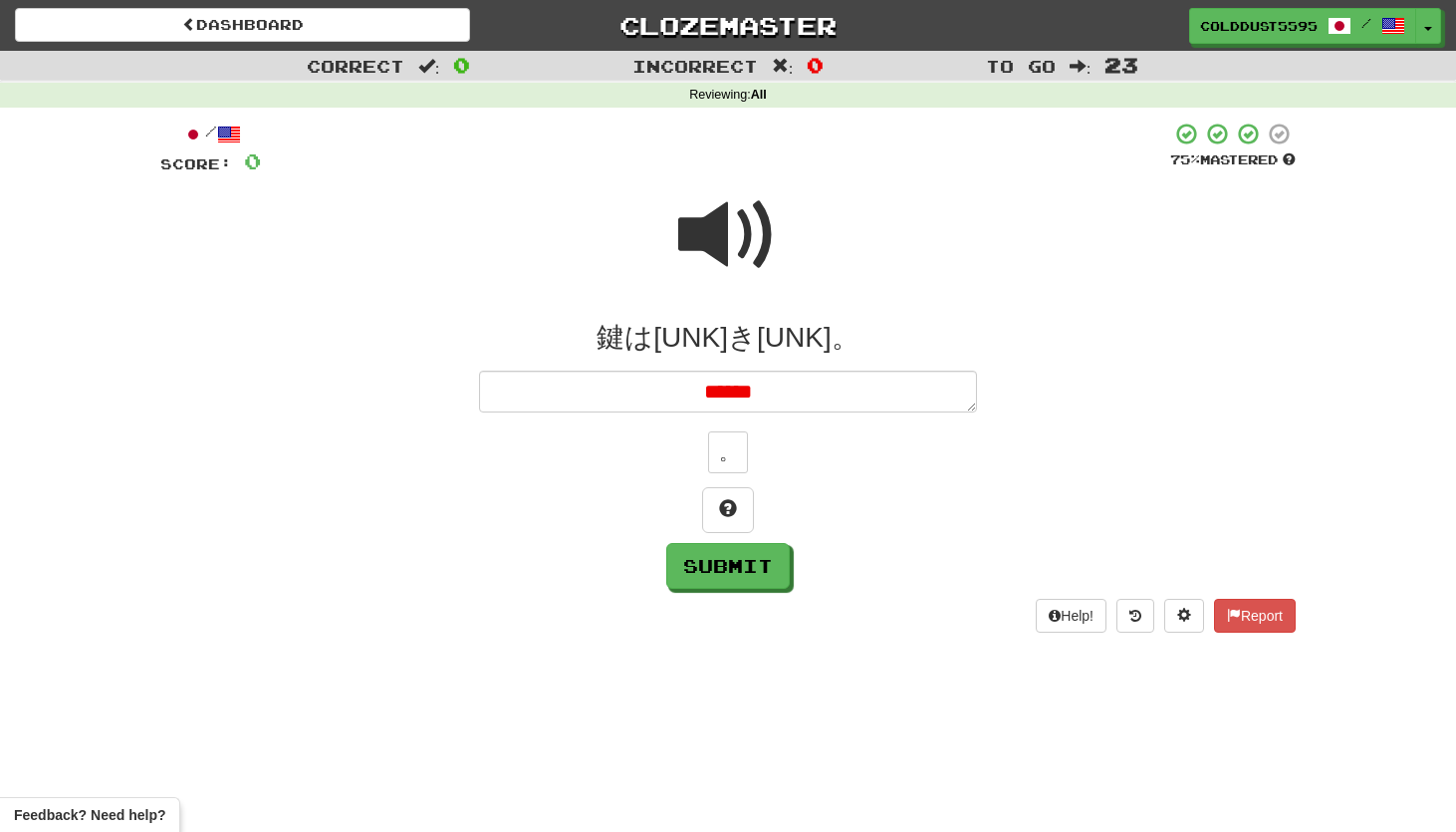 type on "*" 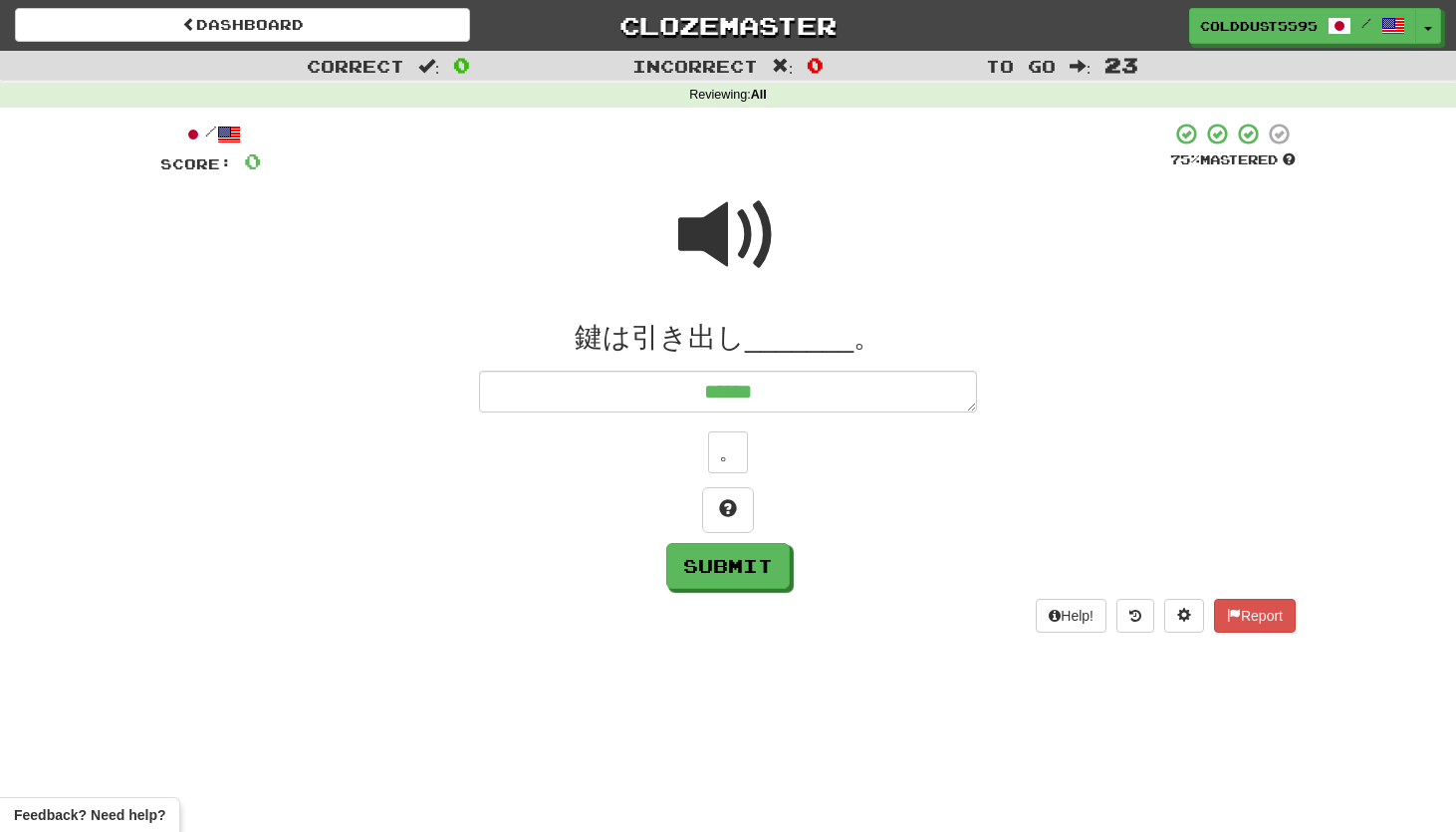 type on "*" 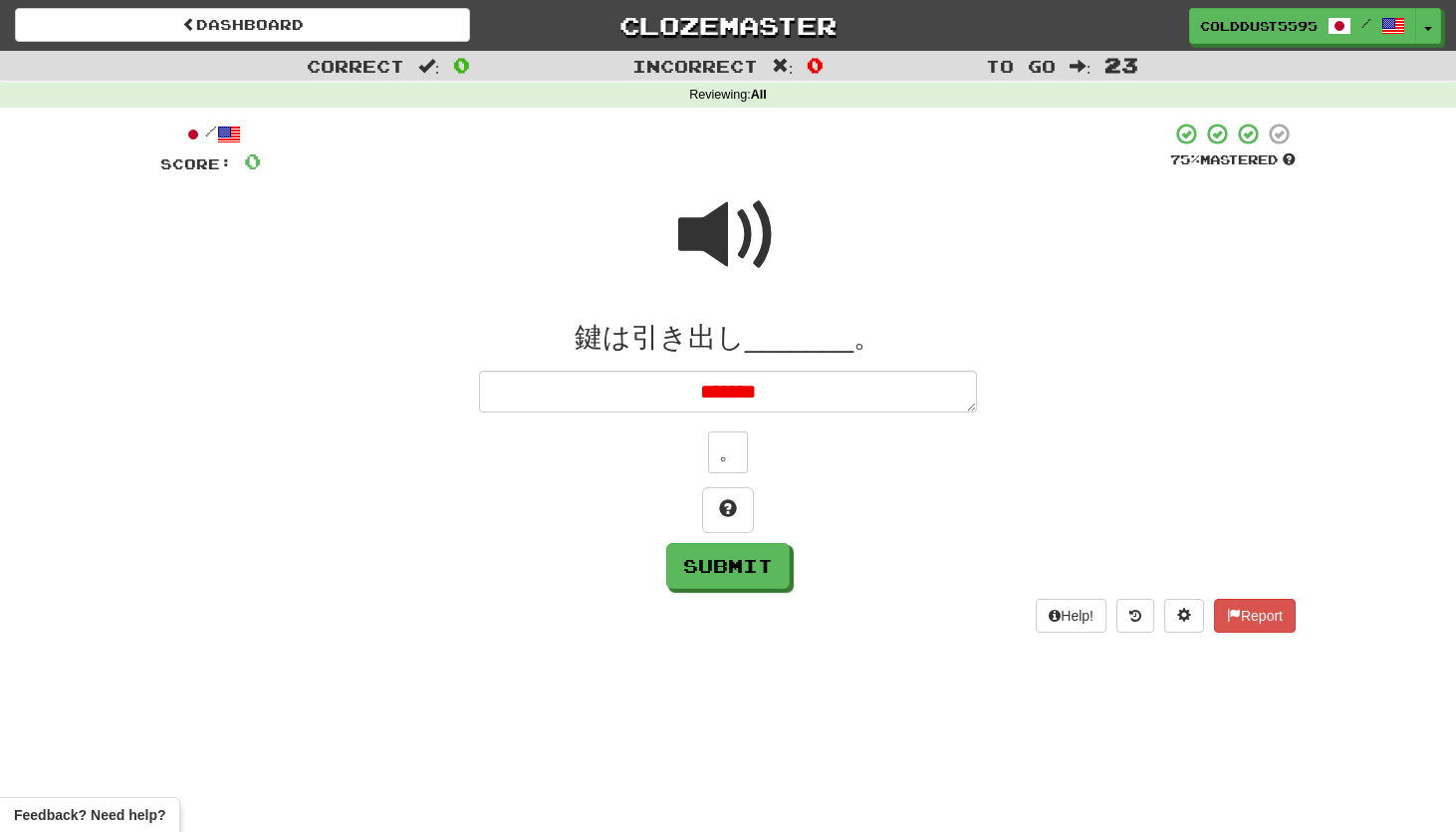 type on "*" 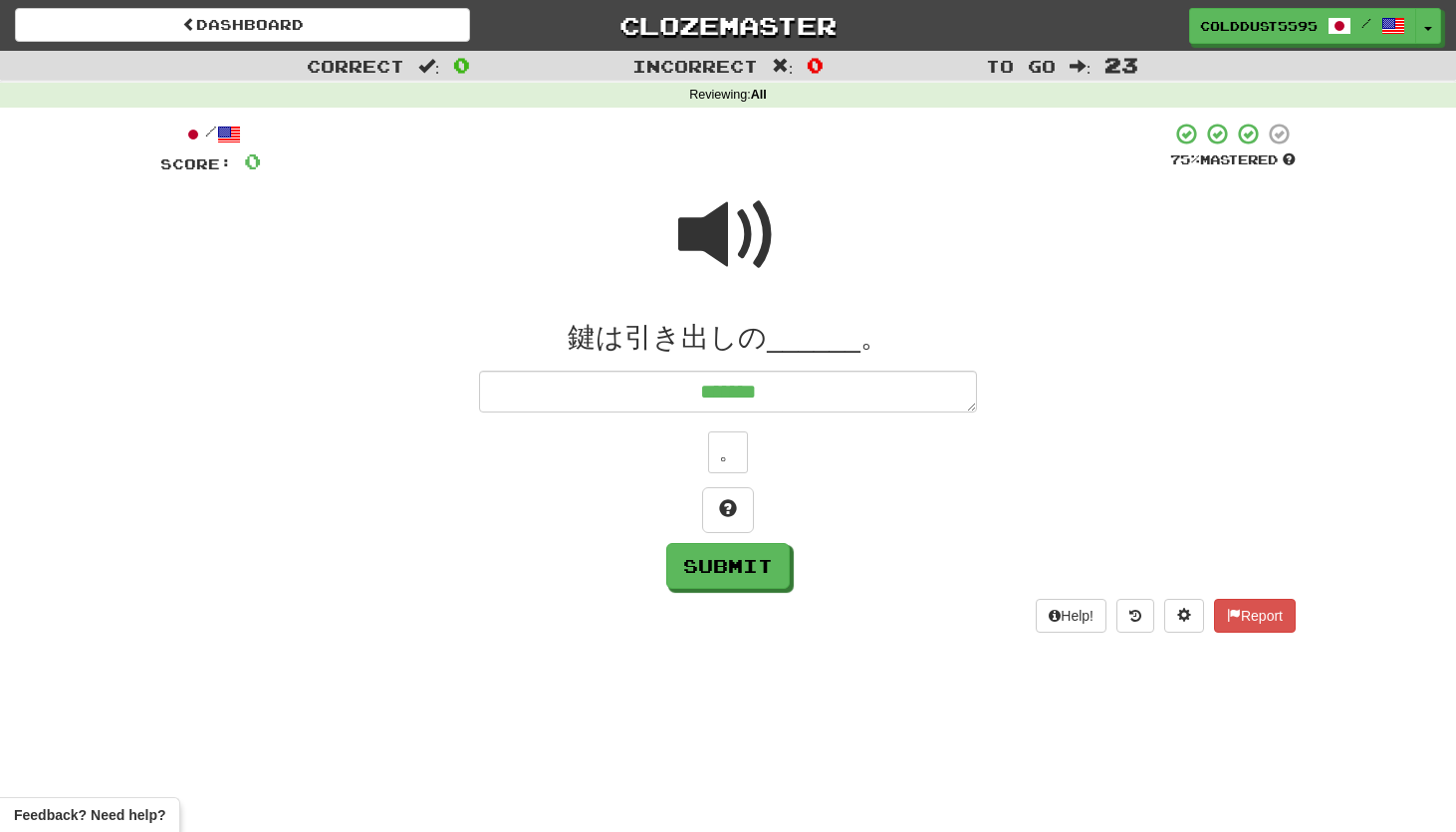 type on "********" 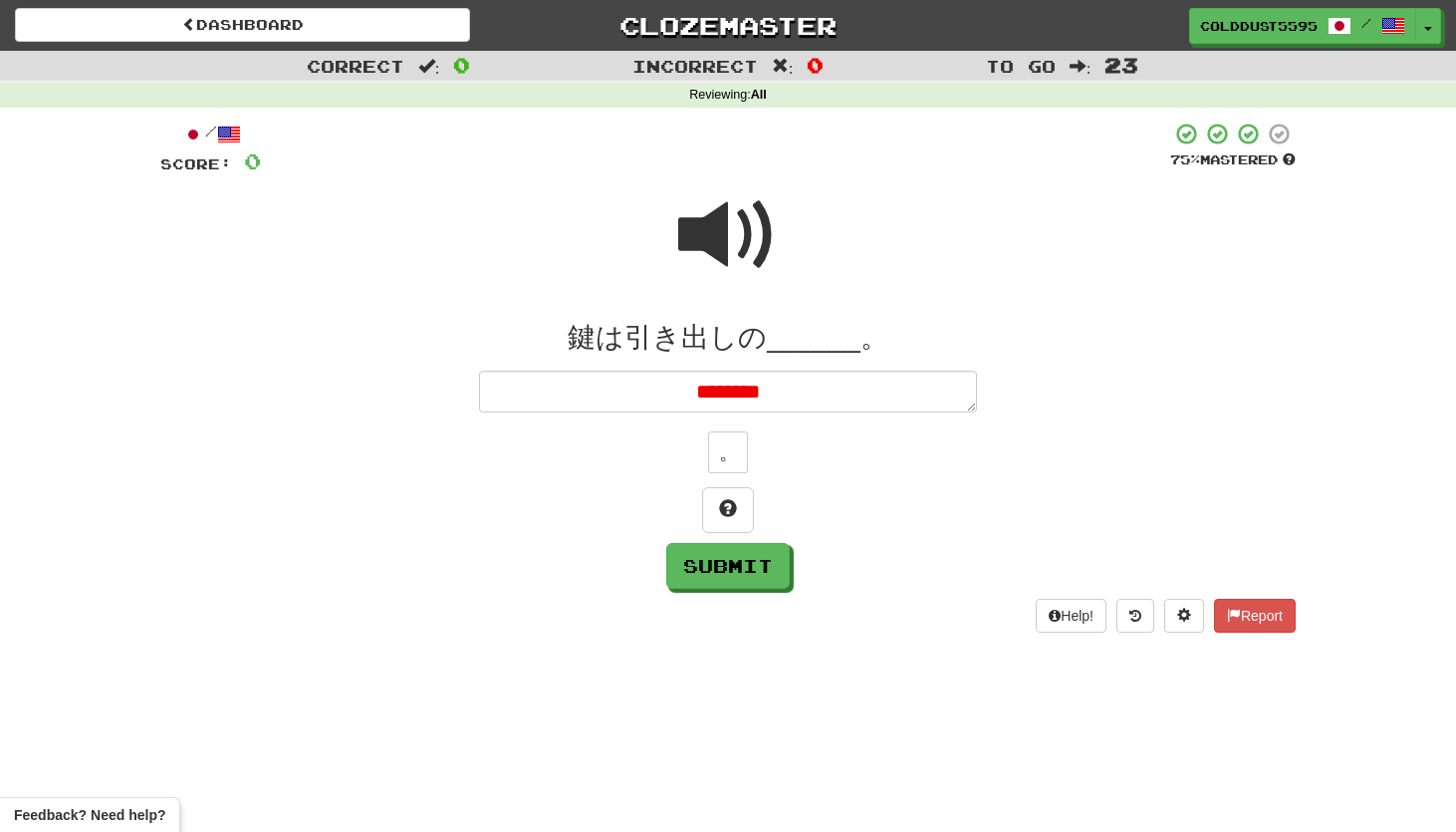 type on "*" 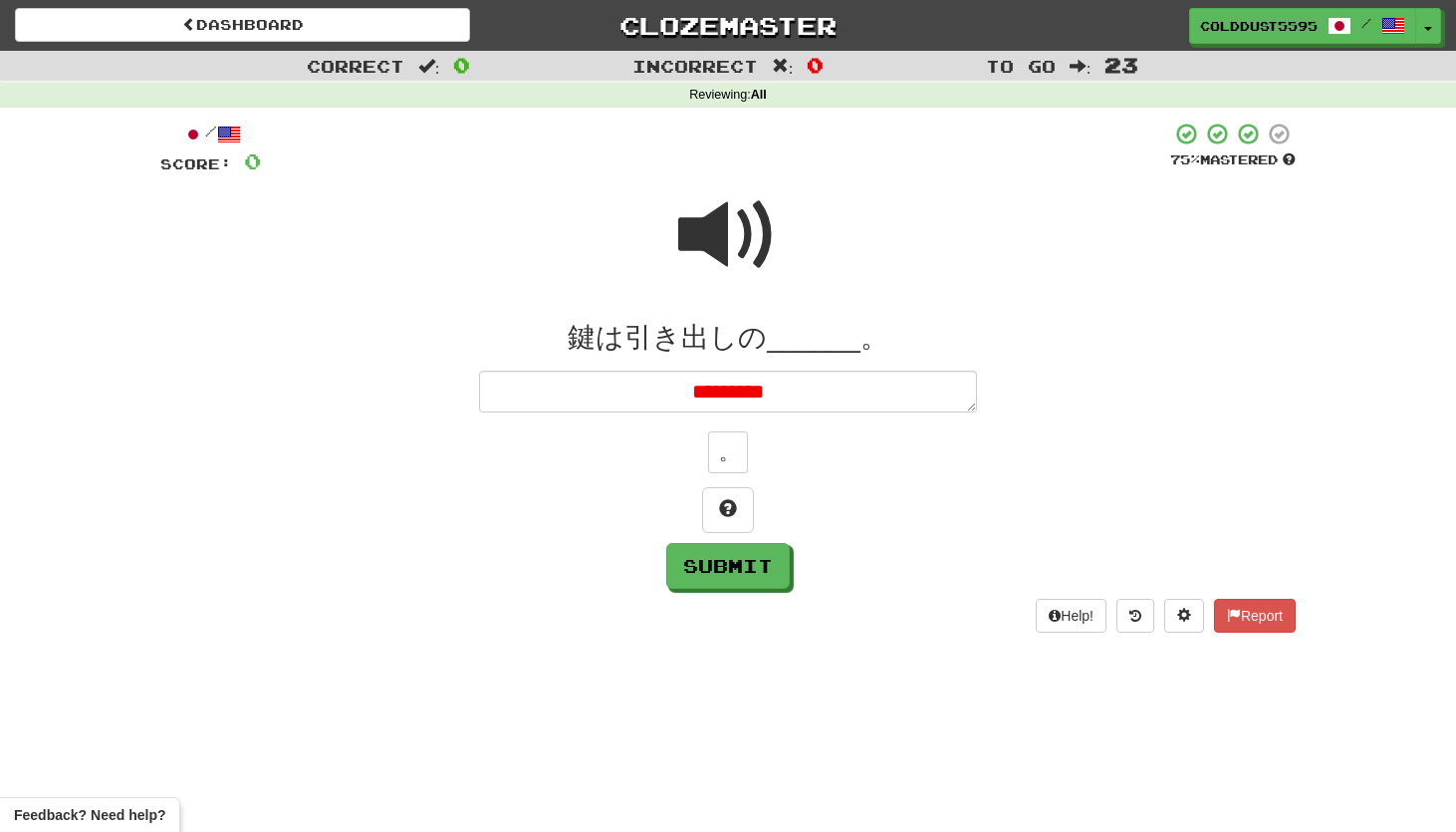 type on "*" 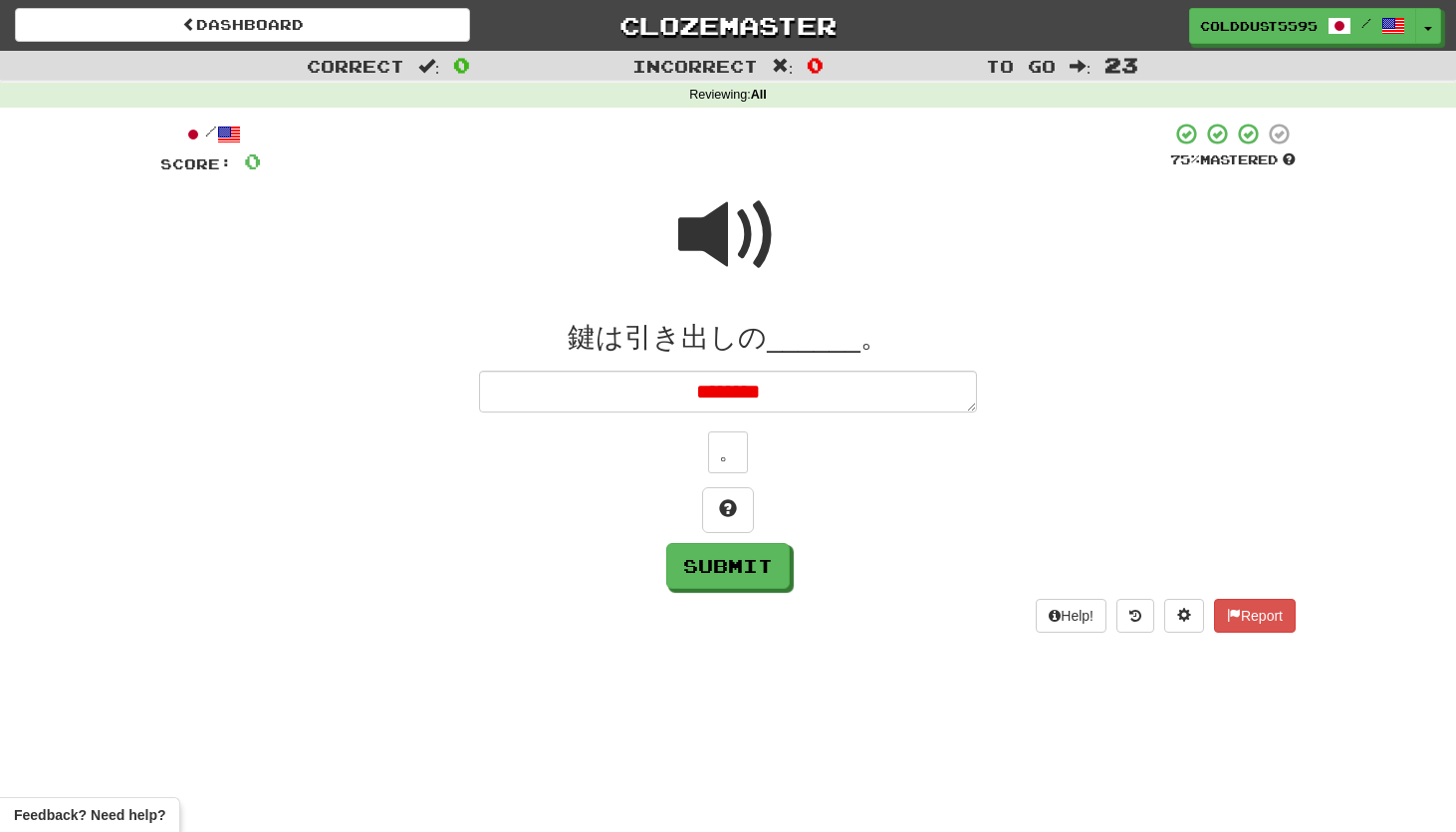 type on "*********" 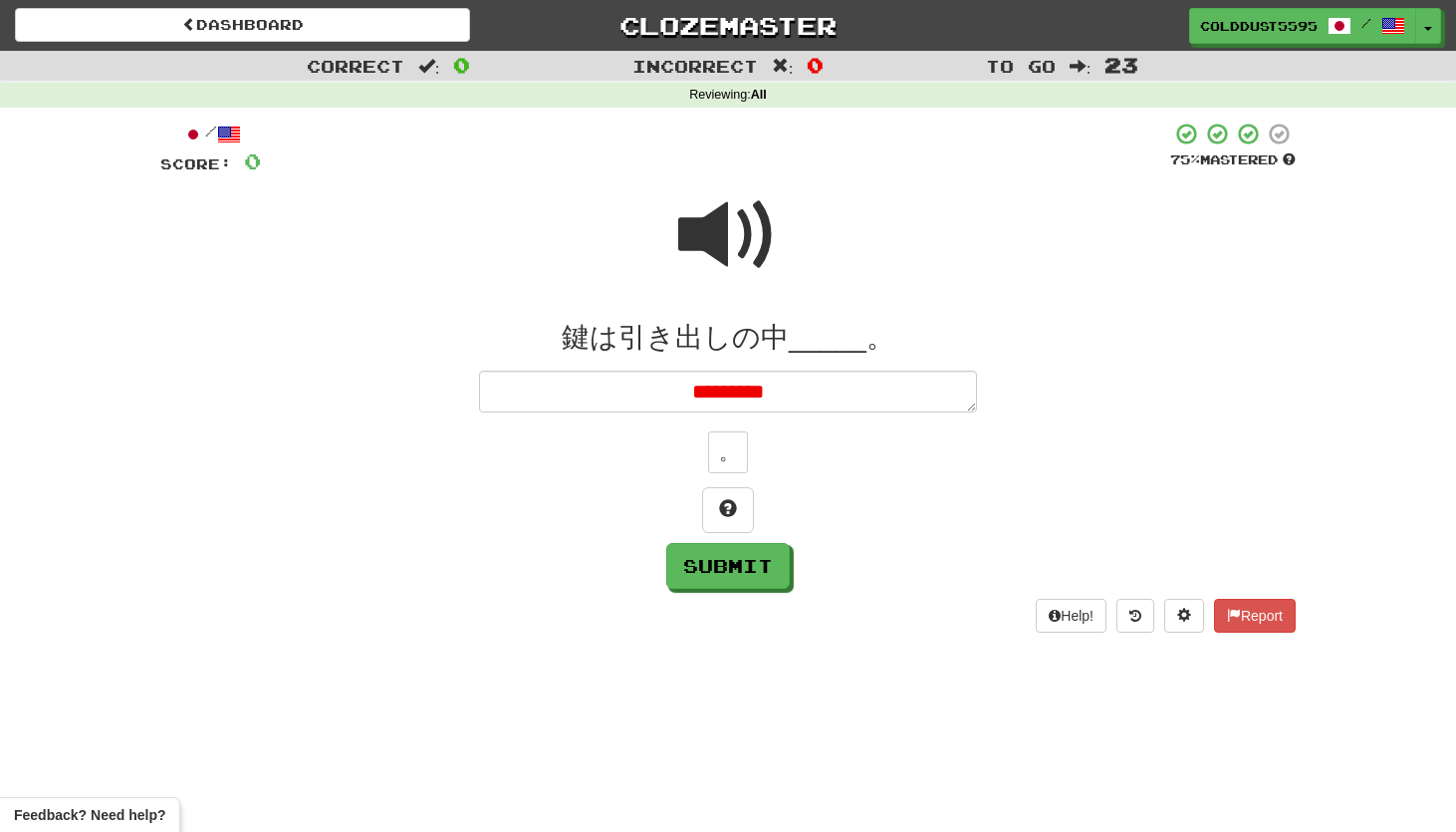 type on "*" 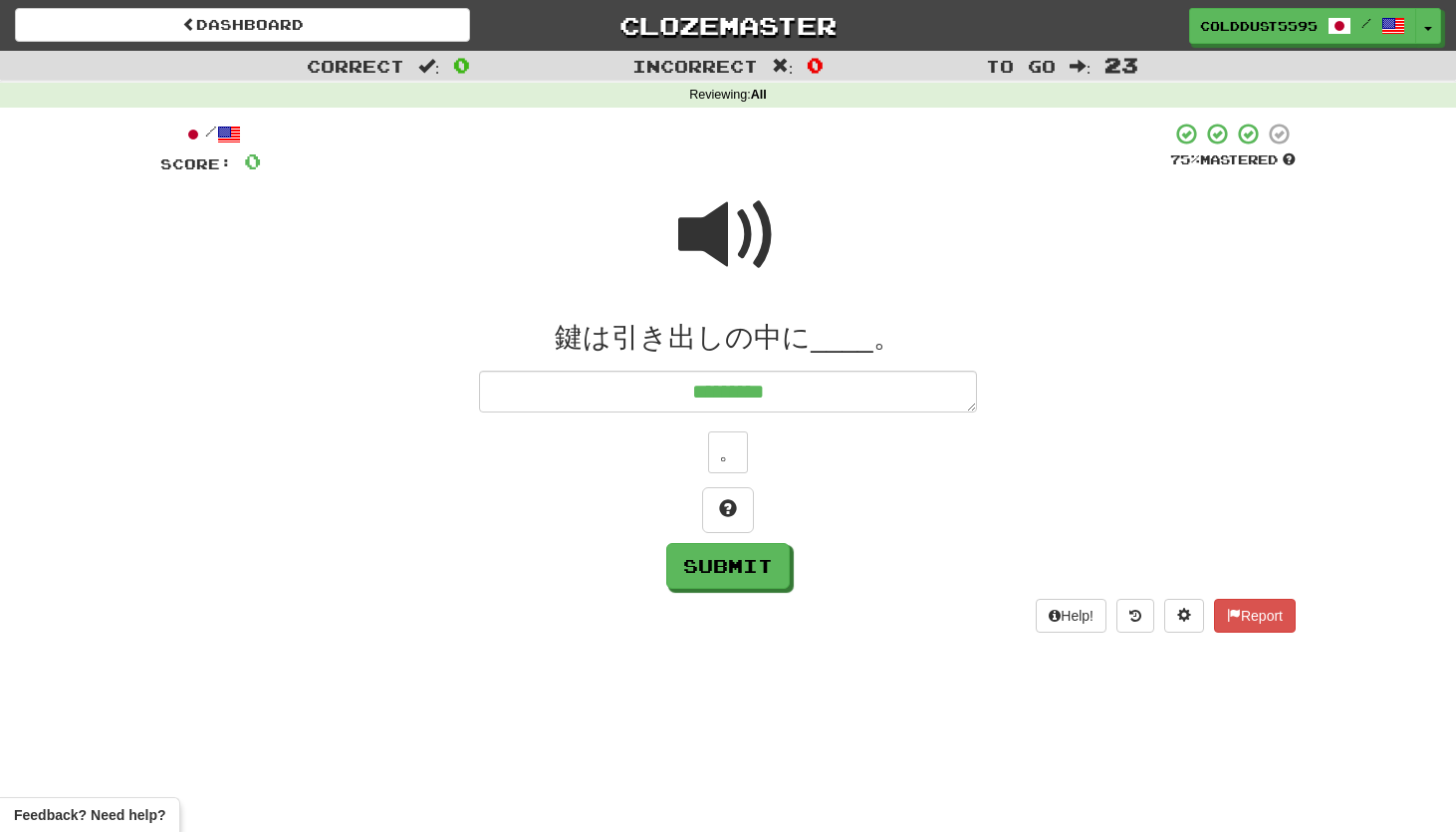 type on "*" 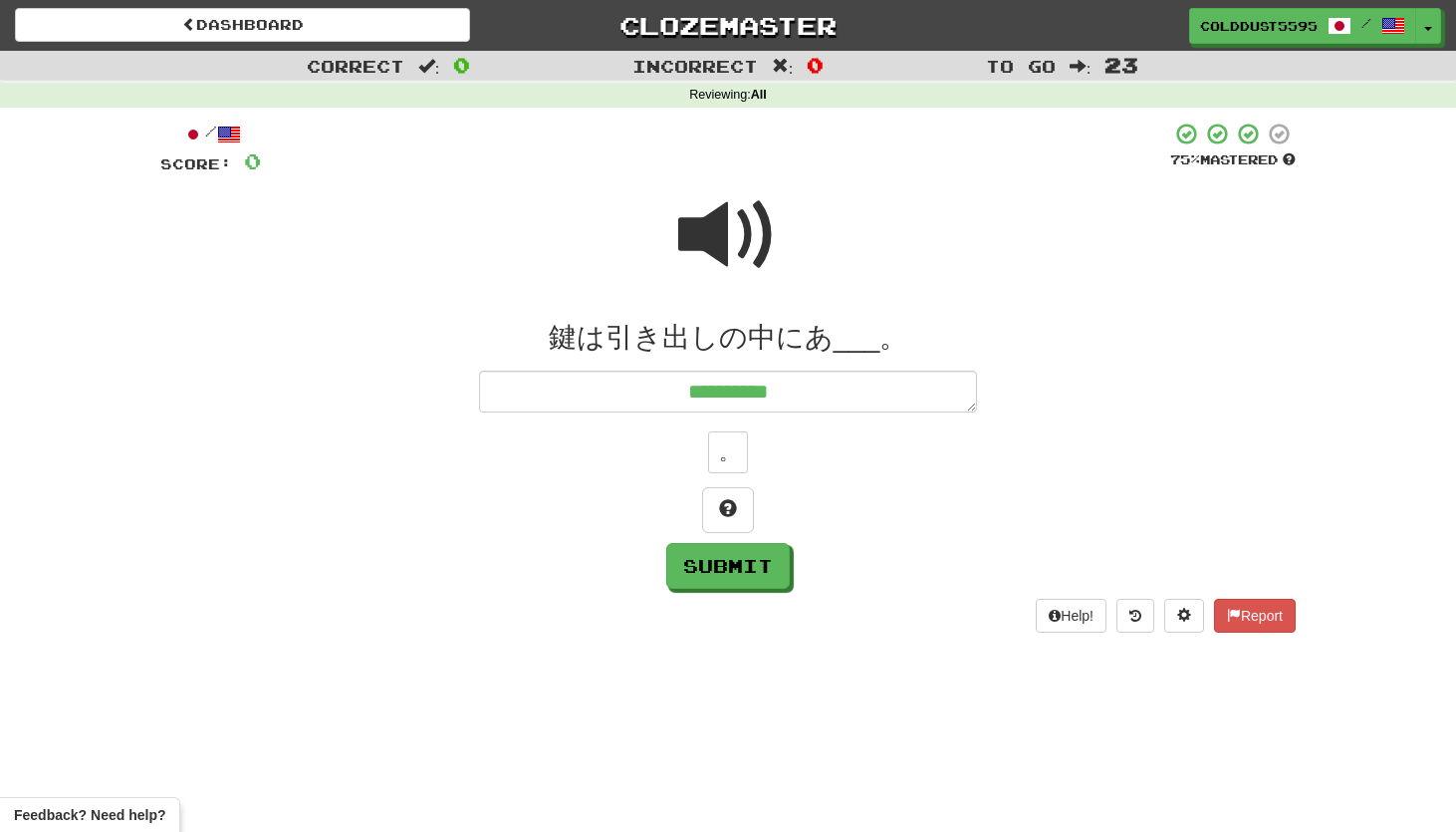 type on "*" 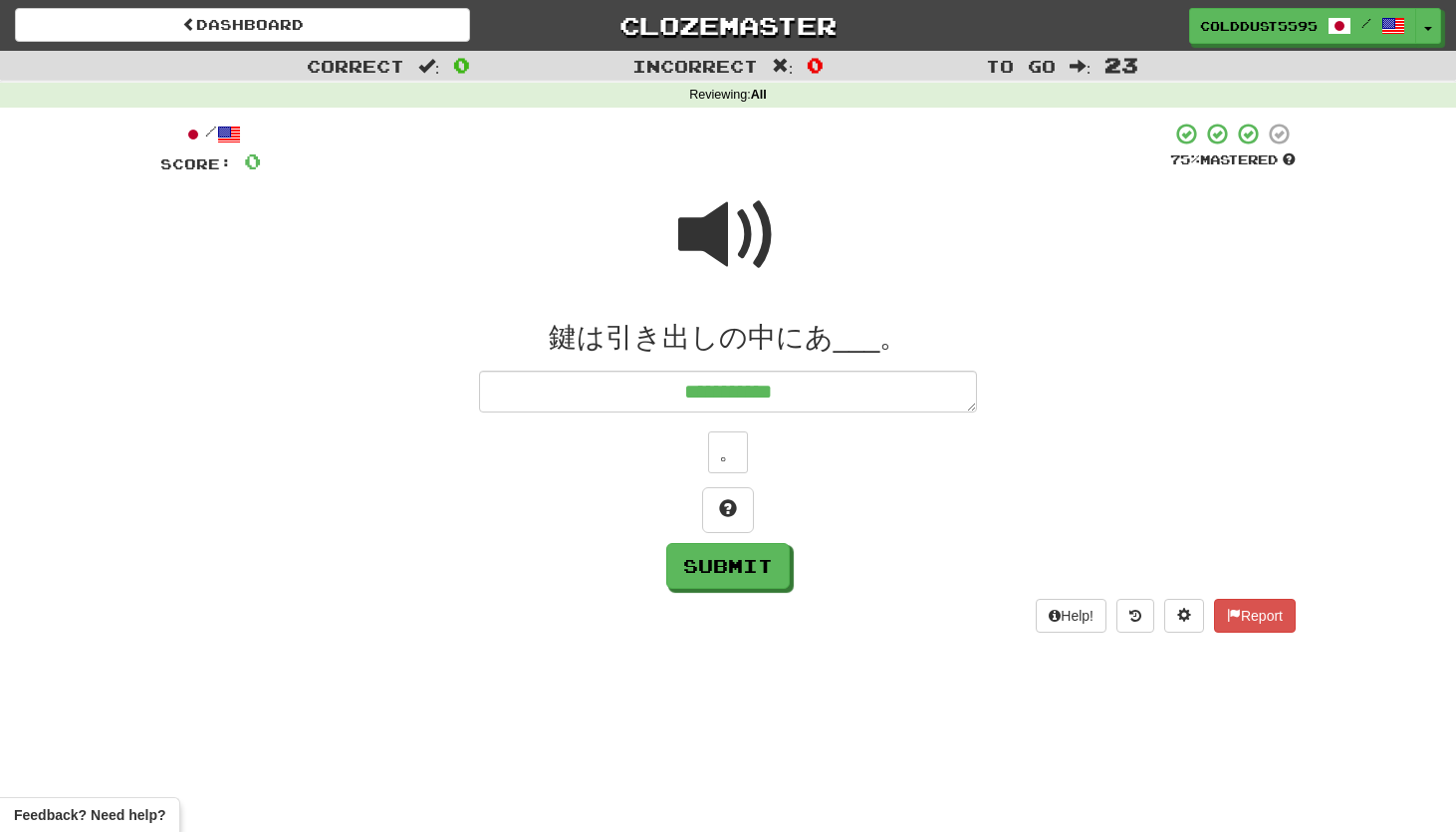 type on "**********" 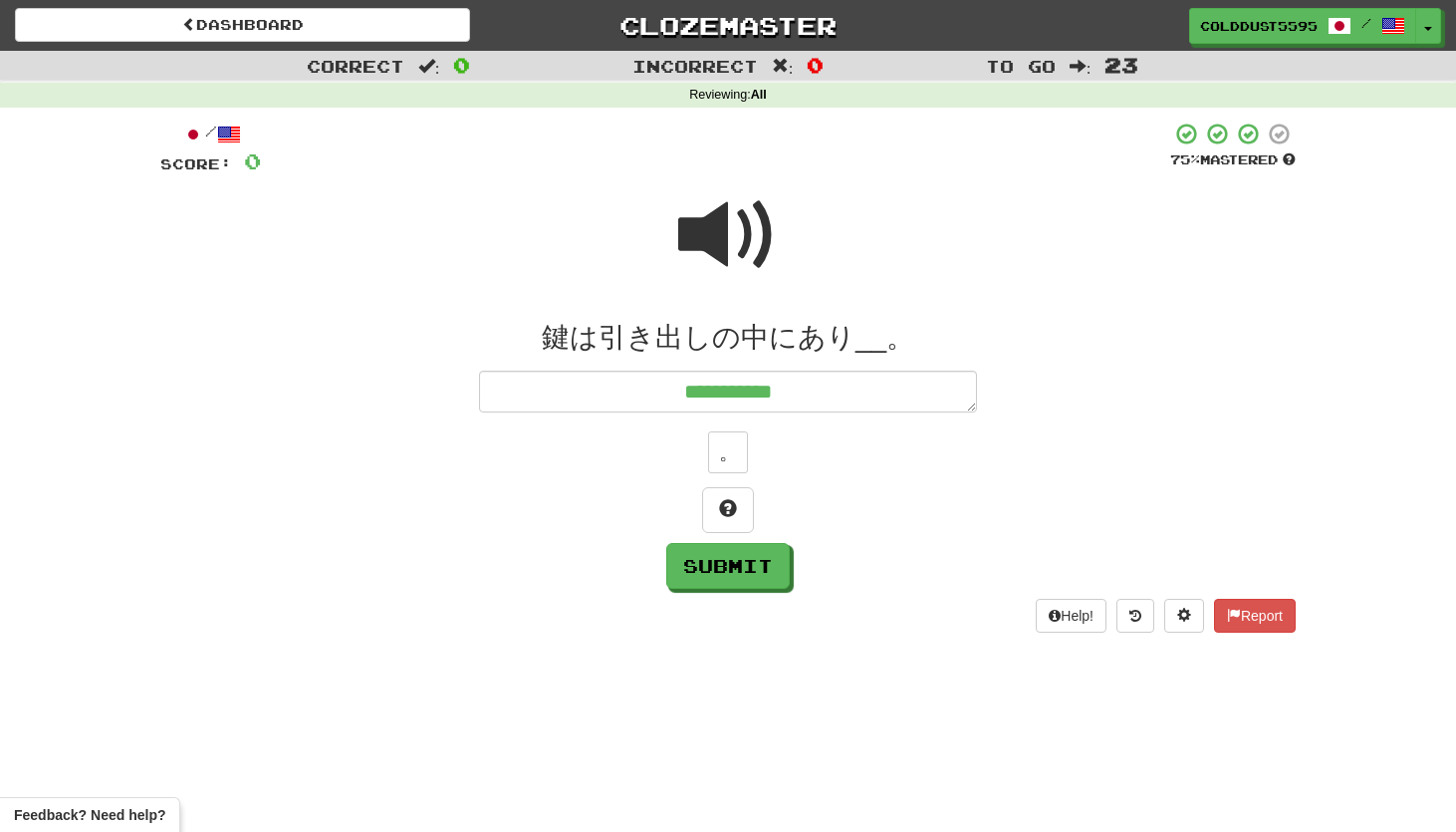 type on "*" 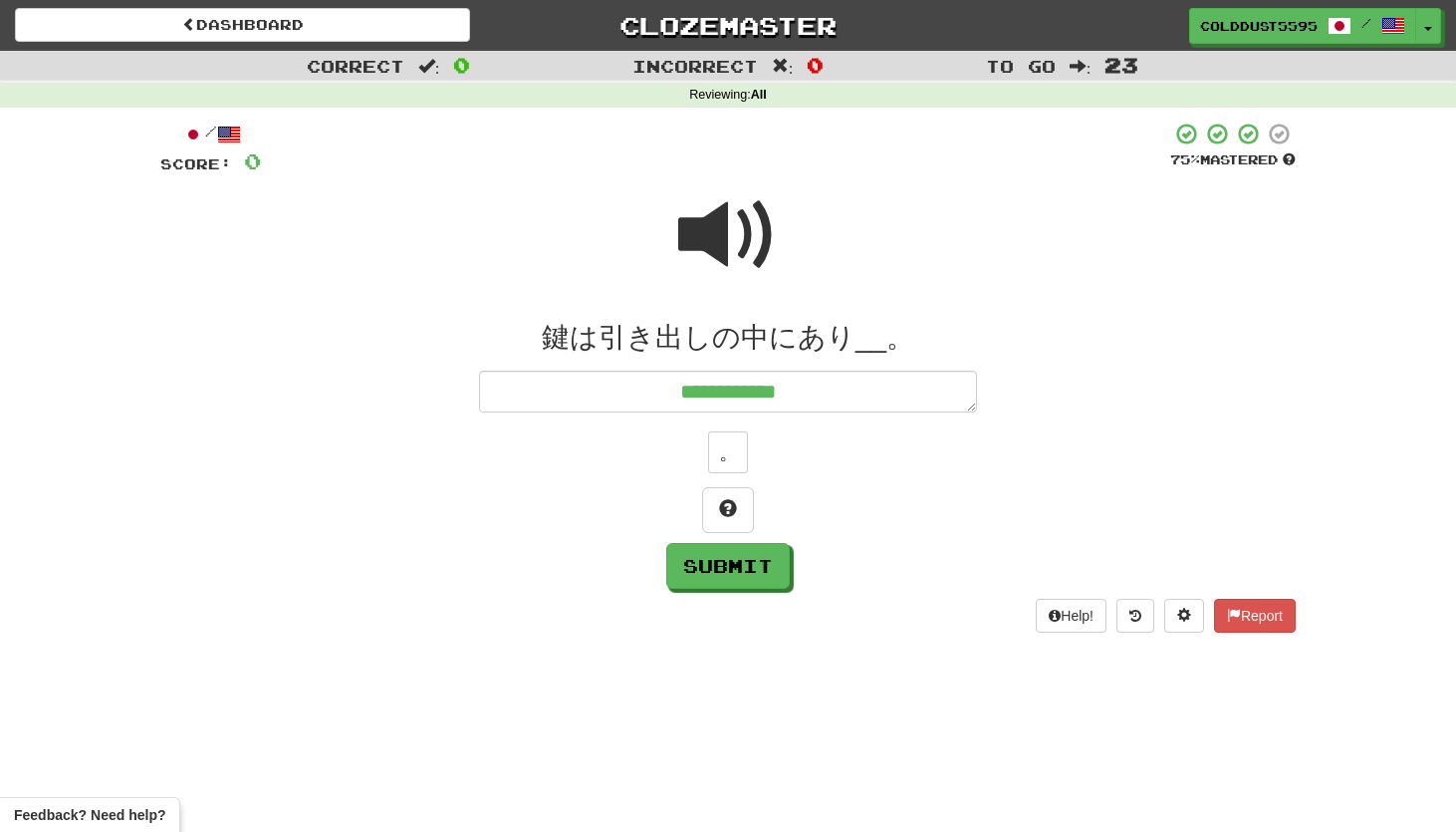 type on "*" 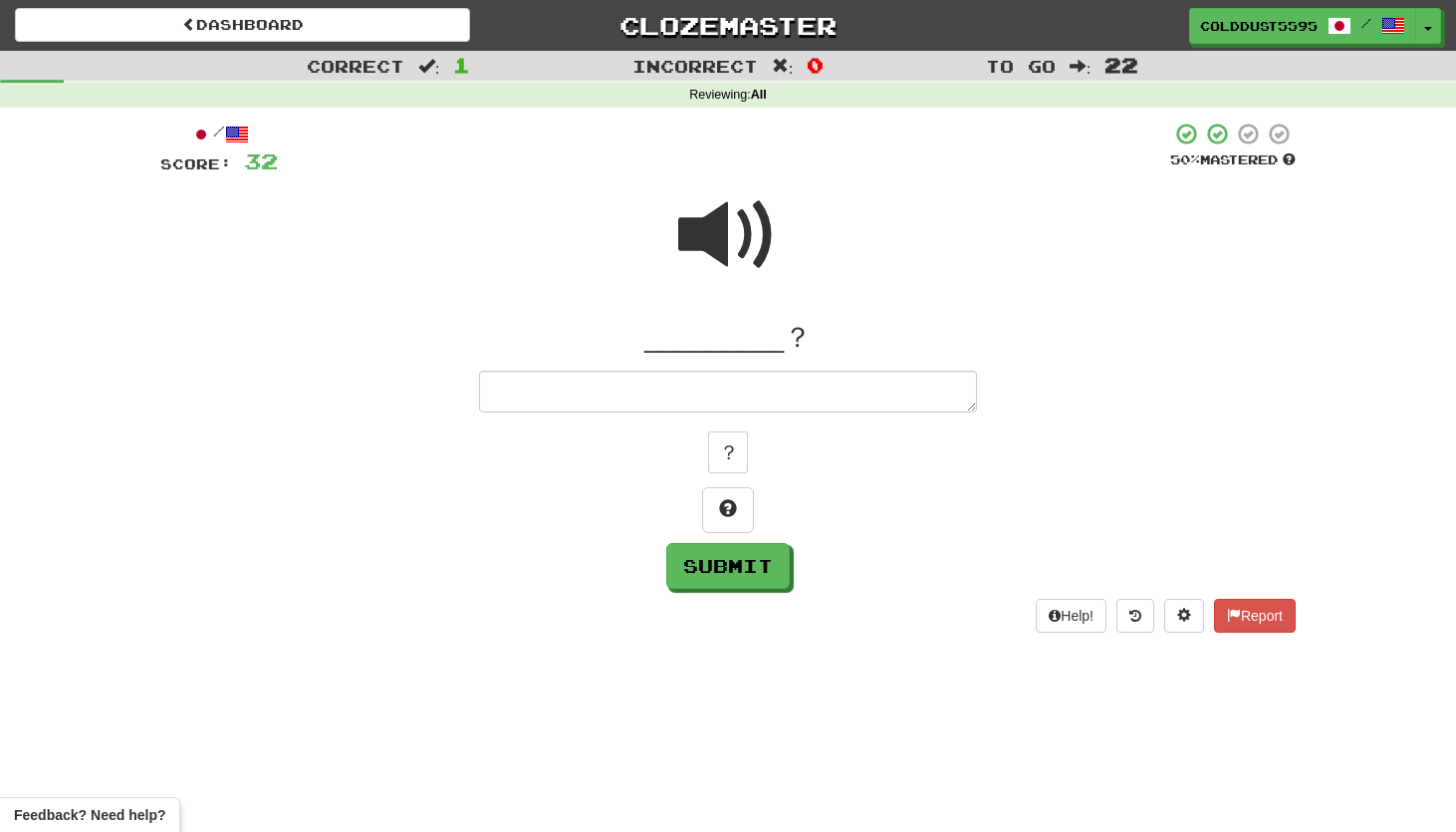 type on "*" 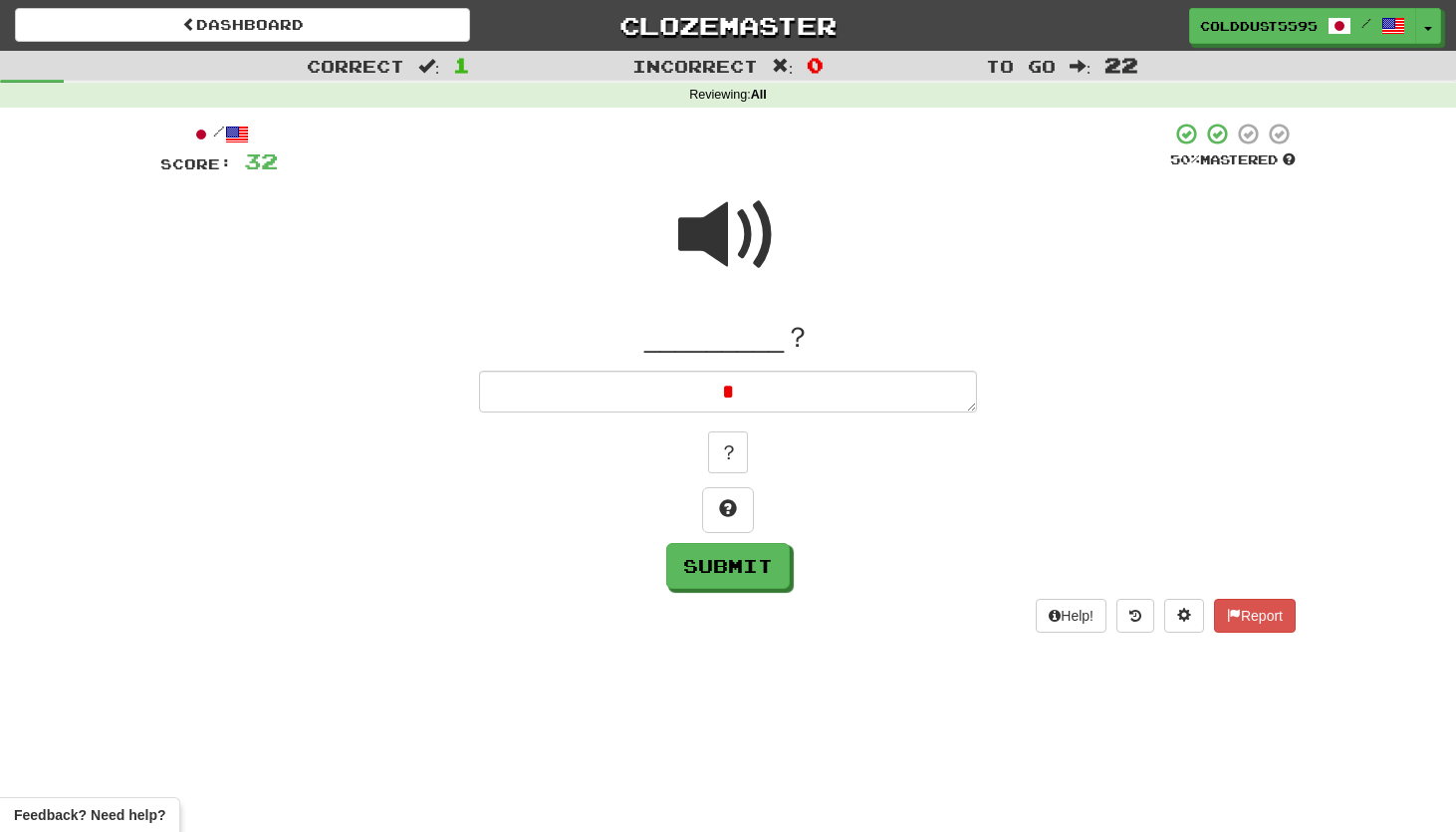 type on "*" 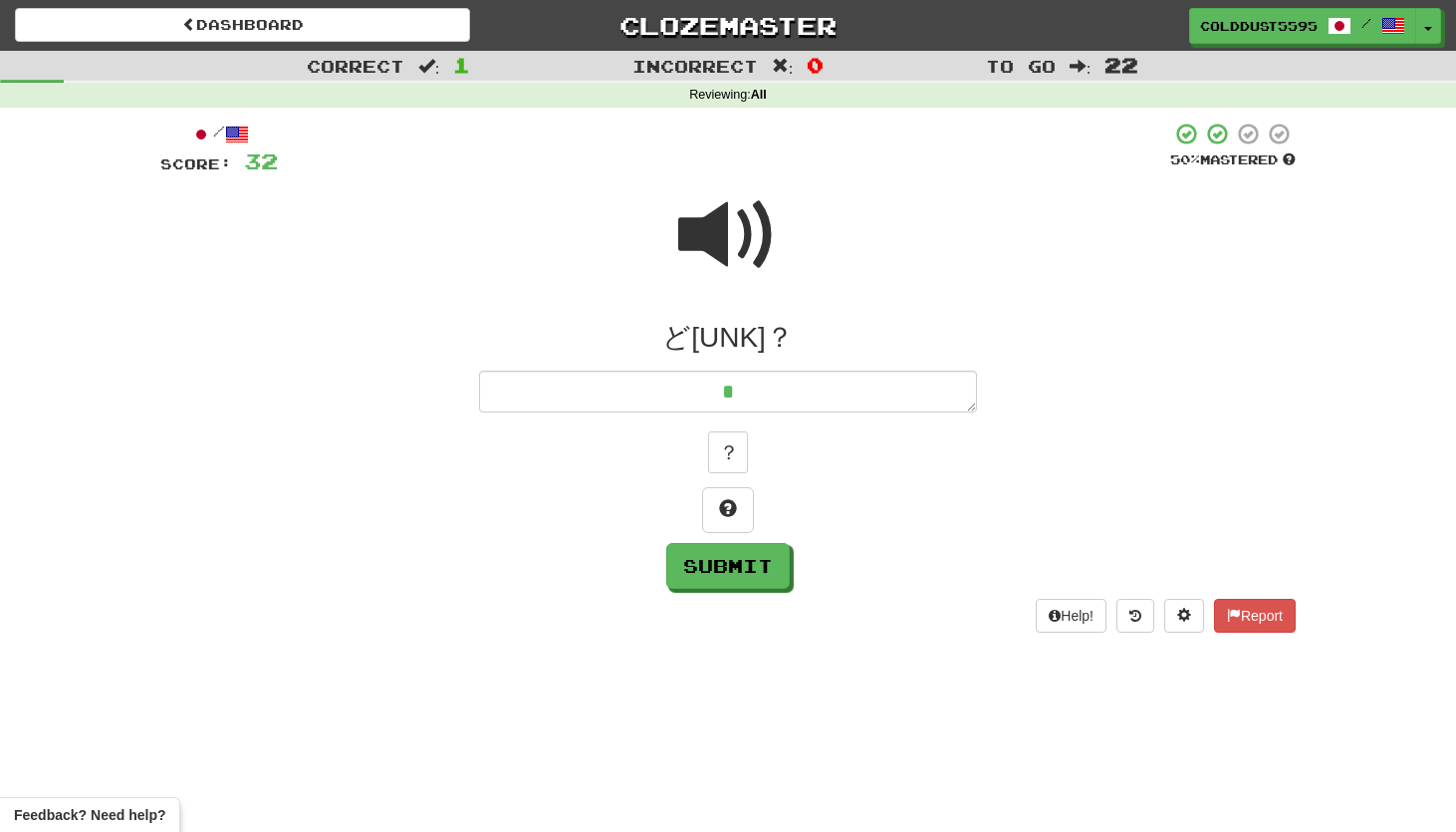 type on "*" 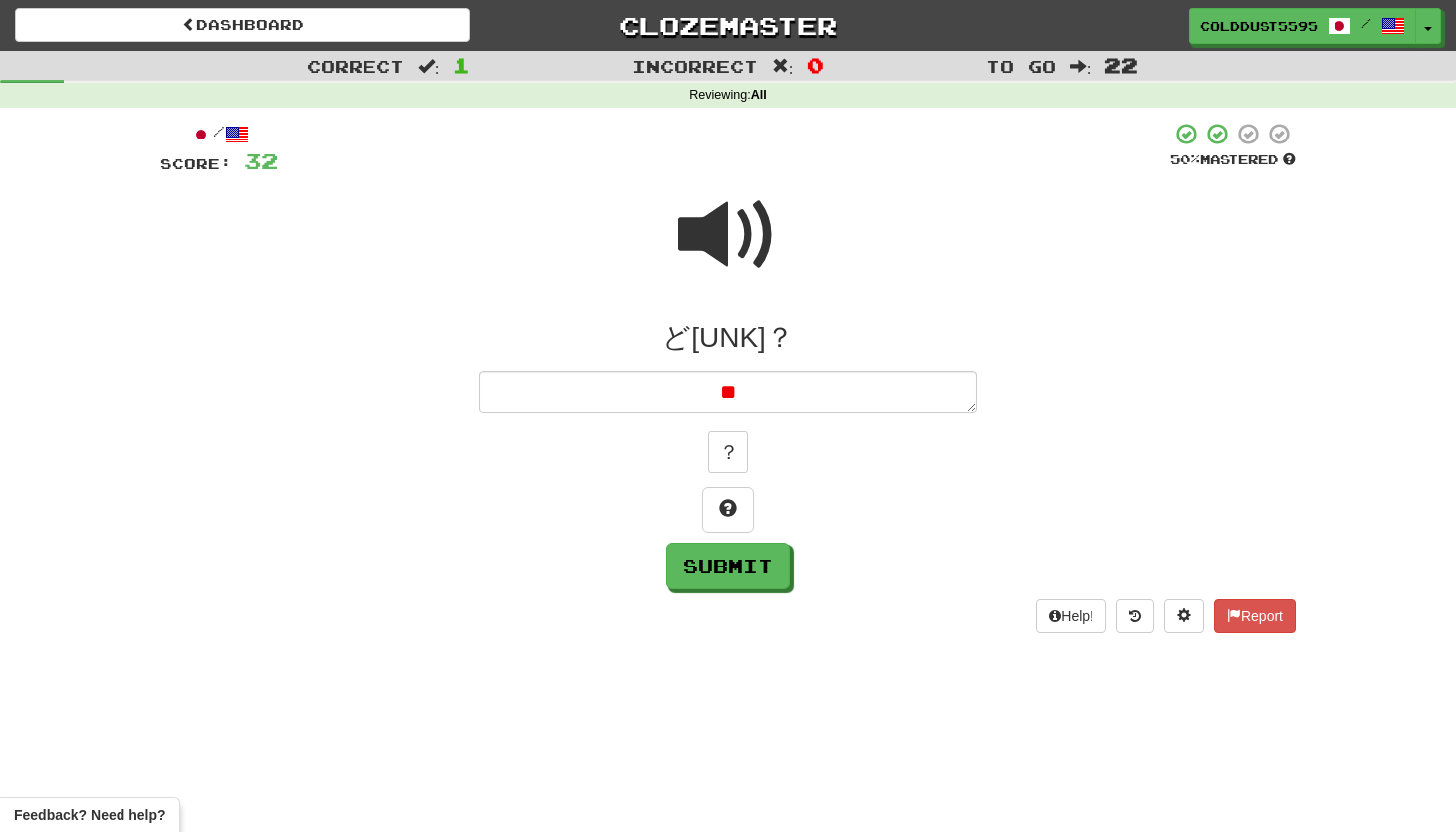 type on "*" 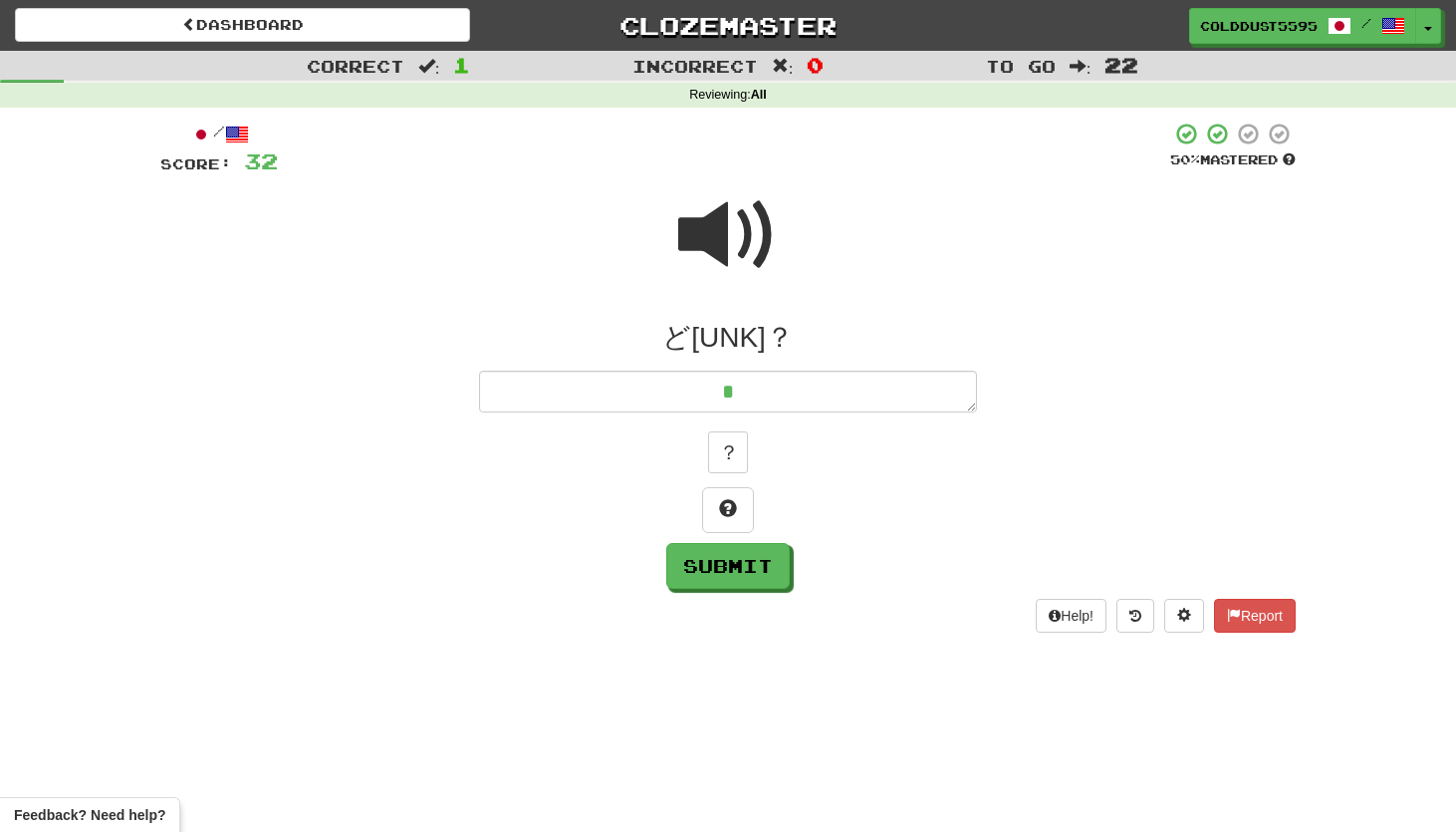 type on "*" 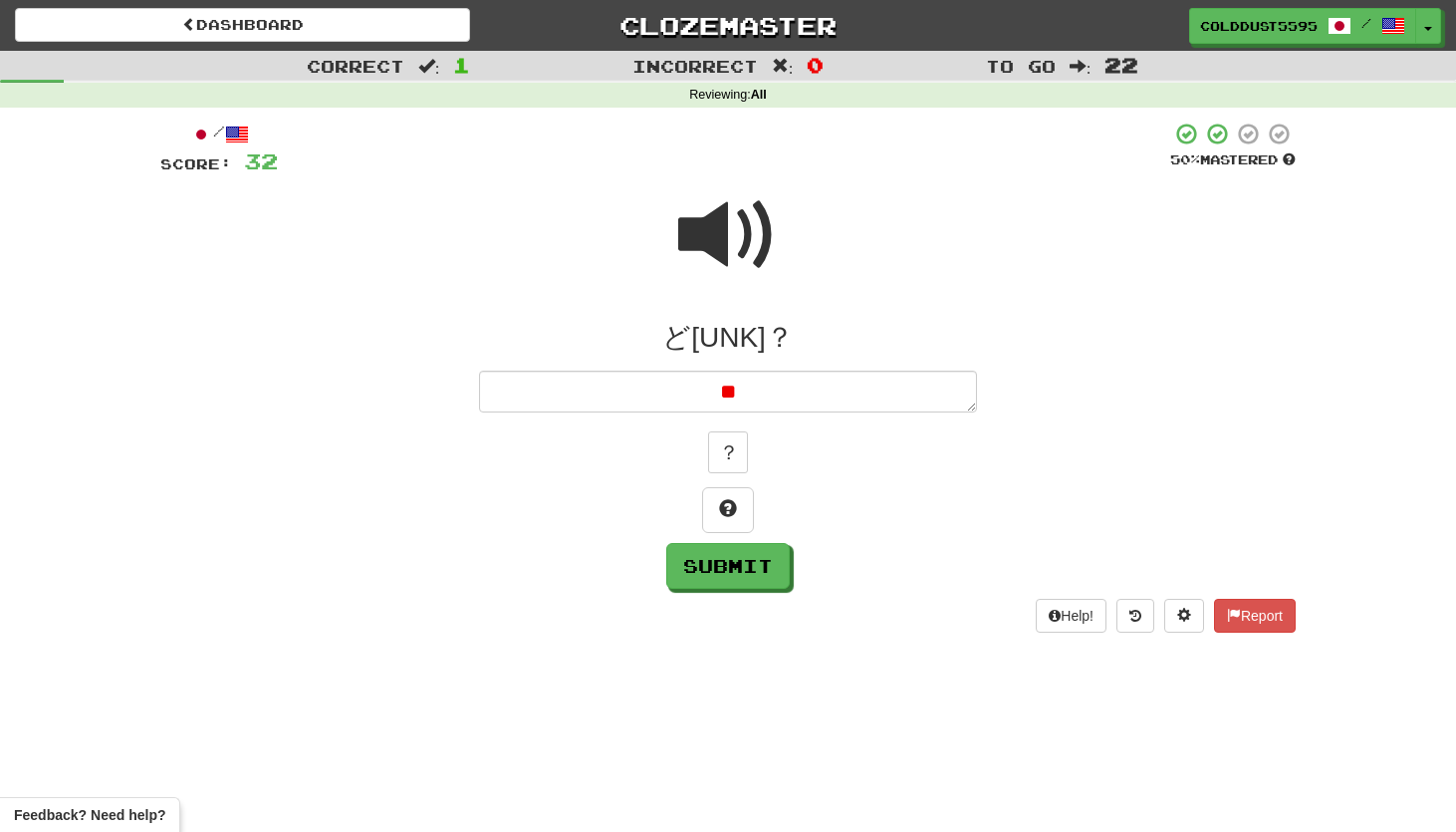 type on "*" 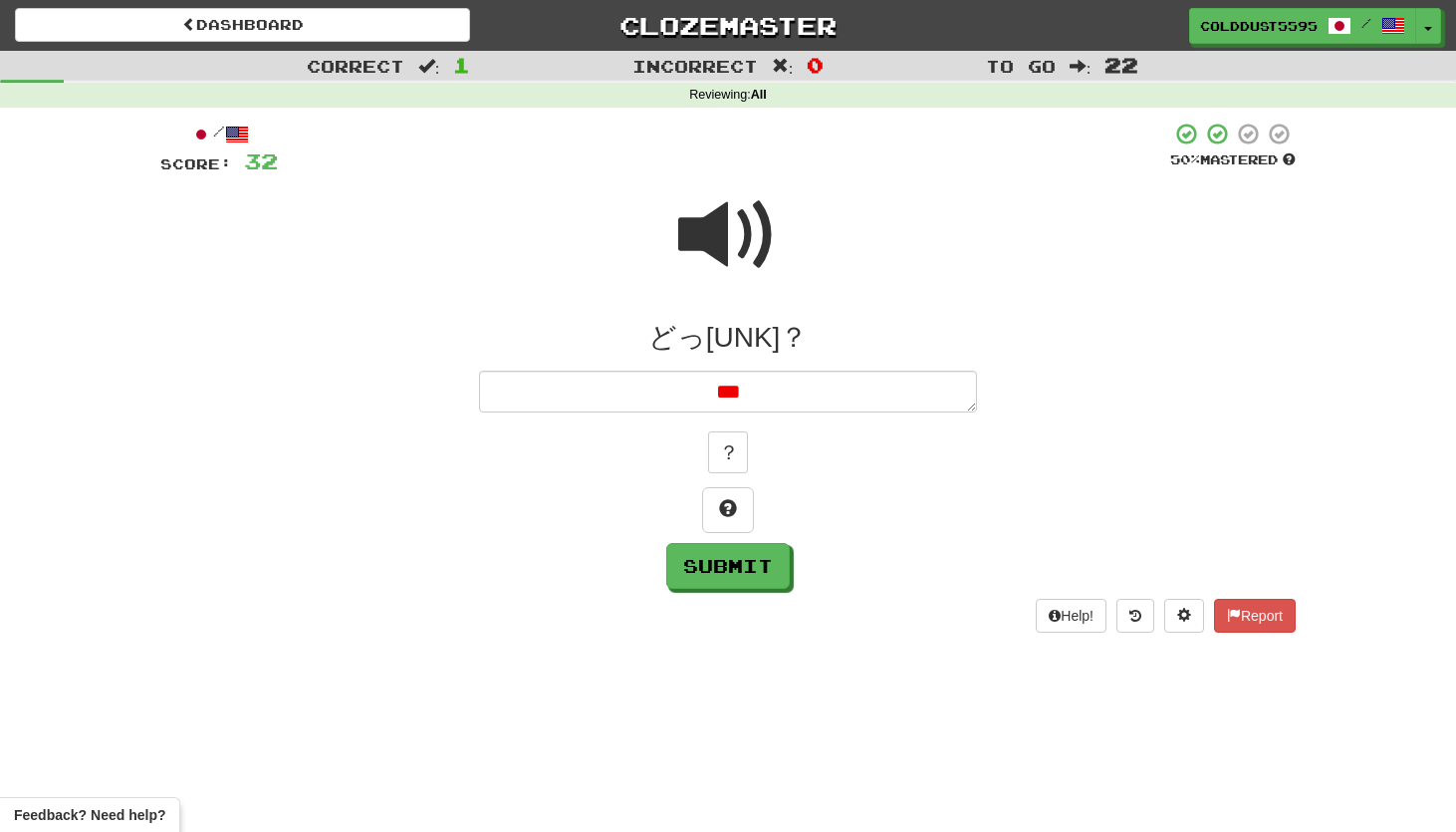 type on "*" 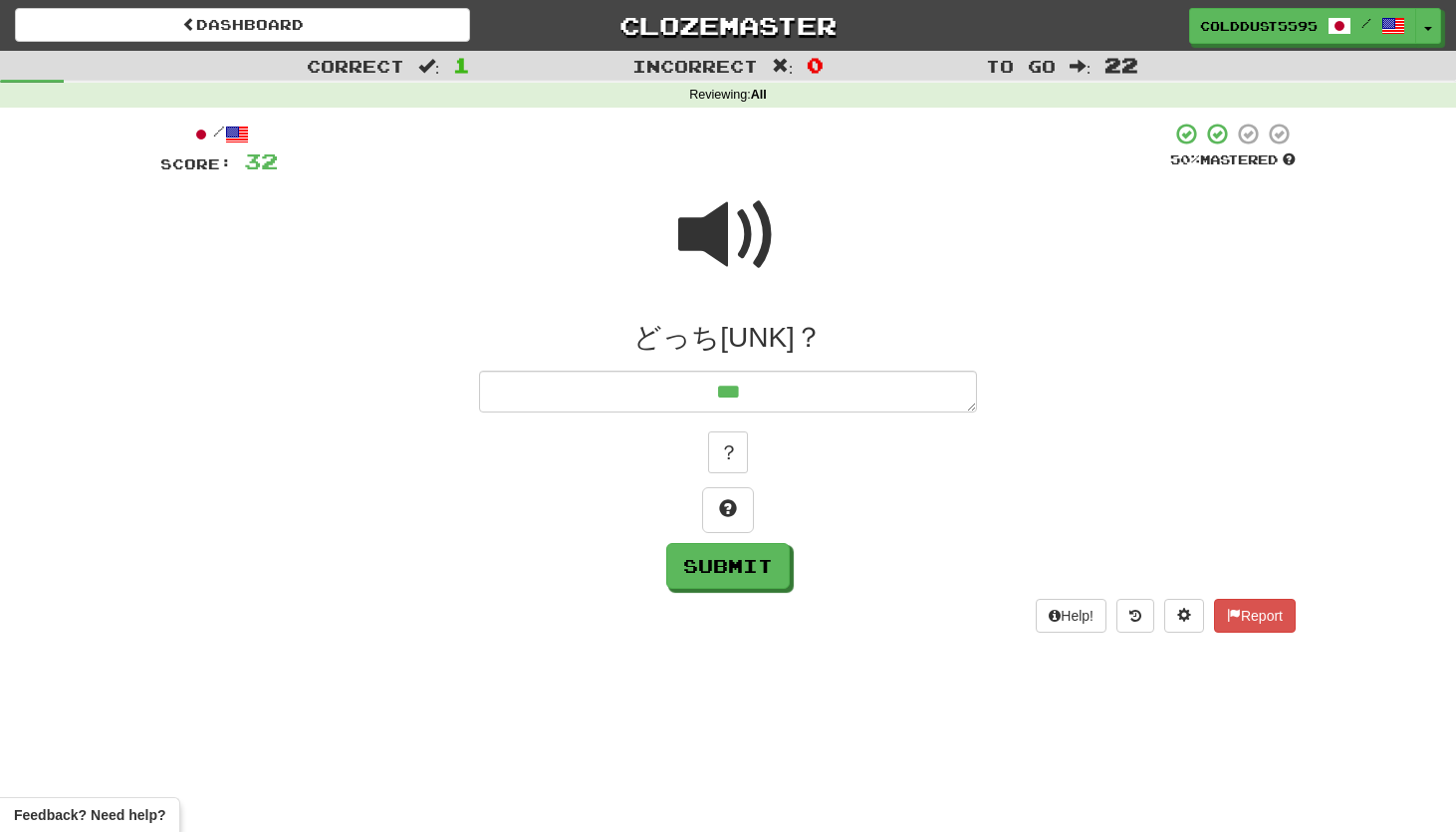type on "****" 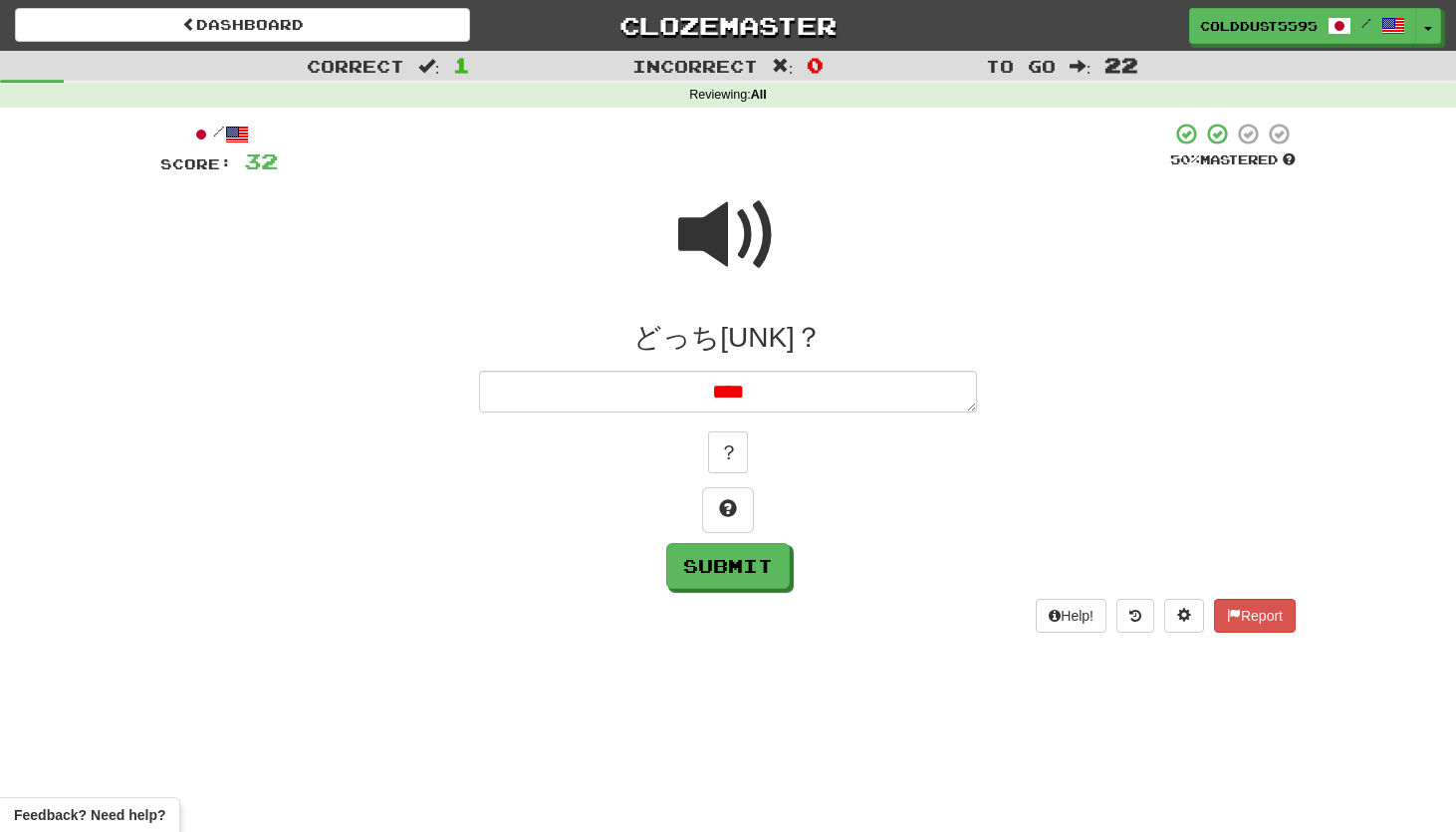 type on "*" 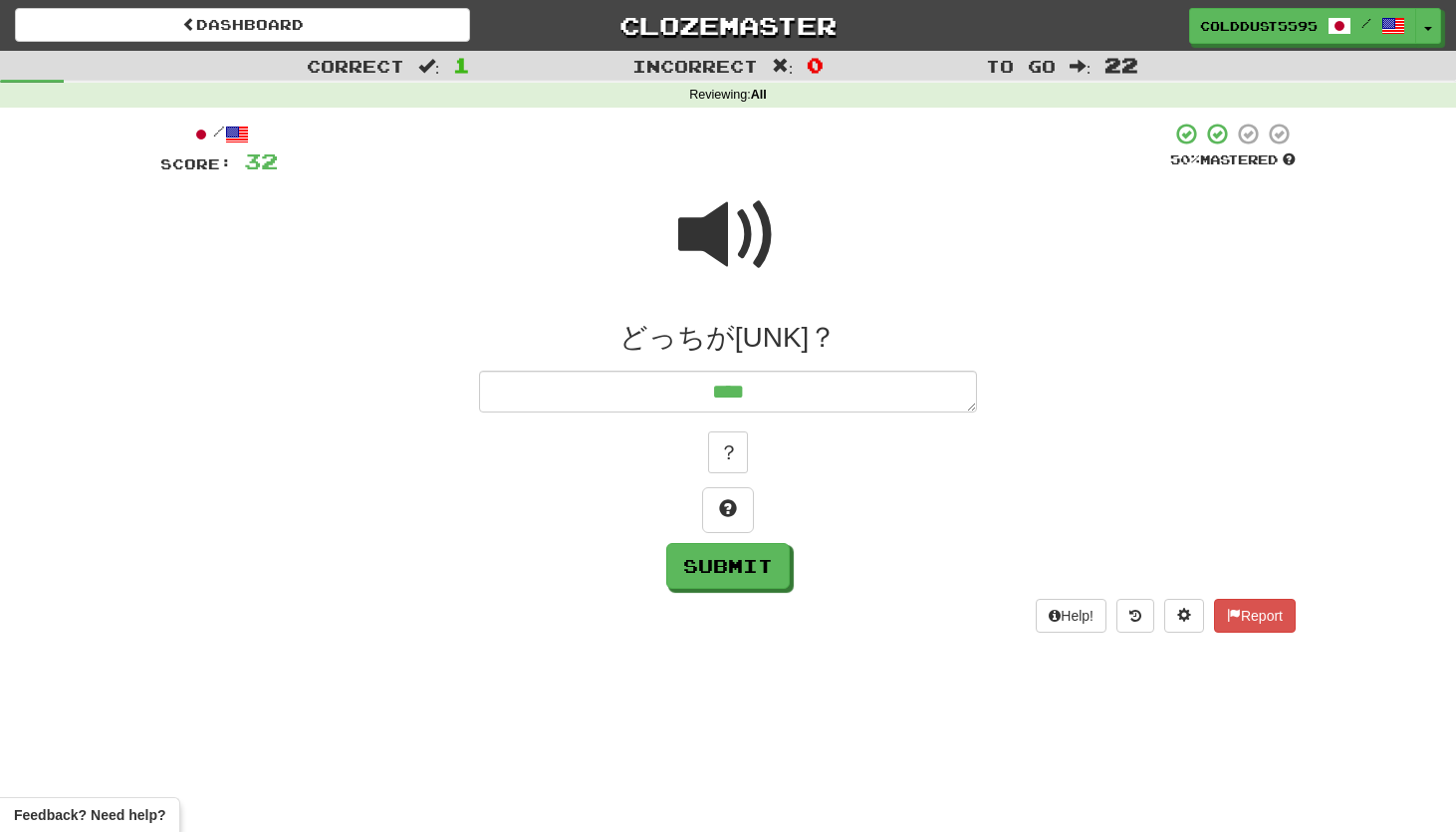 type on "*" 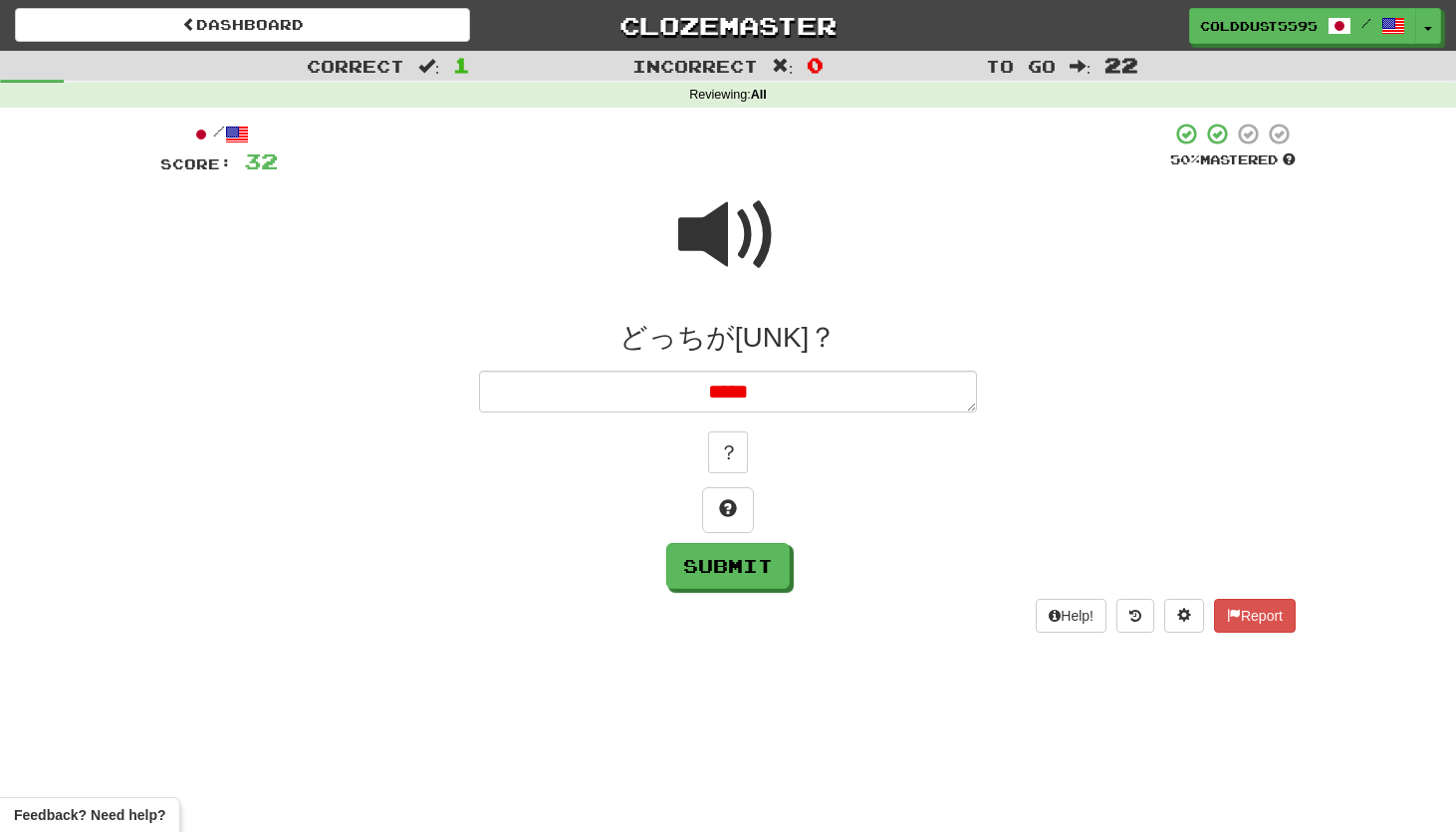 type on "*****" 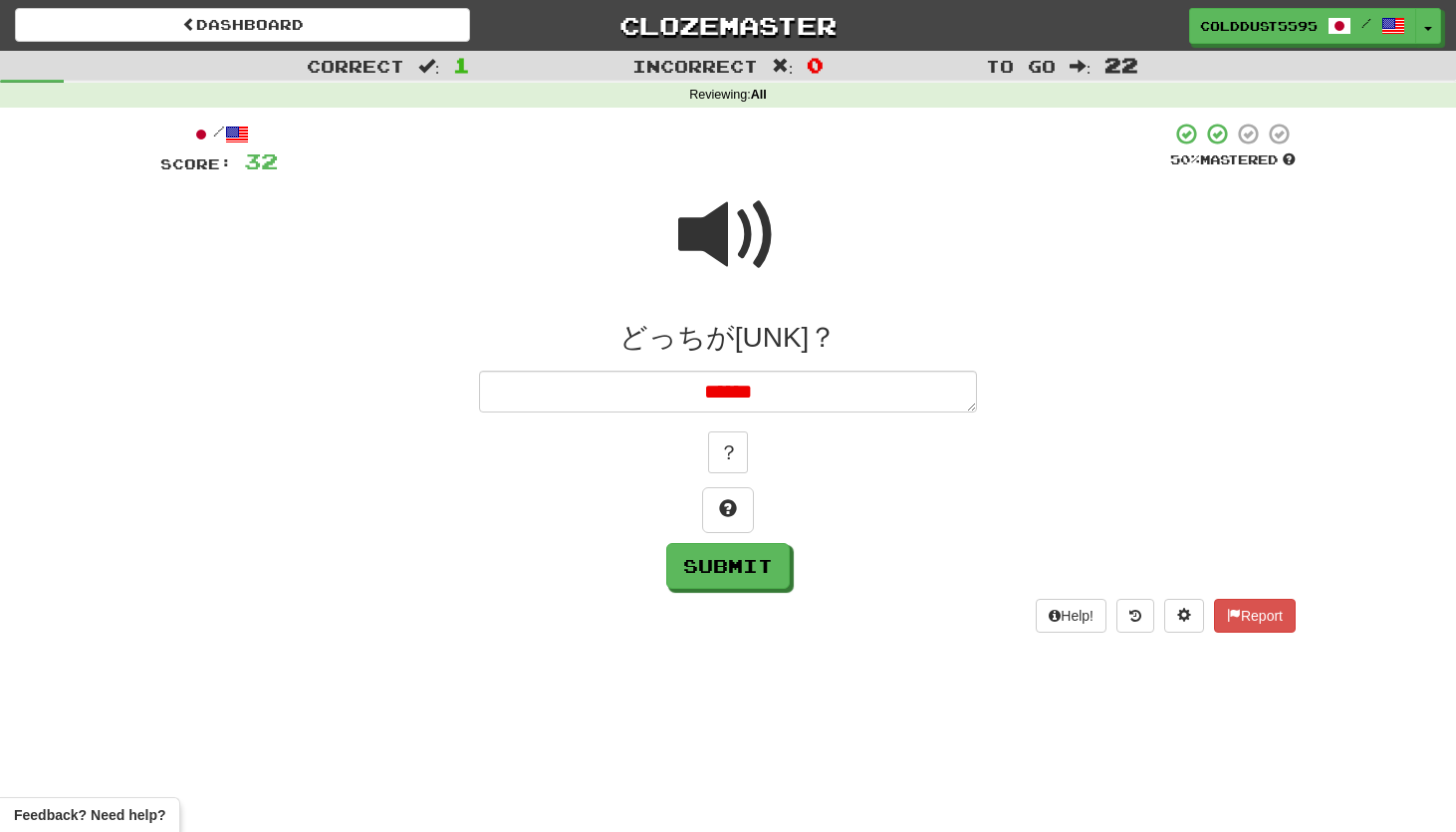 type on "*" 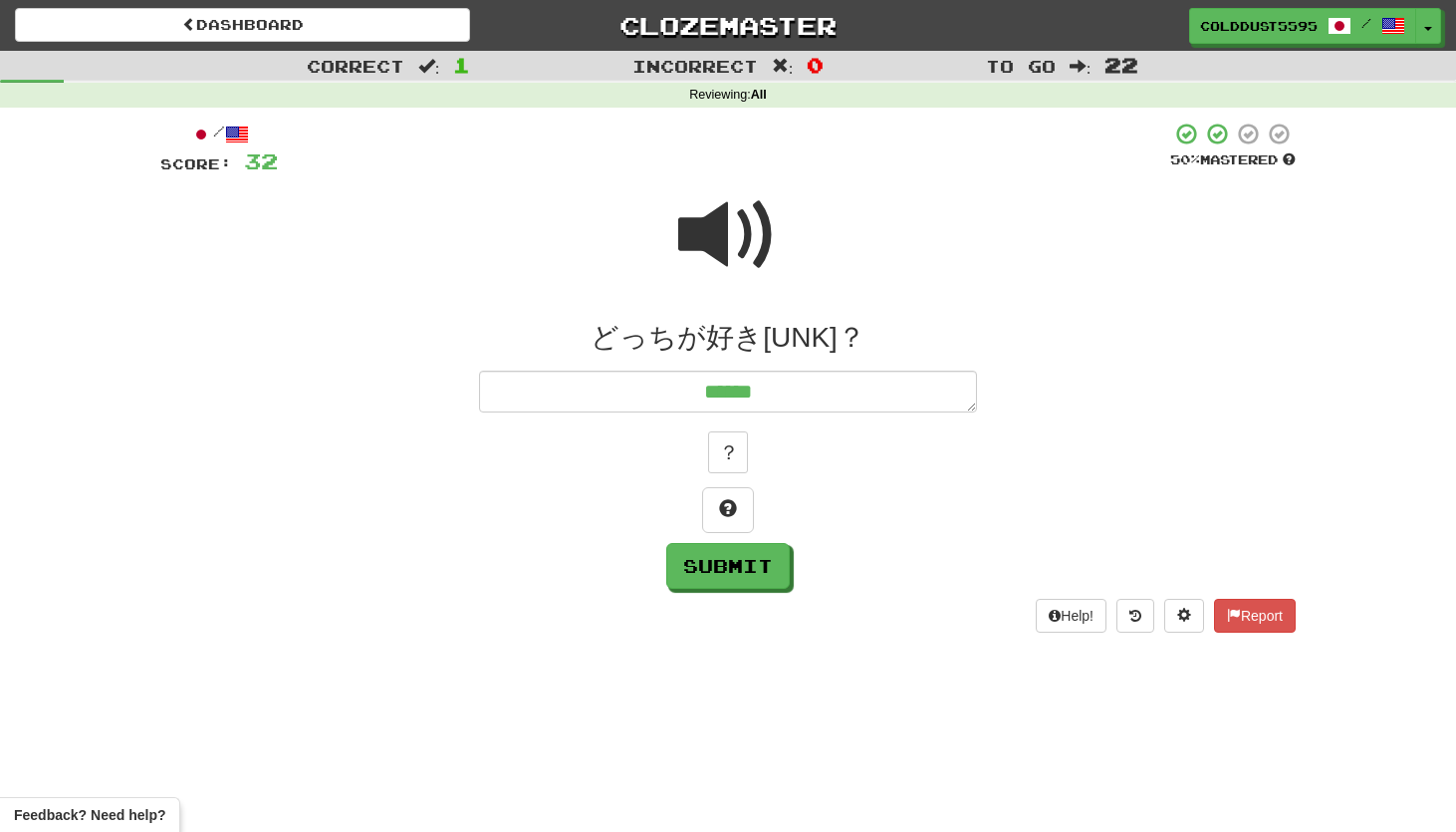 type on "*" 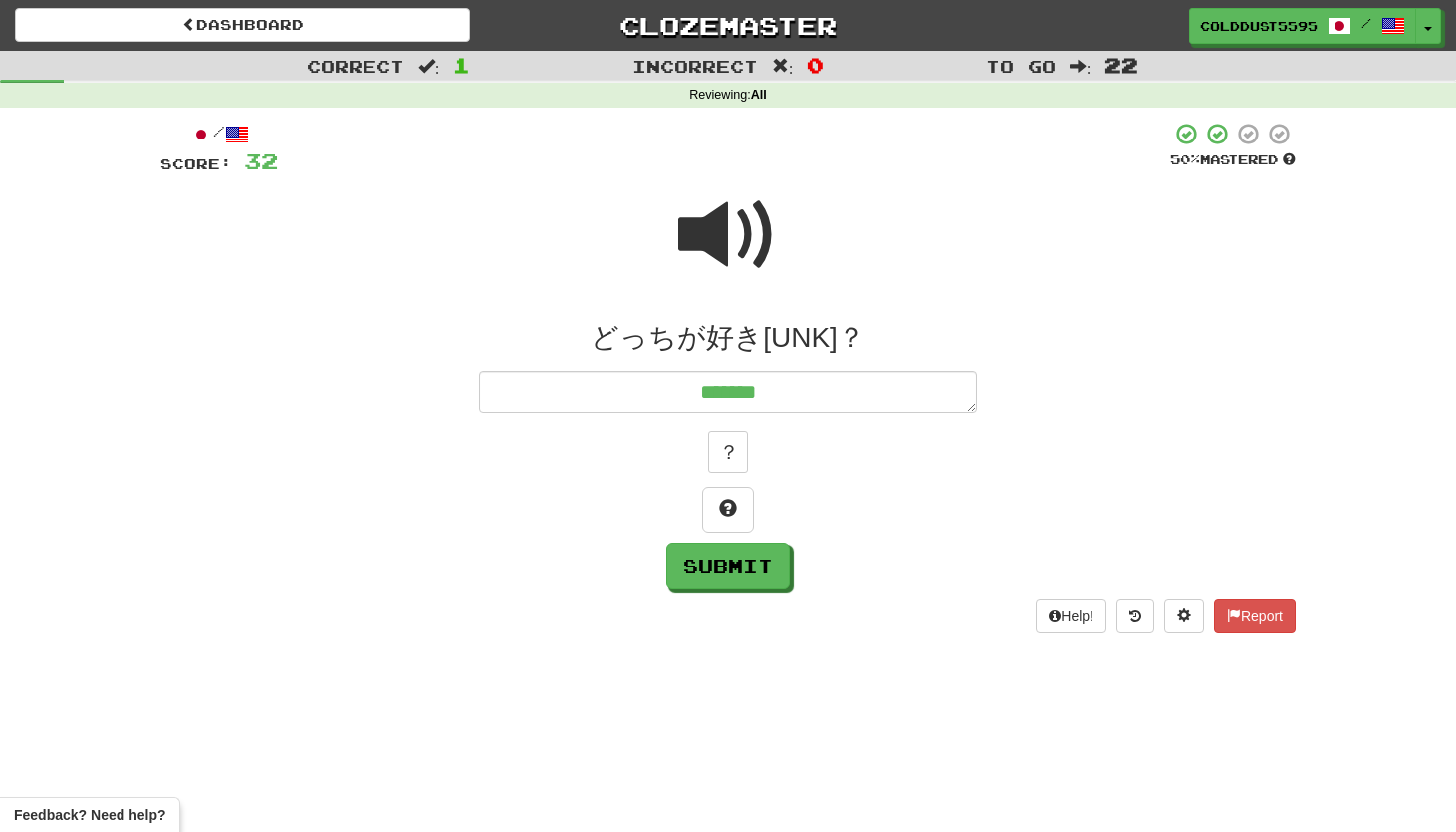 type on "*" 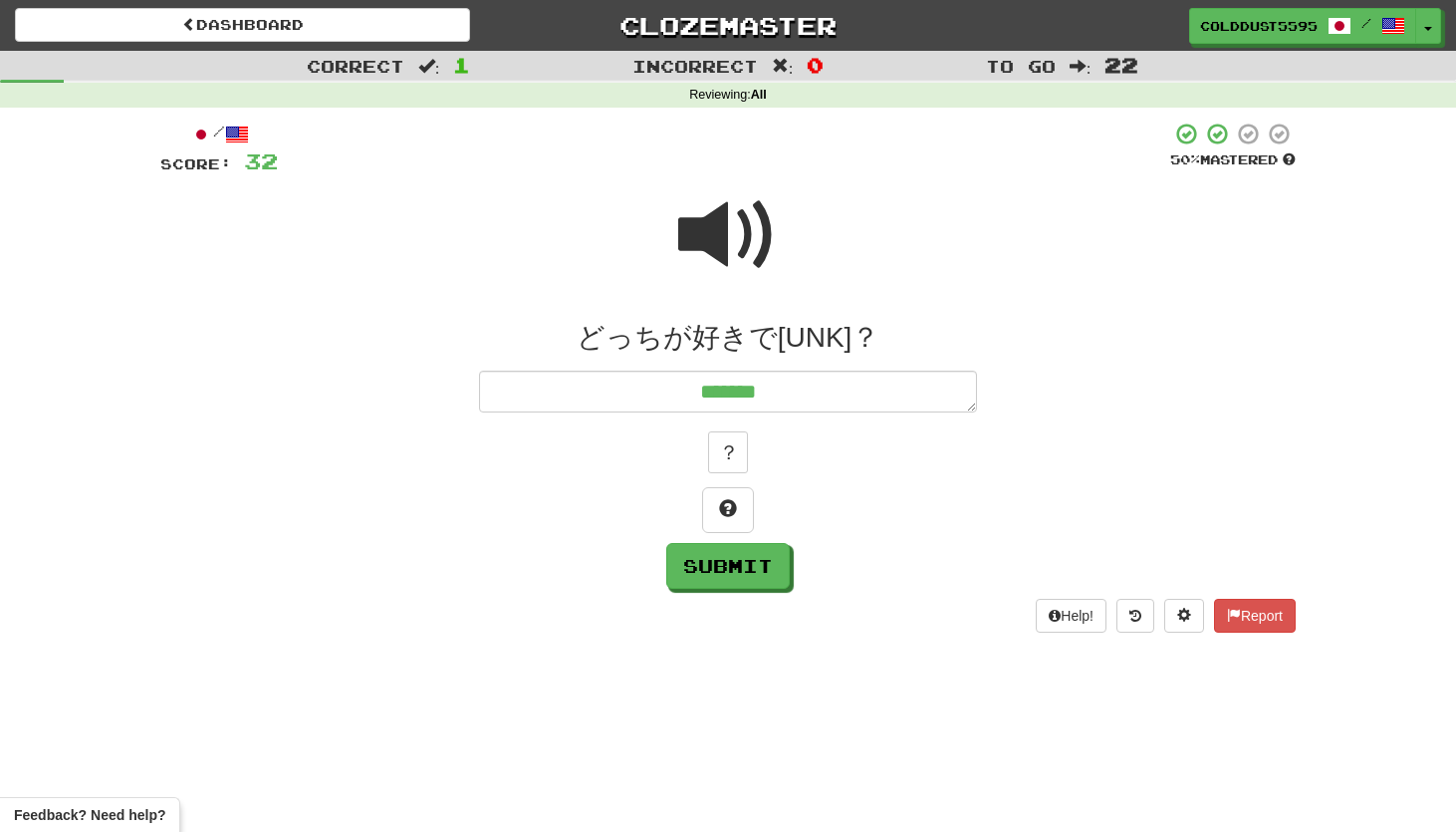 type on "*" 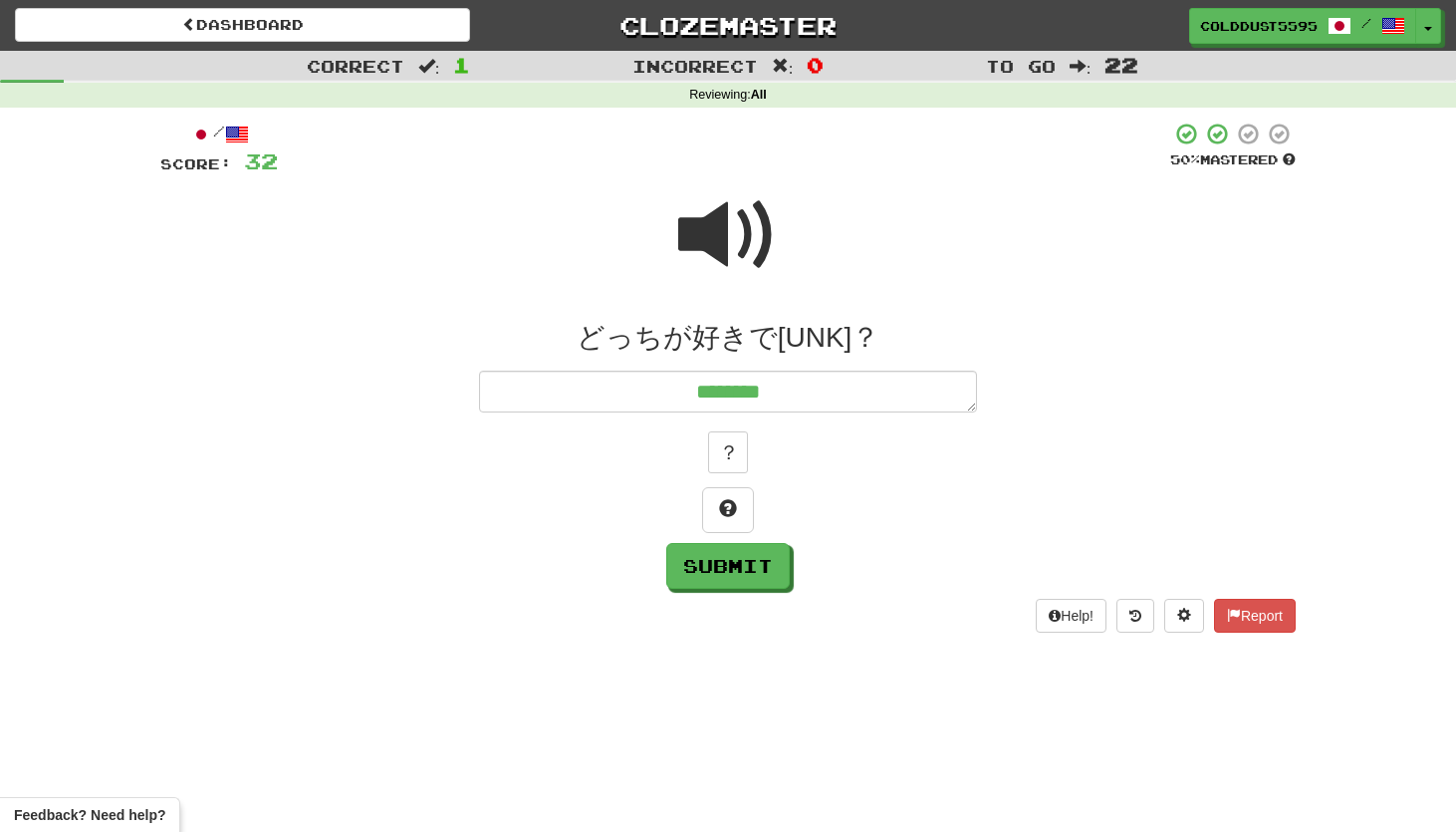 type on "********" 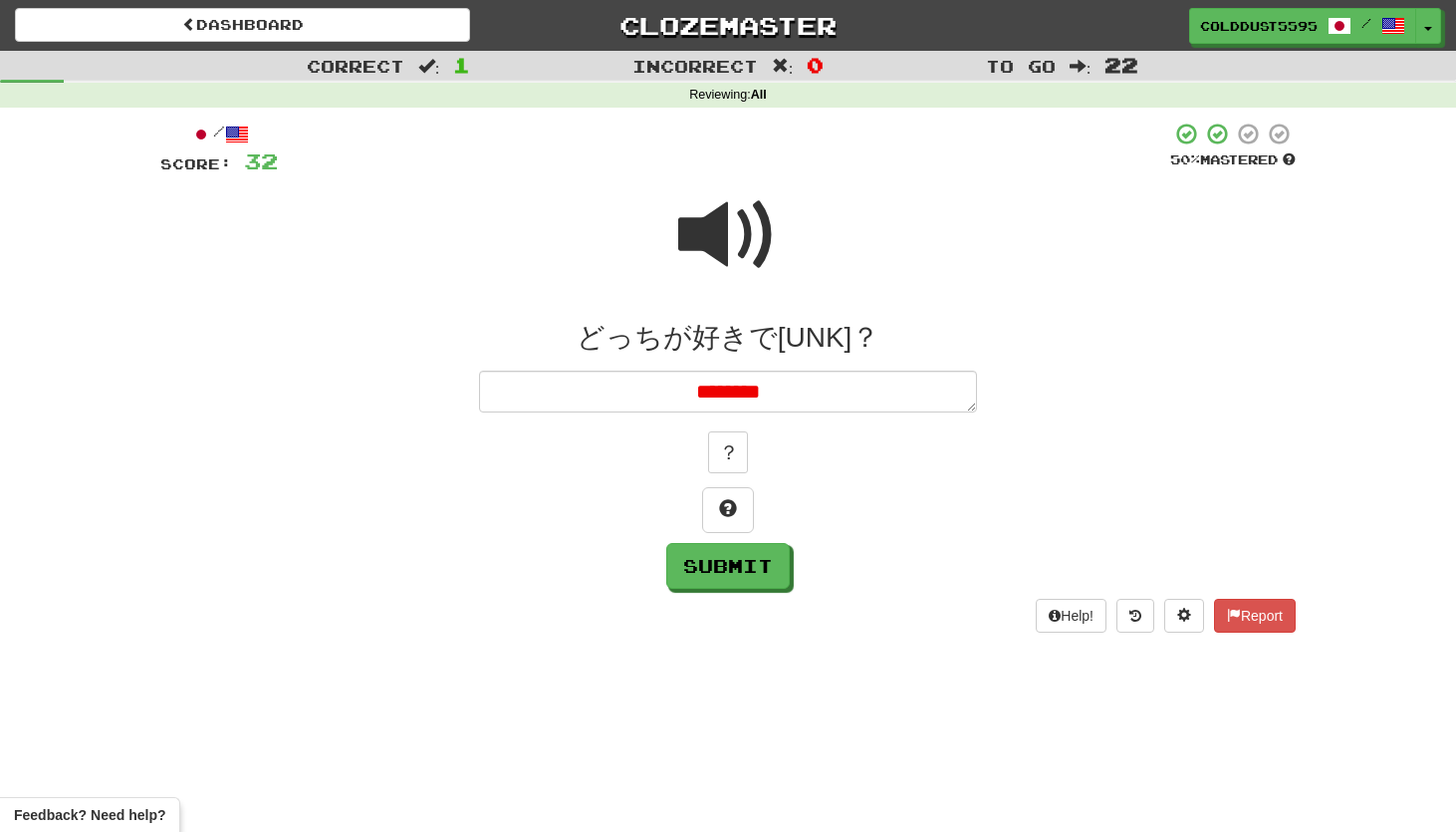type on "*" 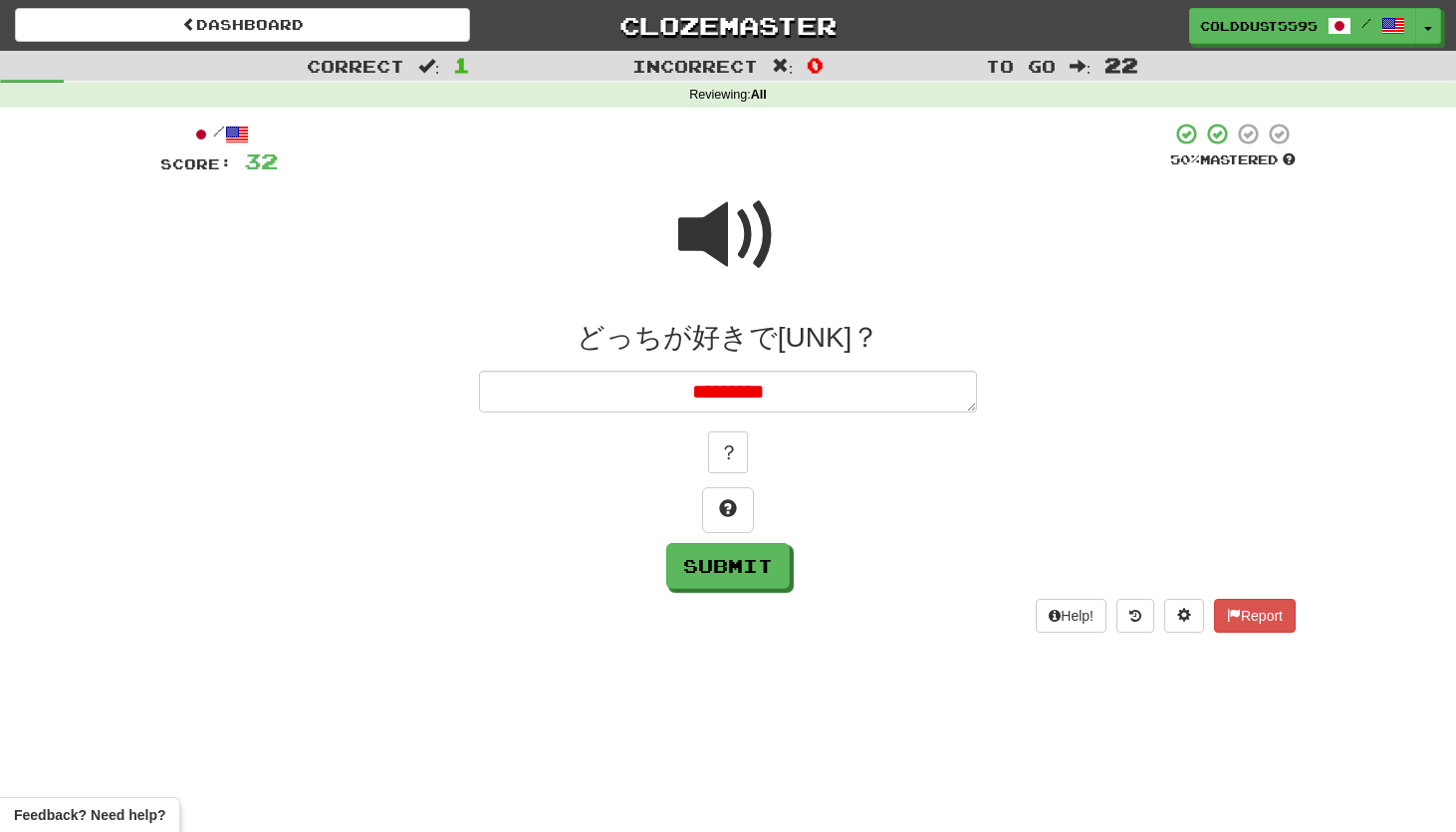 type on "*" 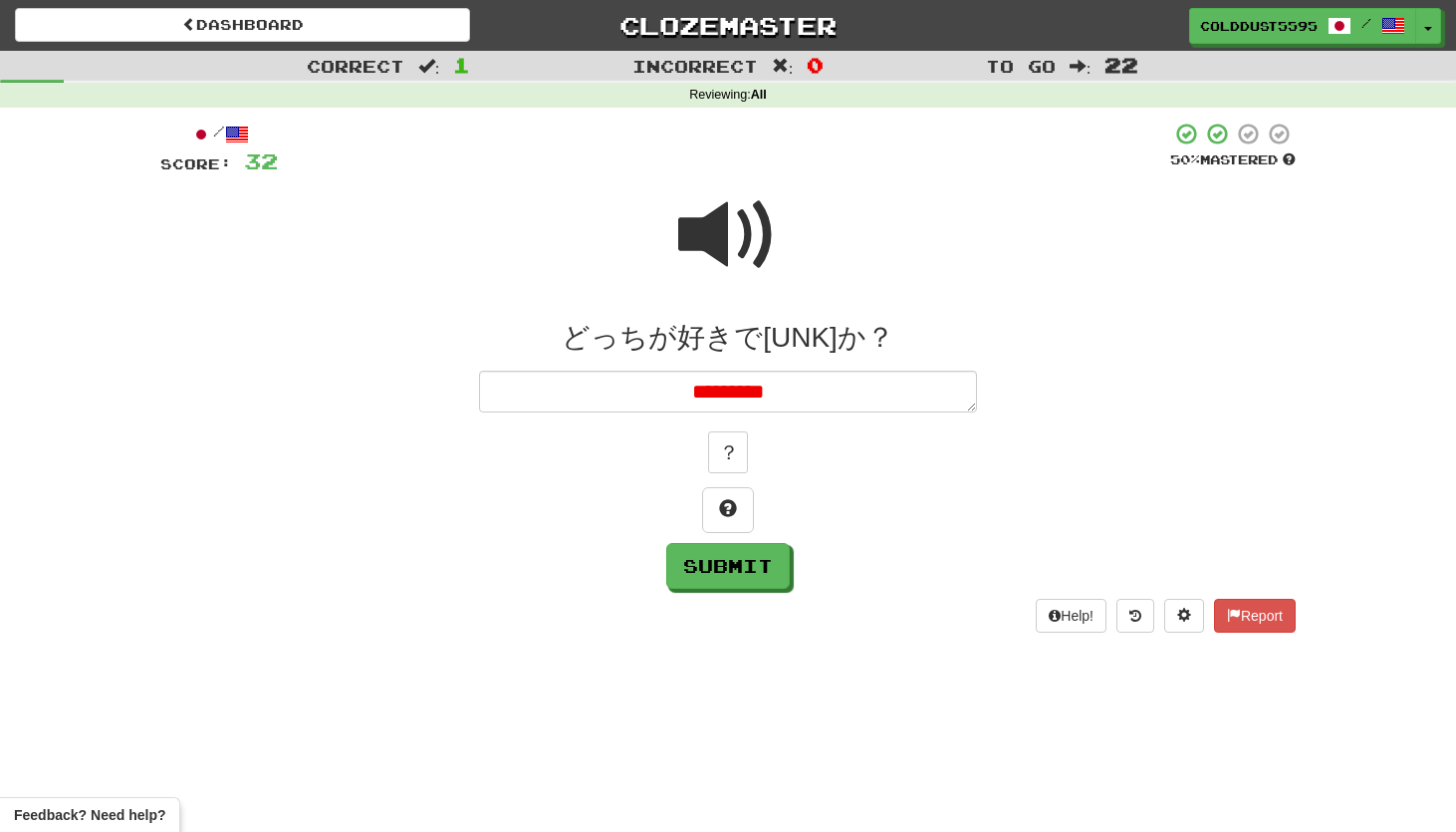 type on "*" 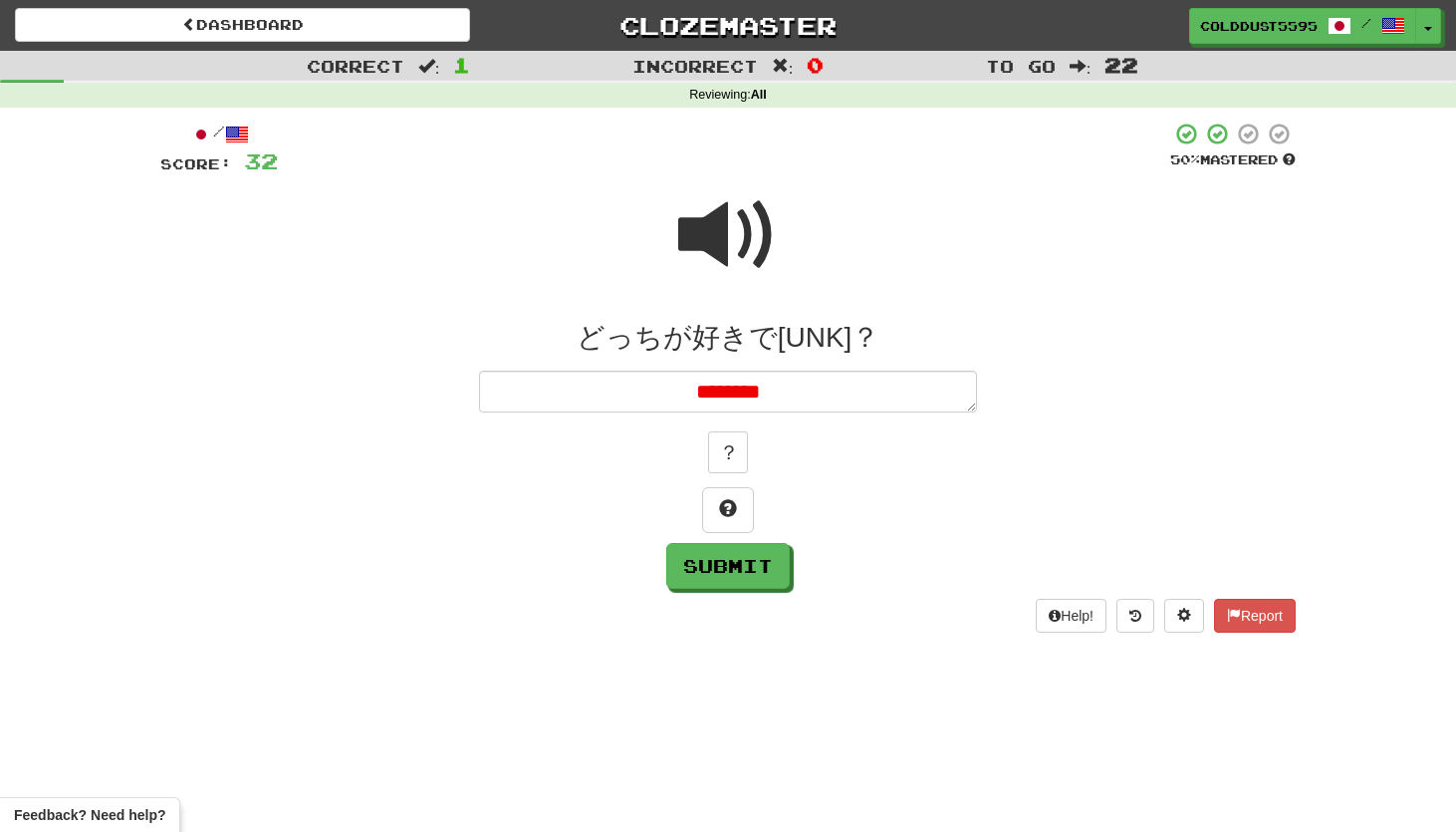 type on "*" 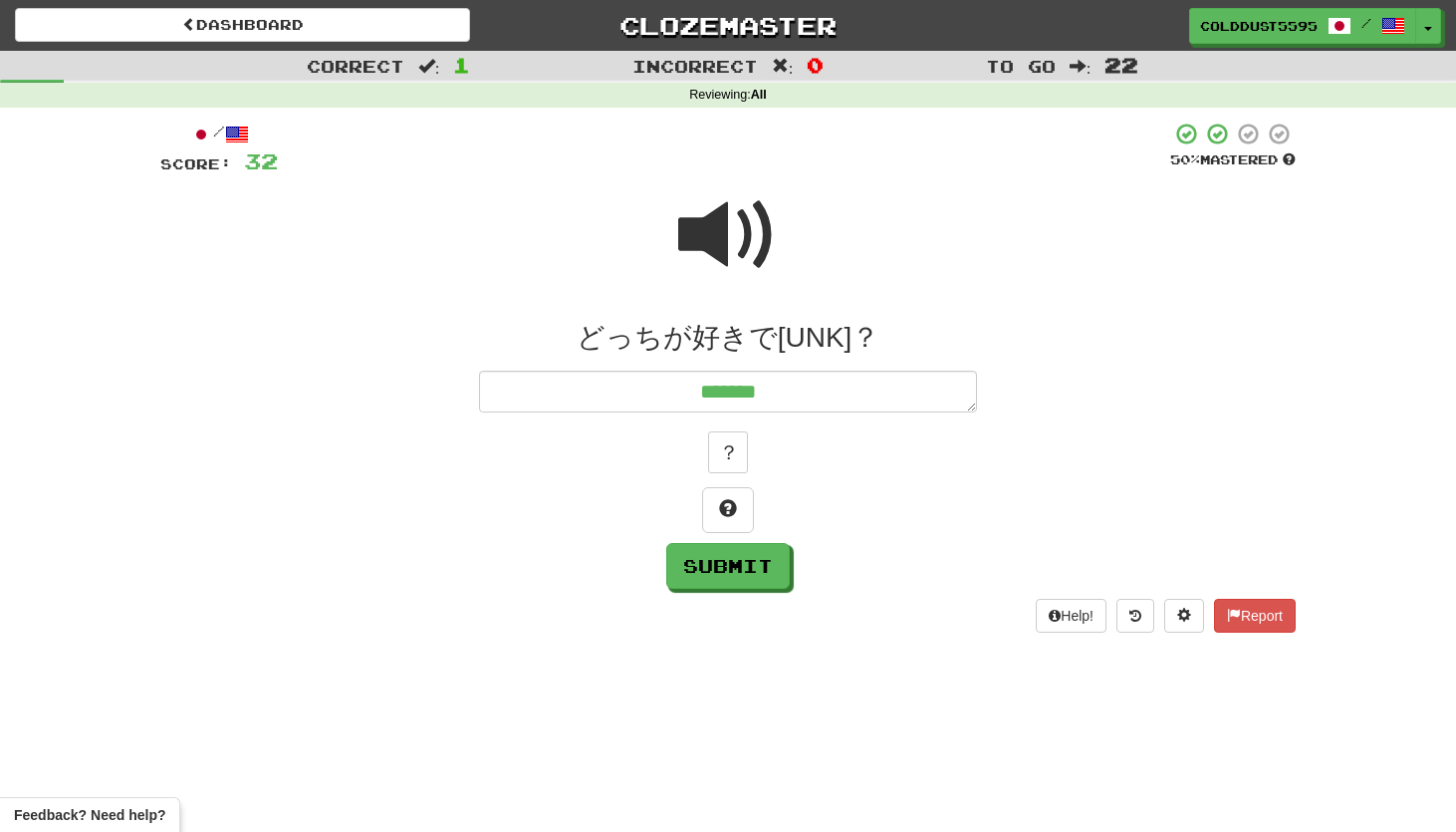 type on "*" 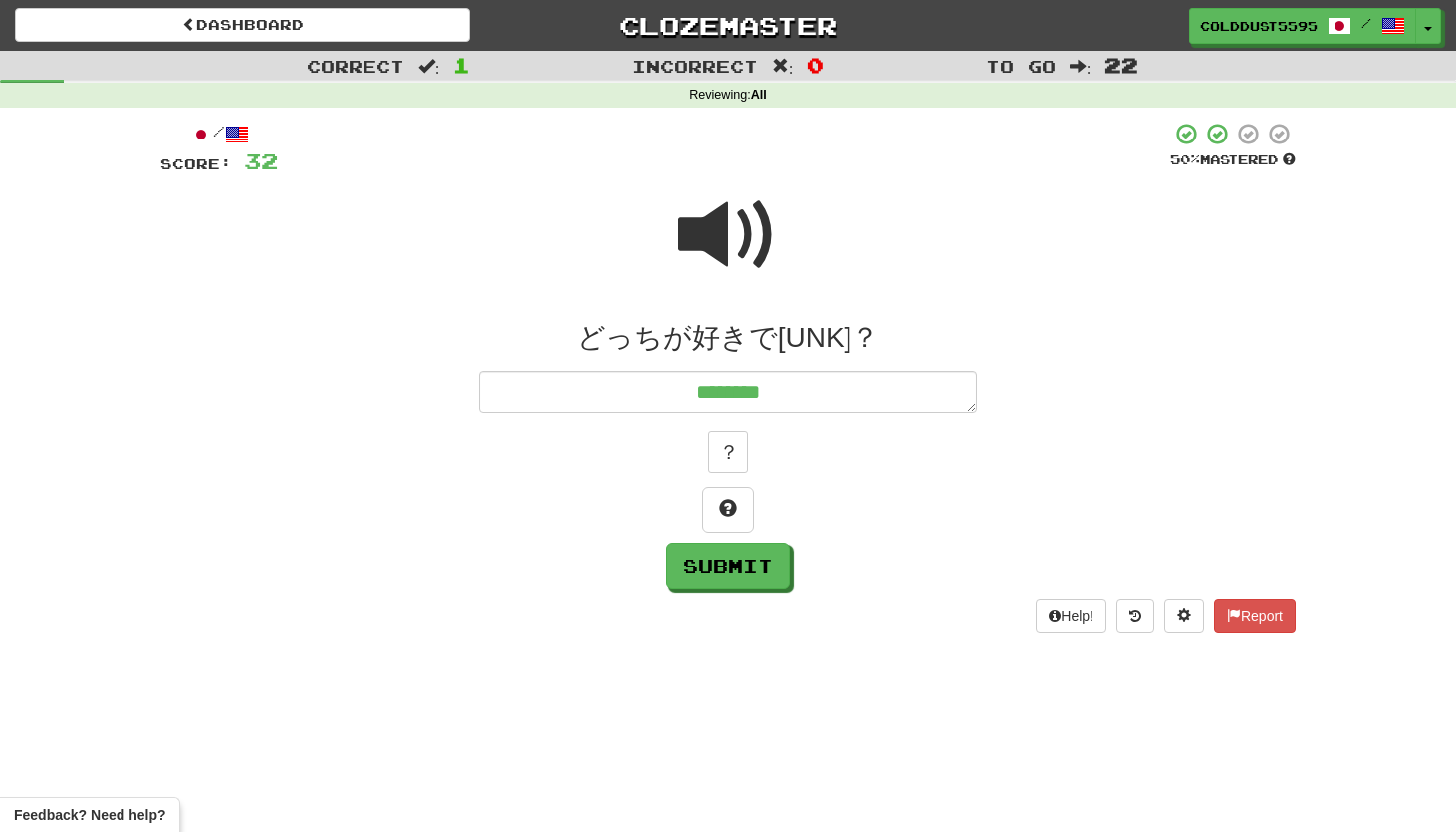 type on "*" 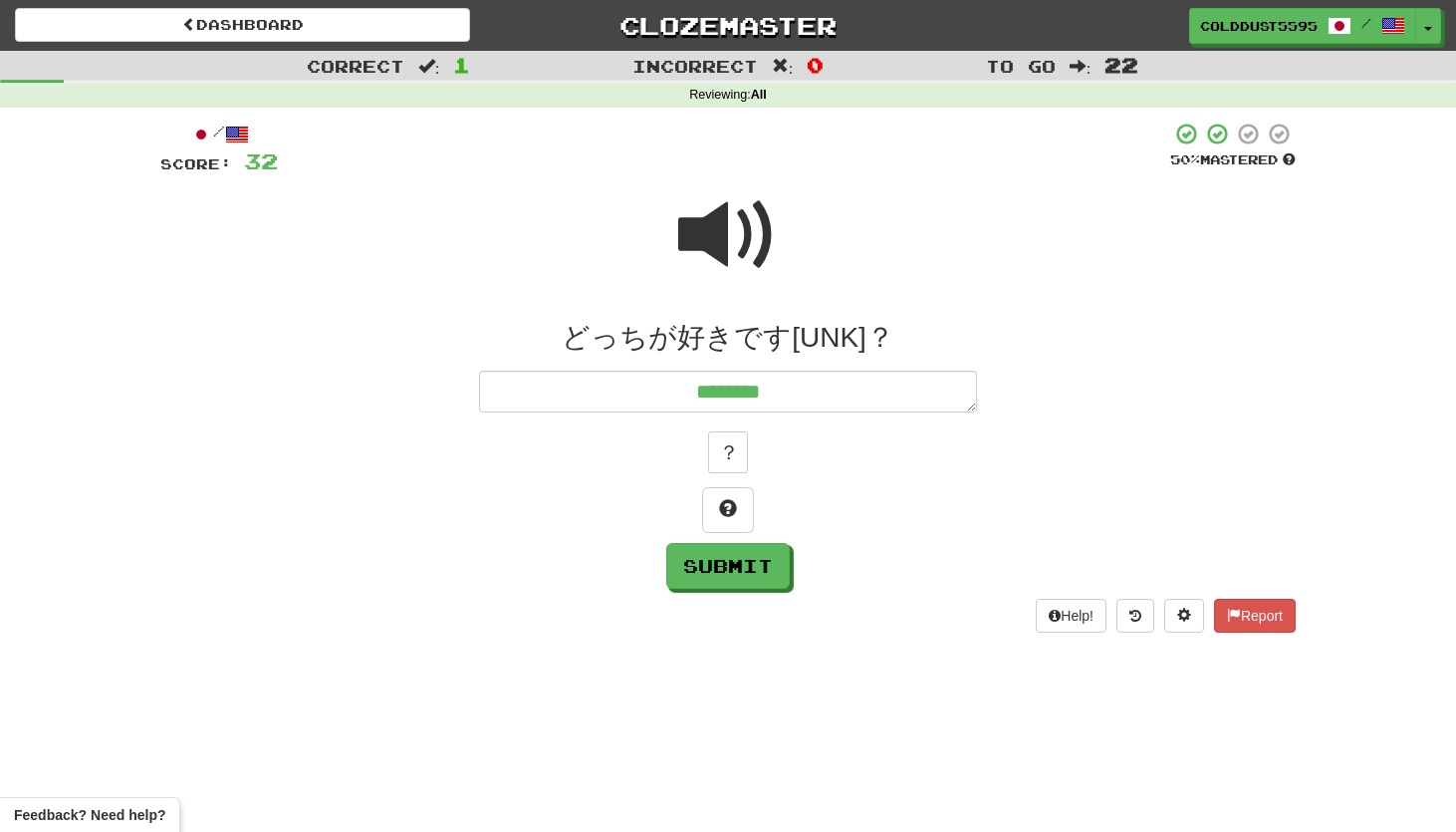 type on "*" 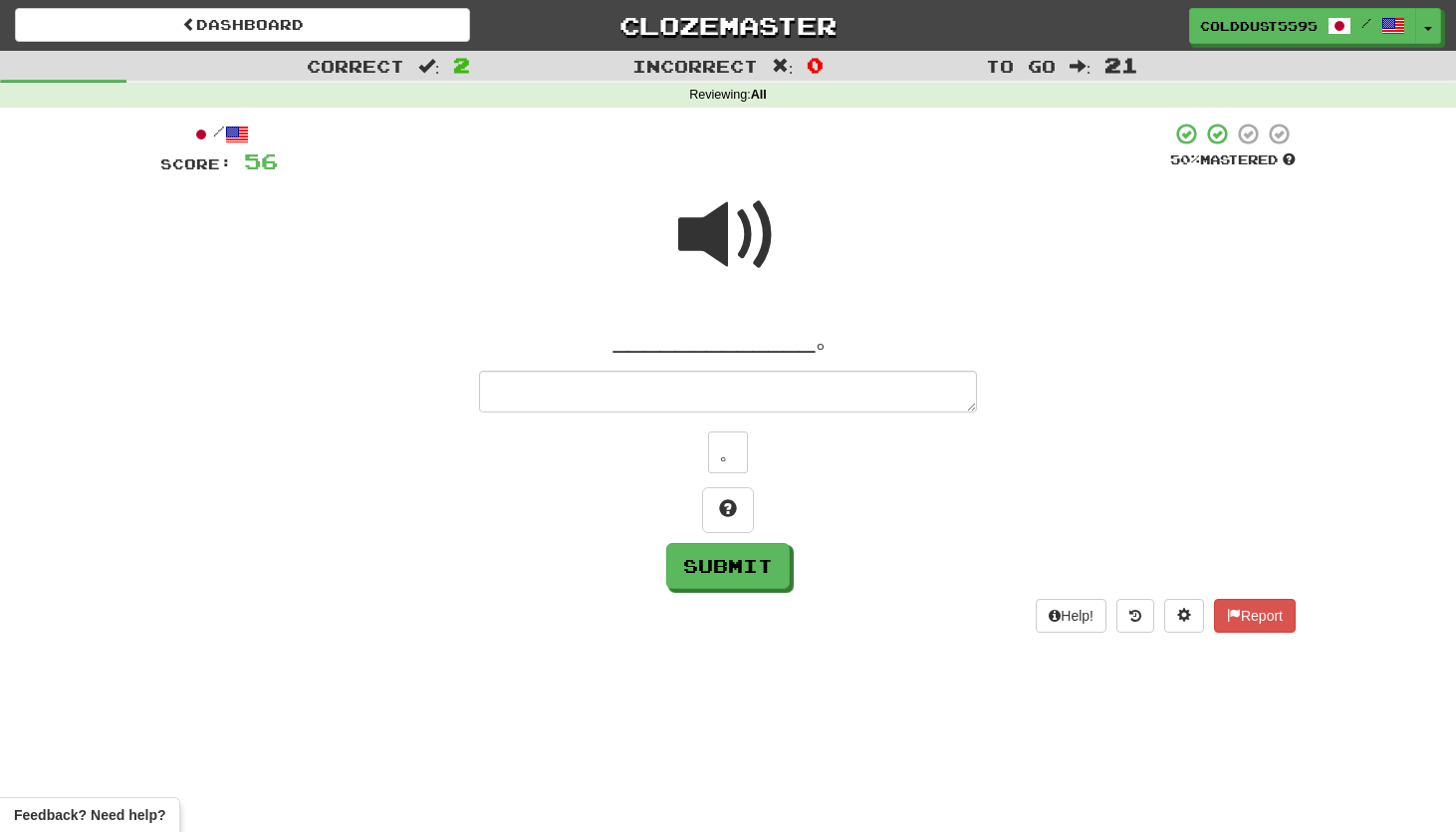 type on "*" 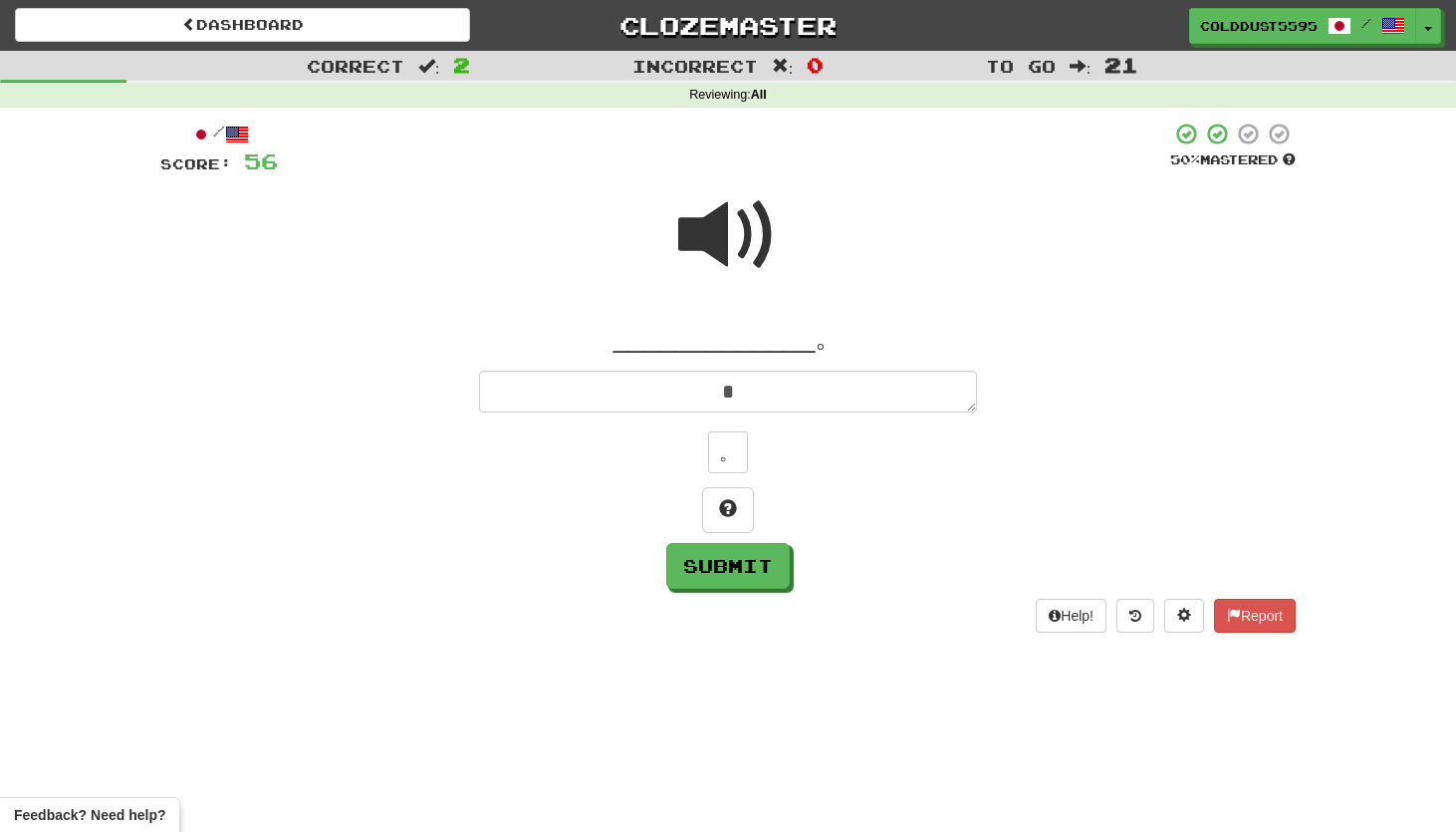 type on "*" 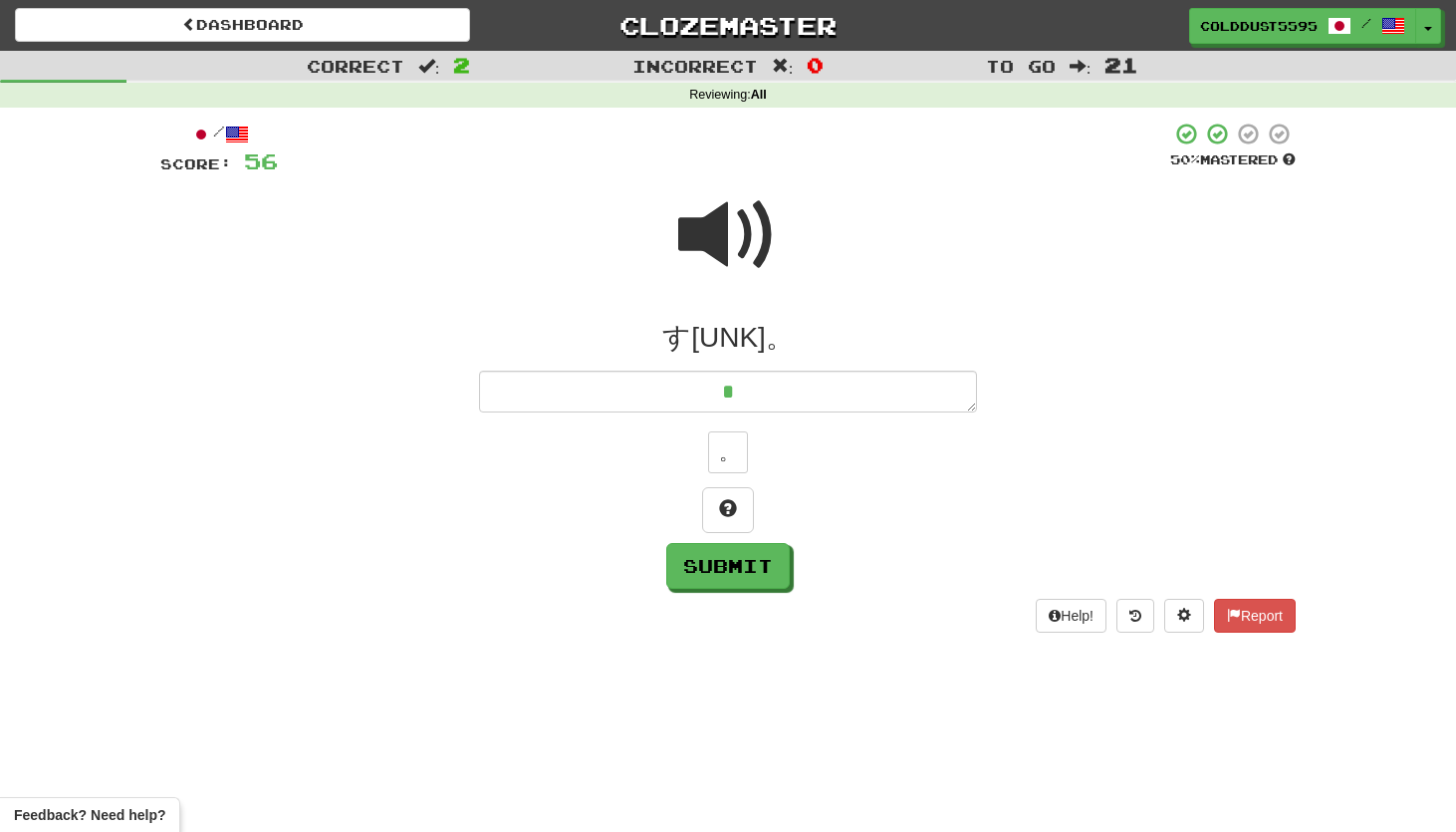 type on "*" 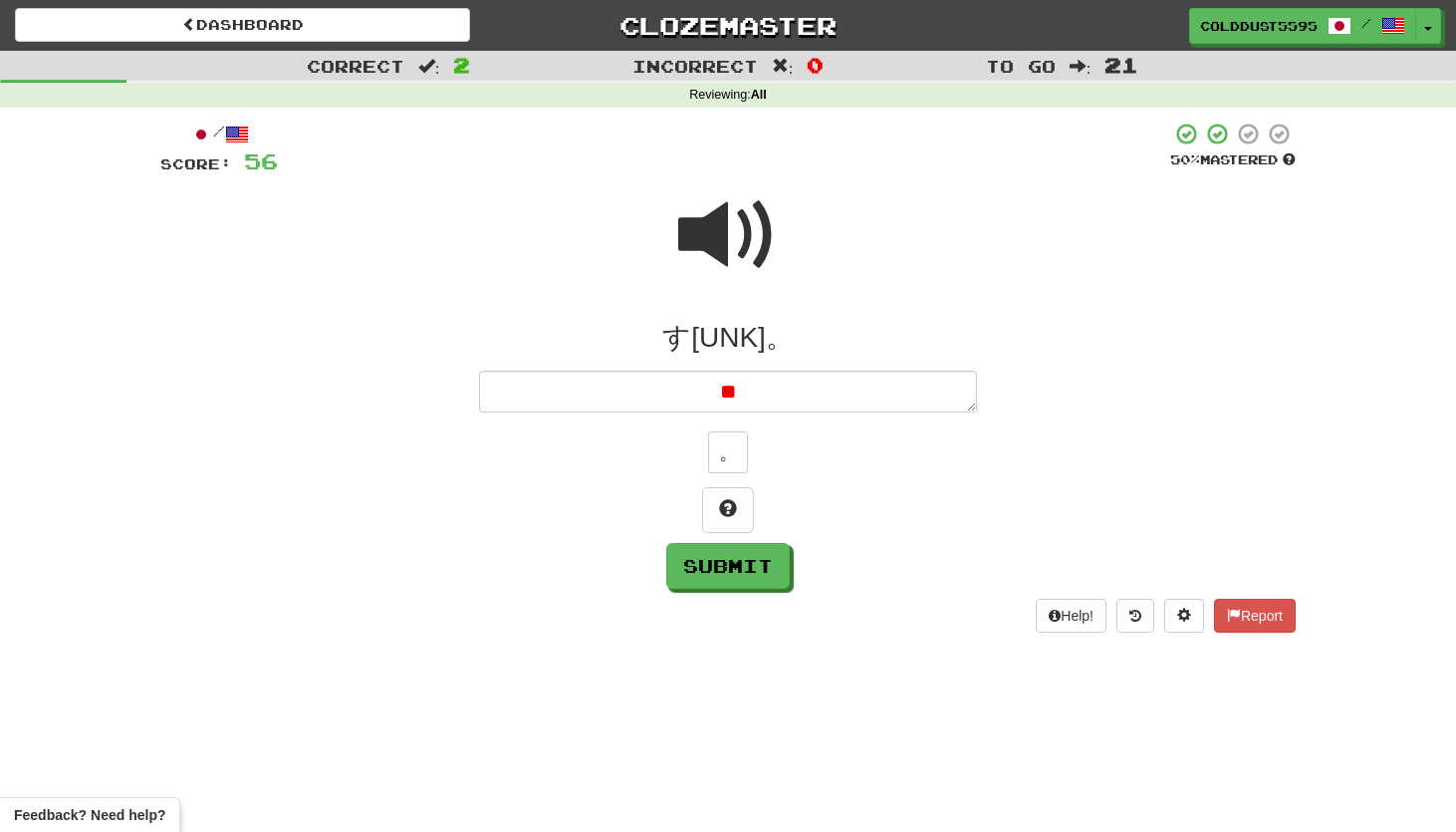 type on "*" 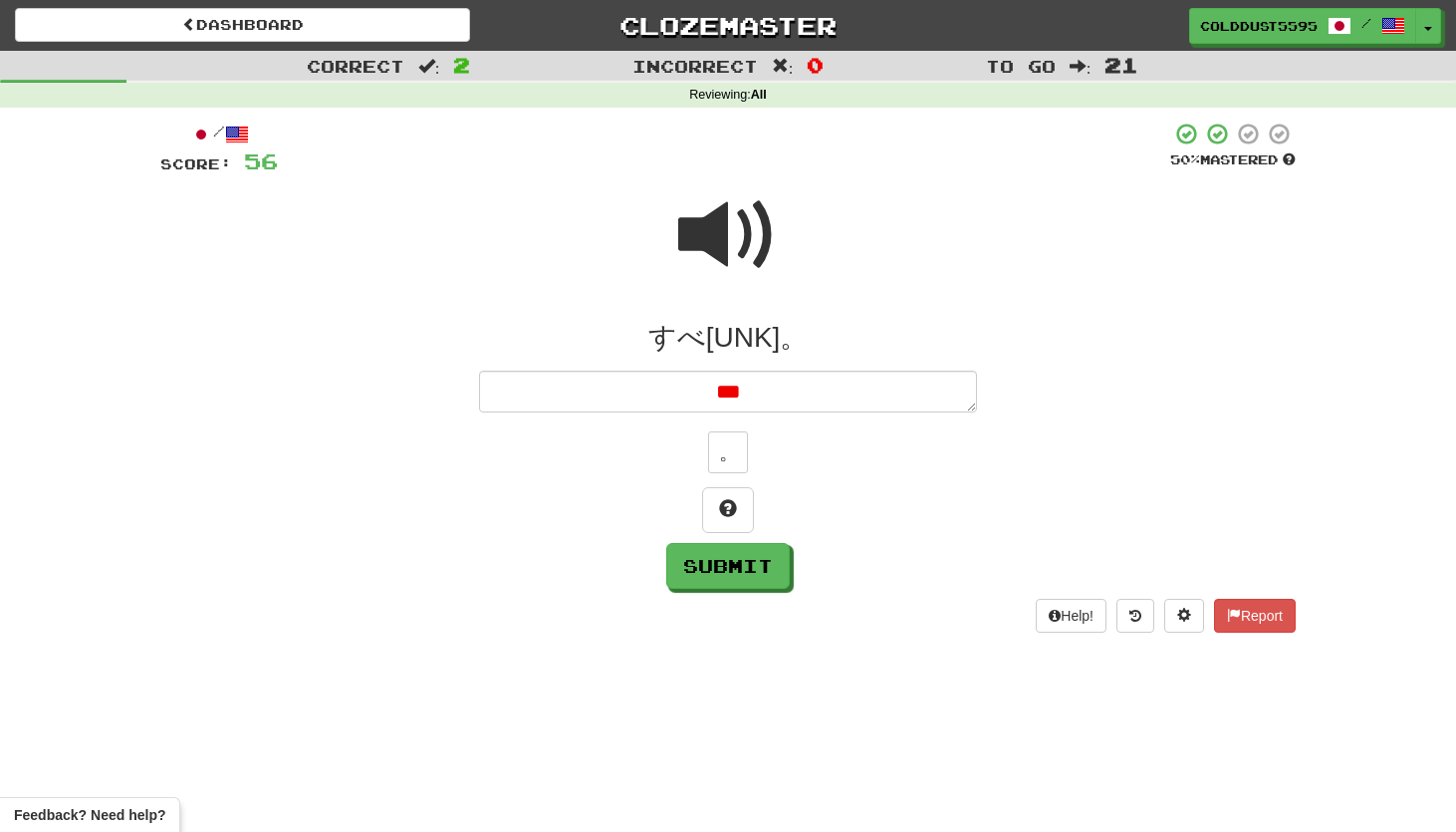 type on "*" 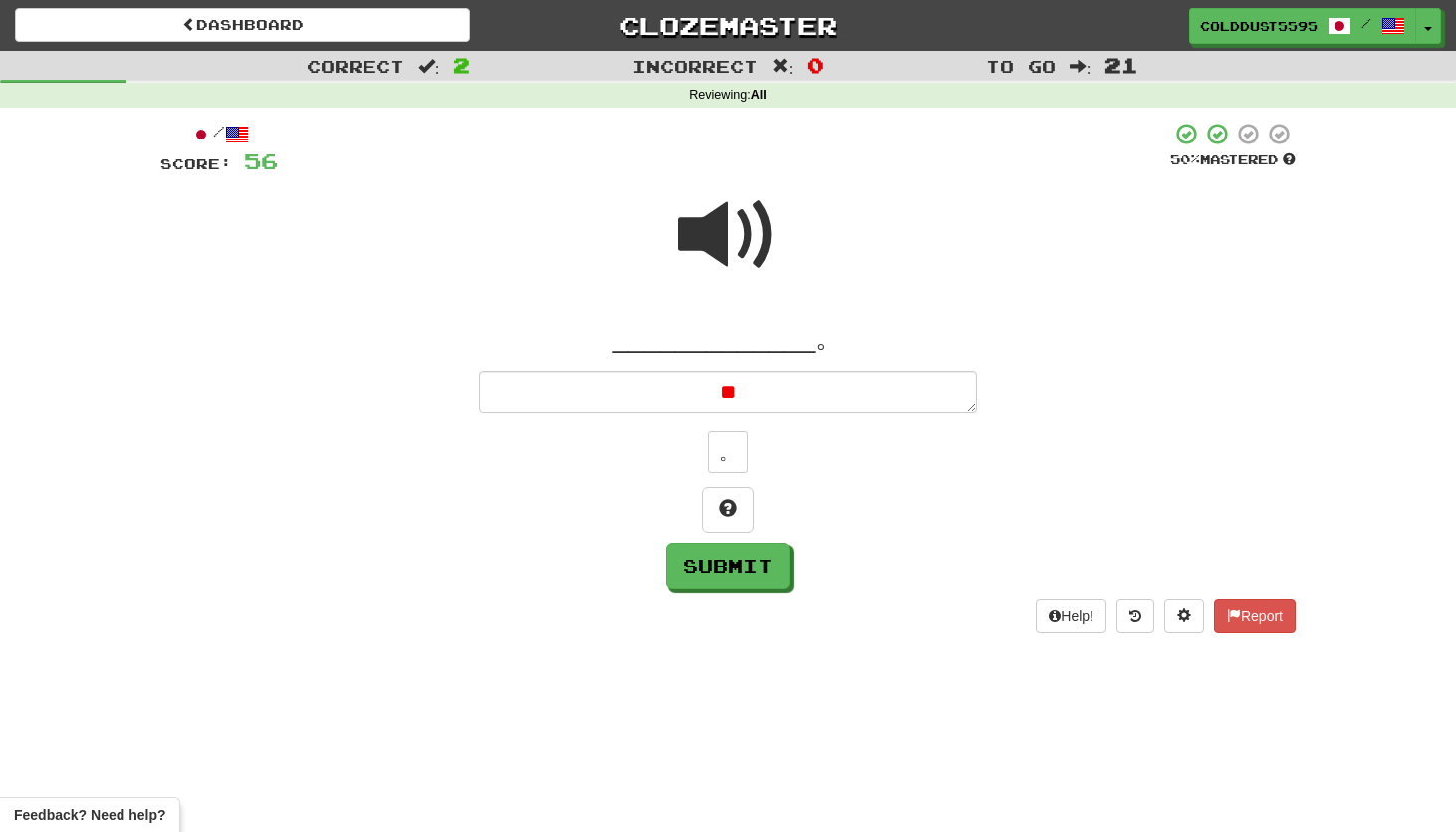 type on "*" 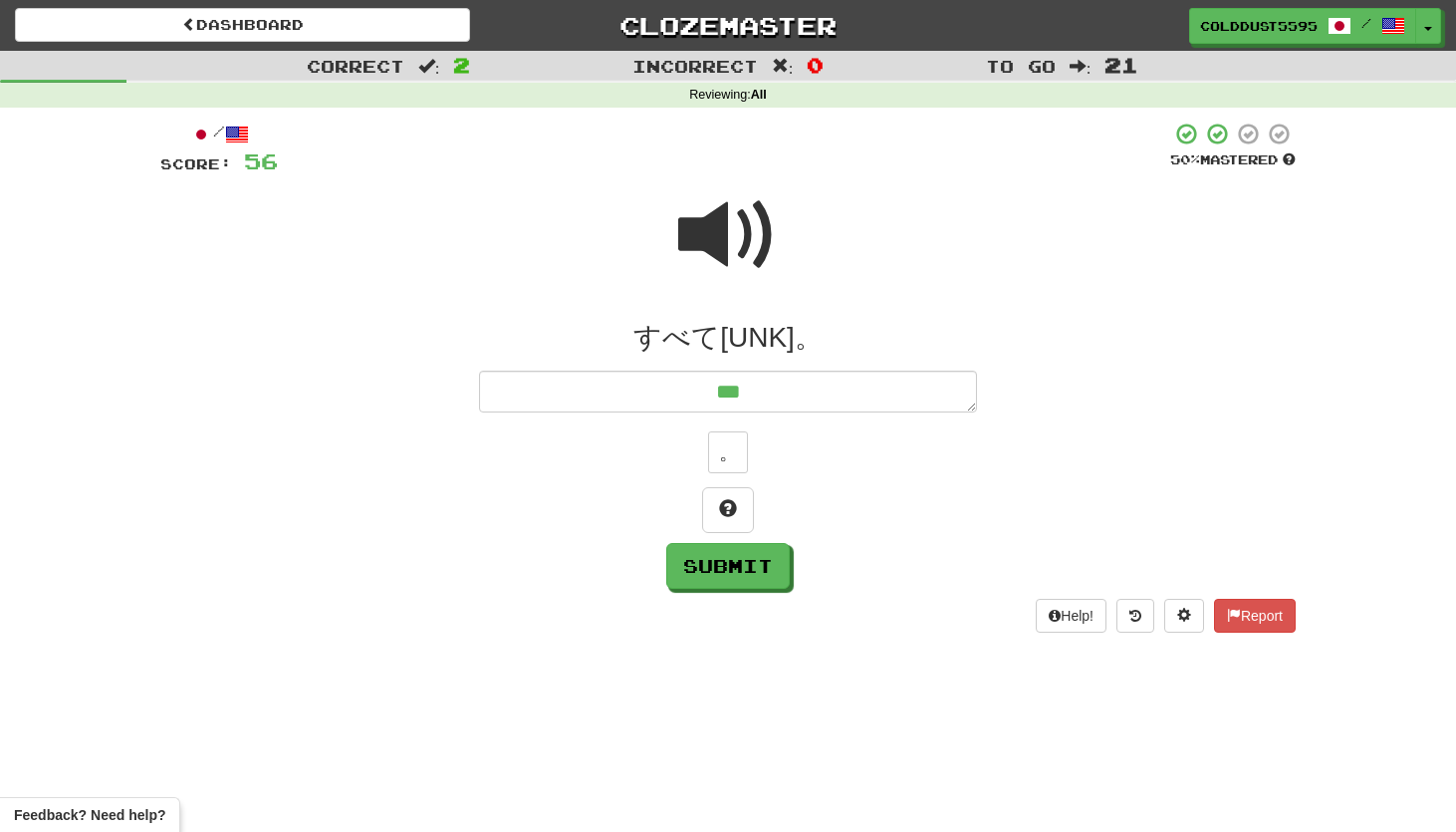 type on "*" 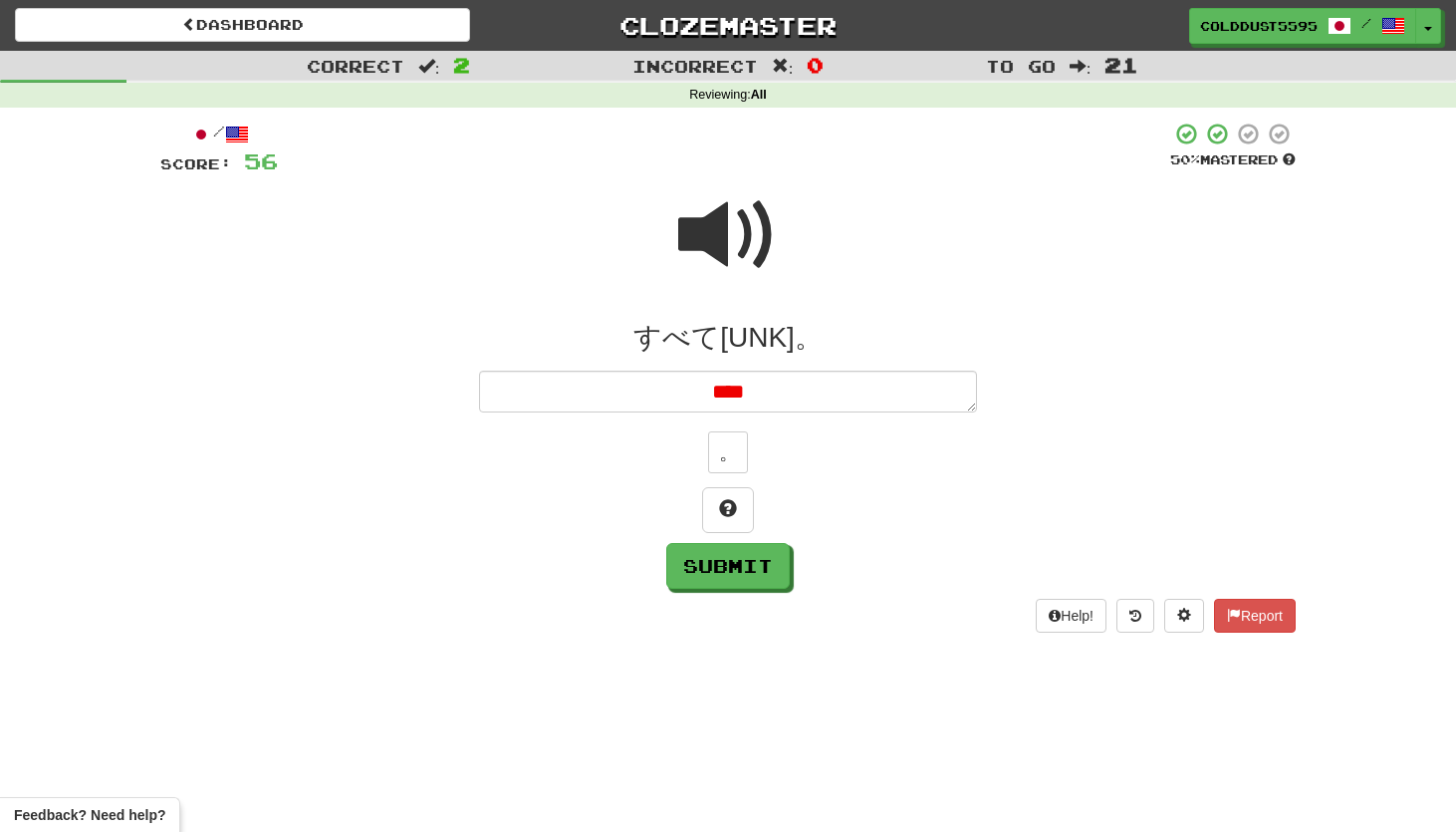 type on "*" 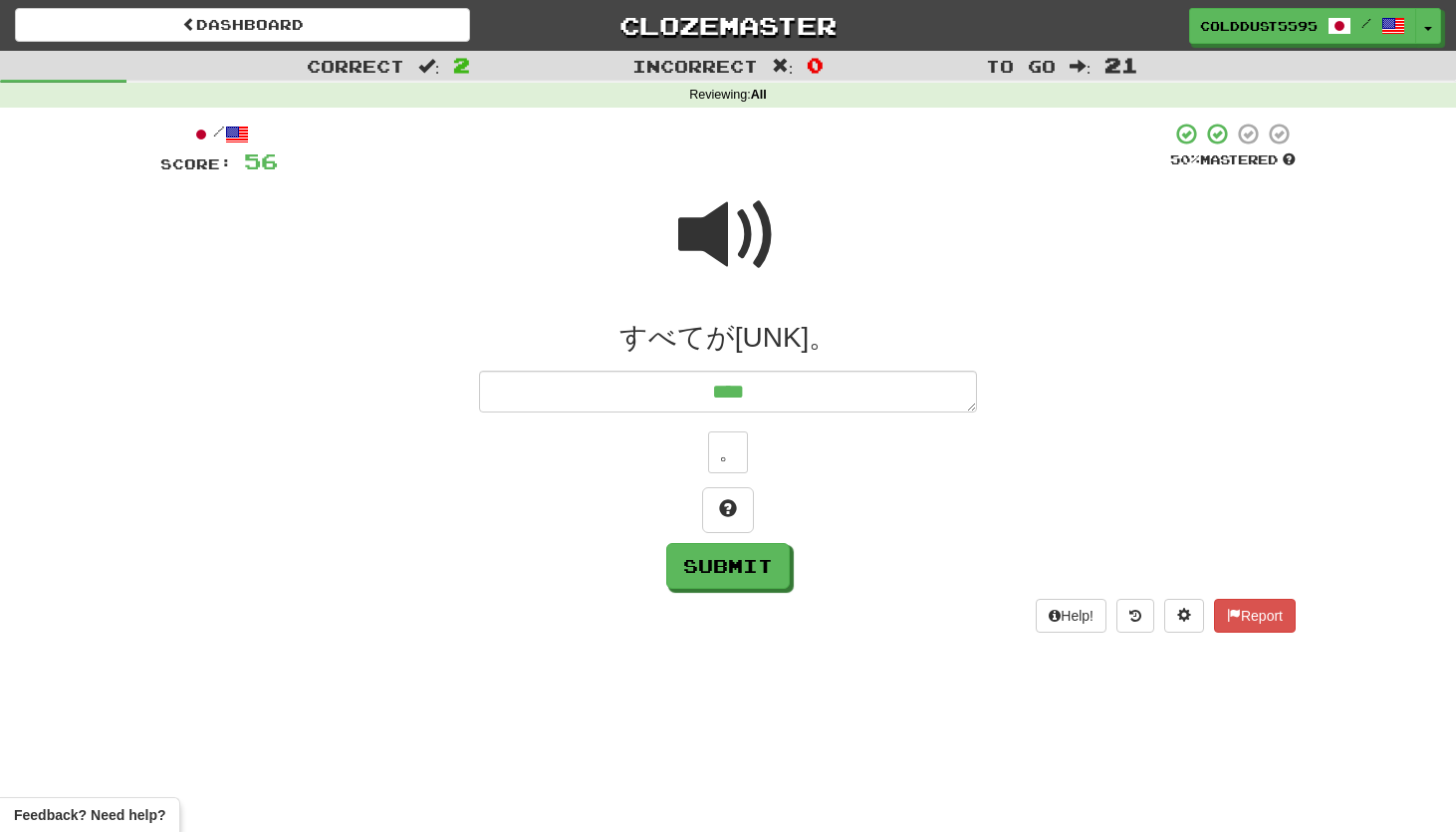 type on "*" 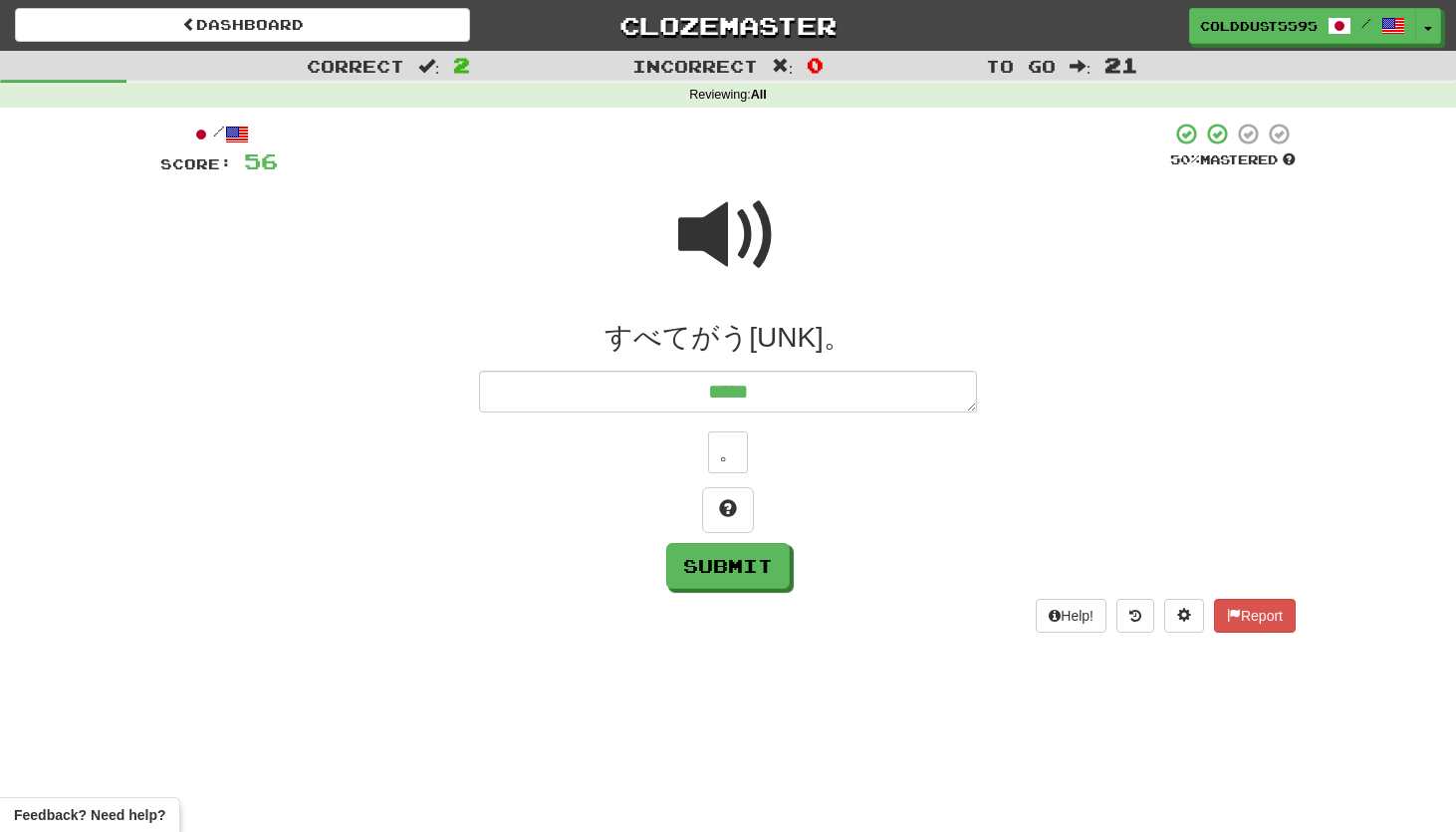 type on "*" 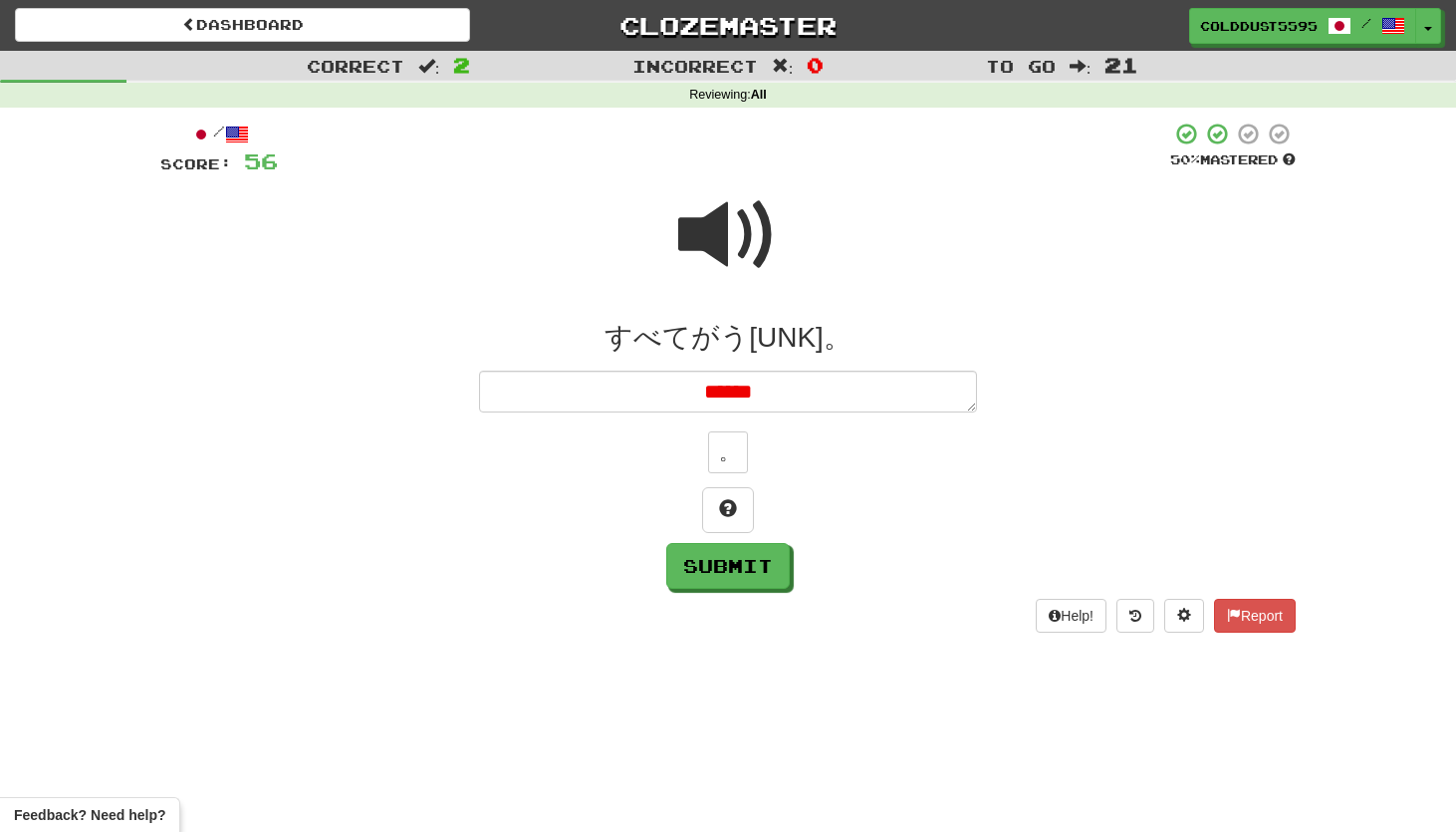 type on "*" 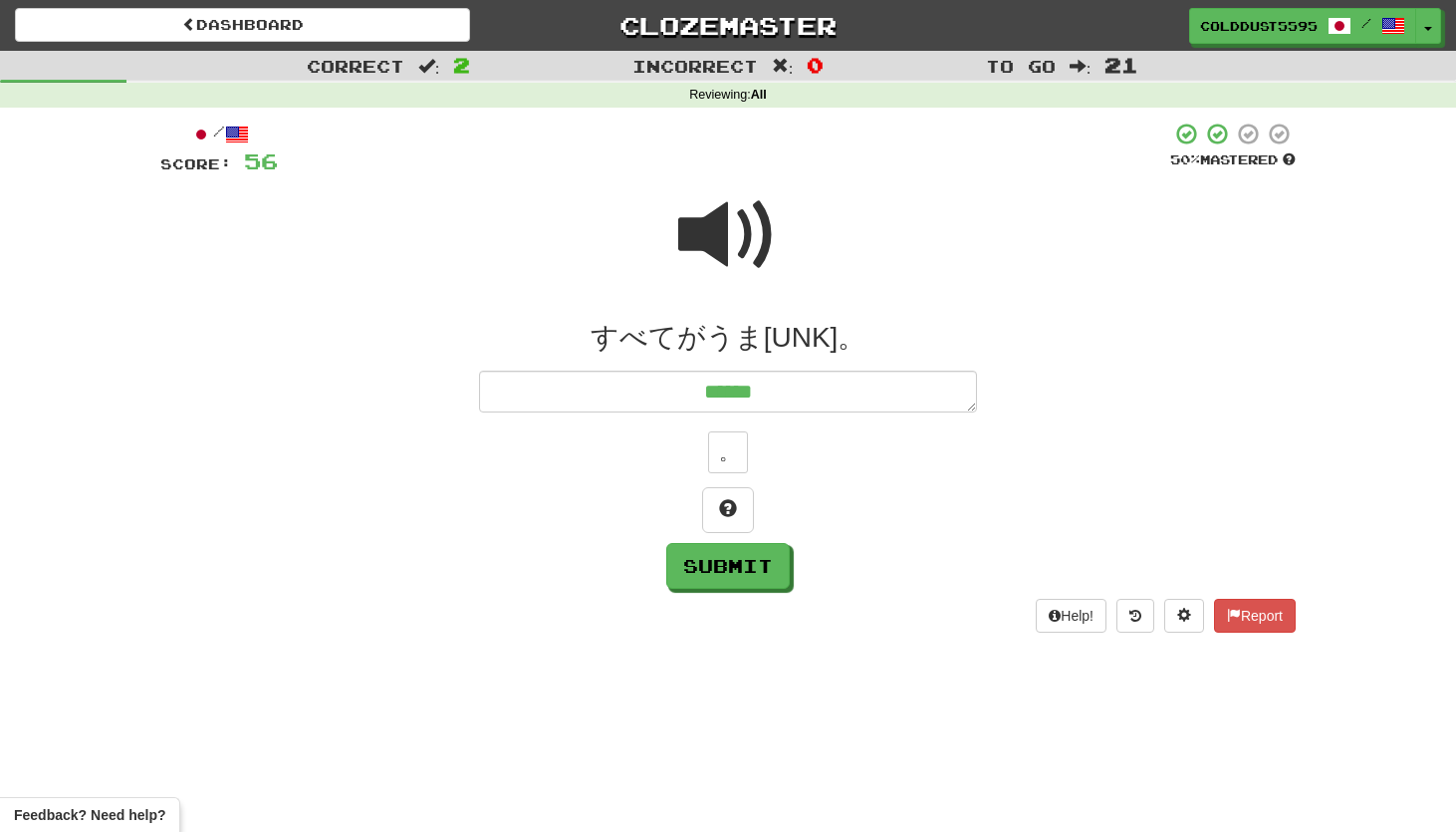 type on "*******" 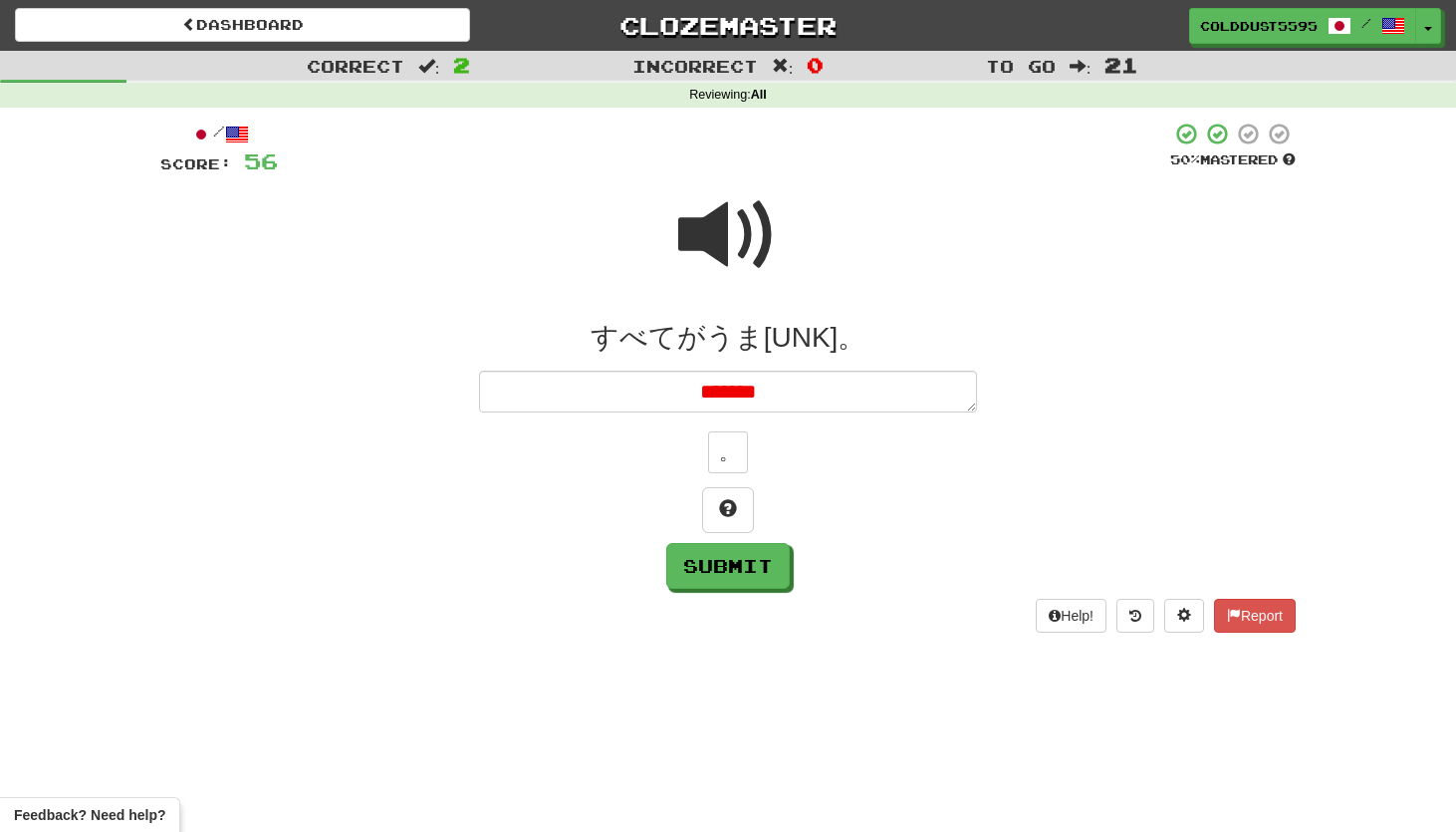 type on "*" 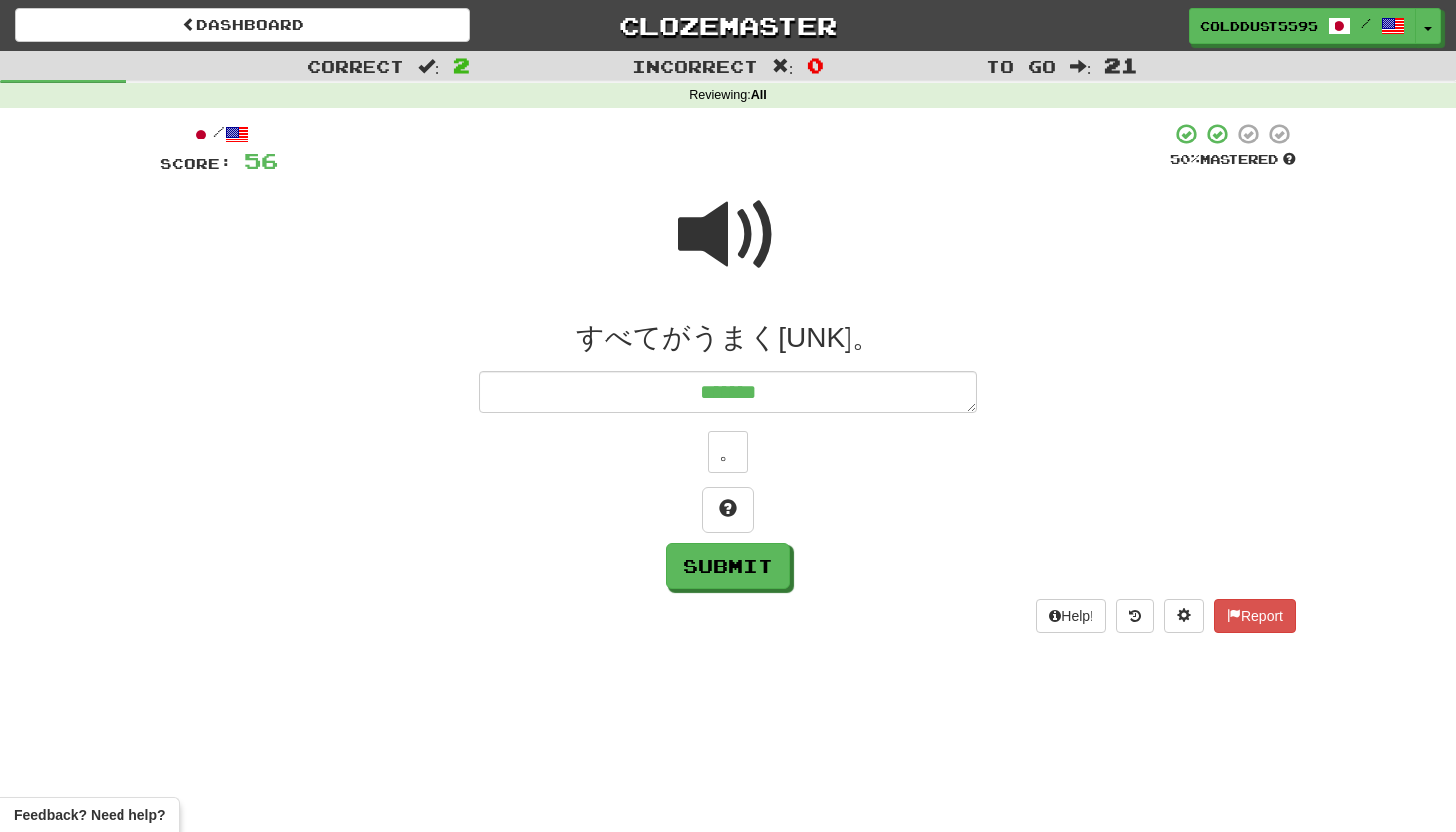 type on "*" 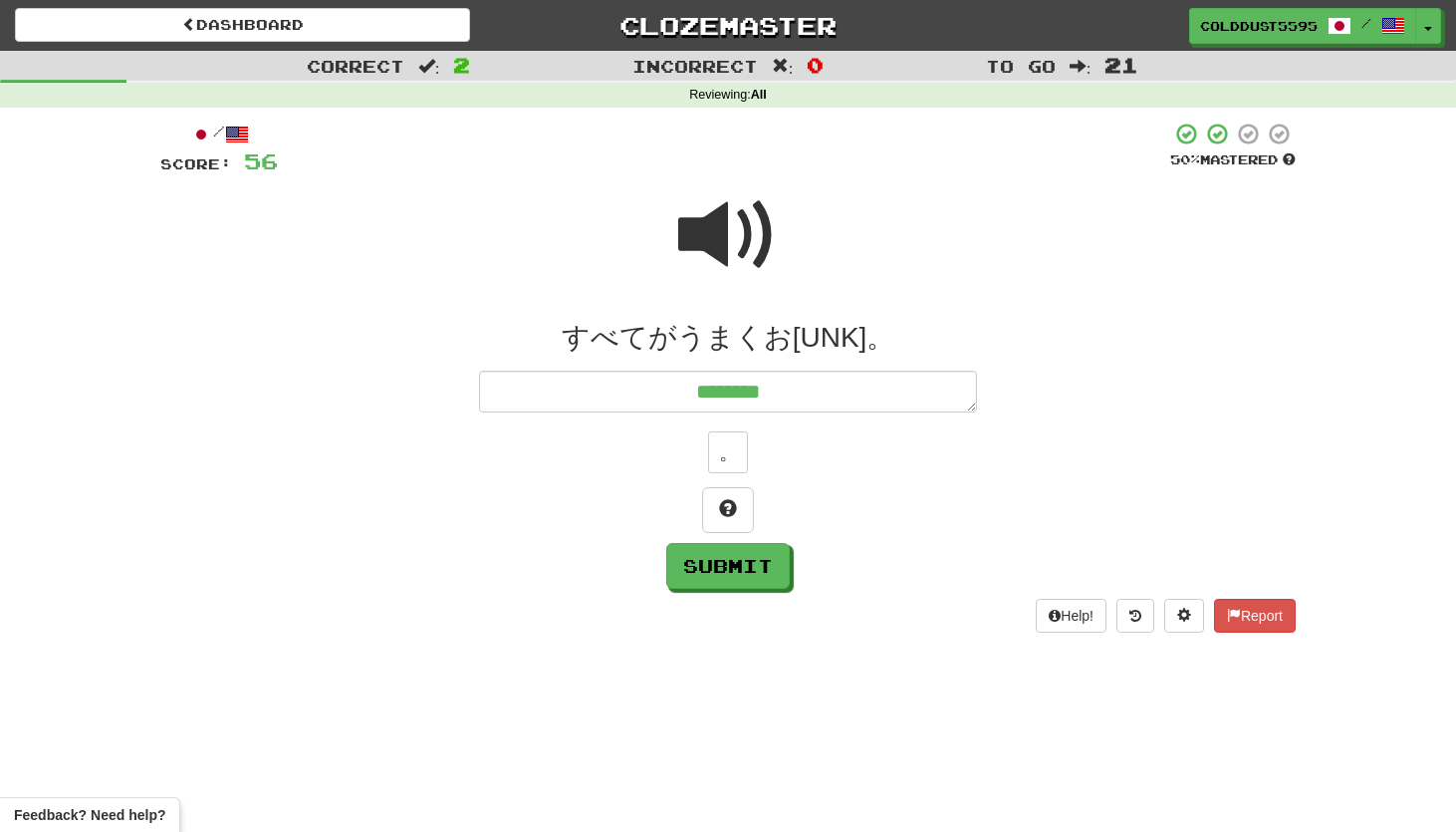 type on "*" 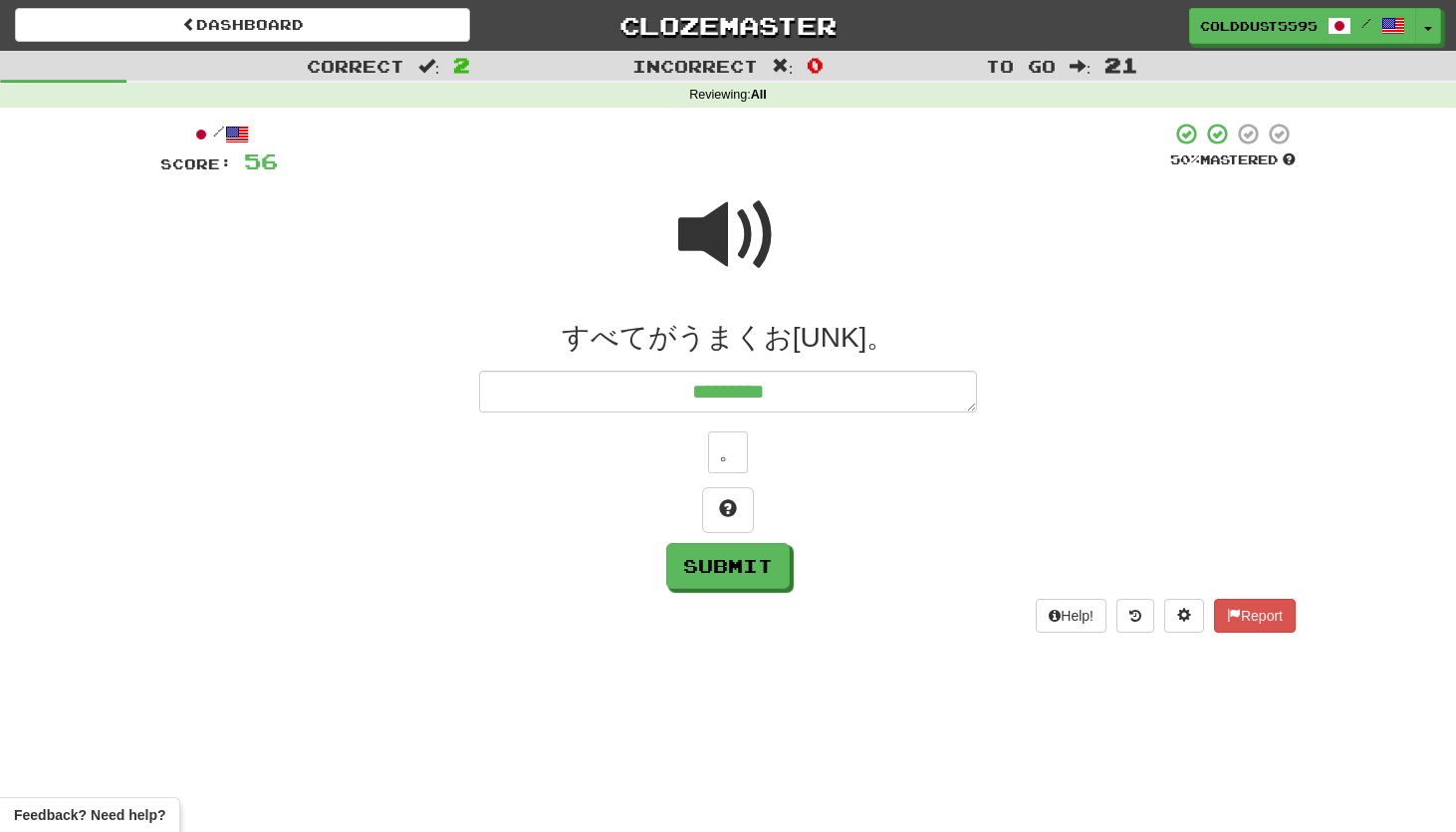 type on "*" 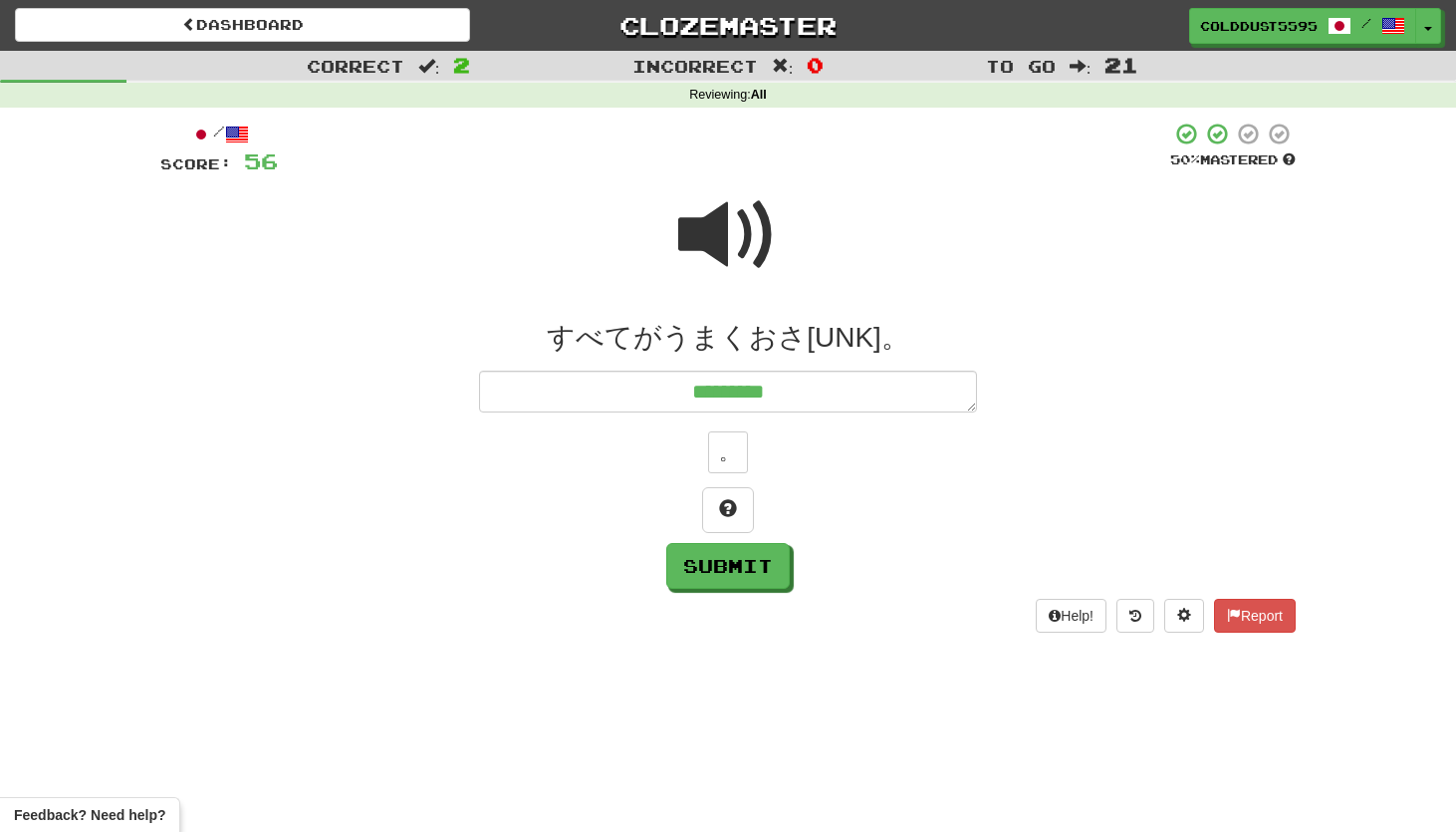 type on "*" 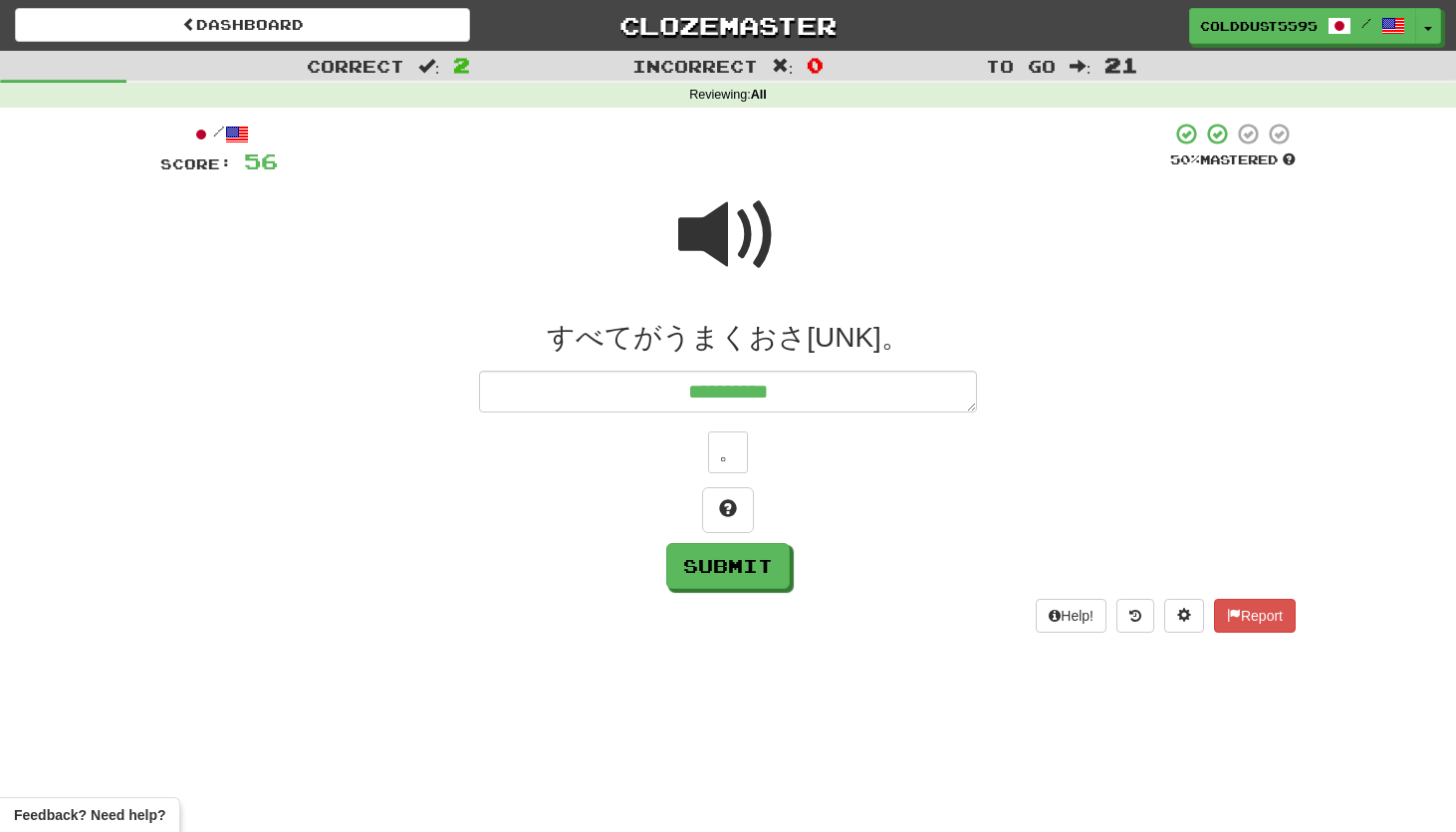 type on "**********" 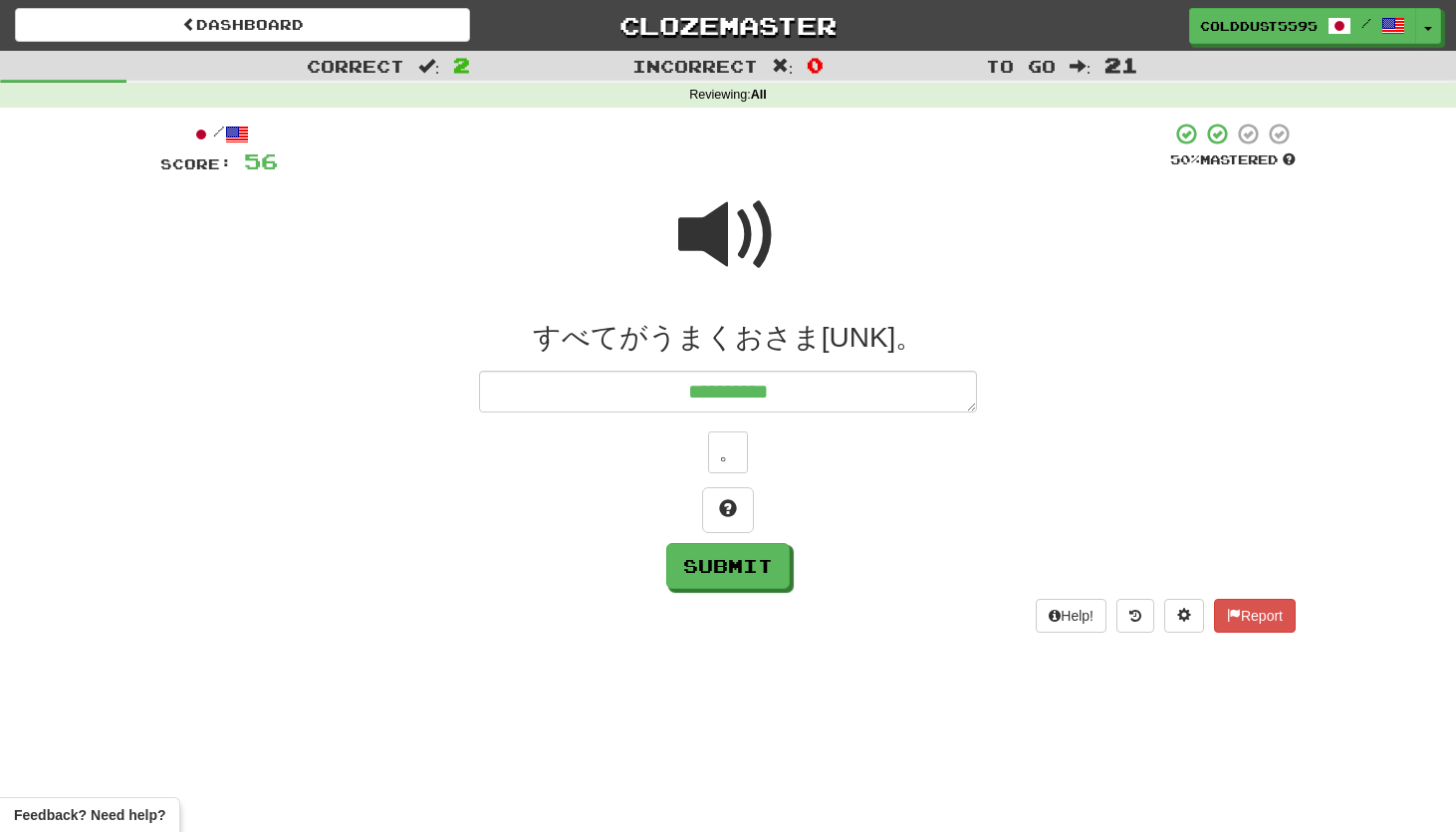 type on "*" 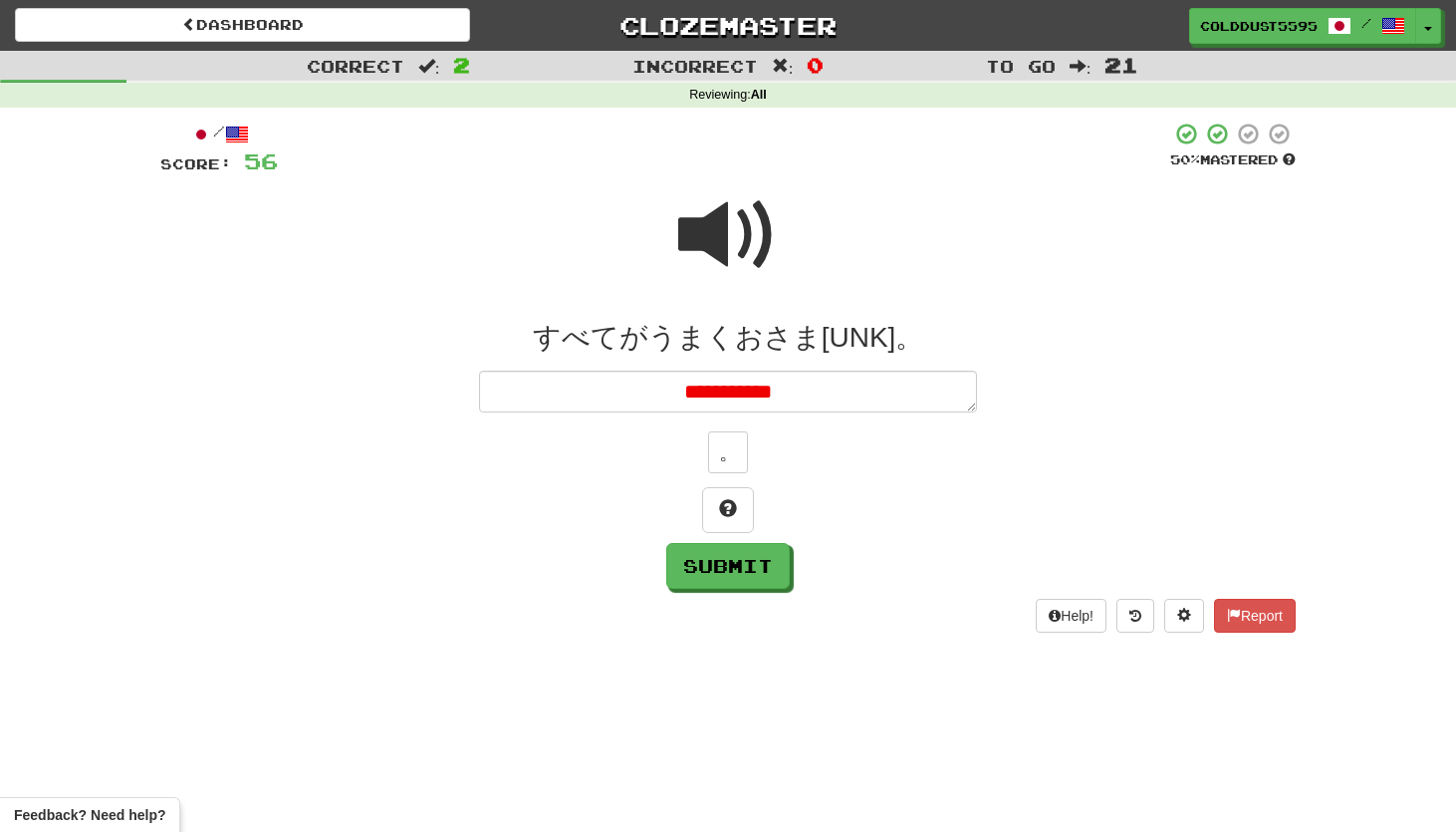 type on "**********" 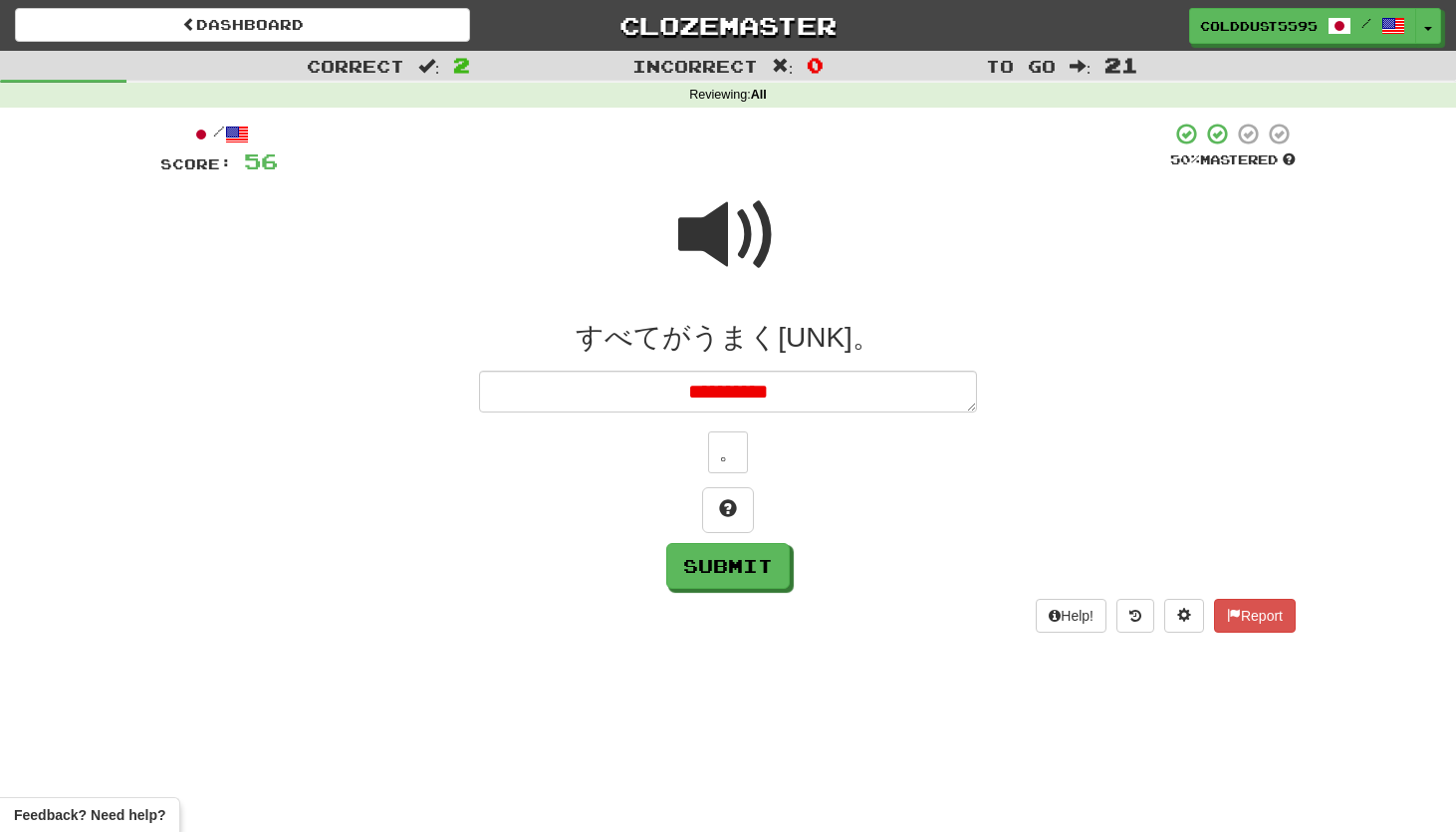 type on "*" 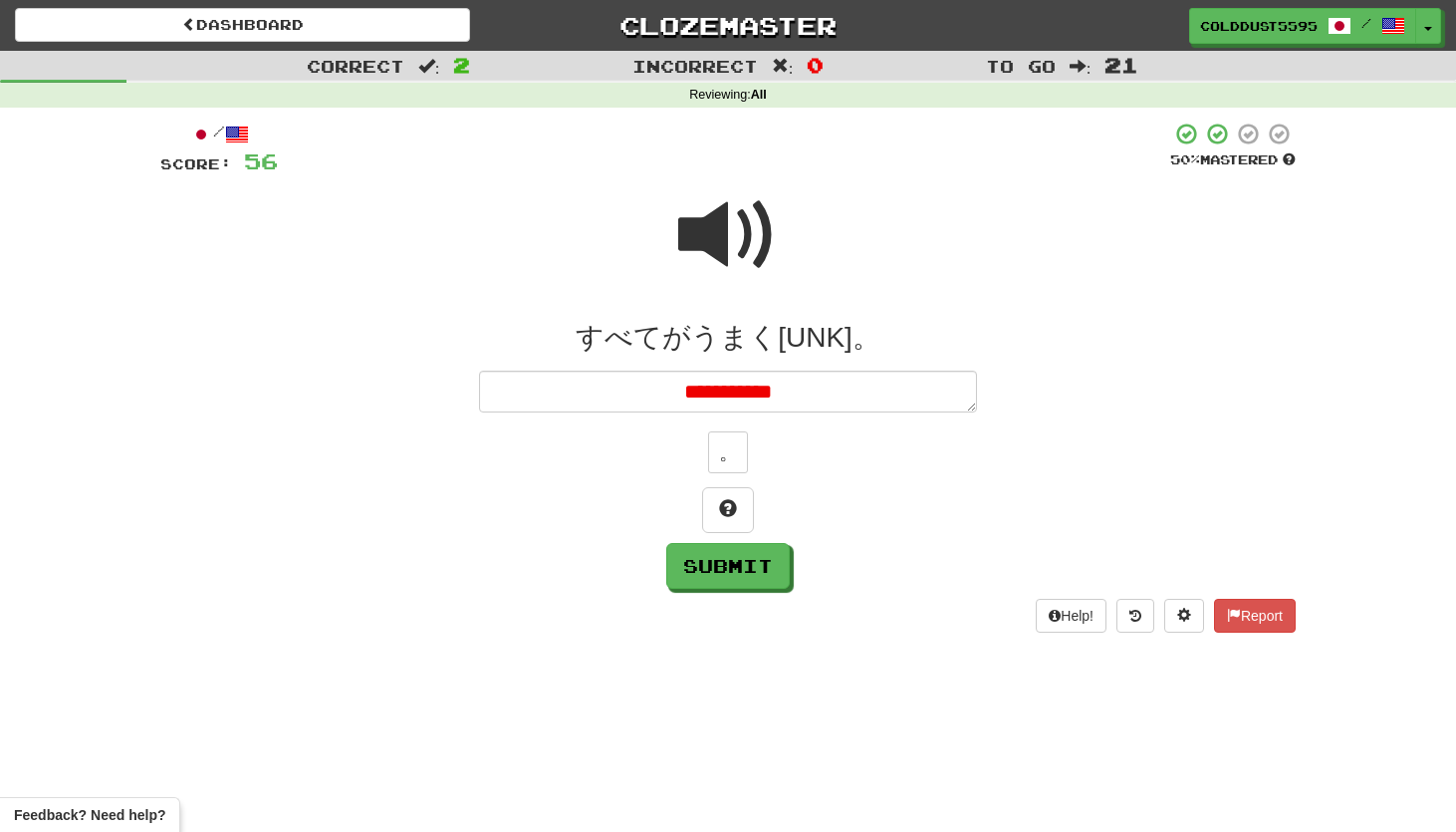 type on "*" 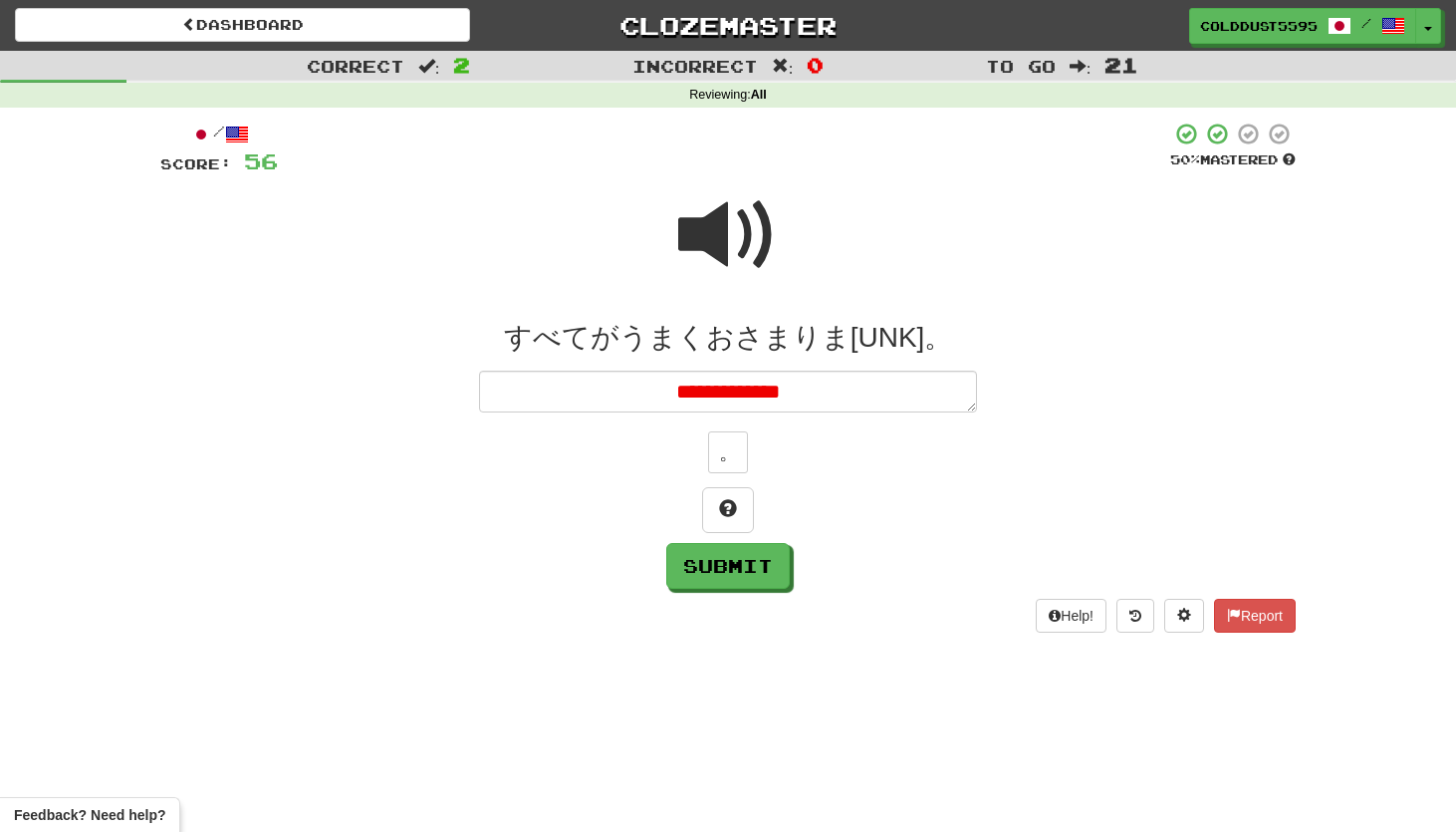 type on "*" 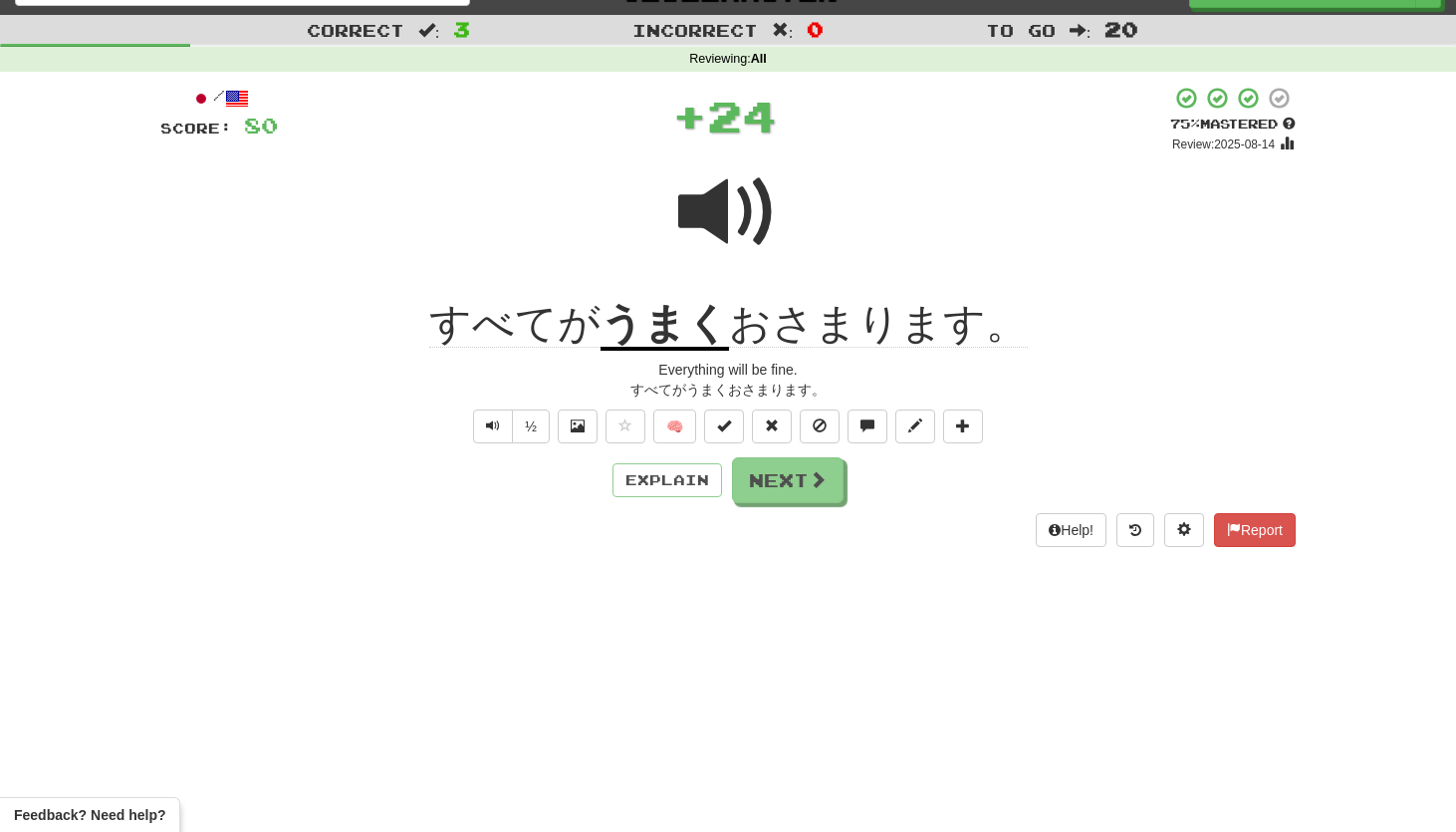 scroll, scrollTop: 40, scrollLeft: 0, axis: vertical 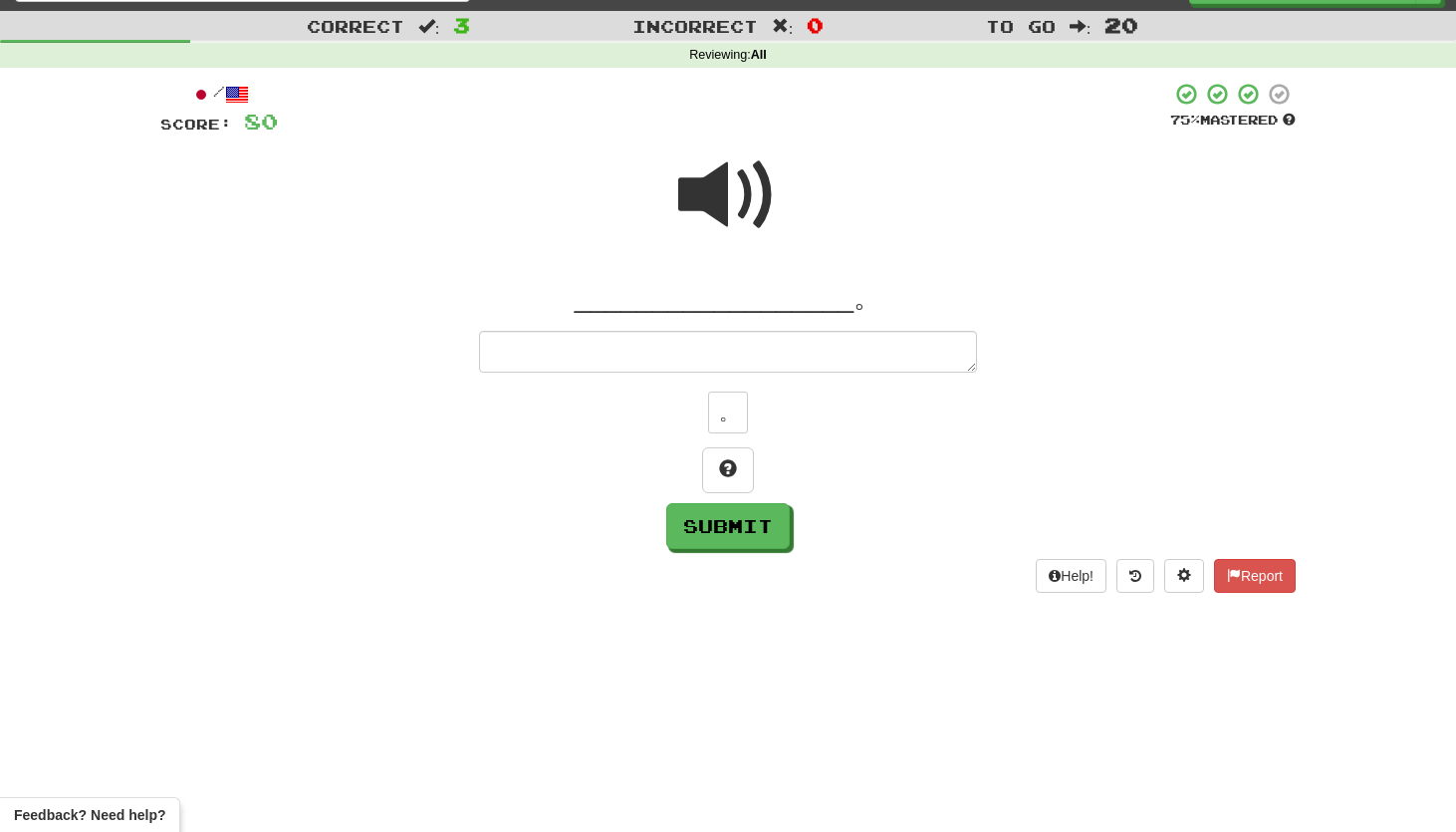 type on "*" 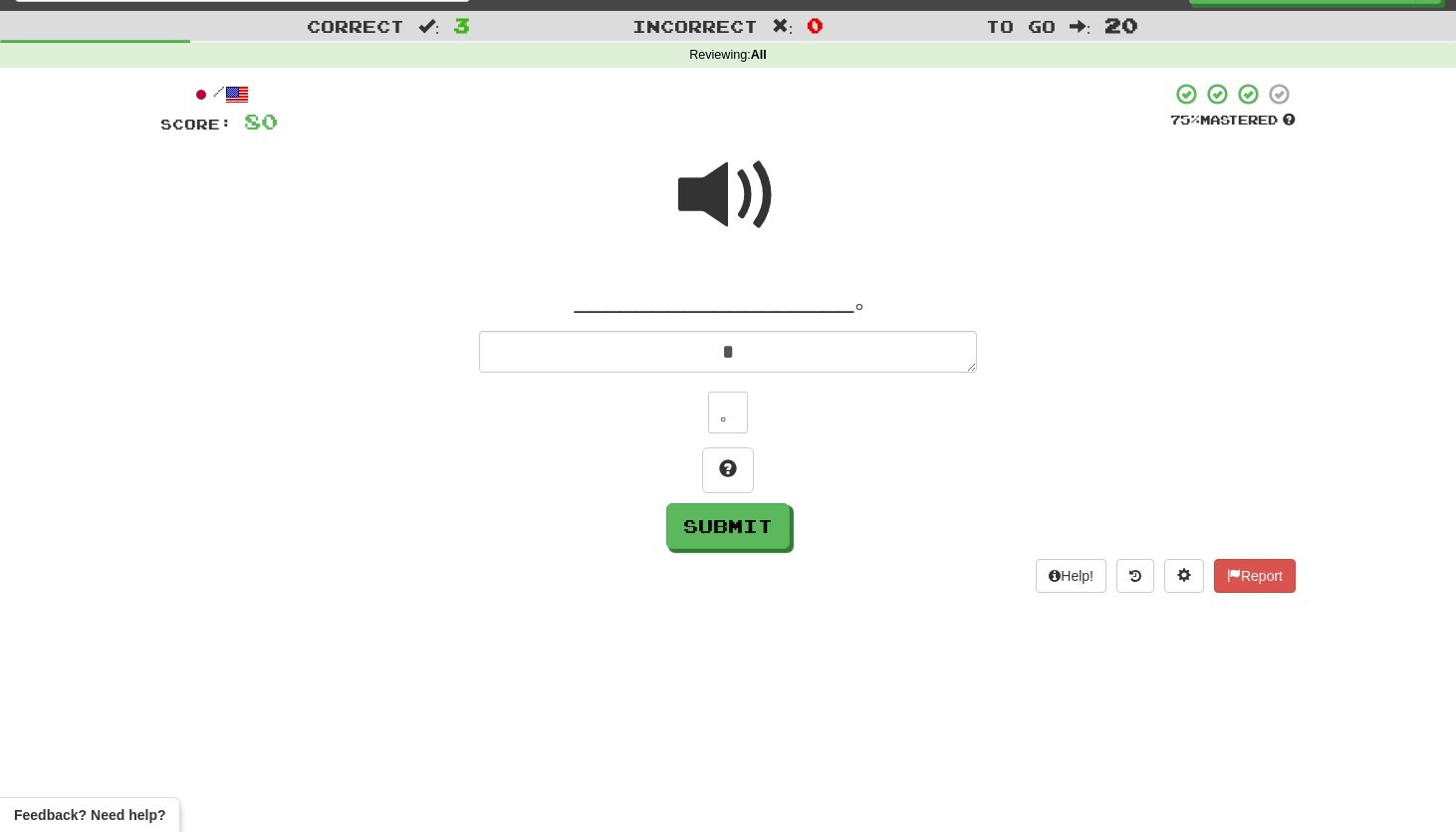 type on "*" 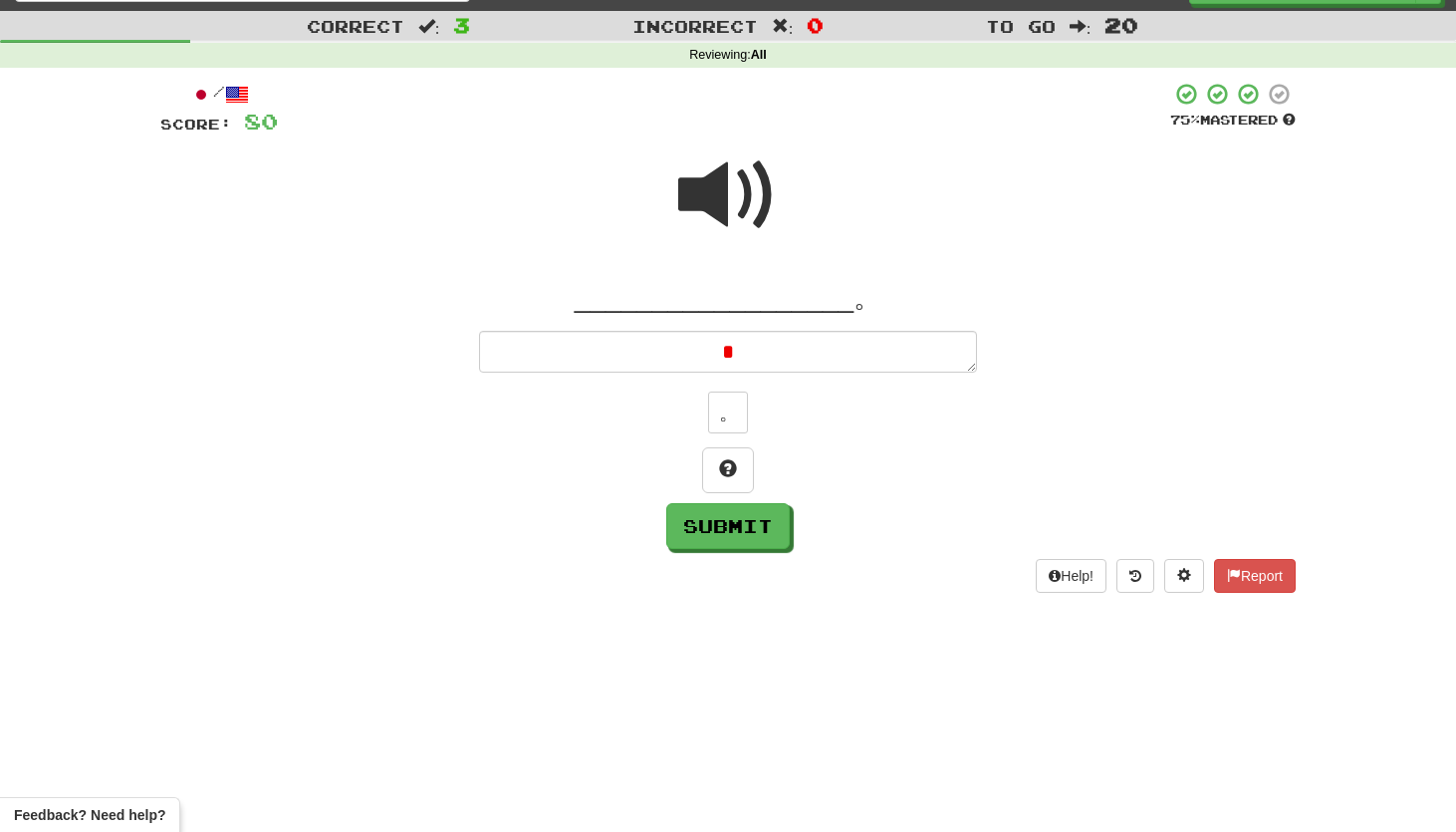 type on "*" 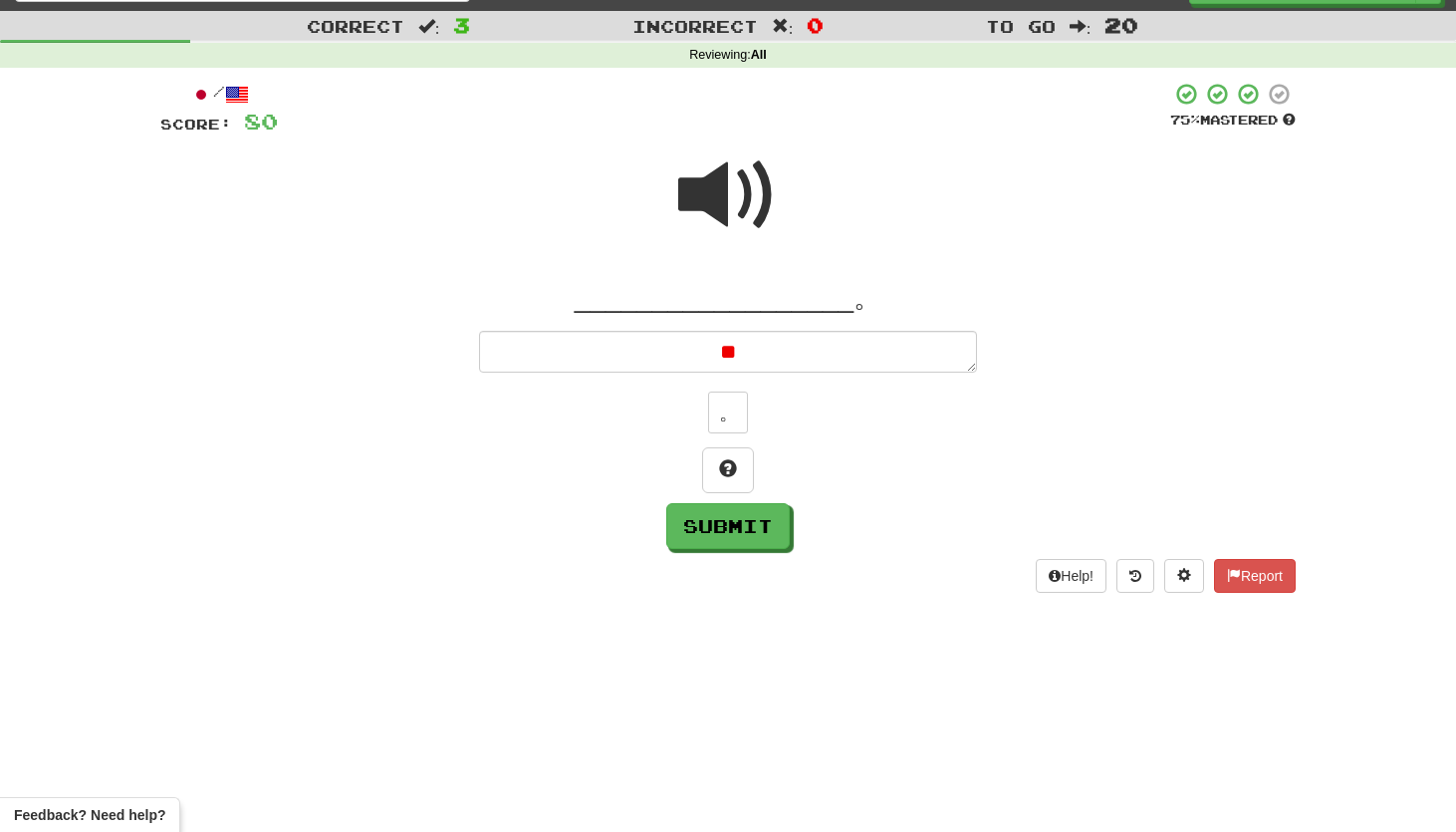 type on "*" 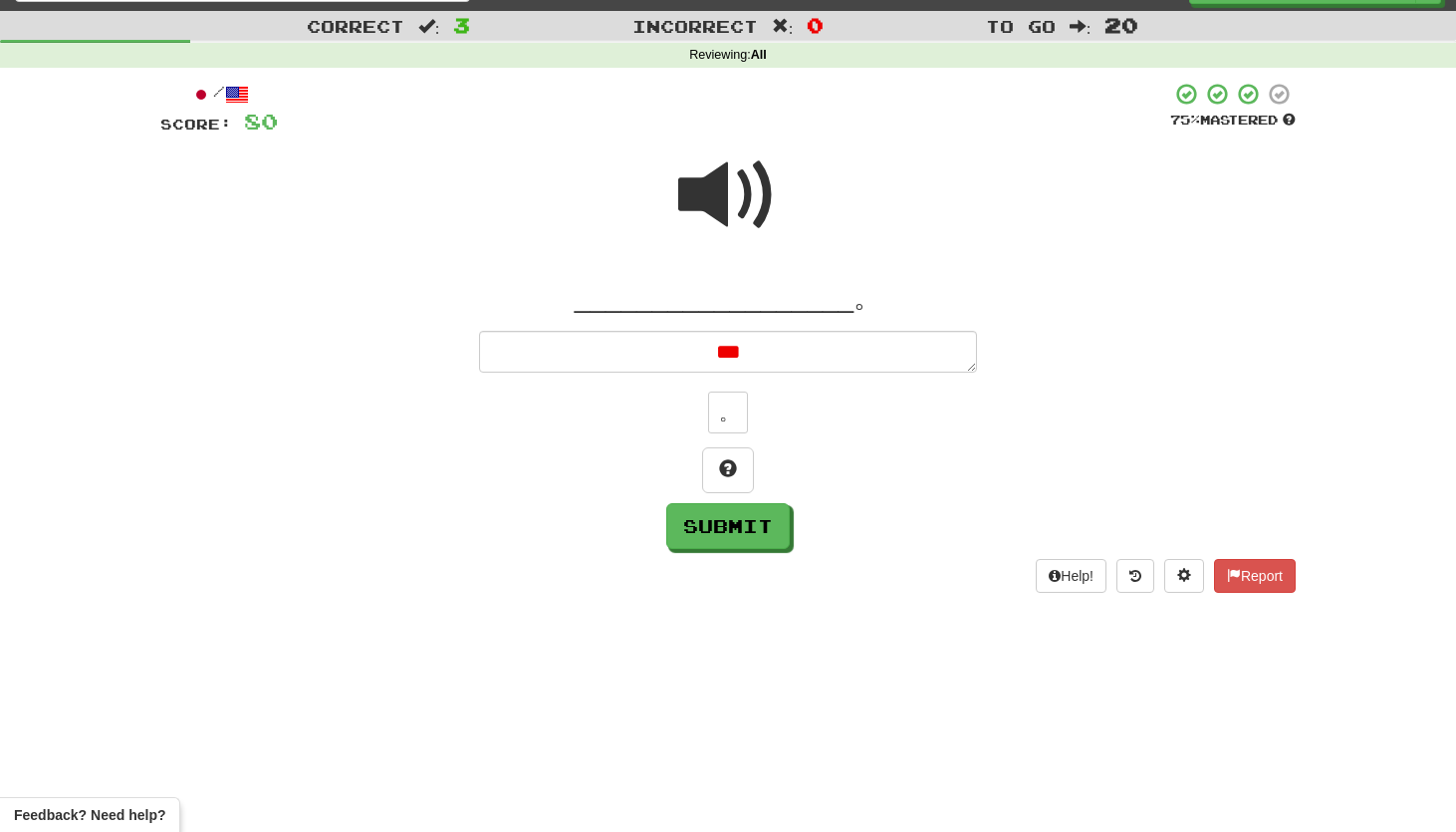 type on "*" 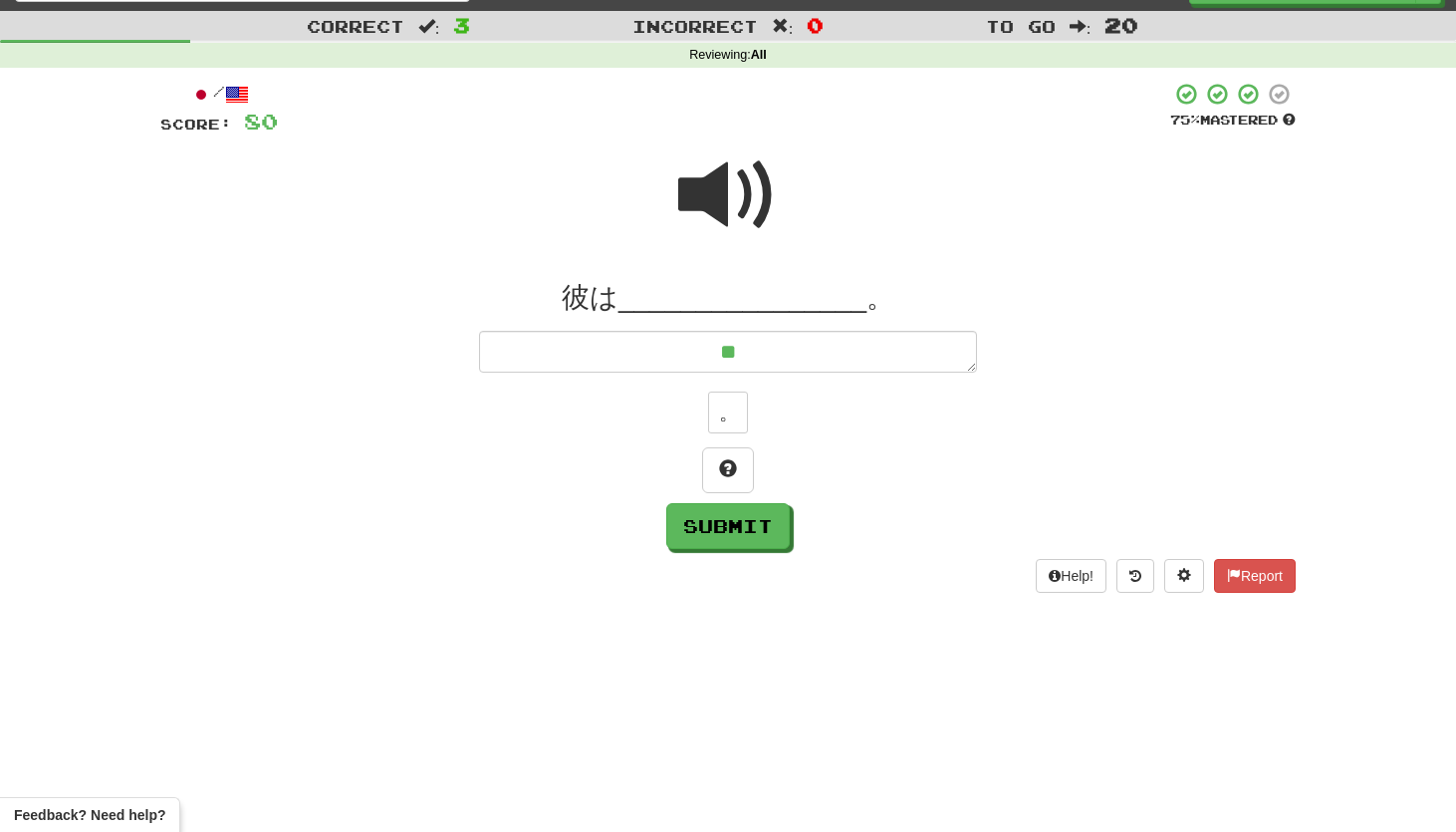 type on "*" 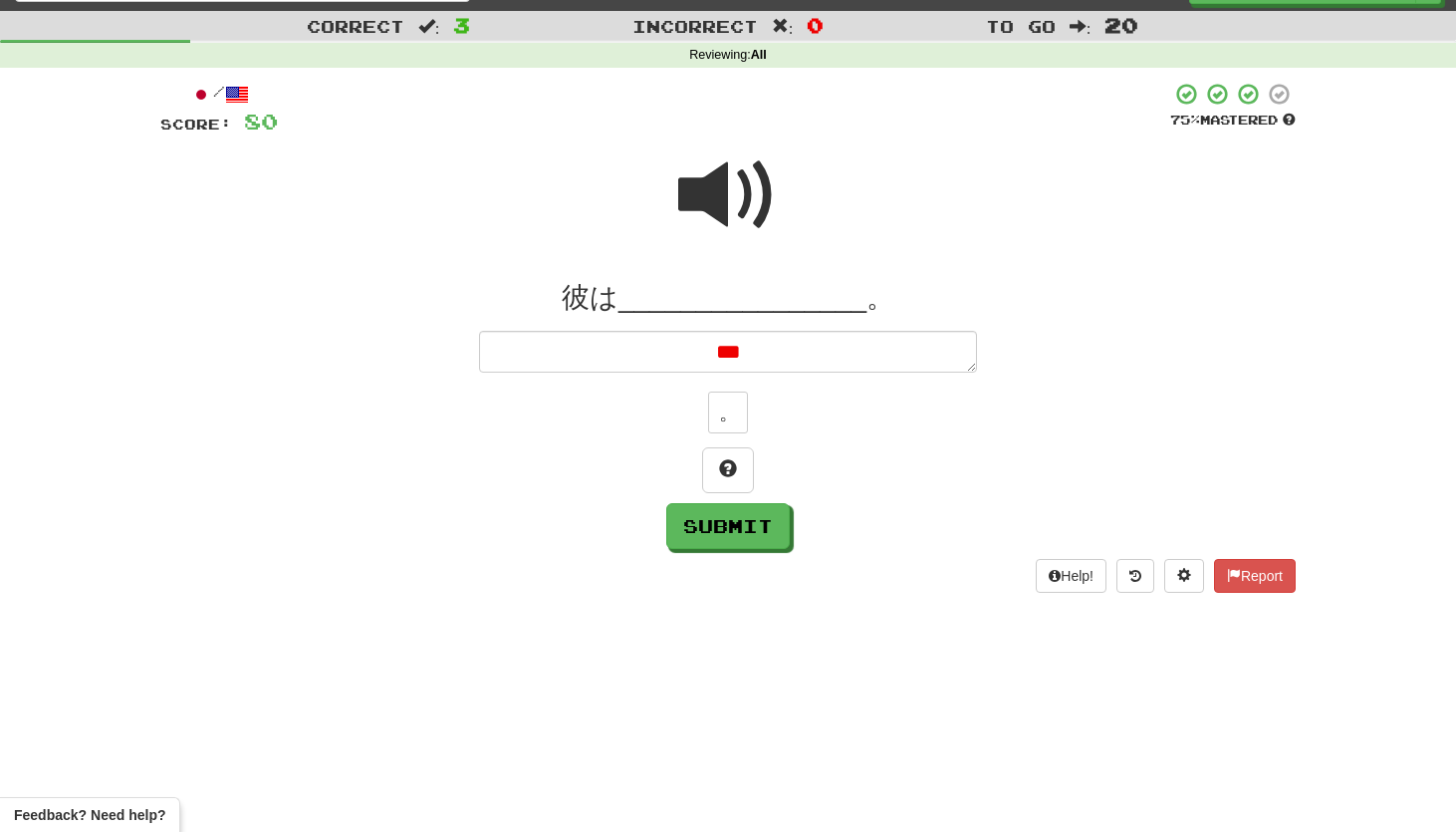 type on "*" 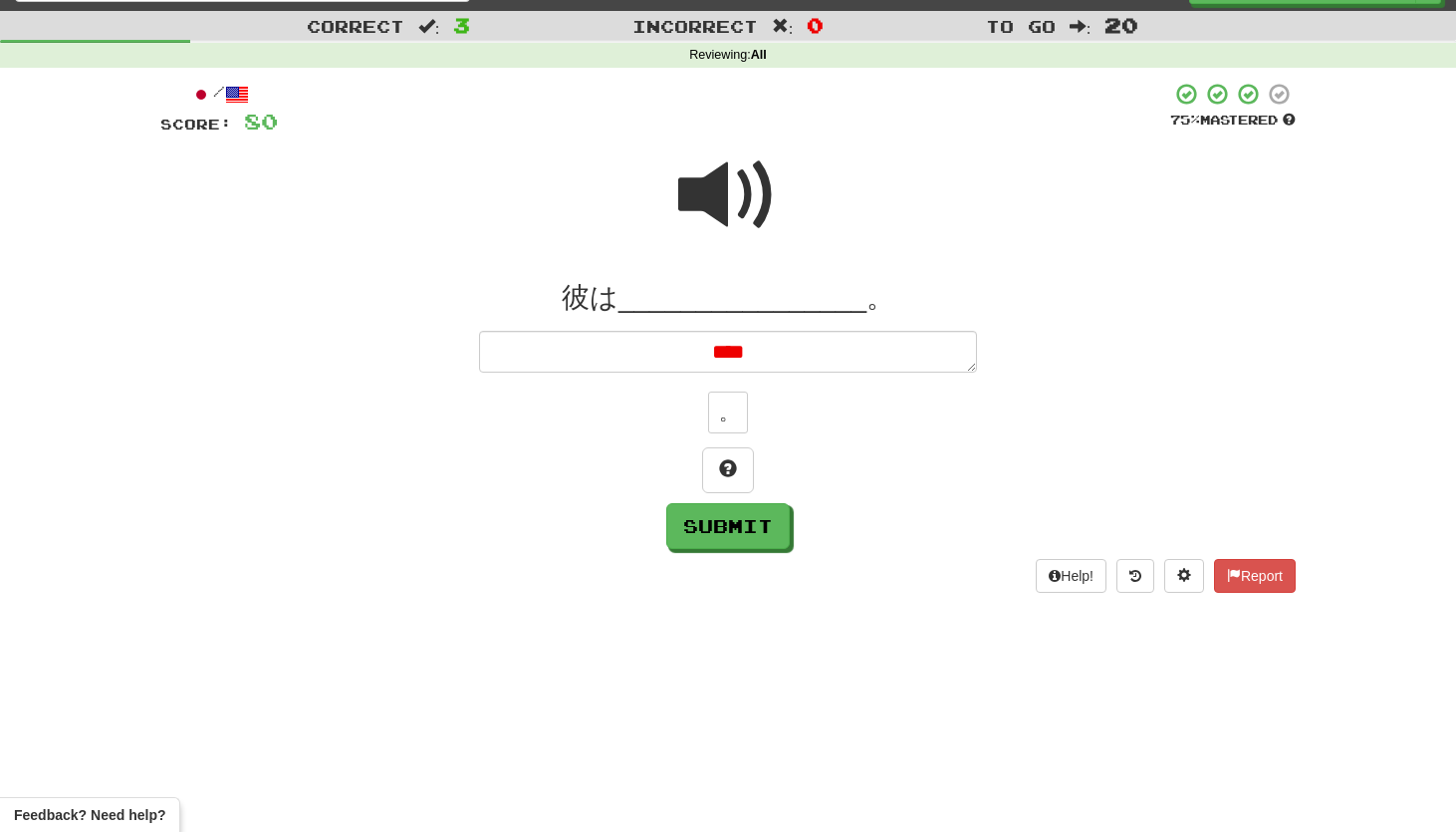 type on "*" 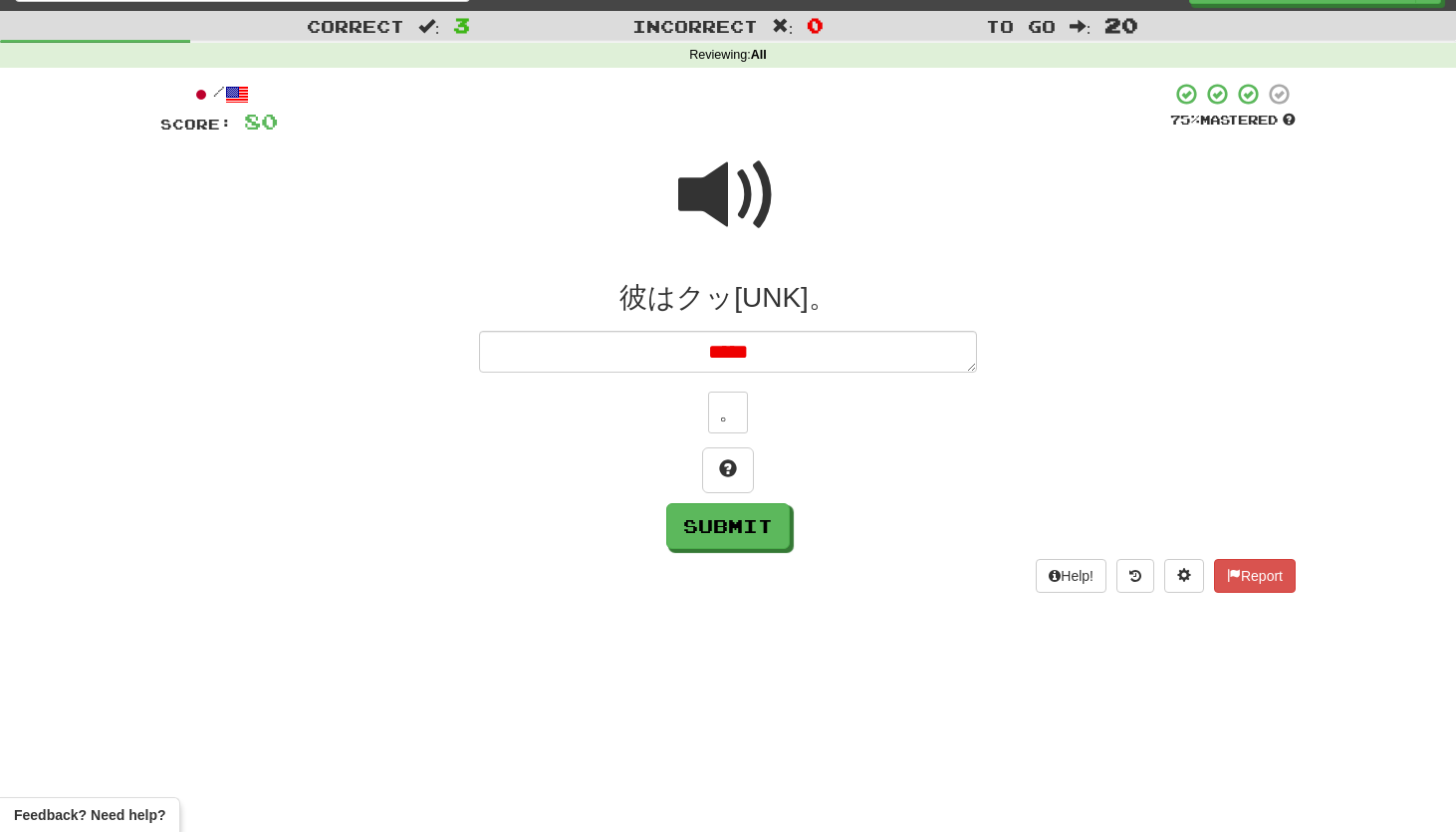 type on "*" 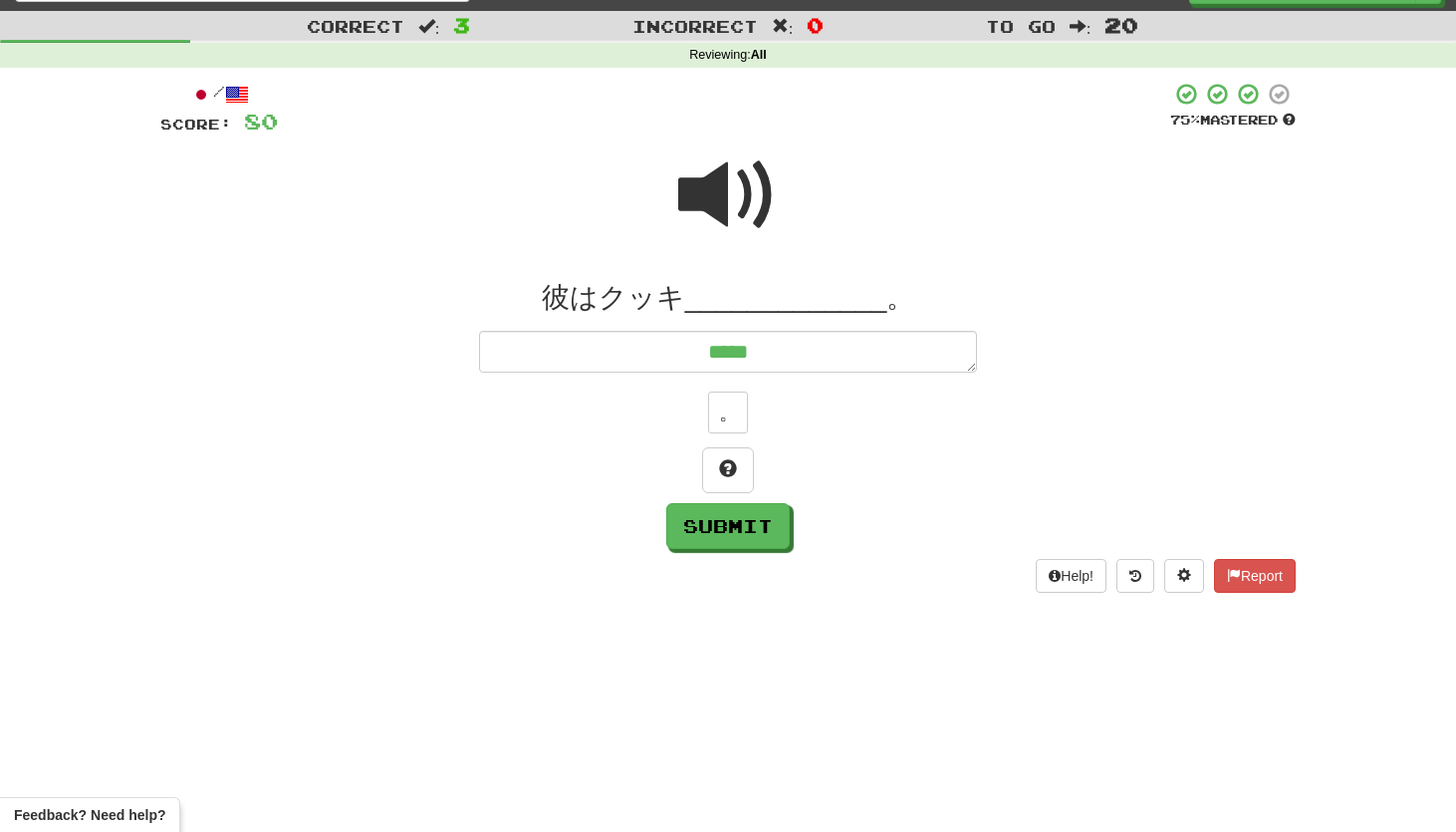 type on "*" 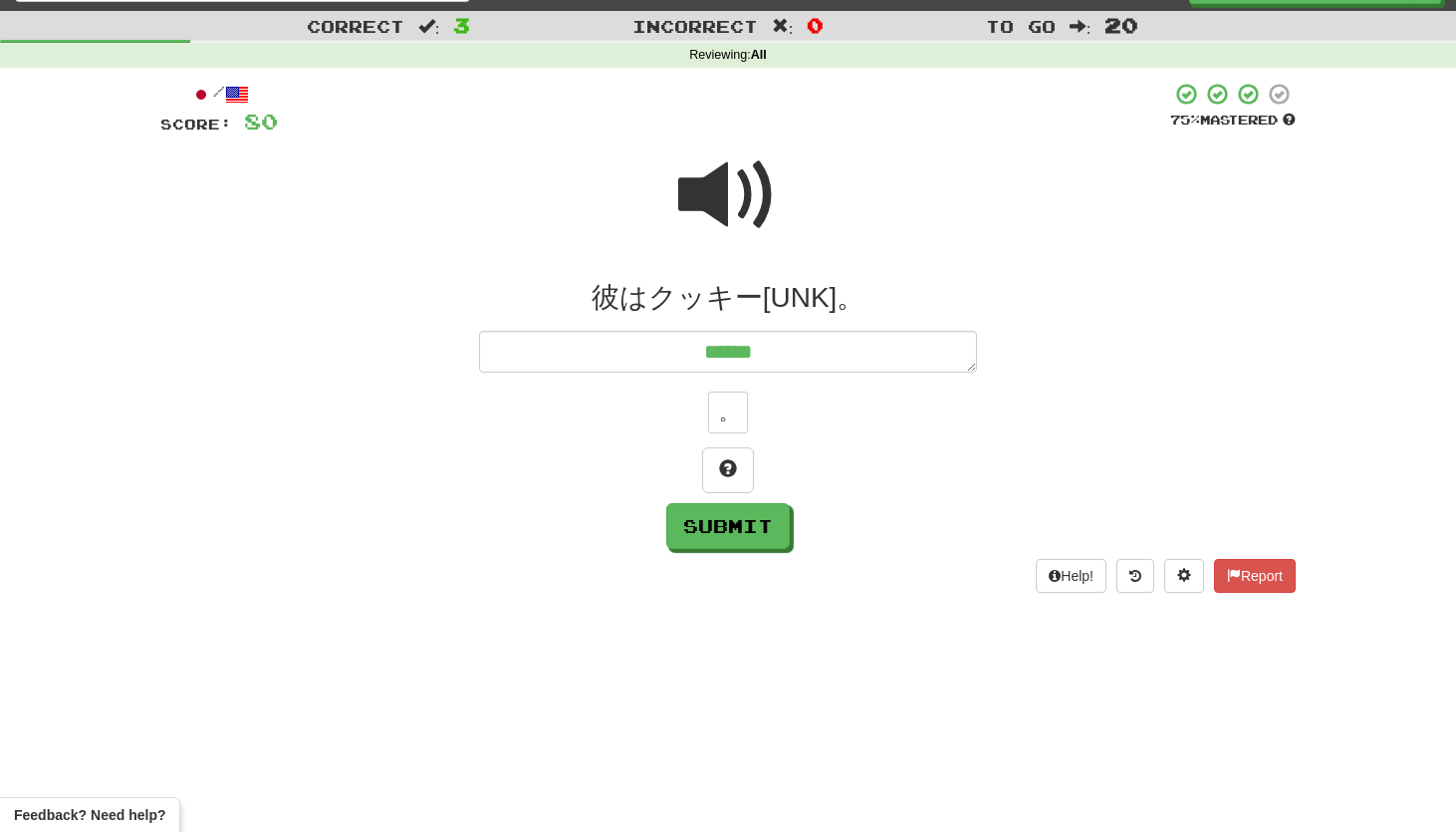 type on "*" 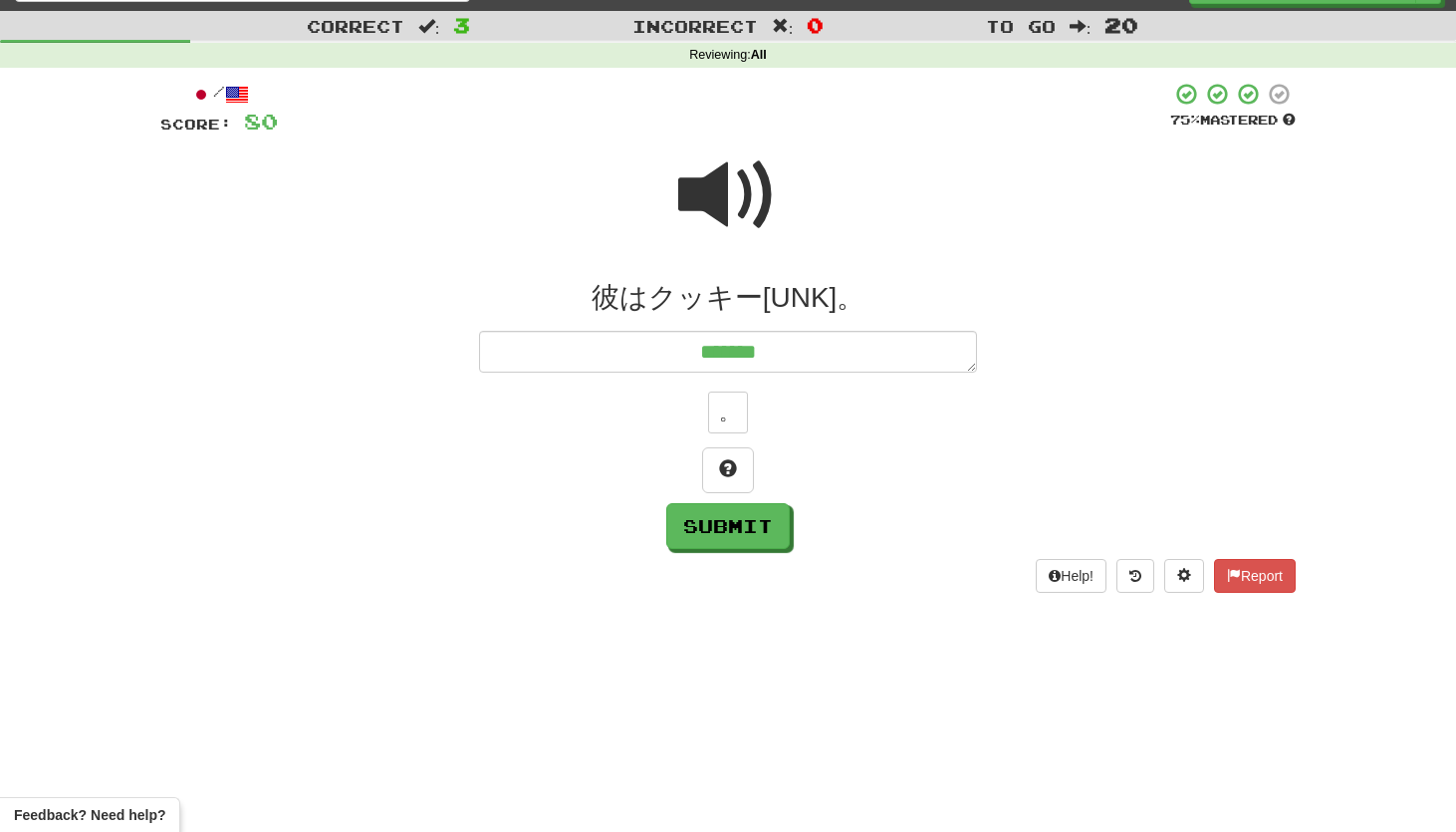 type on "*" 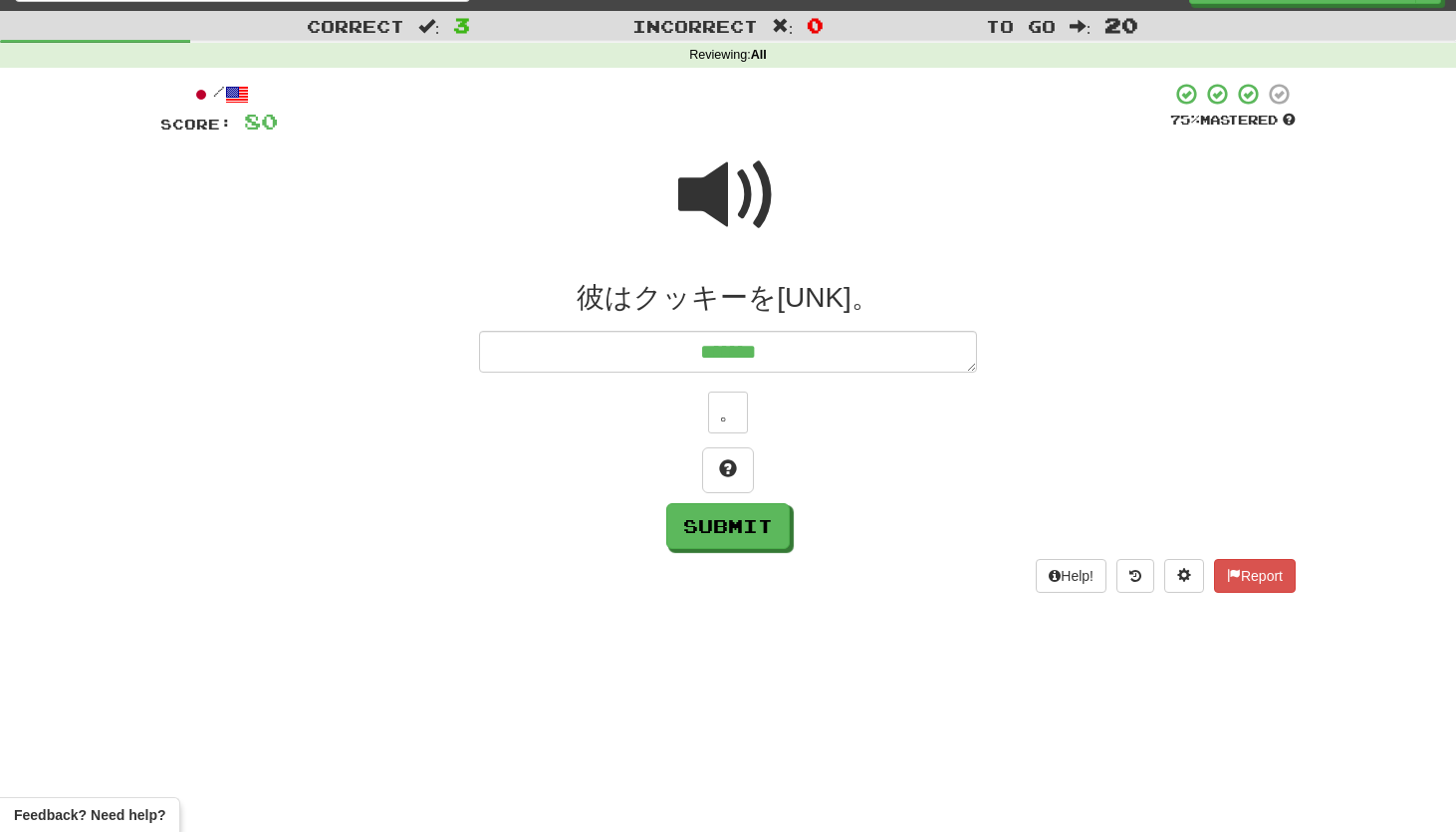type on "*" 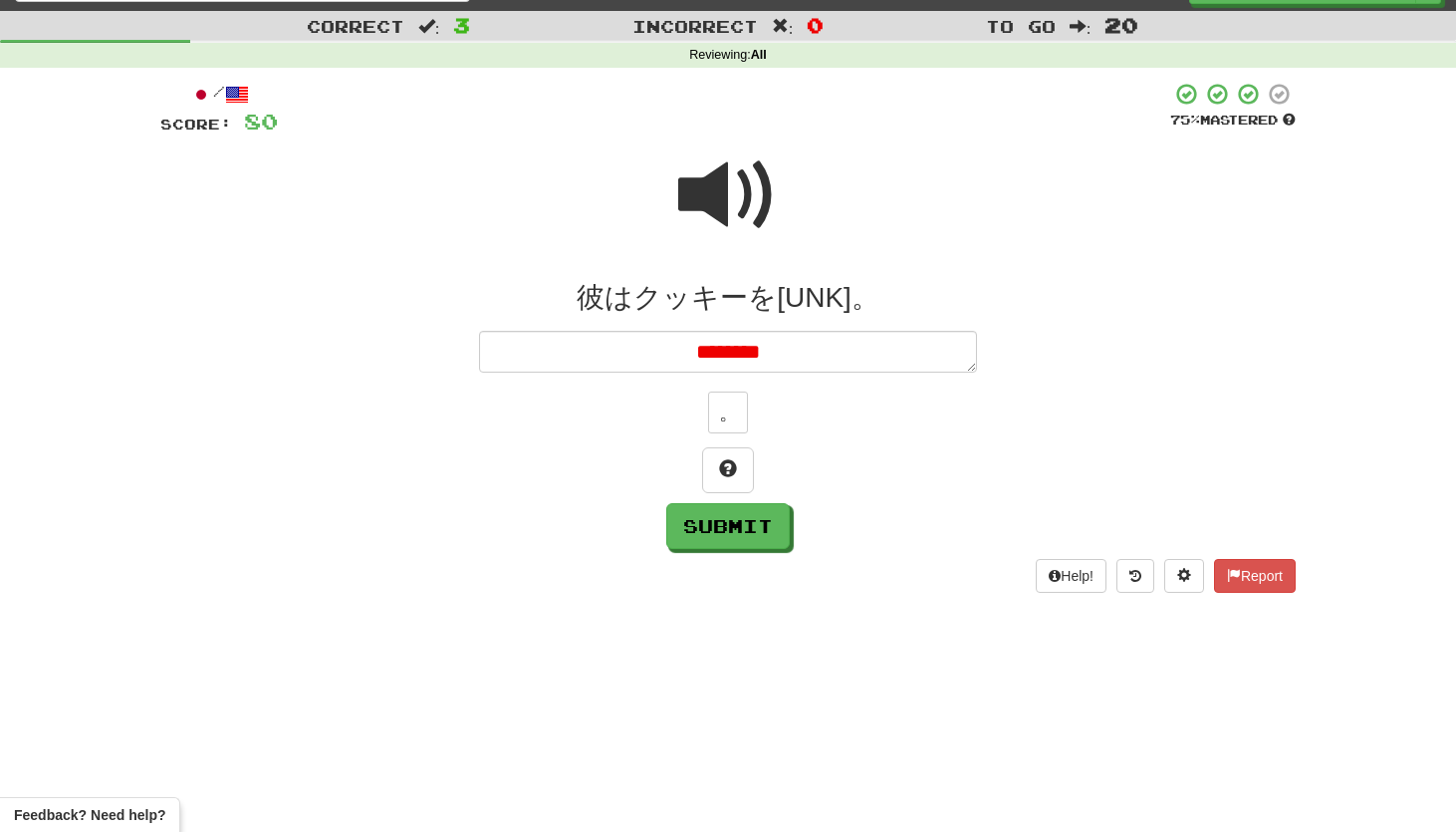 type on "*" 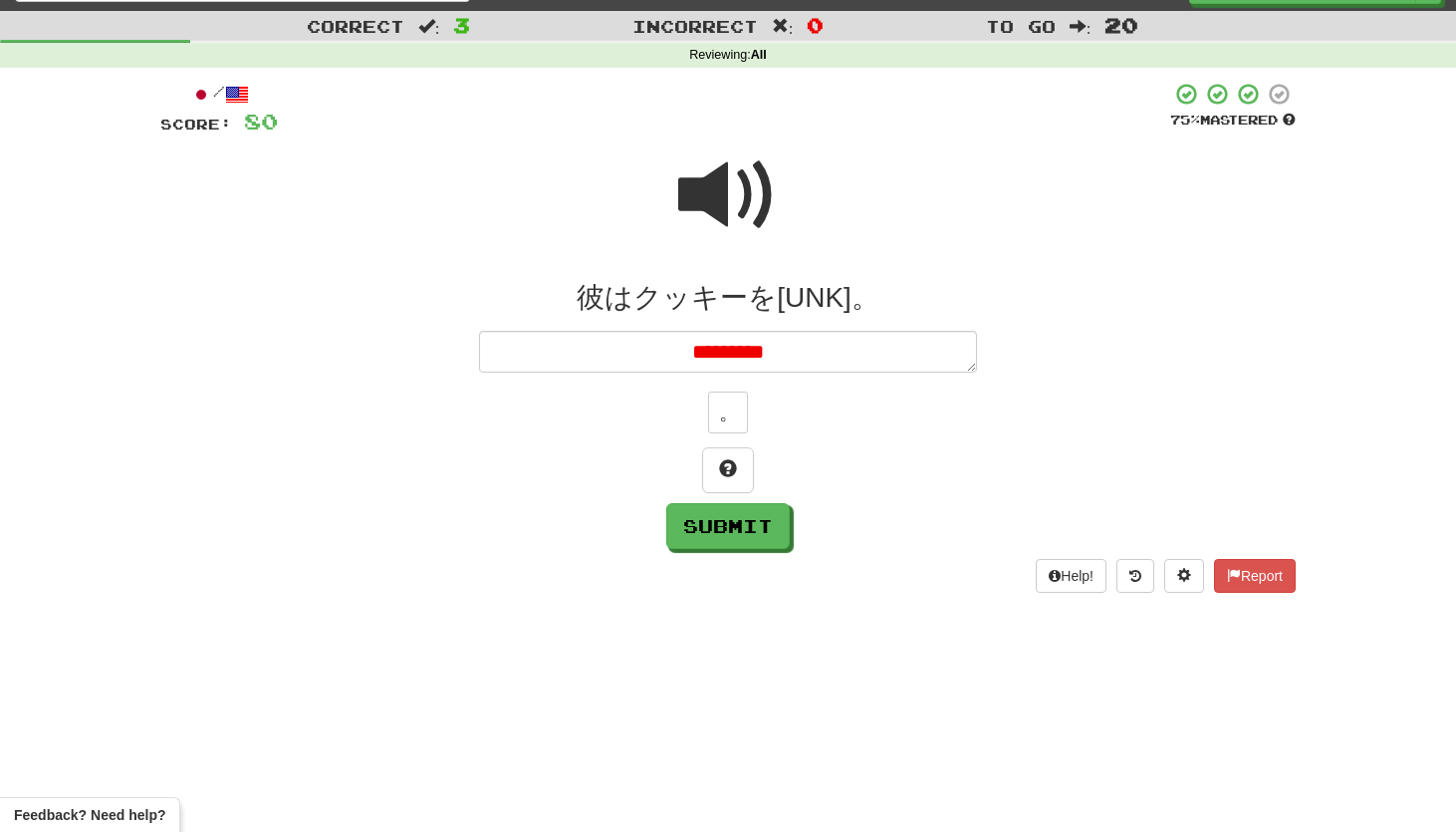 type on "********" 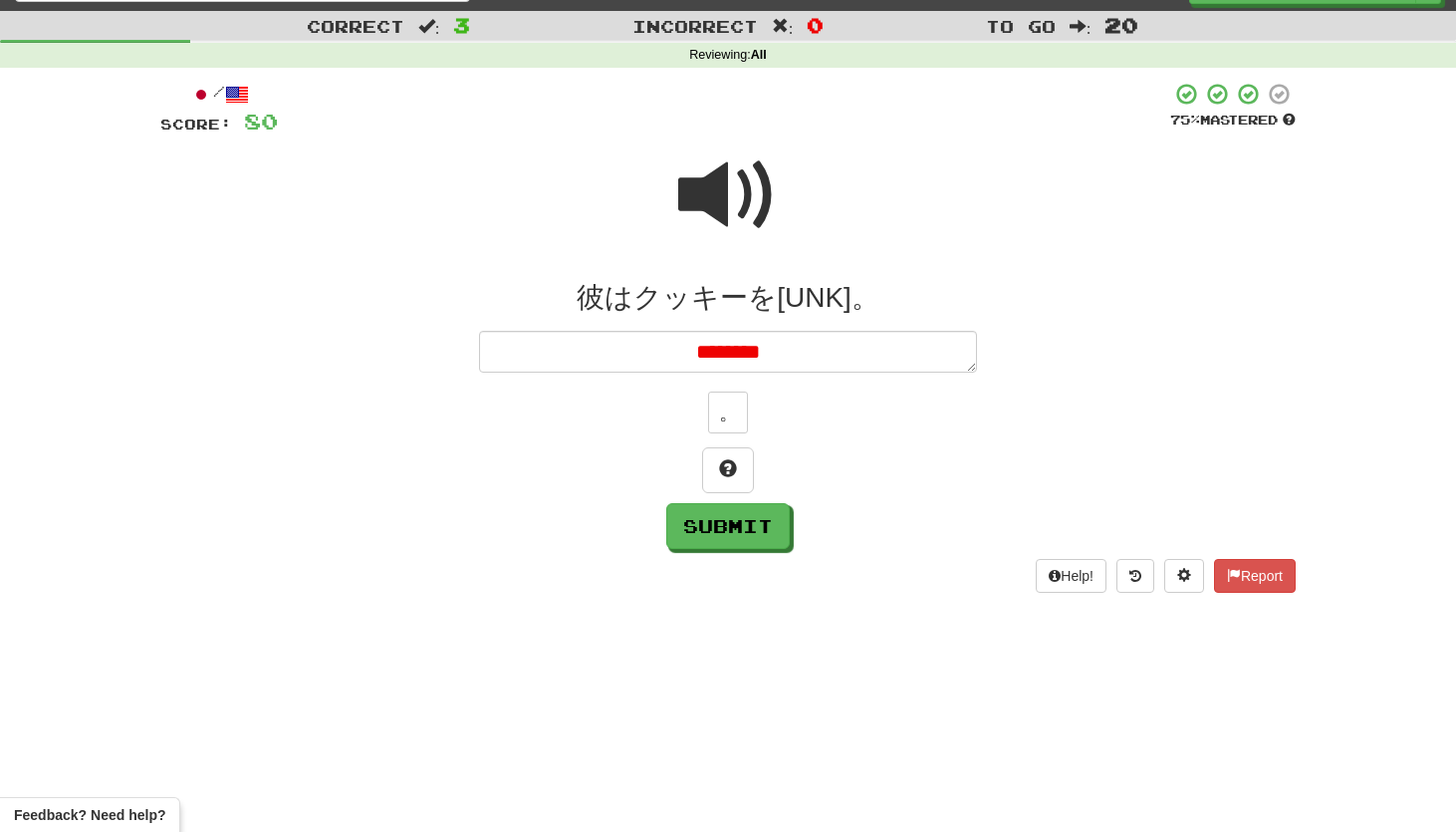 type on "*" 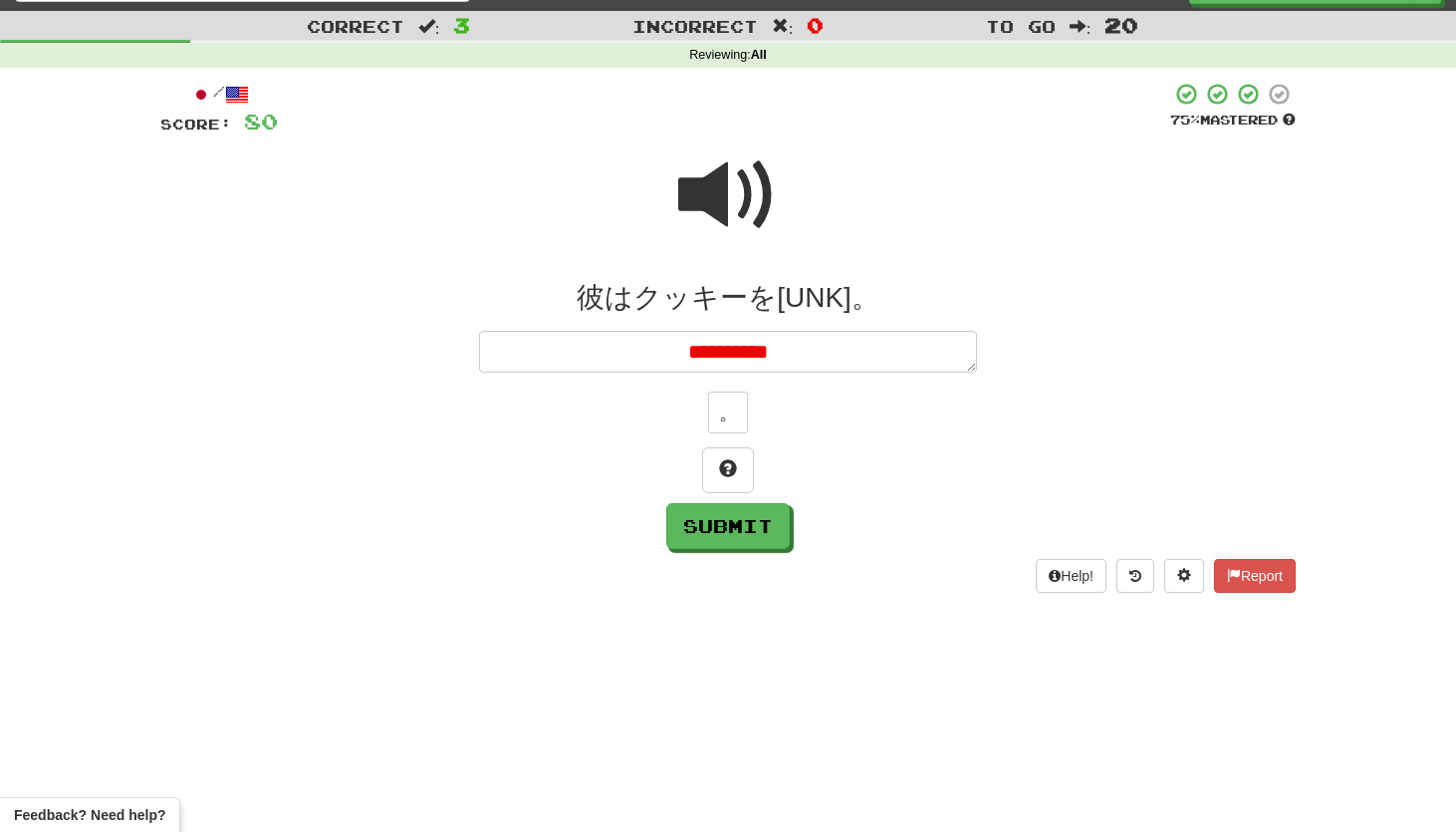 type on "*" 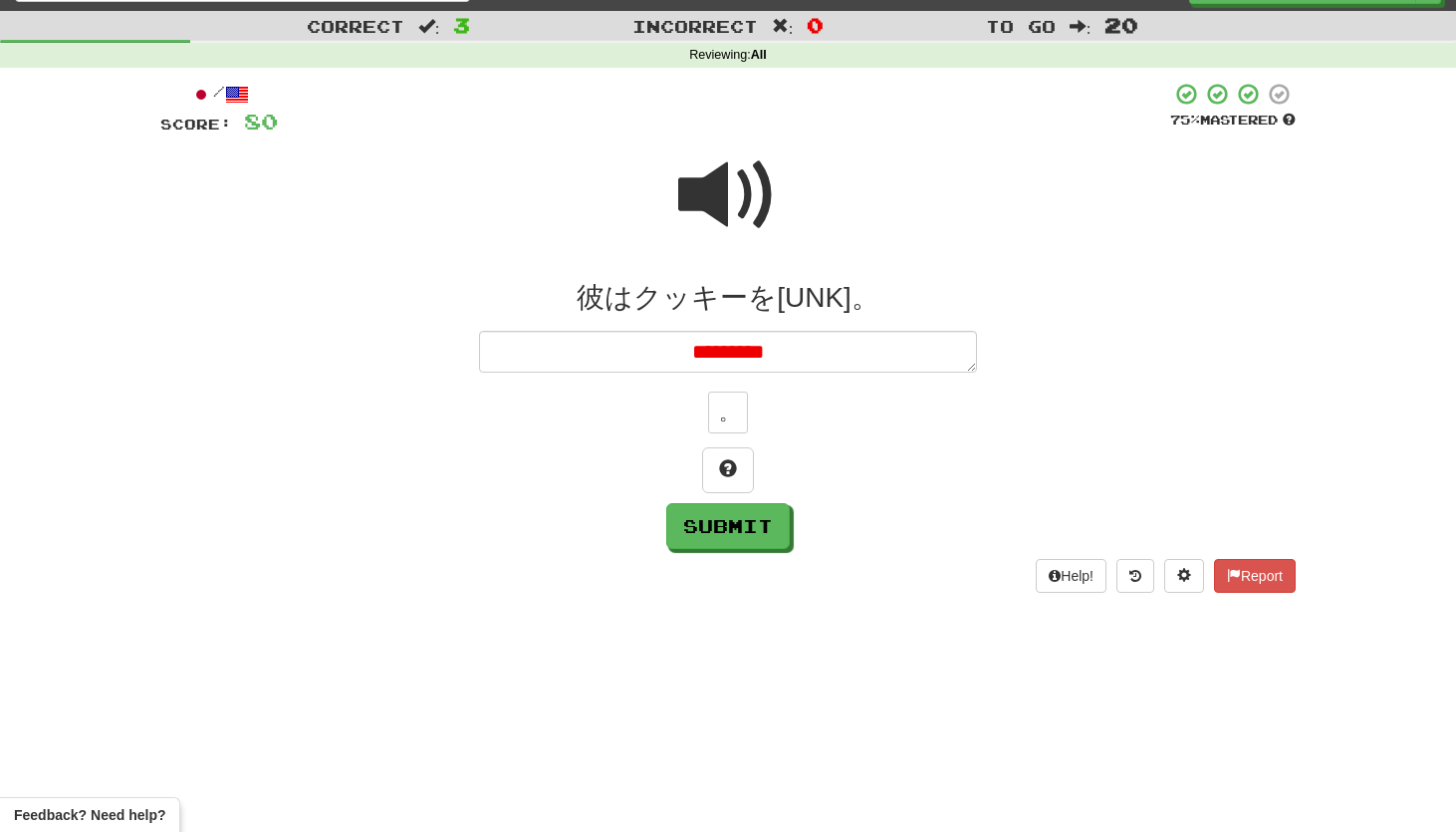 type on "*" 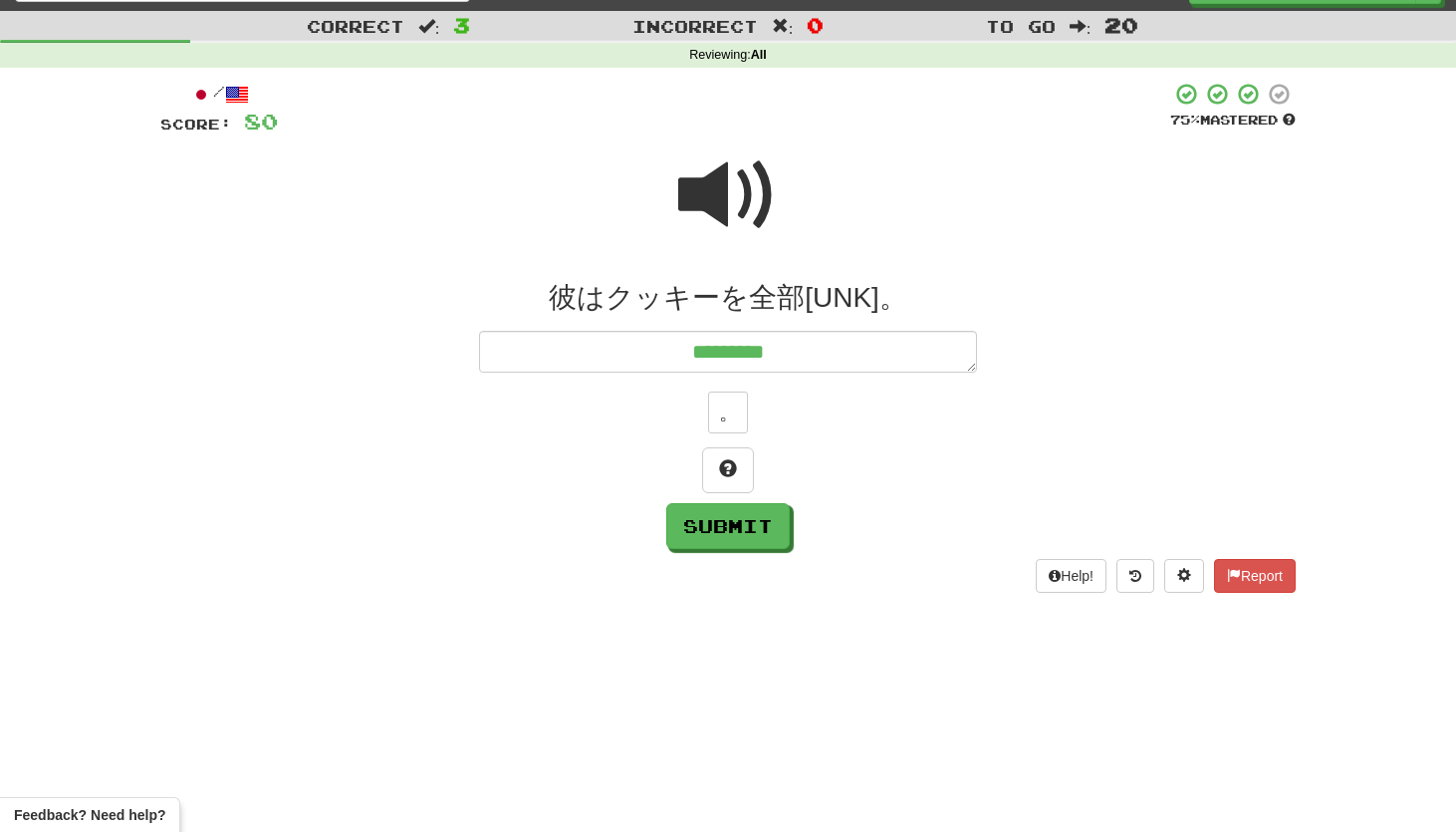 type on "**********" 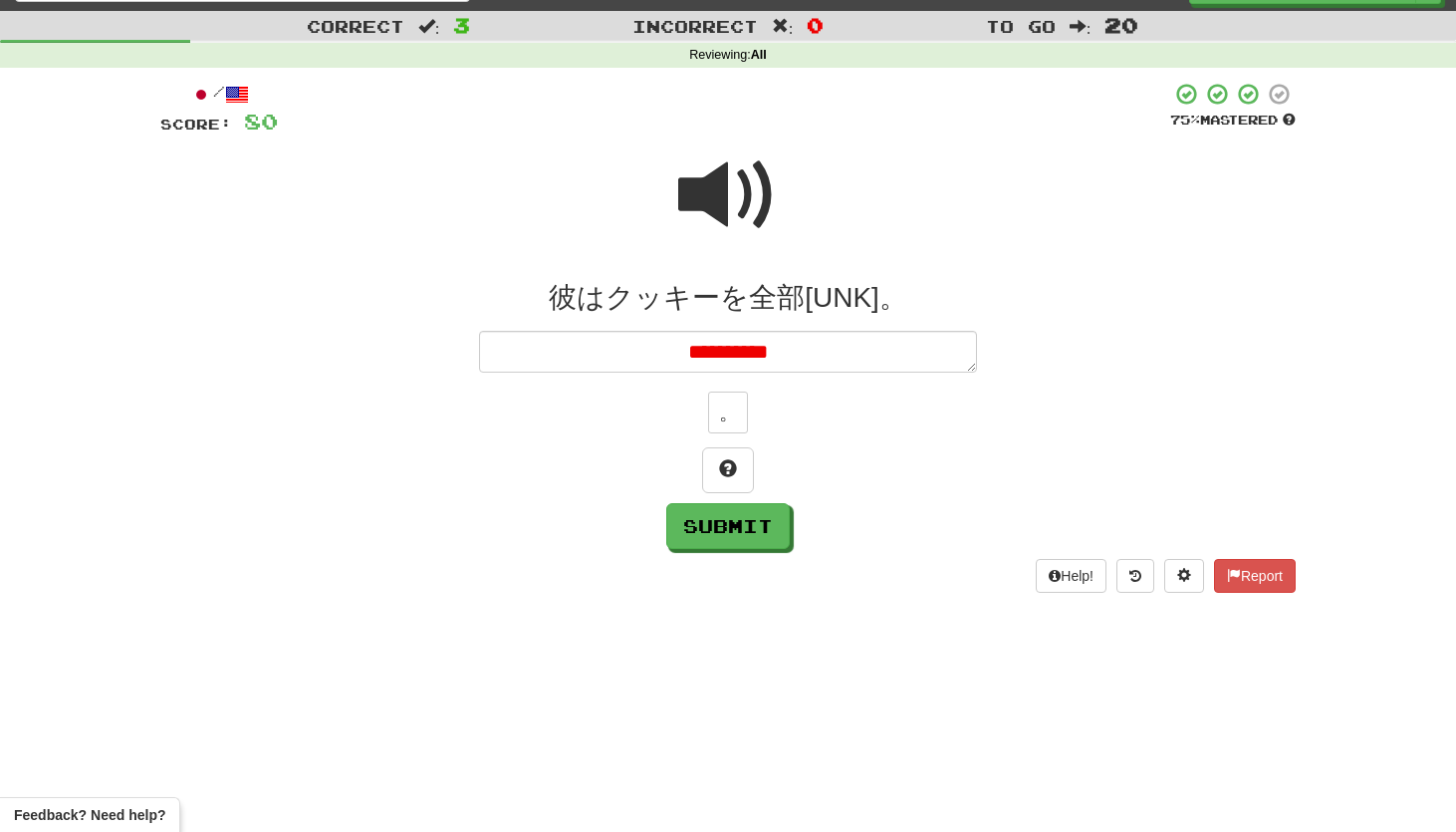 type 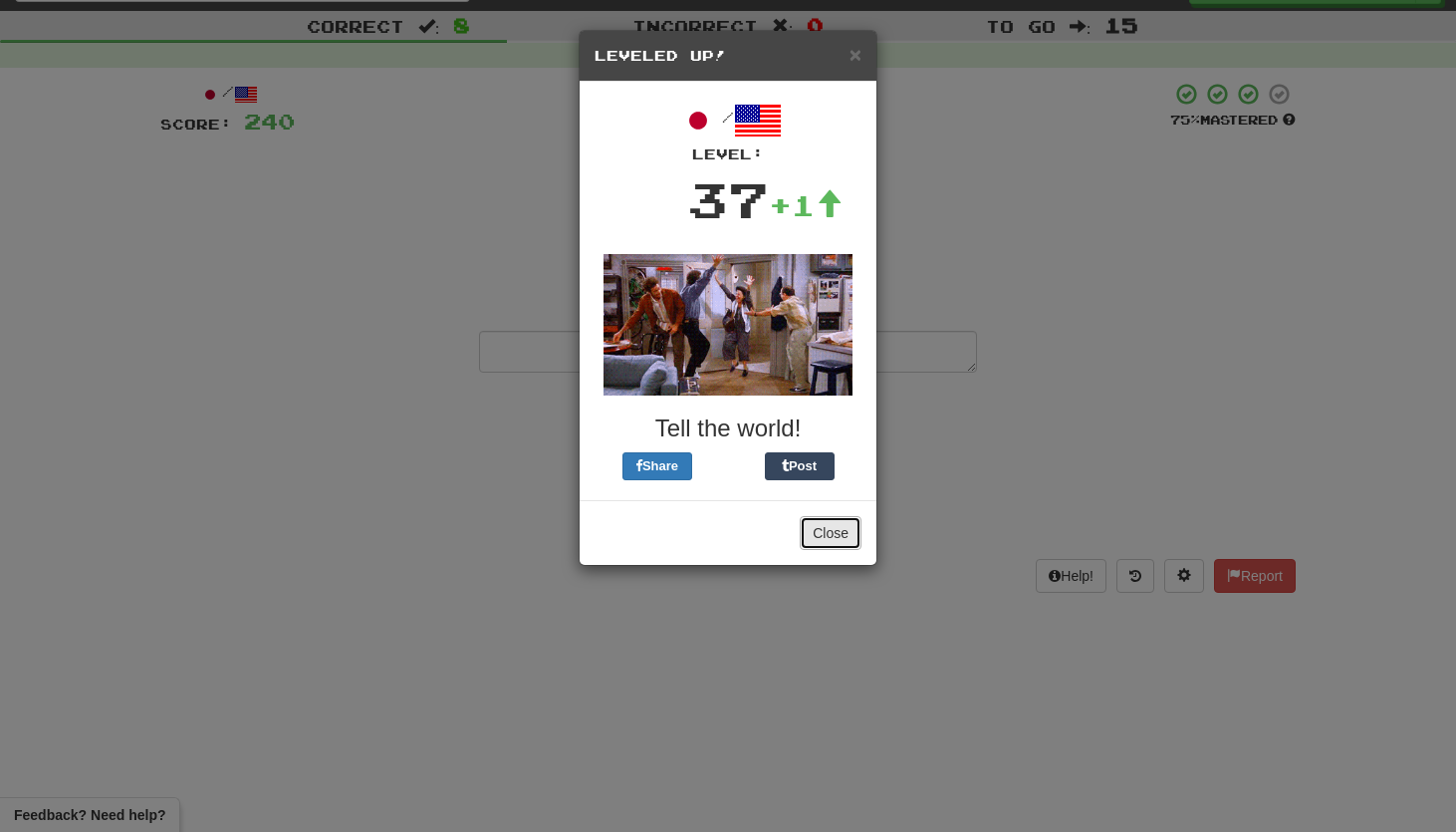 click on "Close" at bounding box center (831, 533) 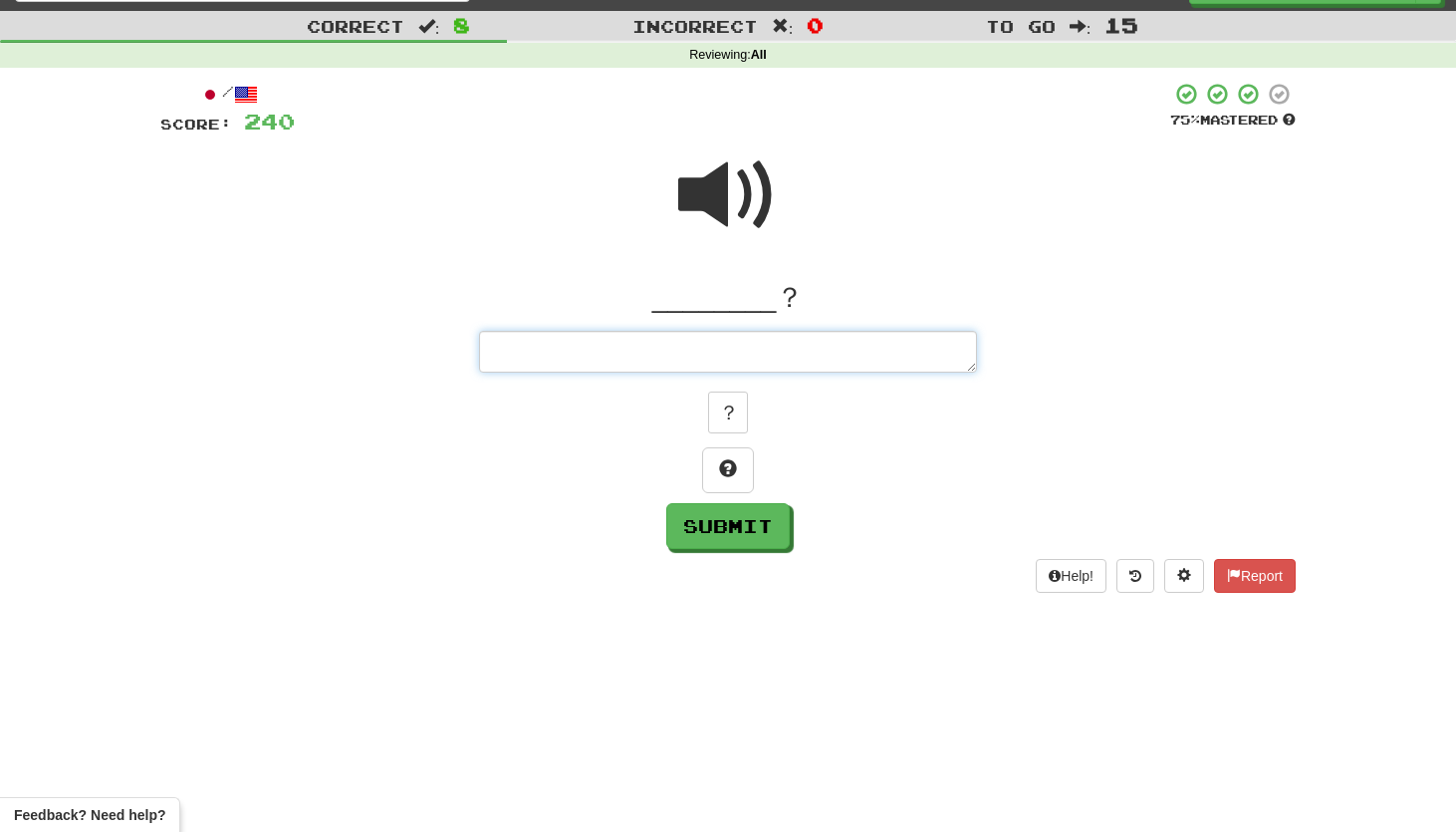 click at bounding box center (728, 352) 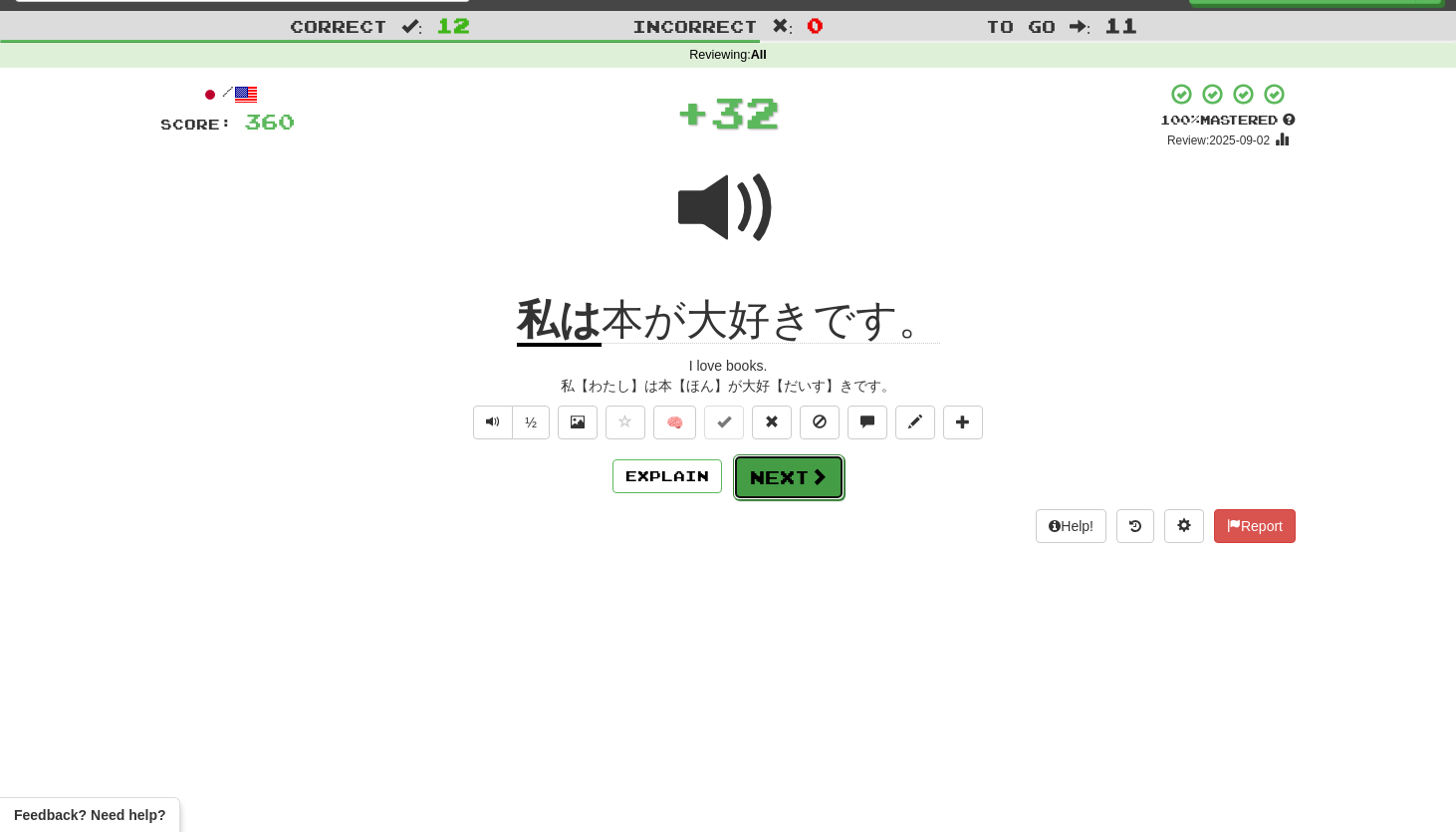 click on "Next" at bounding box center (789, 477) 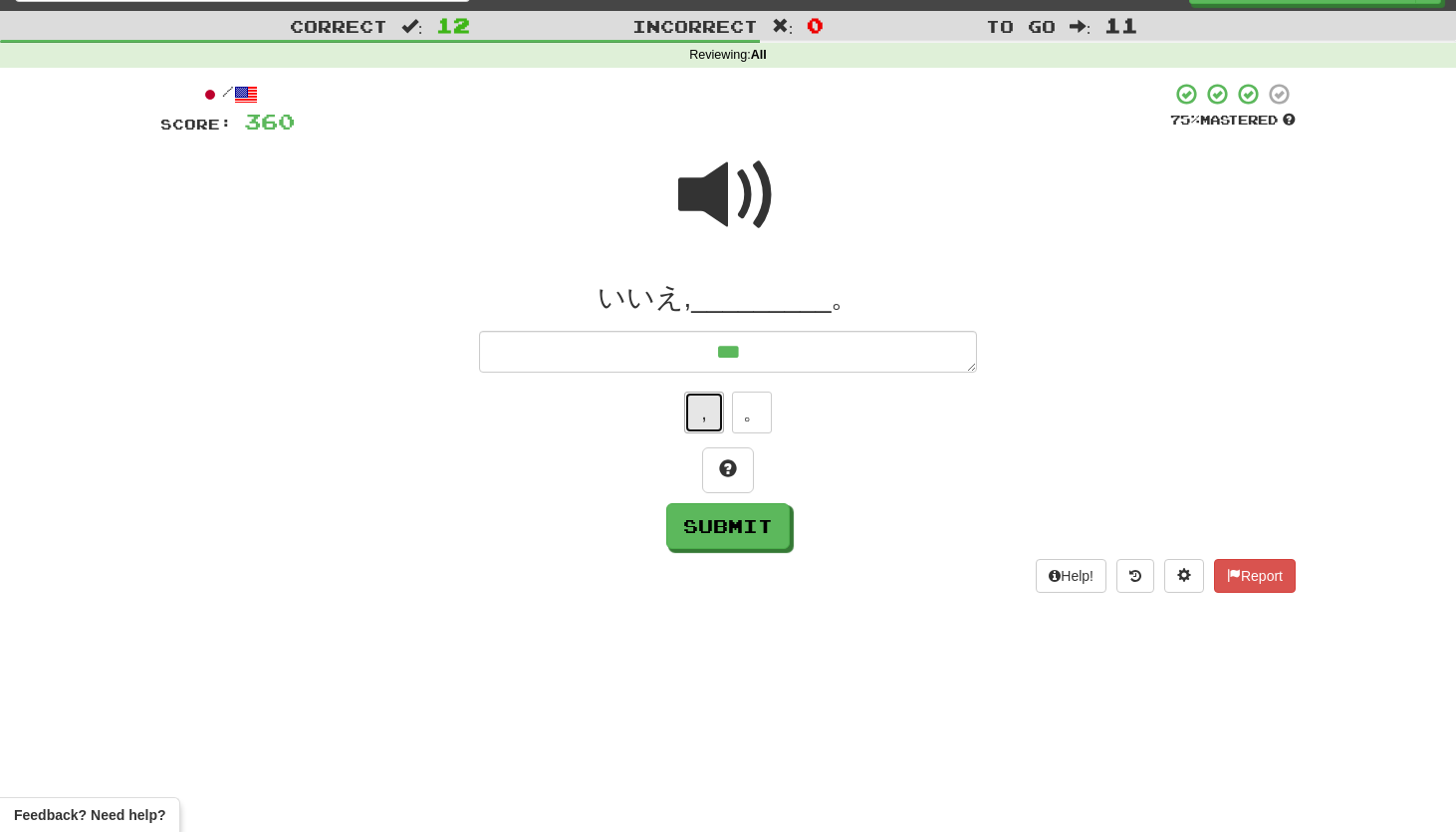 click on "," at bounding box center (704, 413) 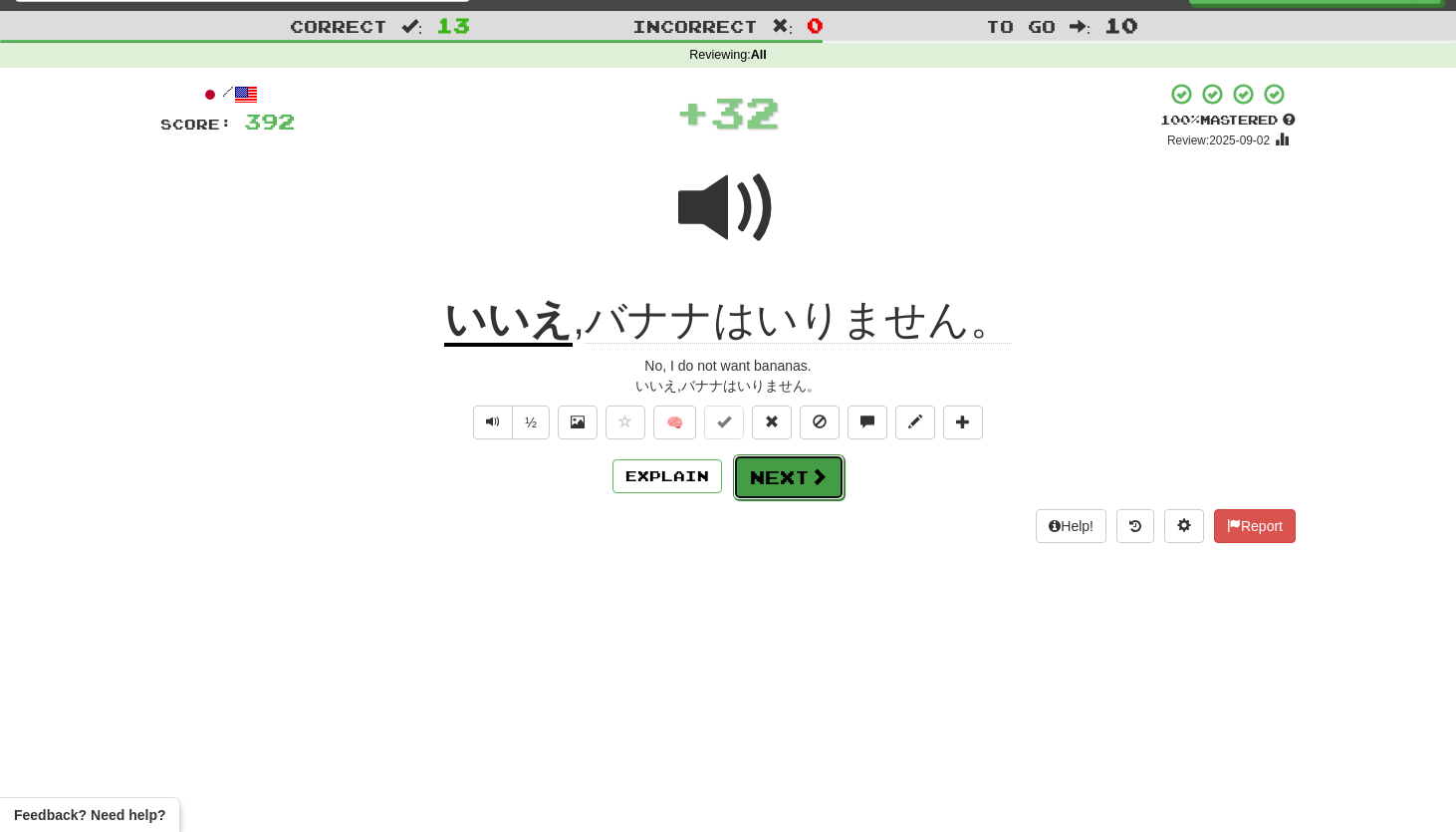 click on "Next" at bounding box center (789, 477) 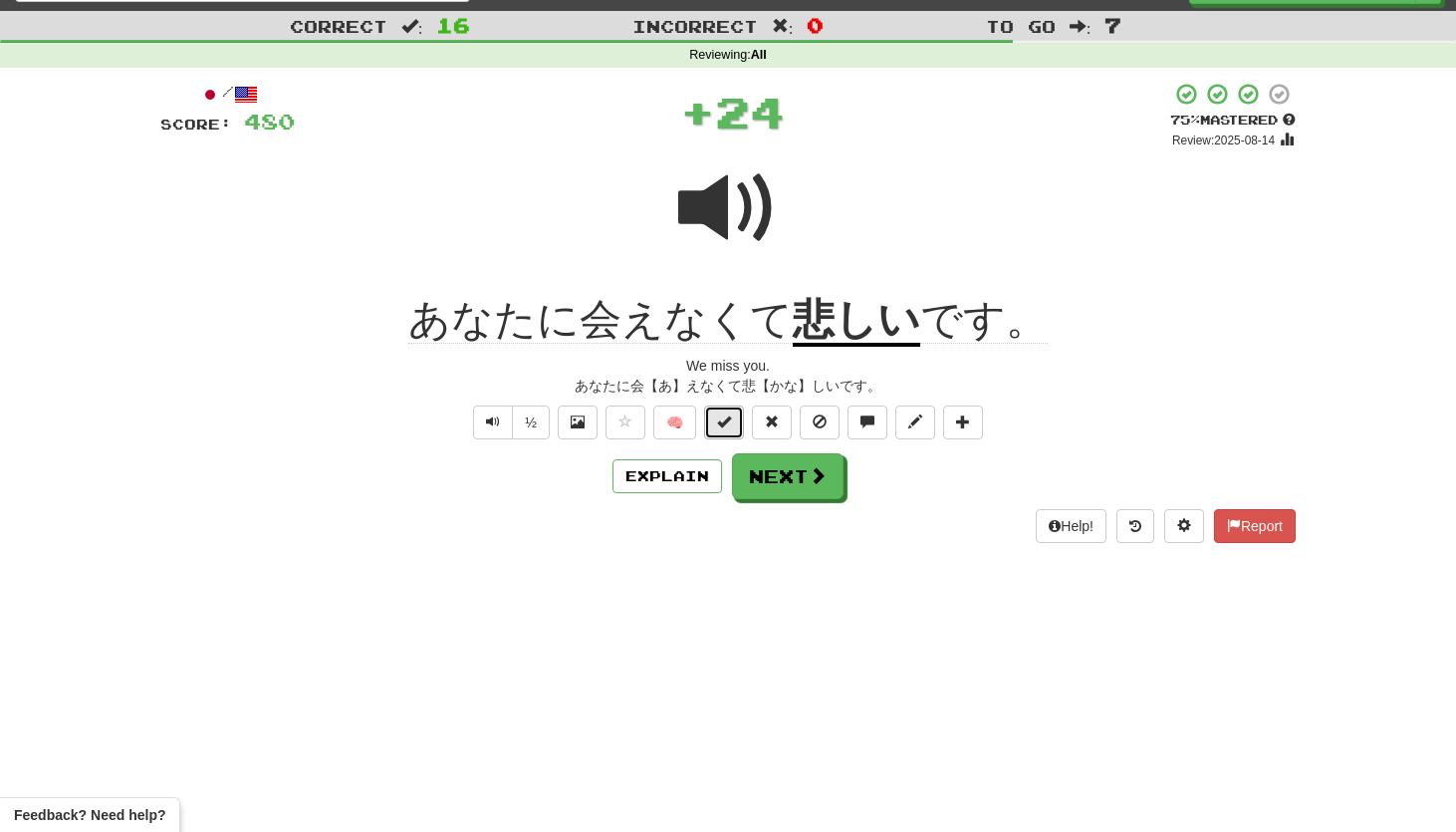 click at bounding box center [724, 421] 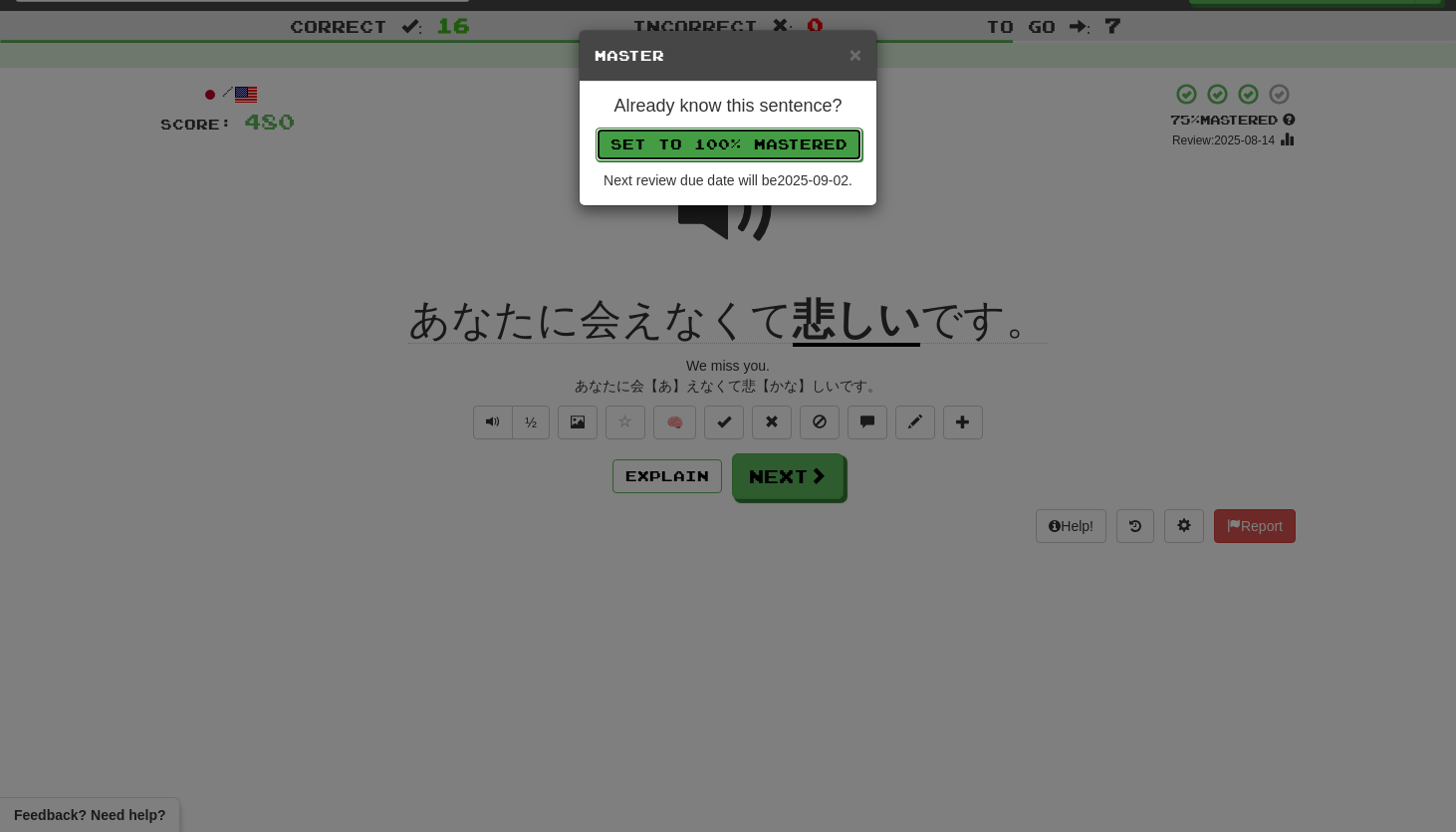 click on "Set to 100% Mastered" at bounding box center (729, 144) 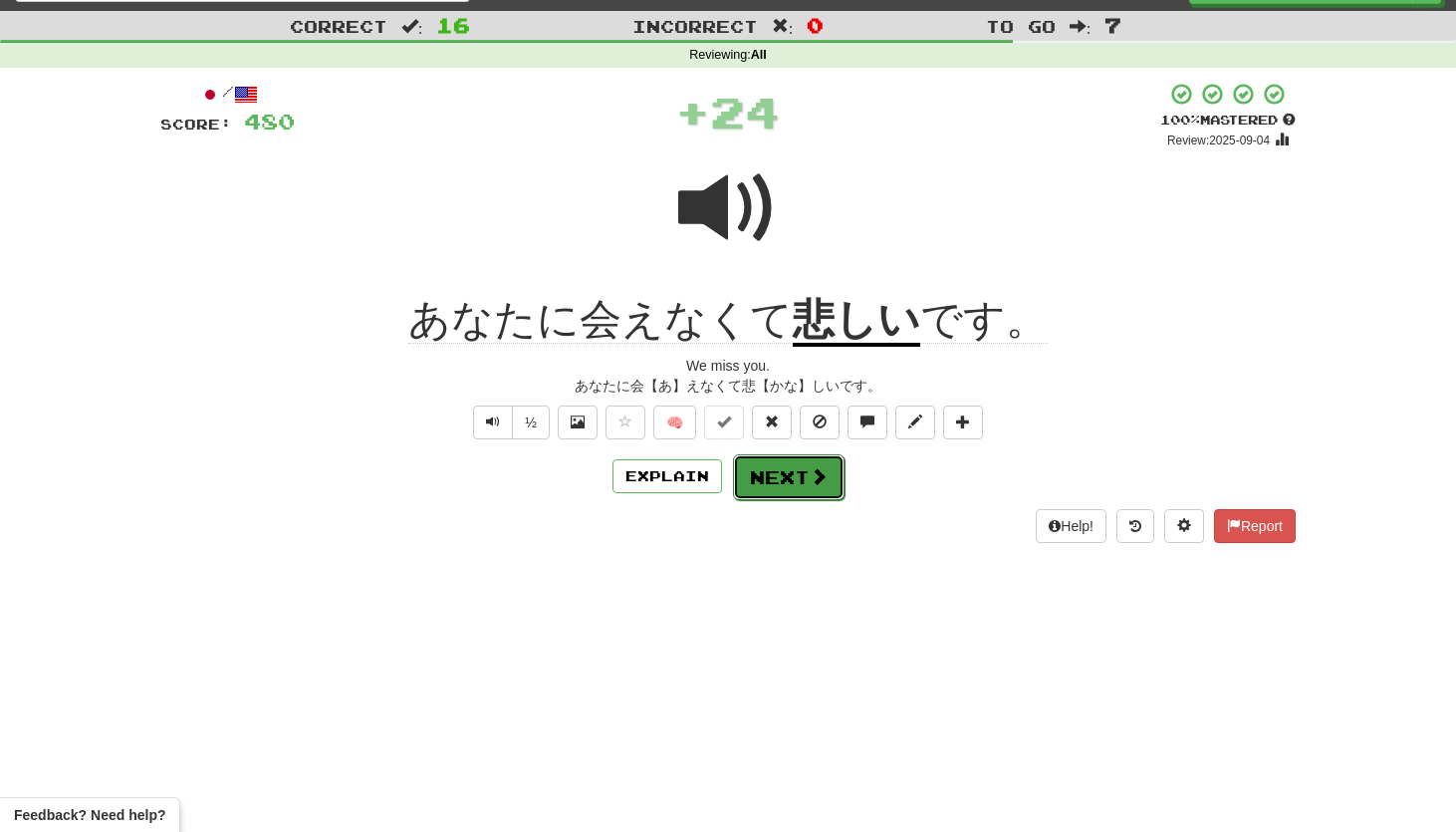 click on "Next" at bounding box center [789, 477] 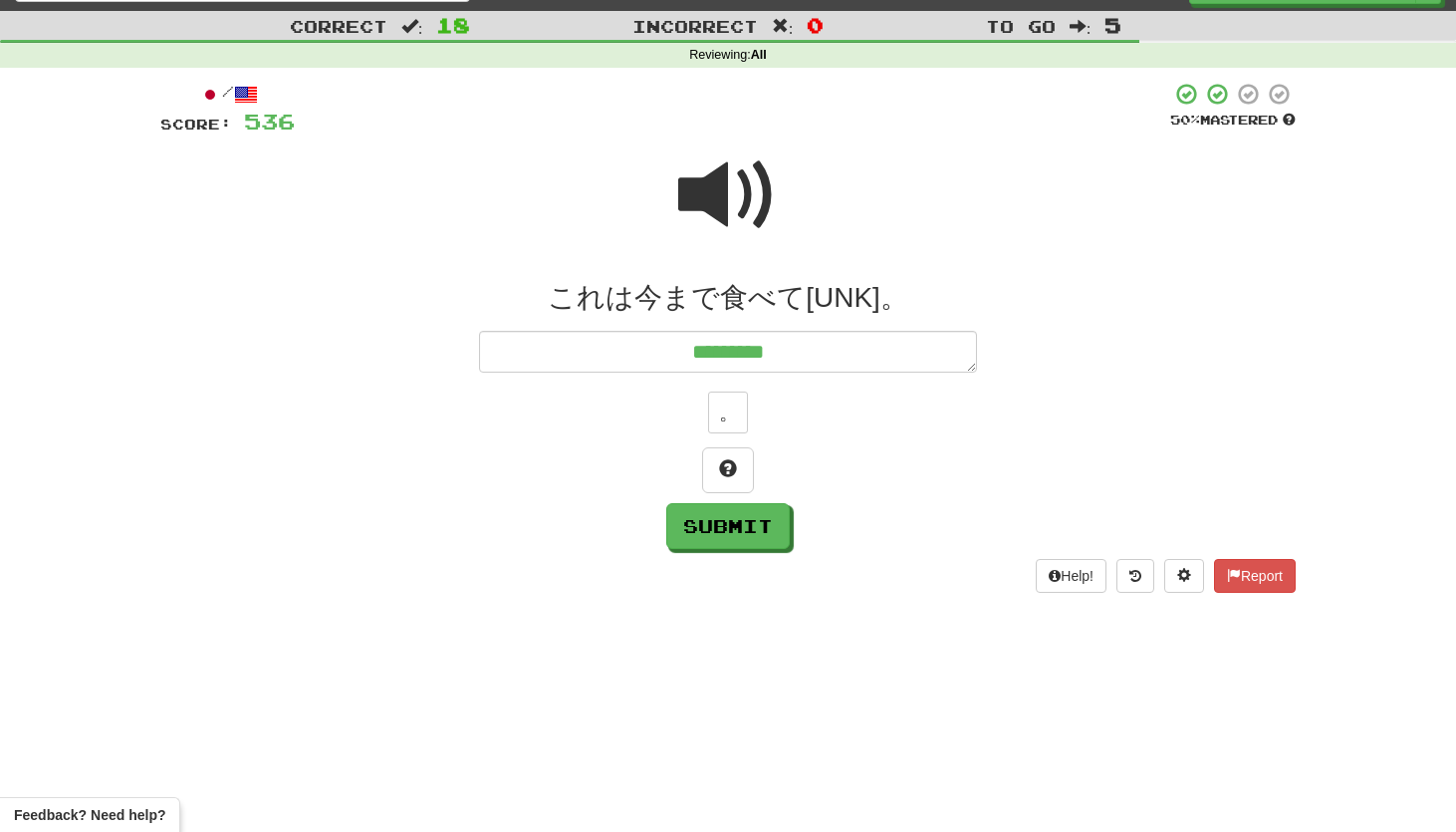 click at bounding box center [728, 195] 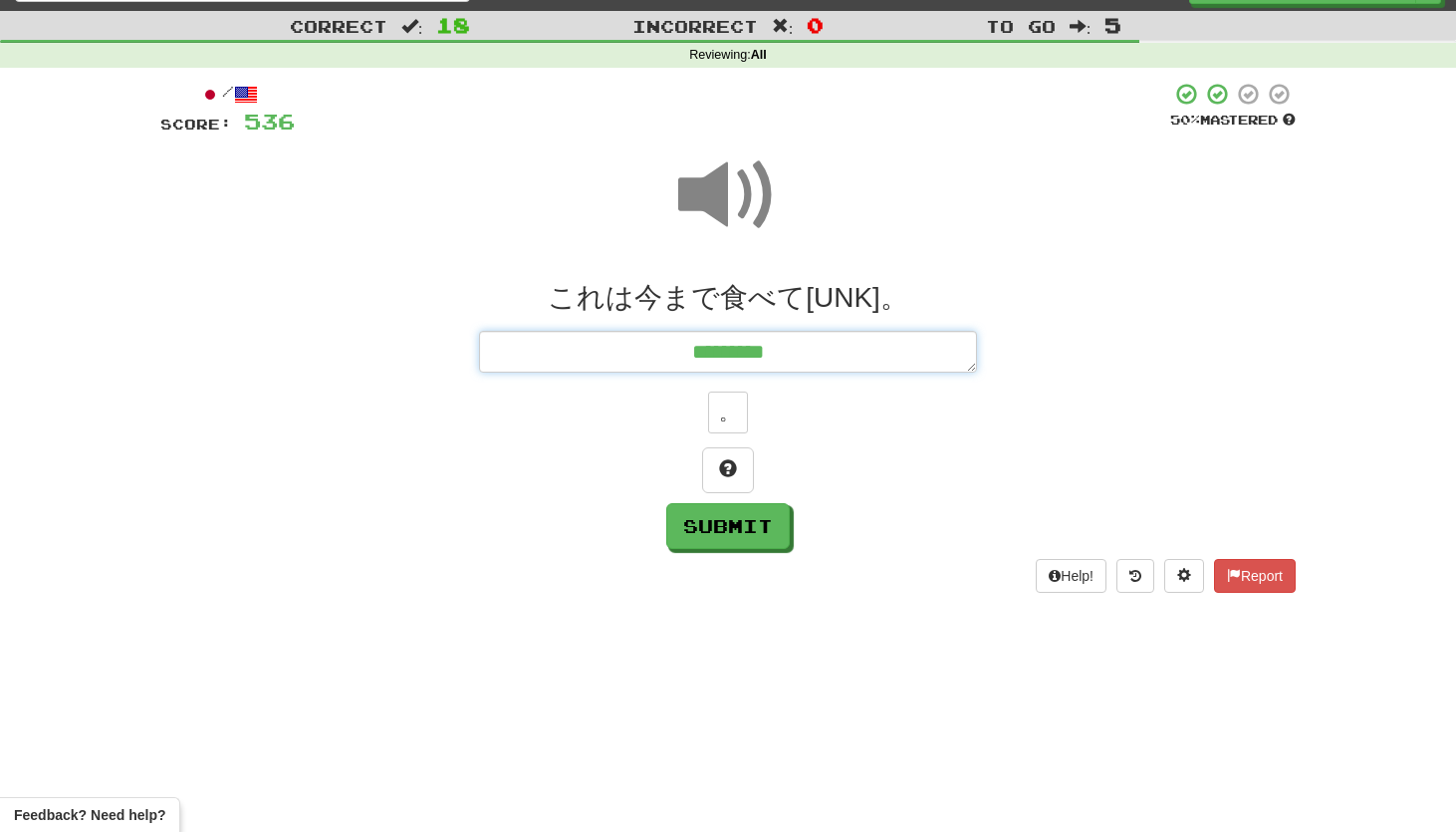 click on "*********" at bounding box center (728, 352) 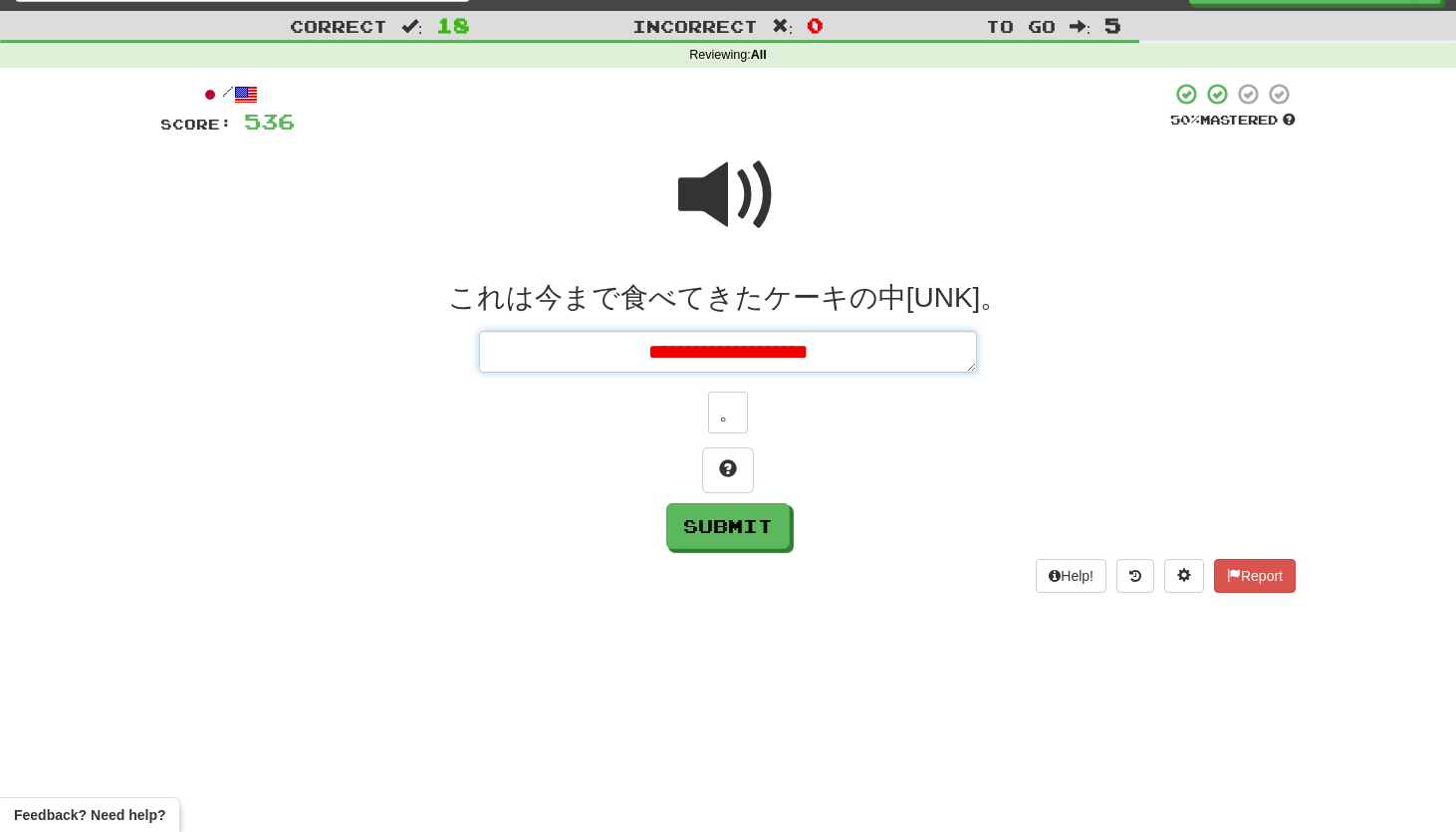 click on "**********" at bounding box center (728, 352) 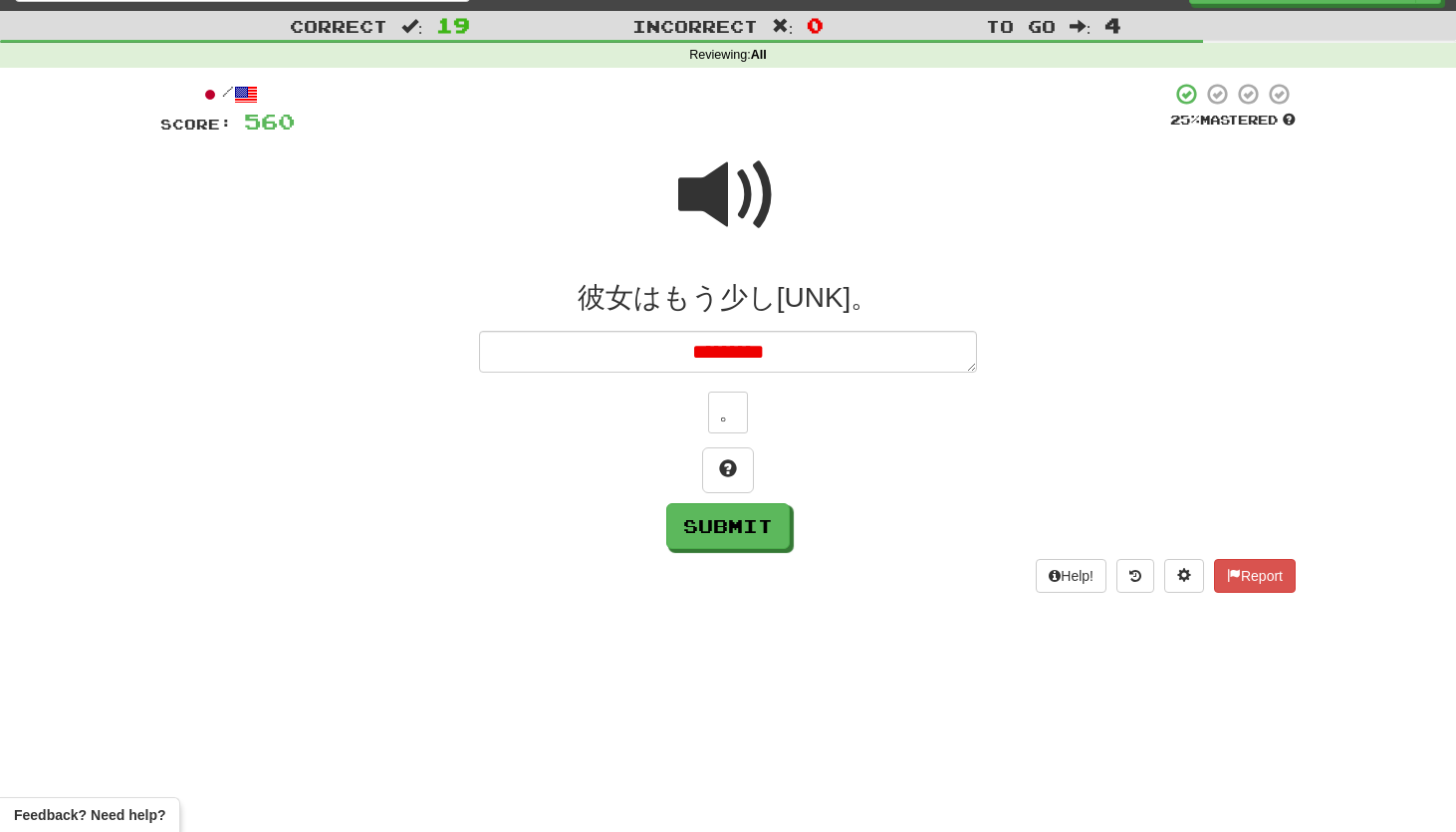 click at bounding box center [728, 195] 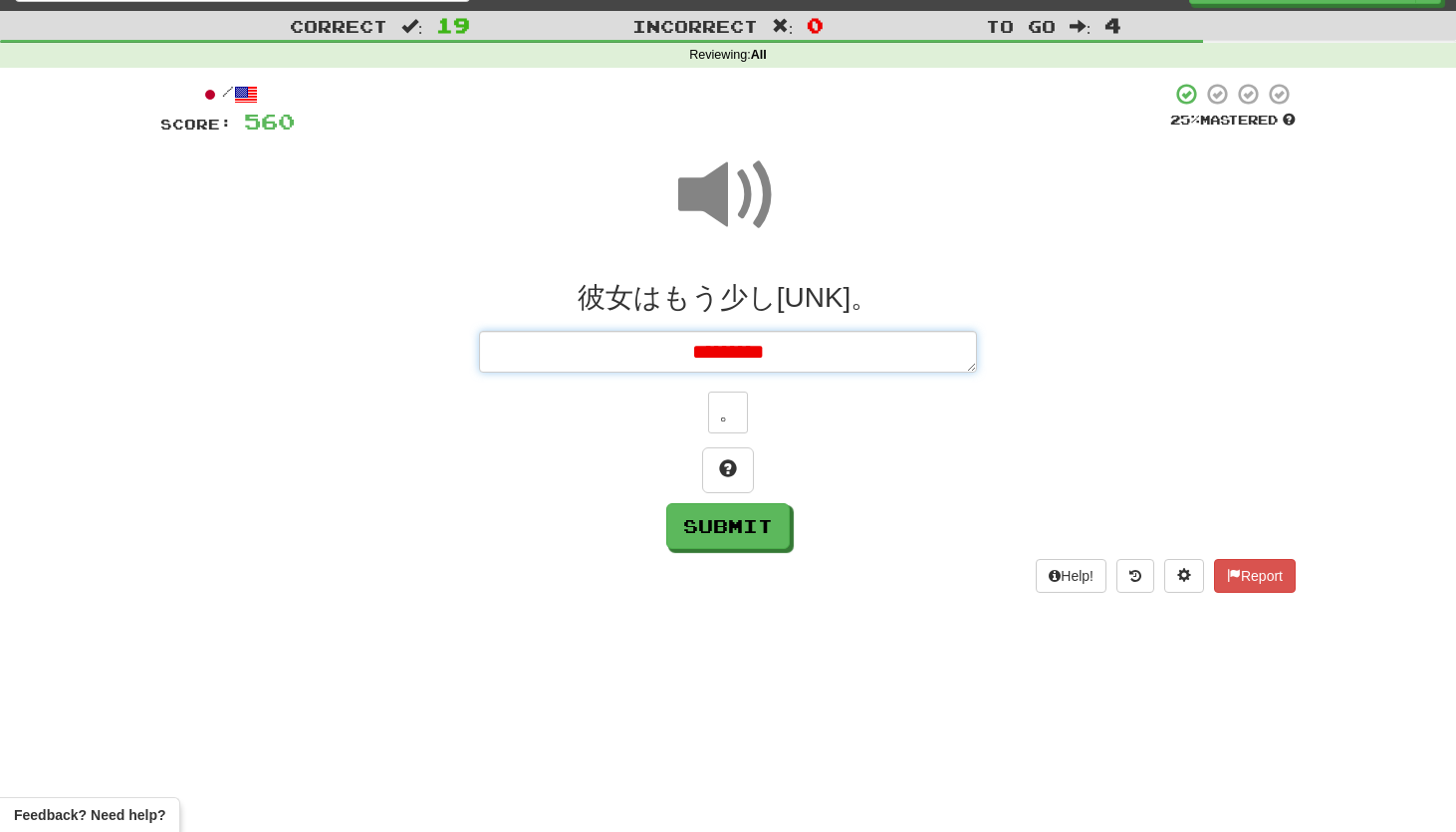 click on "*********" at bounding box center [728, 352] 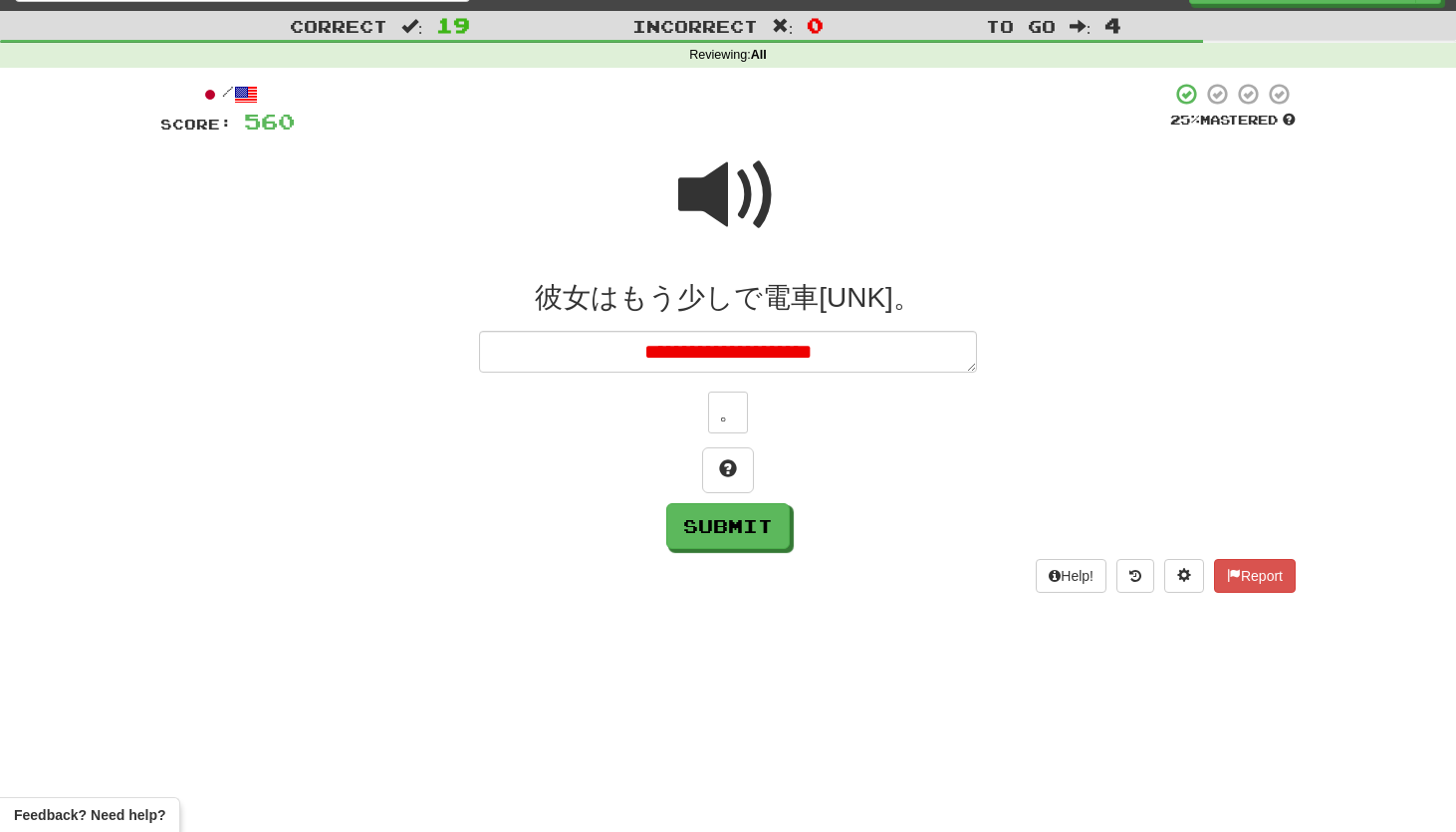 click at bounding box center (728, 195) 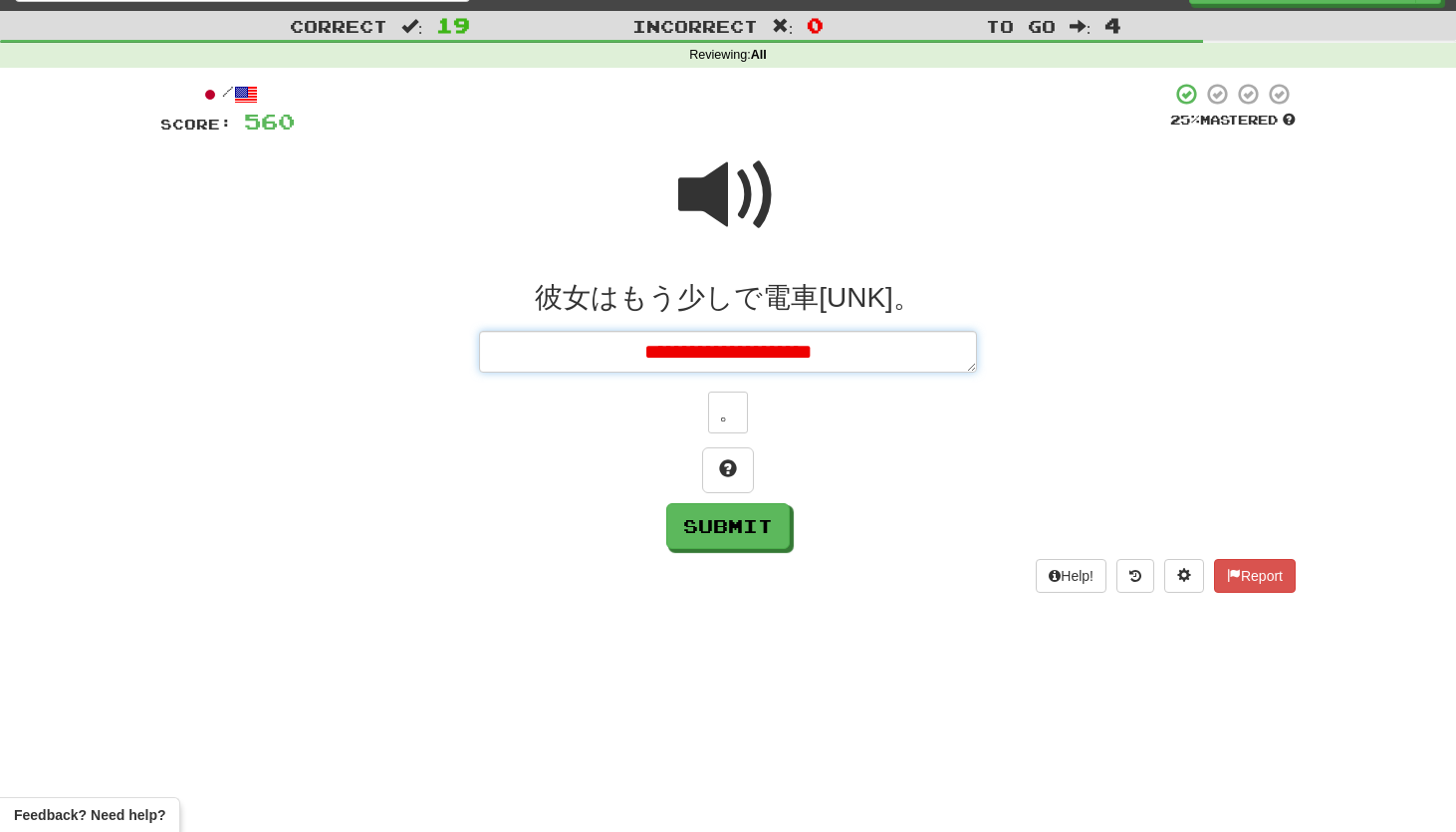 click on "**********" at bounding box center (728, 352) 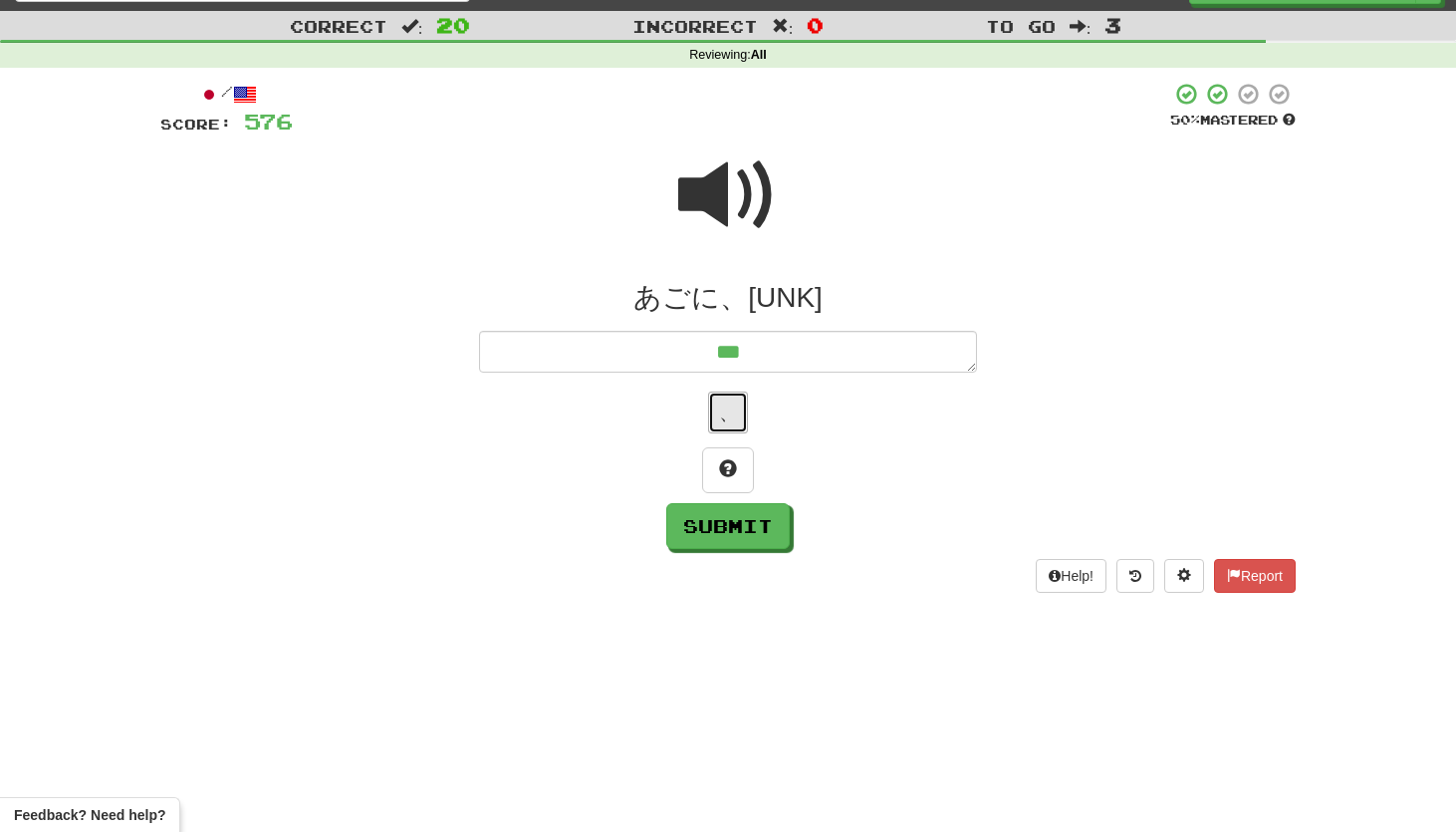click on "、" at bounding box center (728, 413) 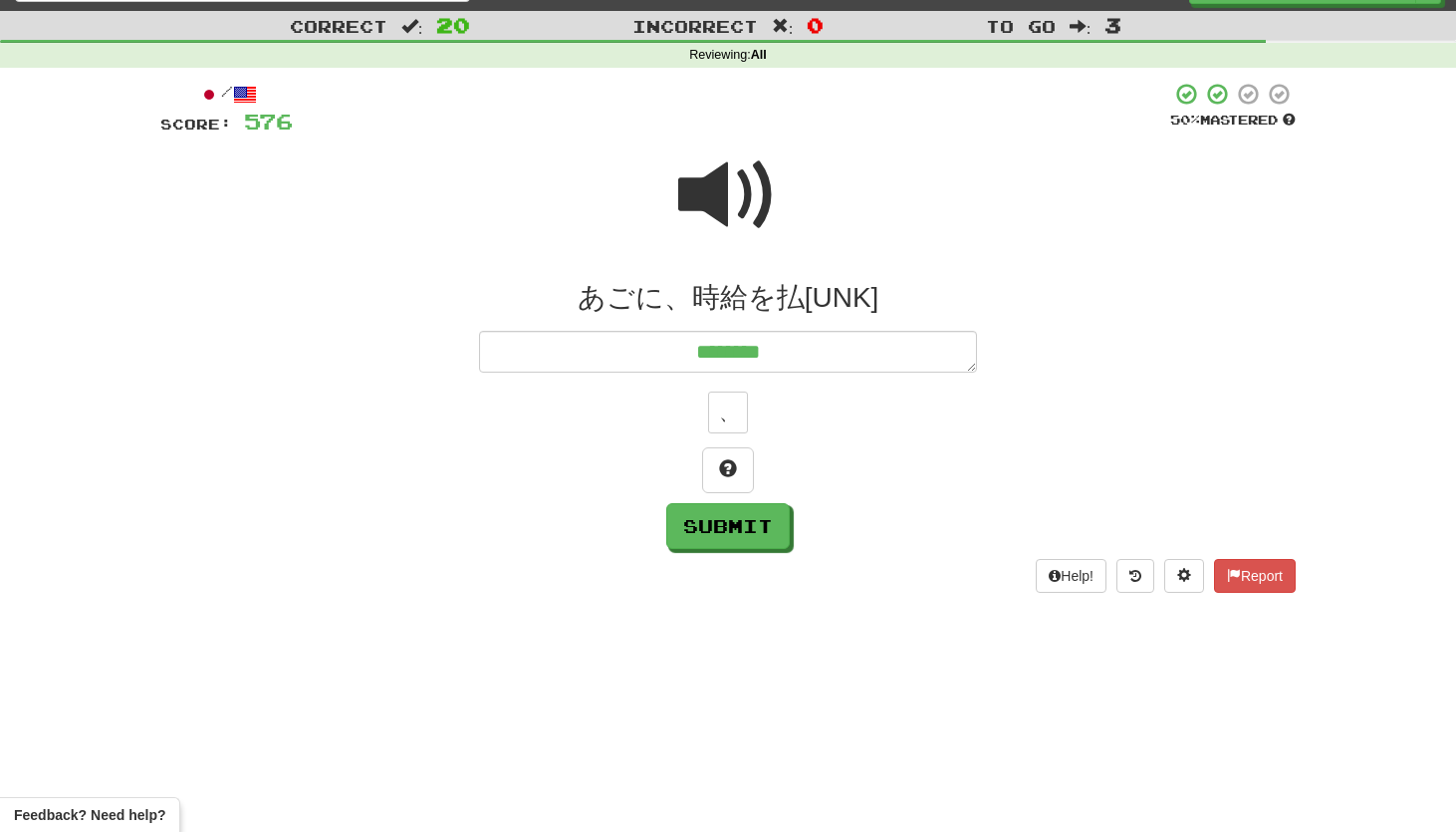 click at bounding box center [728, 195] 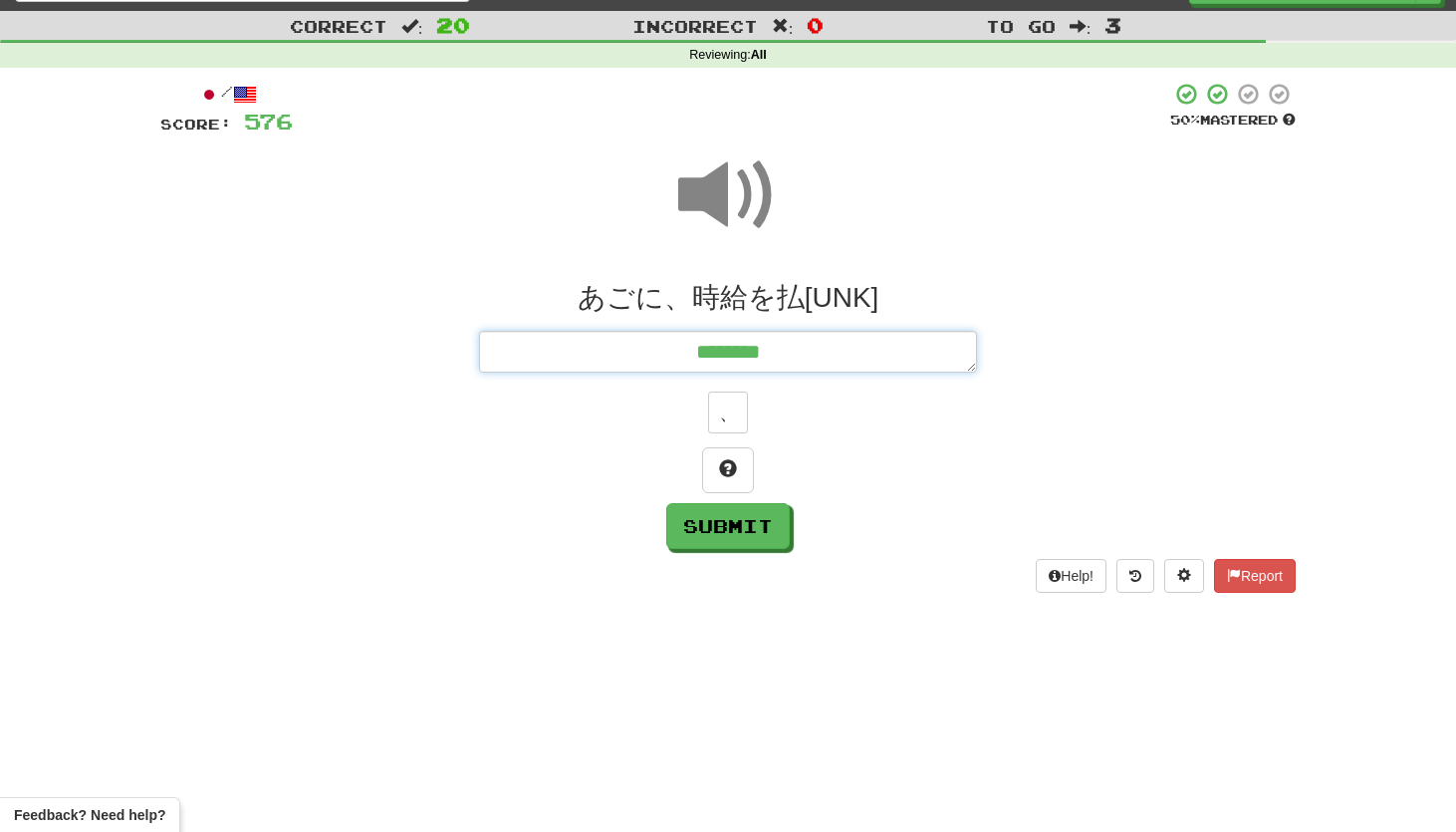 click on "********" at bounding box center (728, 352) 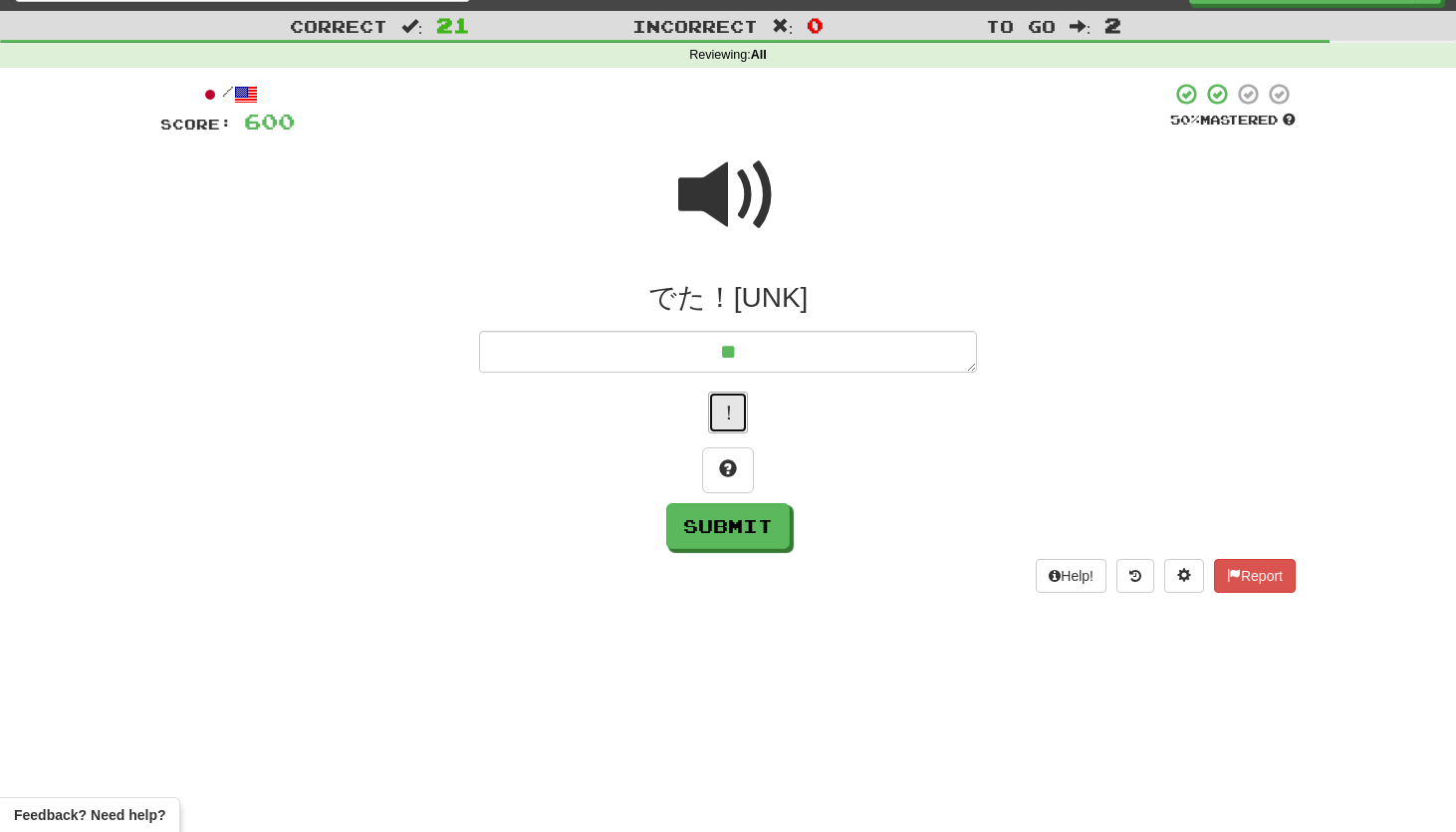 click on "！" at bounding box center [728, 413] 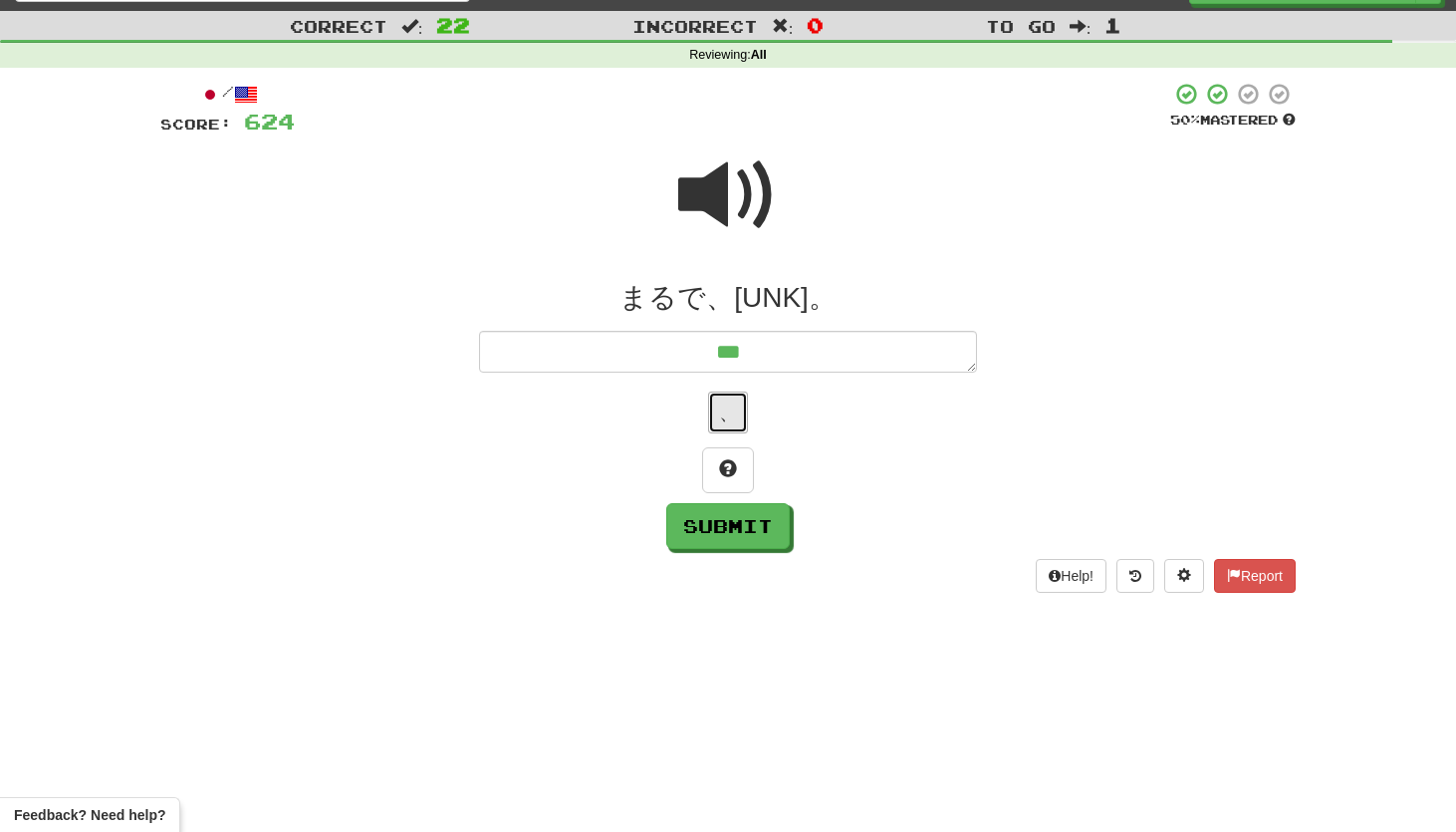 click on "、" at bounding box center (728, 413) 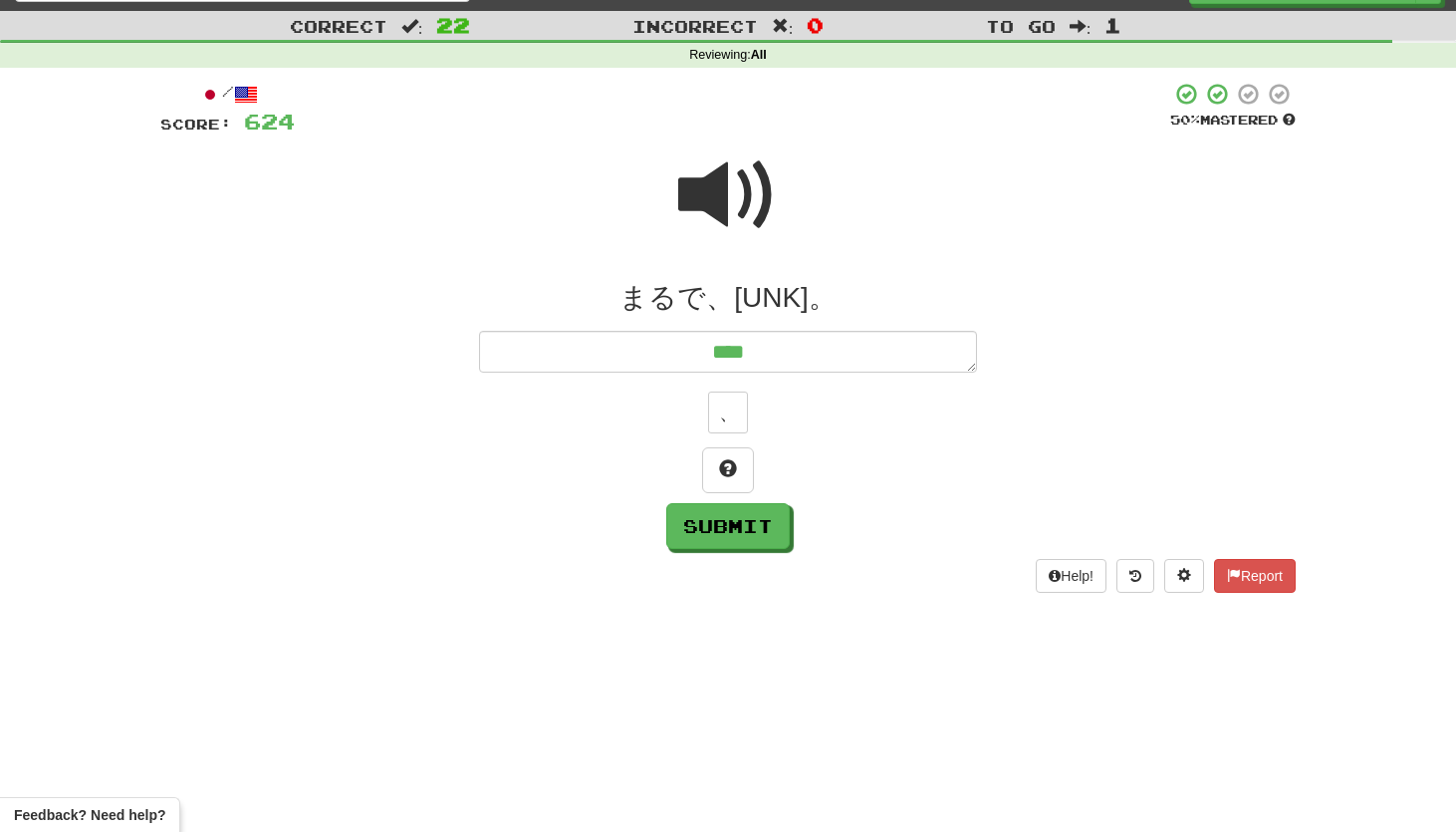 click at bounding box center (728, 195) 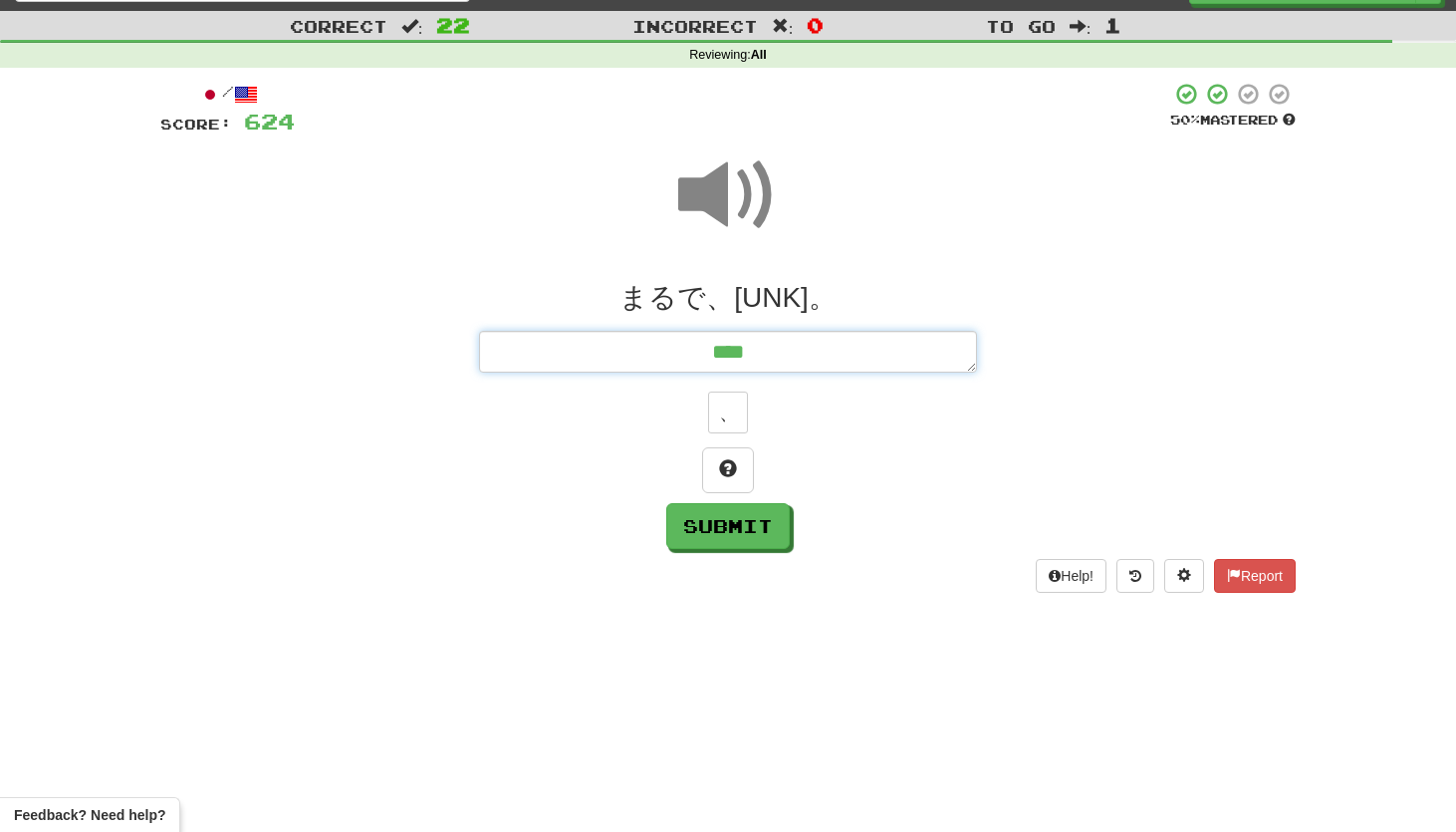 click on "****" at bounding box center [728, 352] 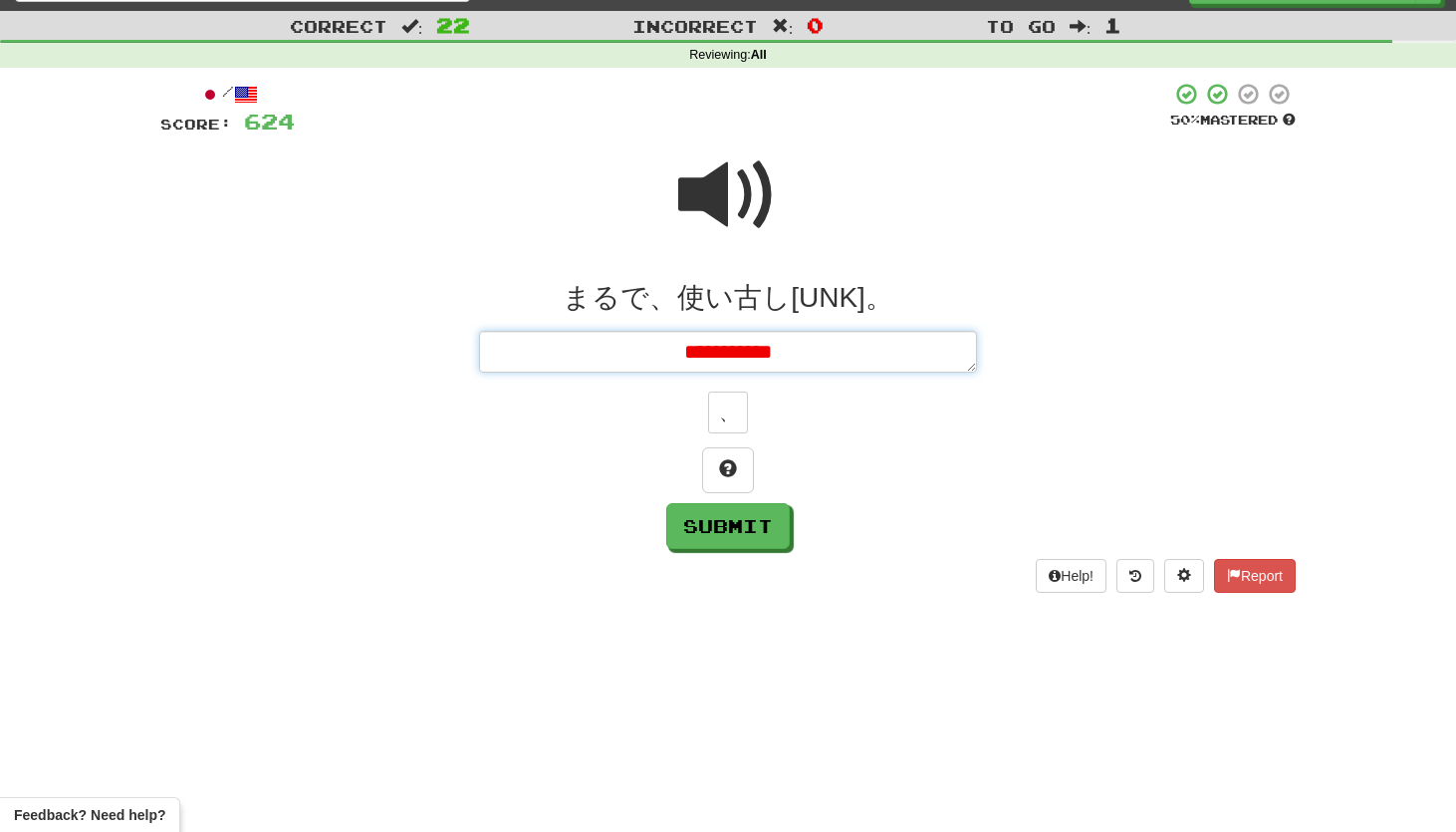 click on "**********" at bounding box center (728, 352) 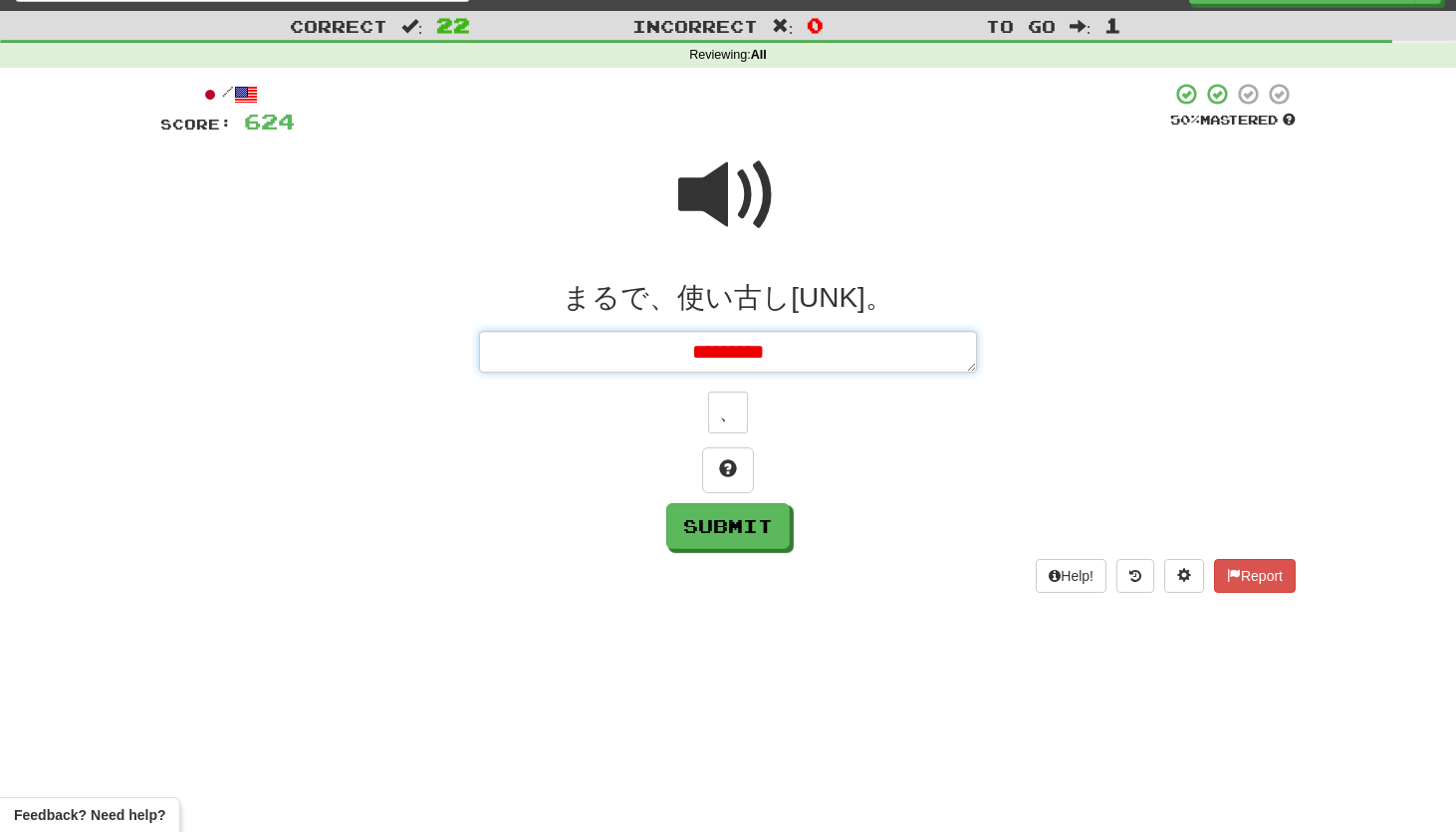 click on "*********" at bounding box center [728, 352] 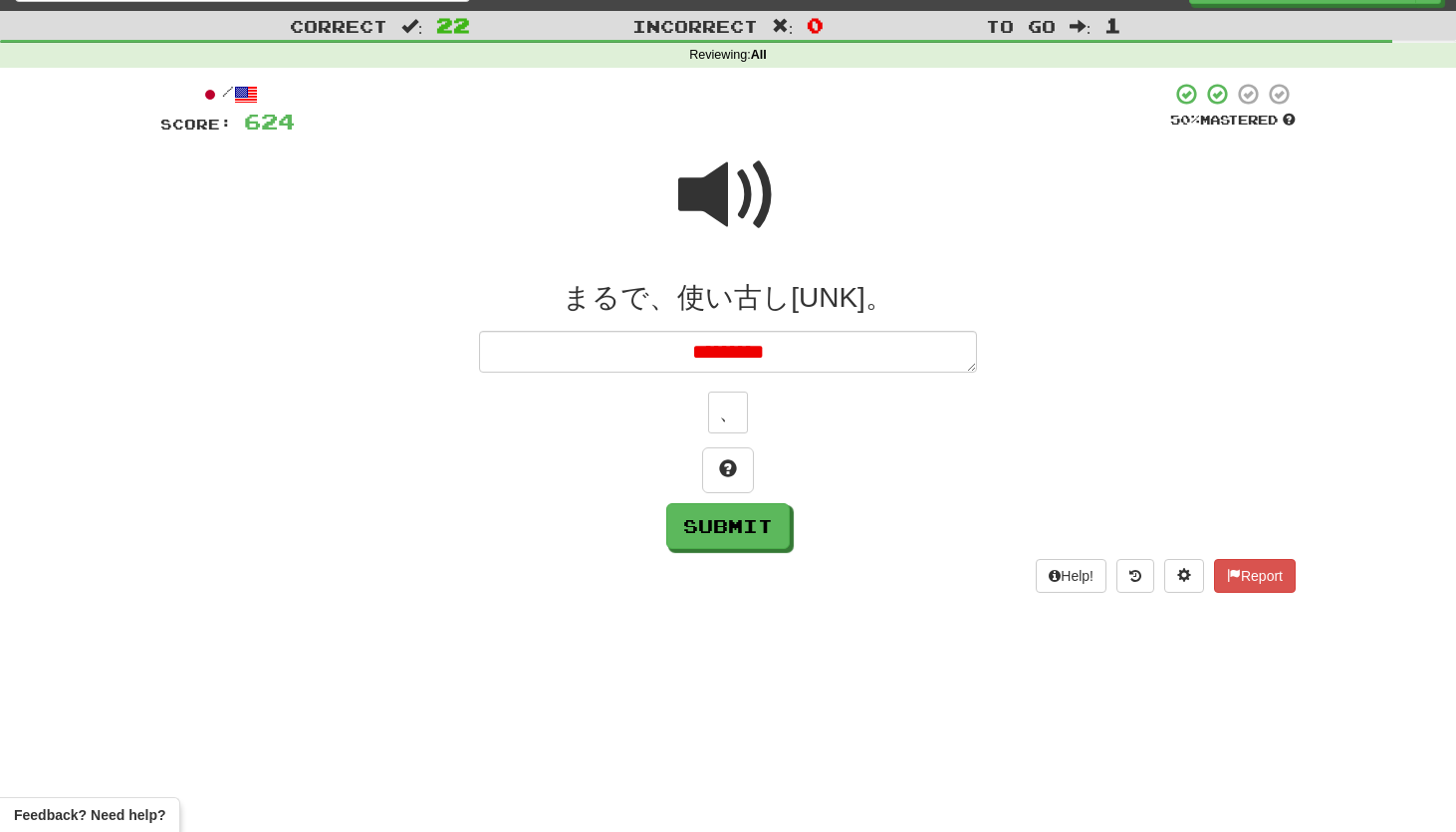click at bounding box center (728, 195) 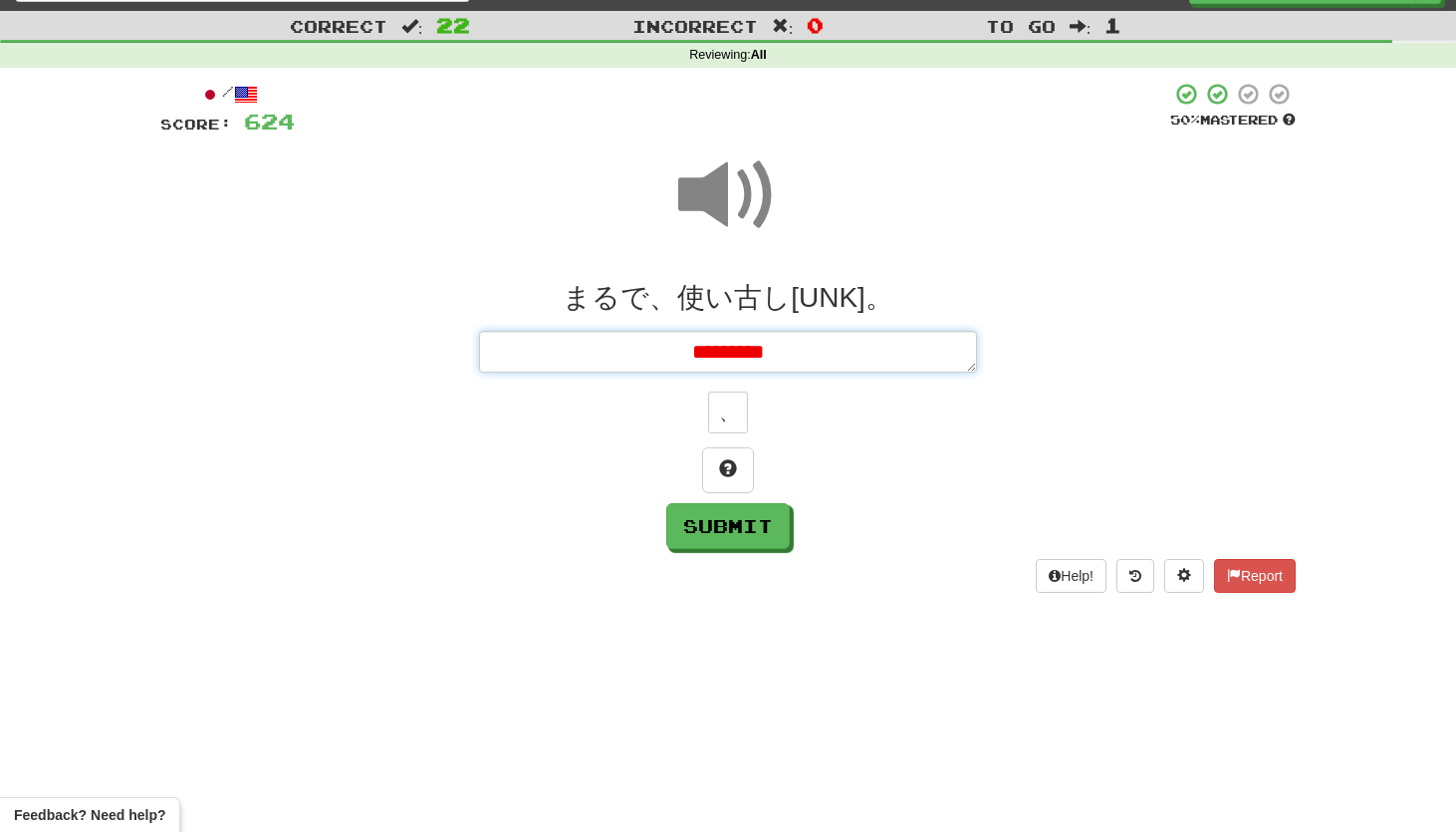 click on "*********" at bounding box center (728, 352) 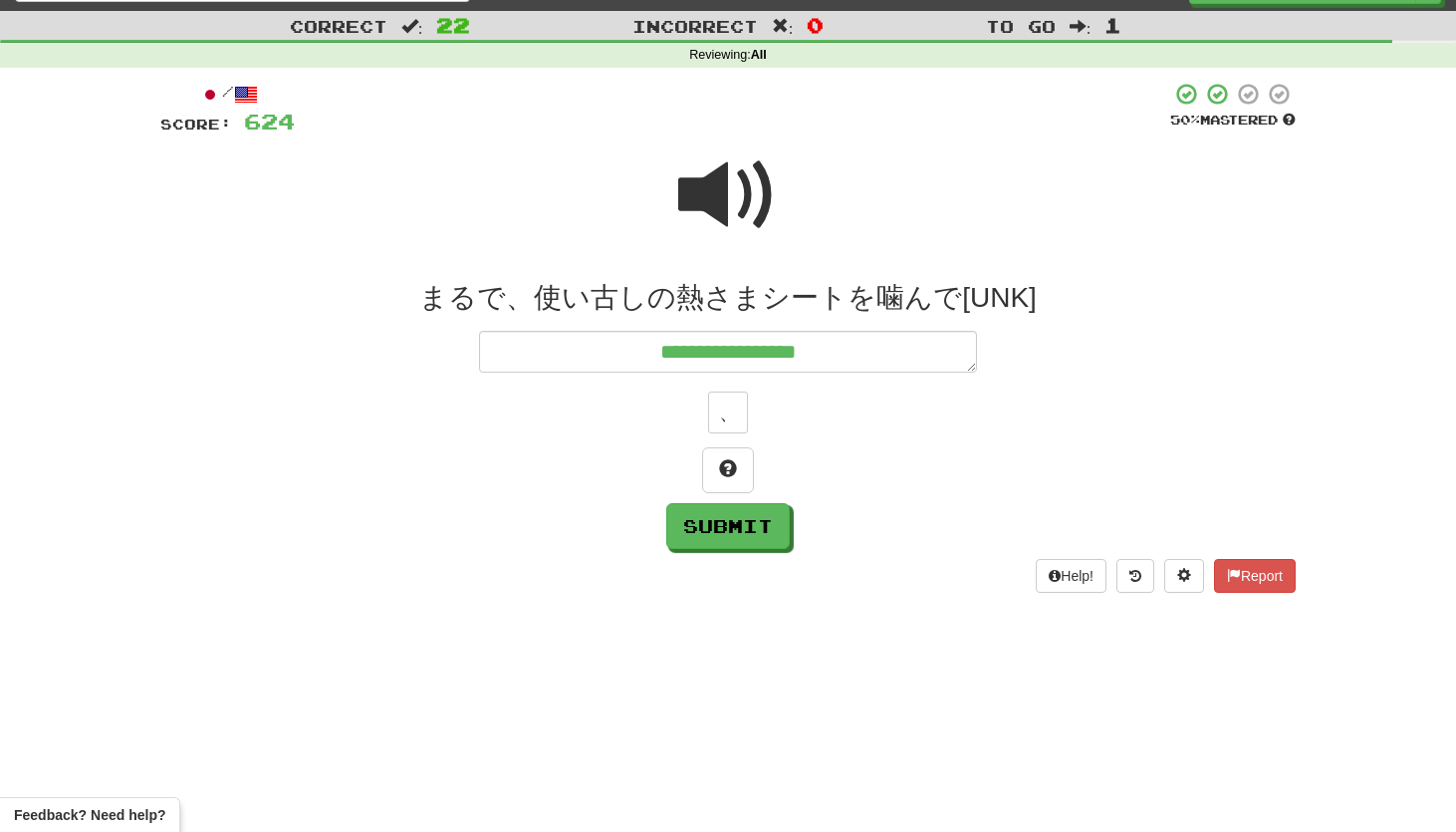 click at bounding box center [728, 195] 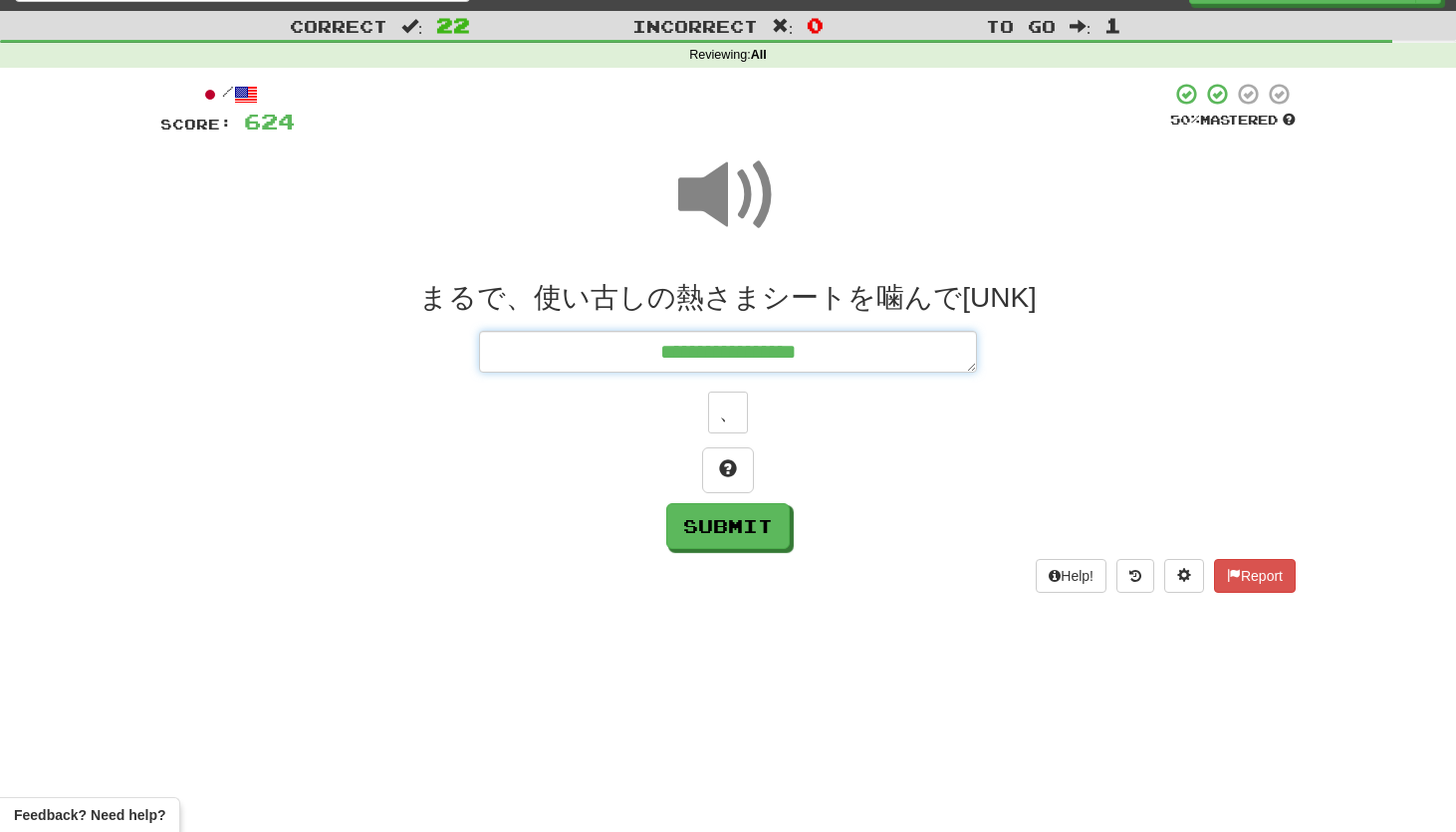 click on "**********" at bounding box center (728, 352) 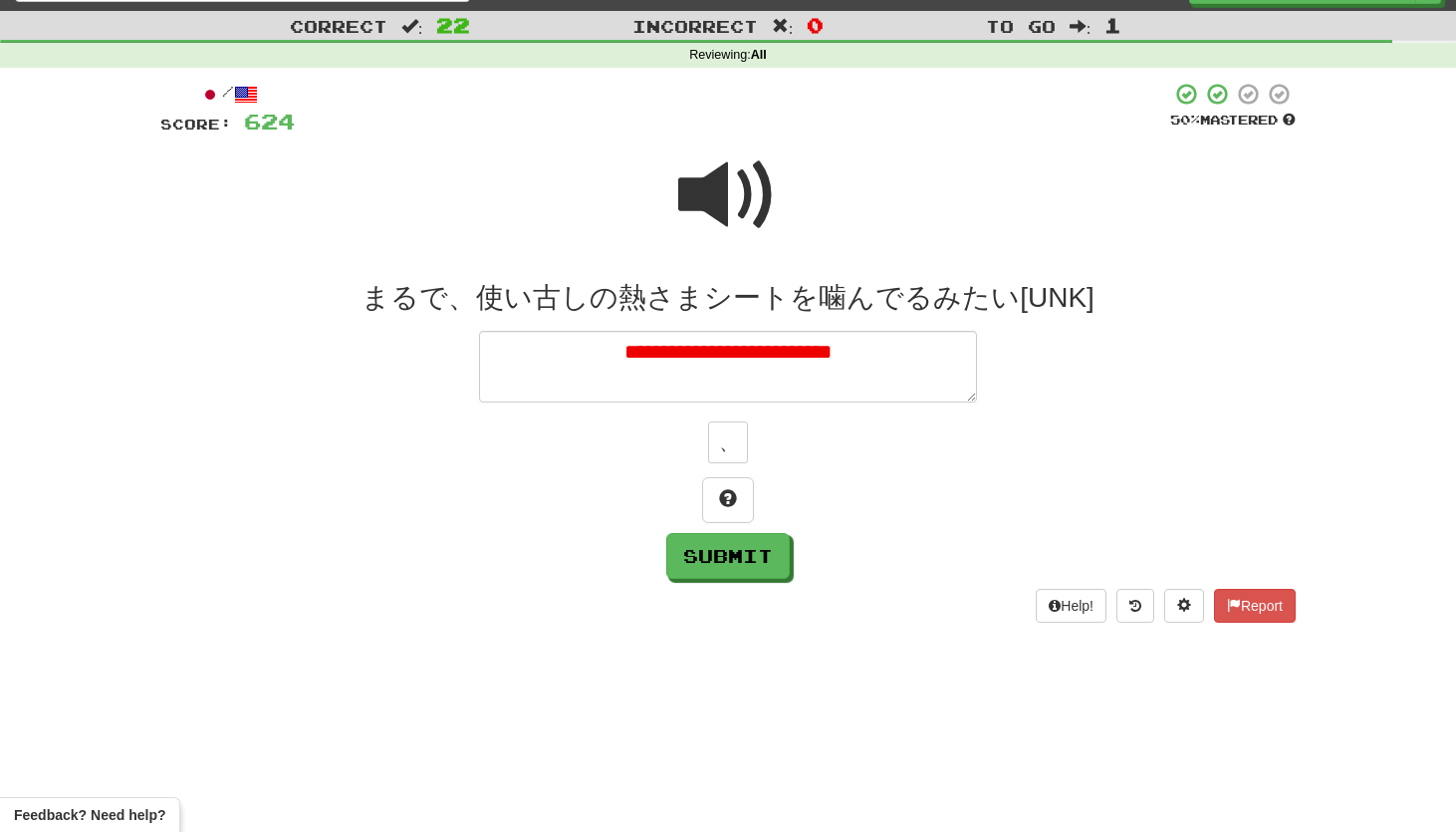 click on "**********" at bounding box center (728, 429) 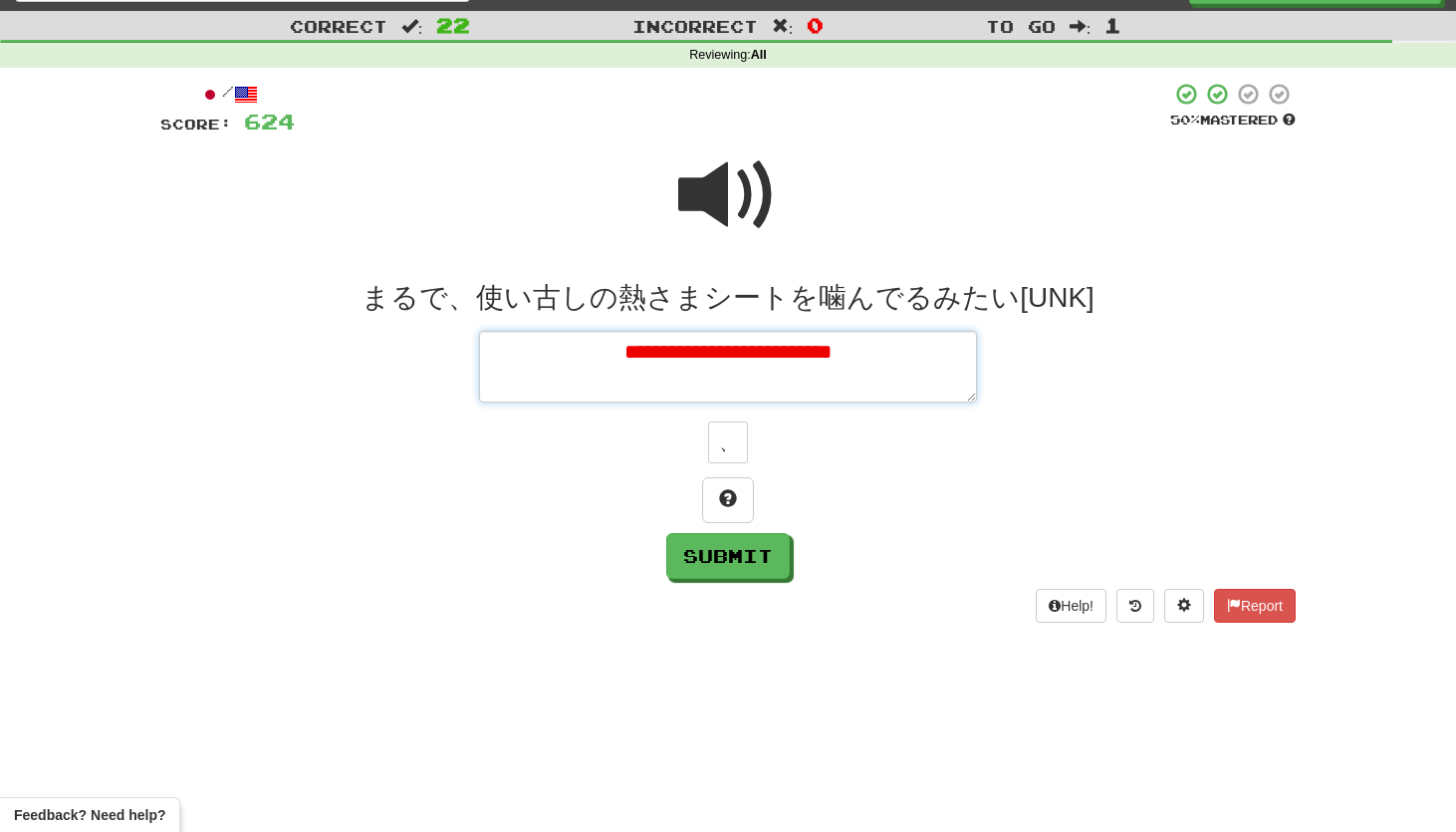 click on "**********" at bounding box center [728, 367] 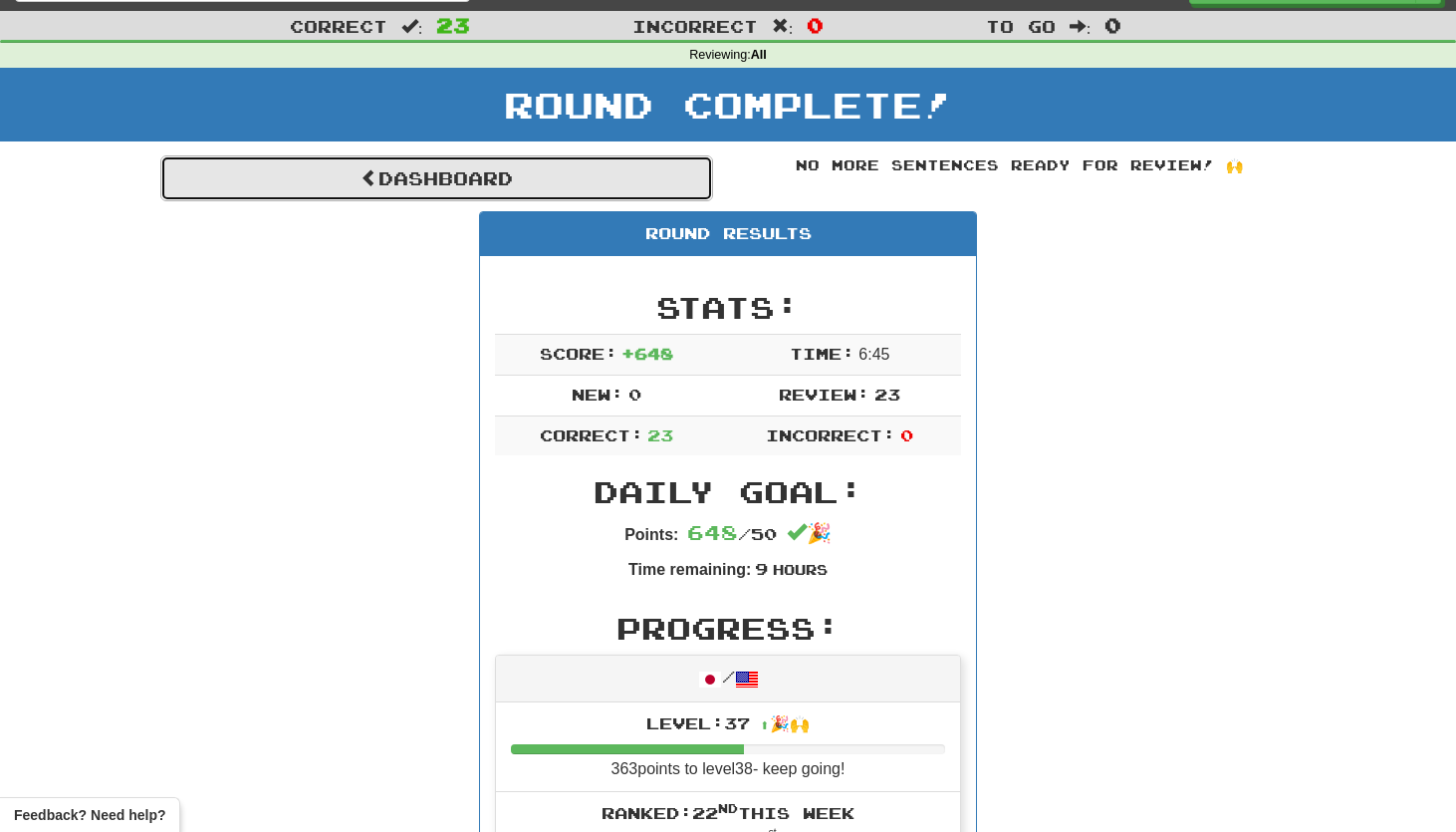 click on "Dashboard" at bounding box center [436, 178] 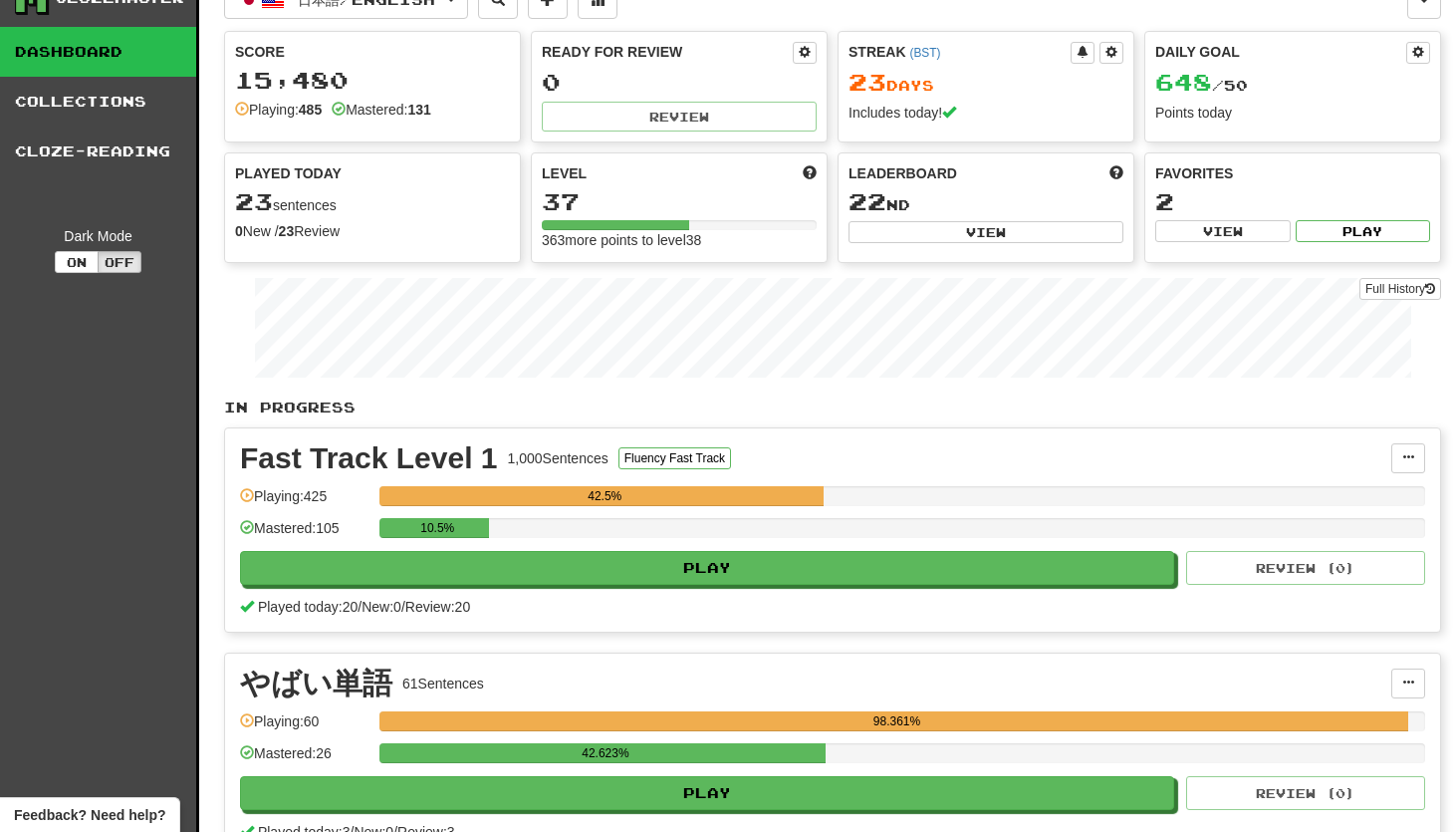 scroll, scrollTop: 37, scrollLeft: 0, axis: vertical 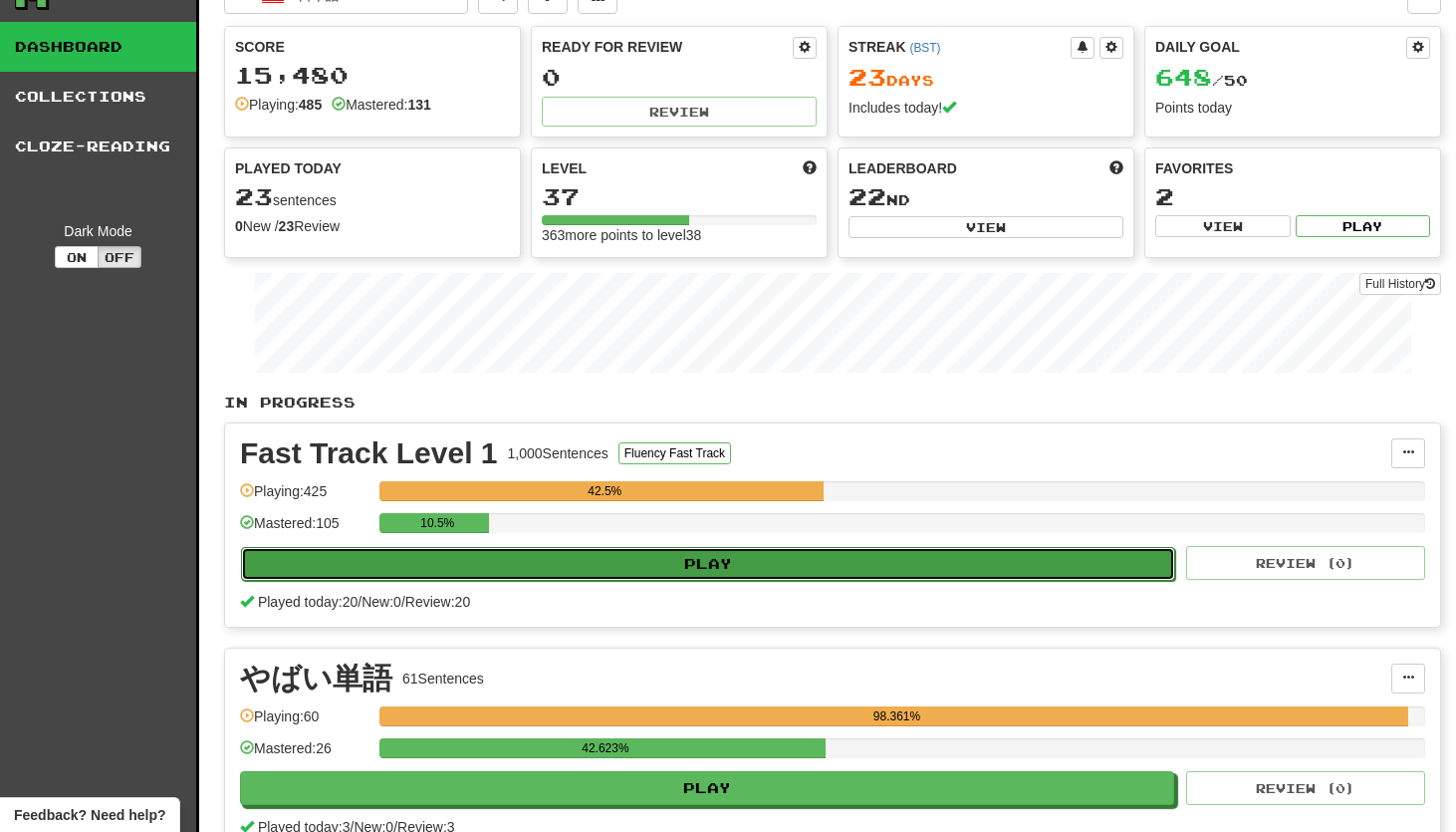 click on "Play" at bounding box center [708, 564] 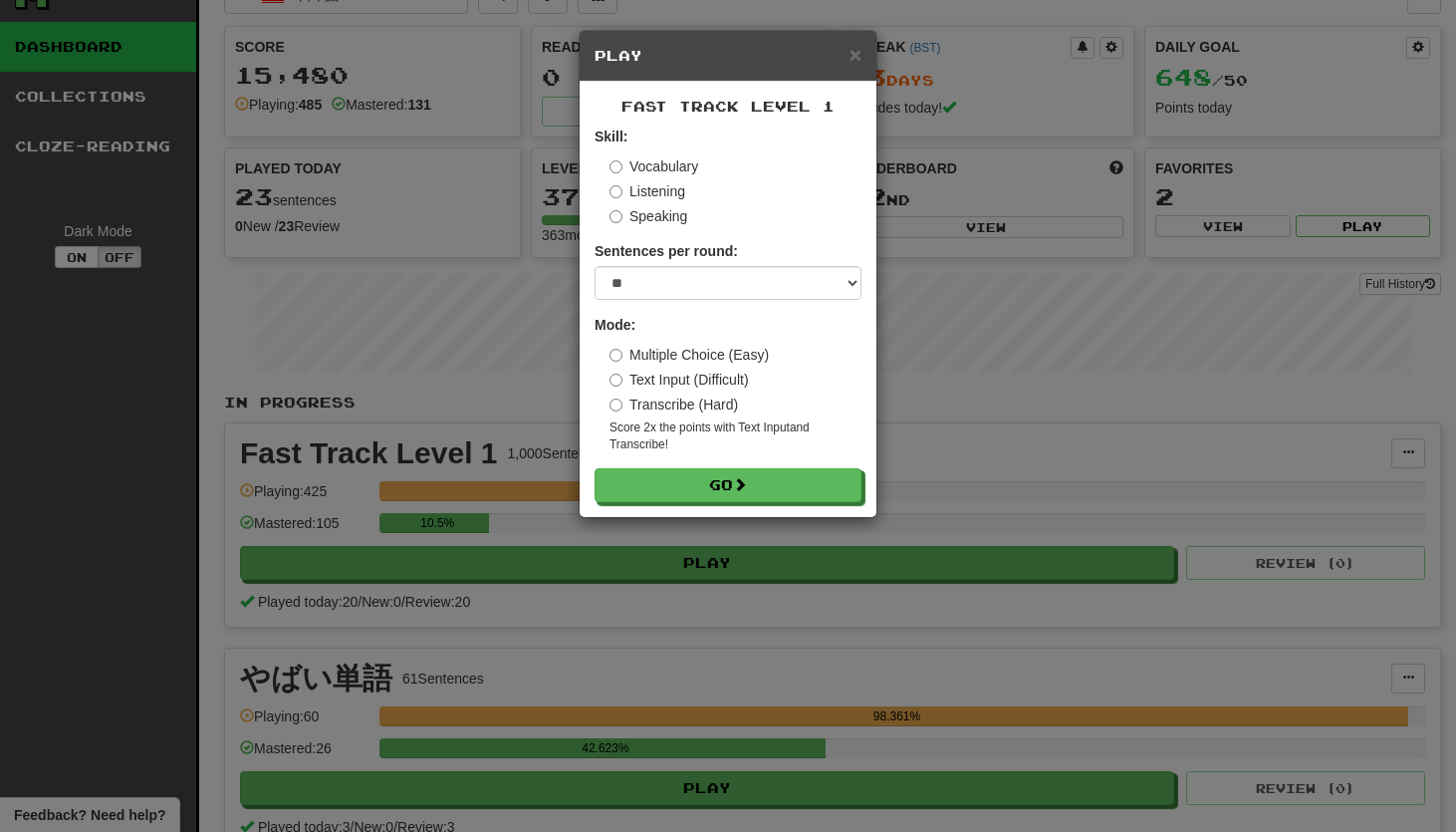 click on "Transcribe (Hard)" at bounding box center [673, 405] 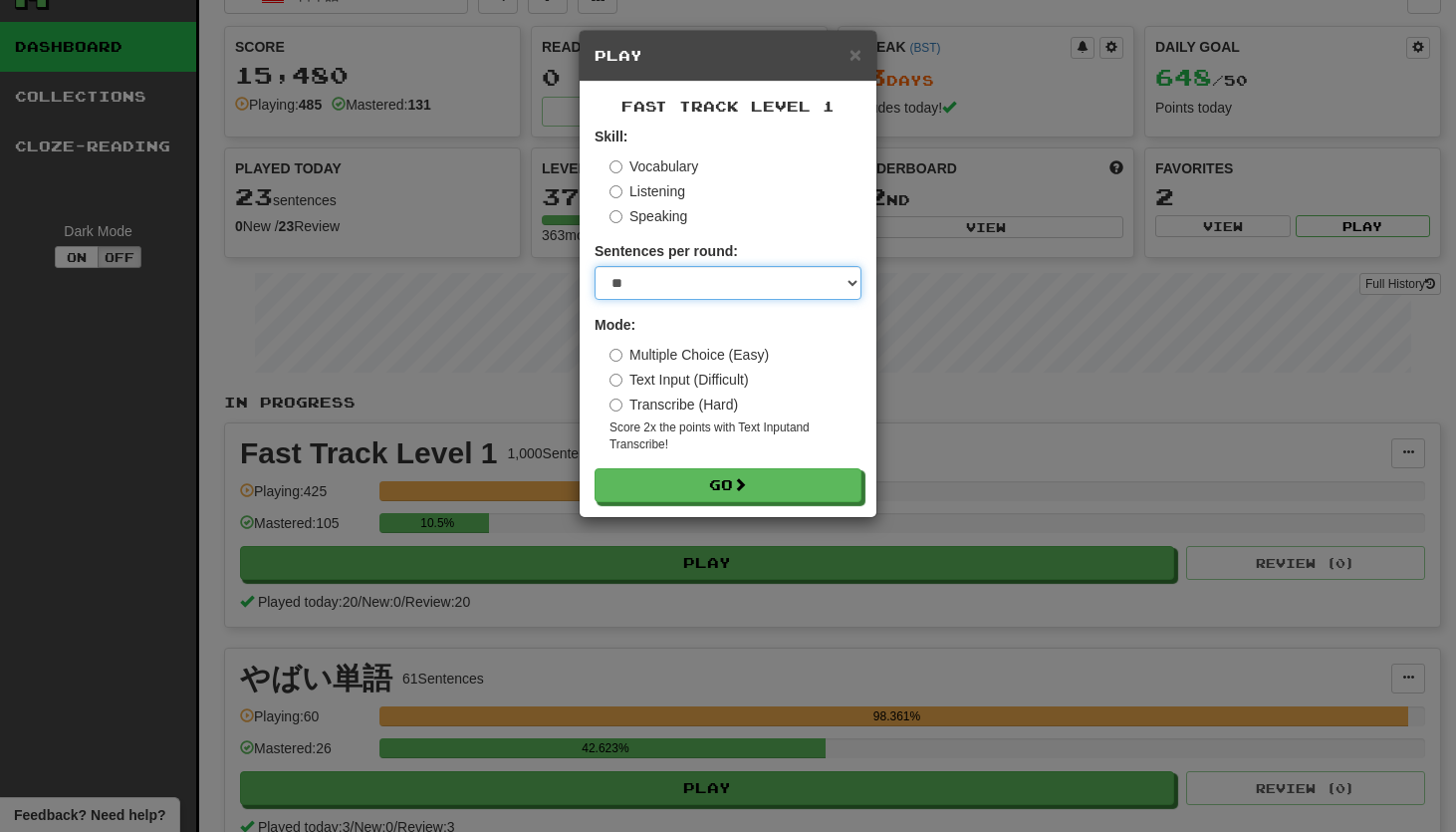 click on "* ** ** ** ** ** *** ********" at bounding box center (728, 283) 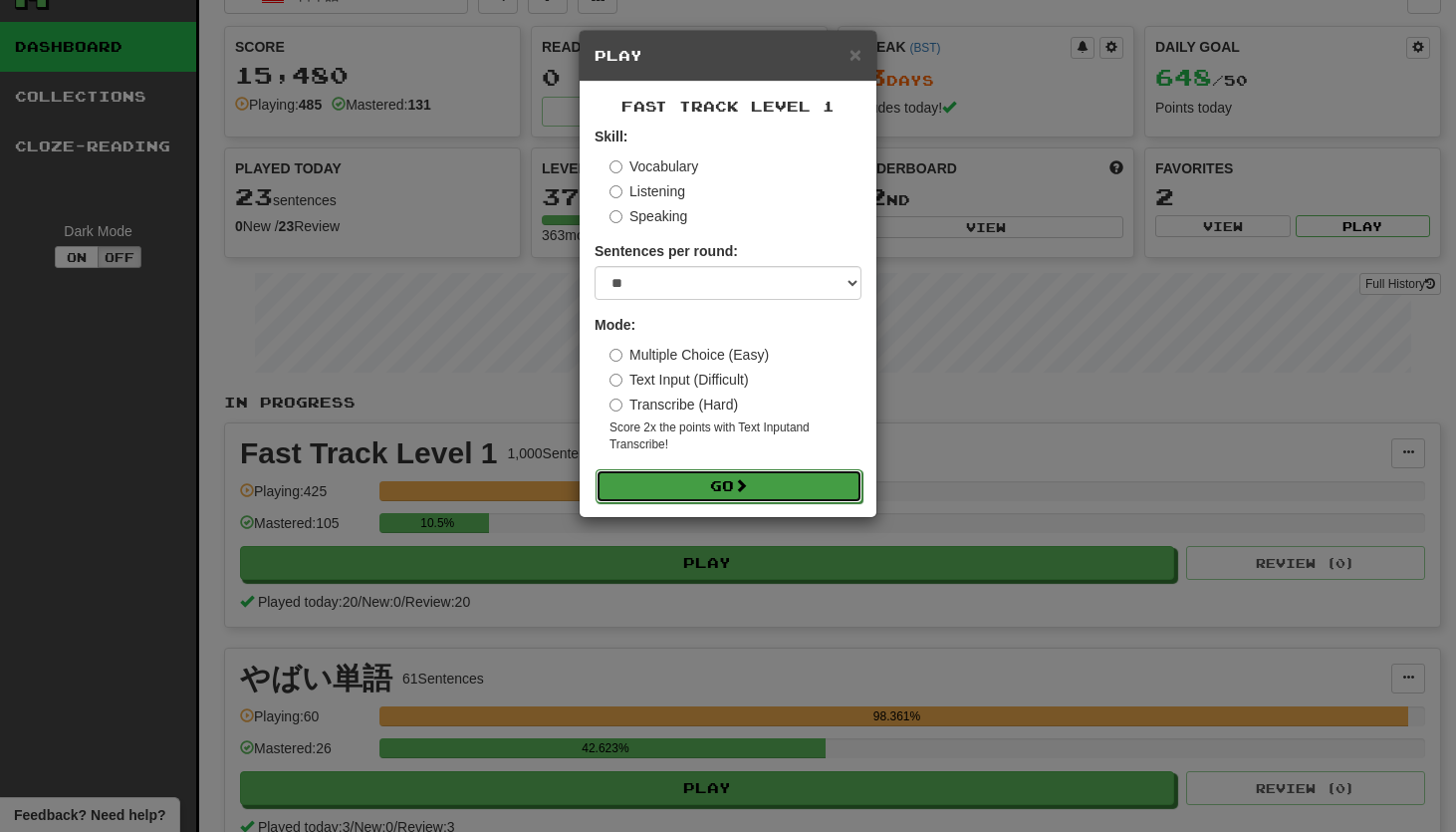 click on "Go" at bounding box center (729, 486) 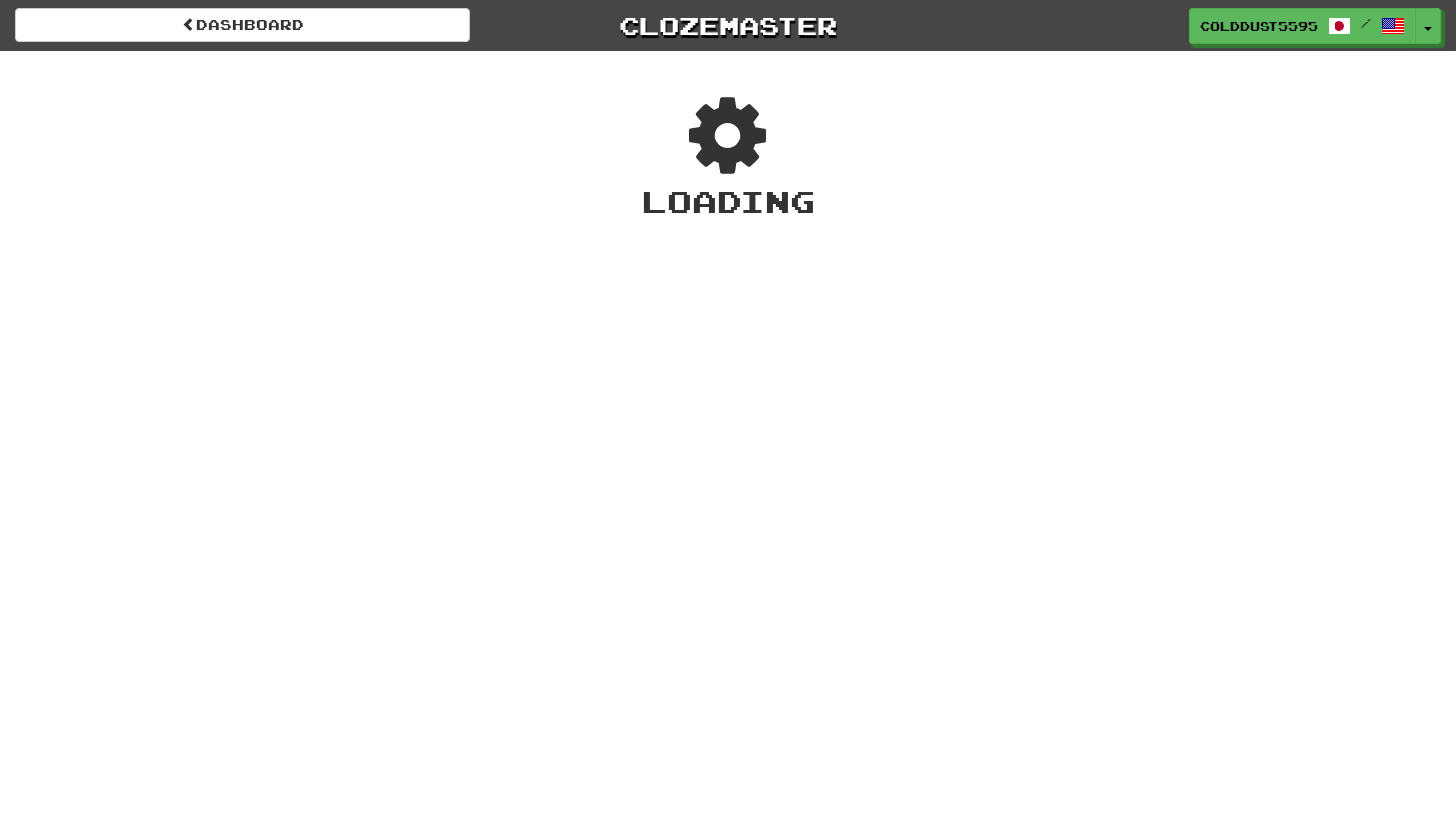 scroll, scrollTop: 0, scrollLeft: 0, axis: both 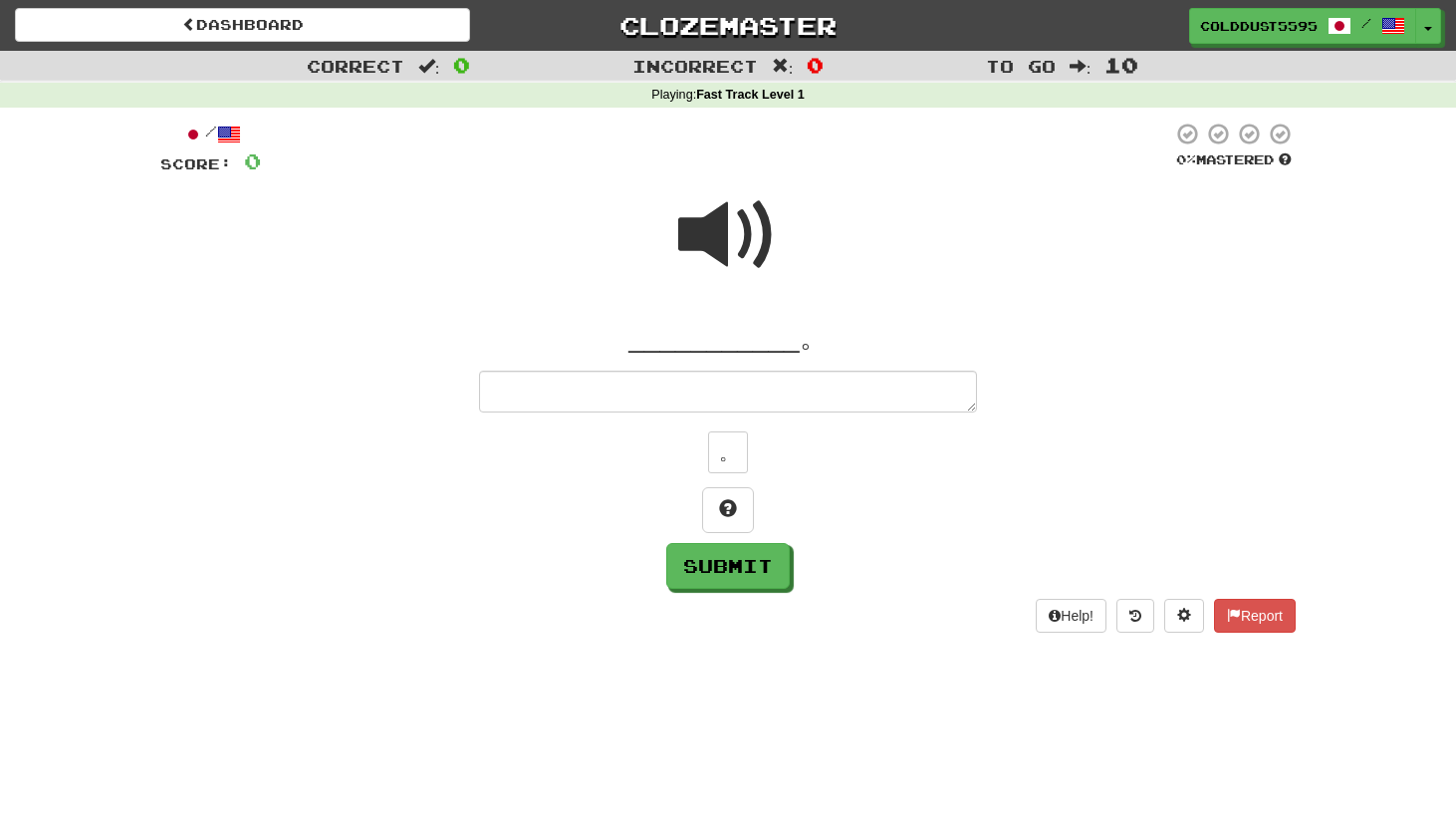 type on "*" 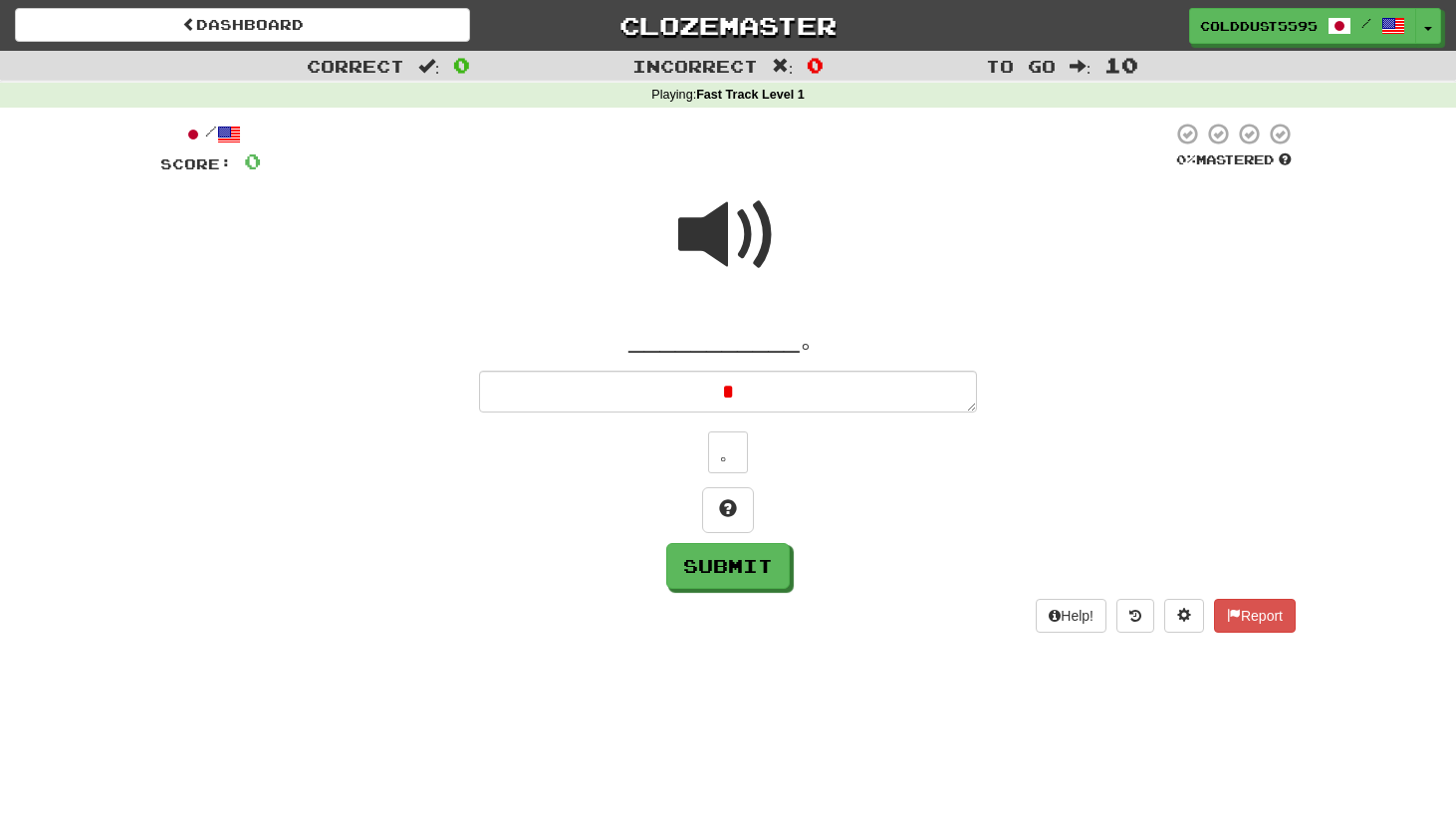 type on "*" 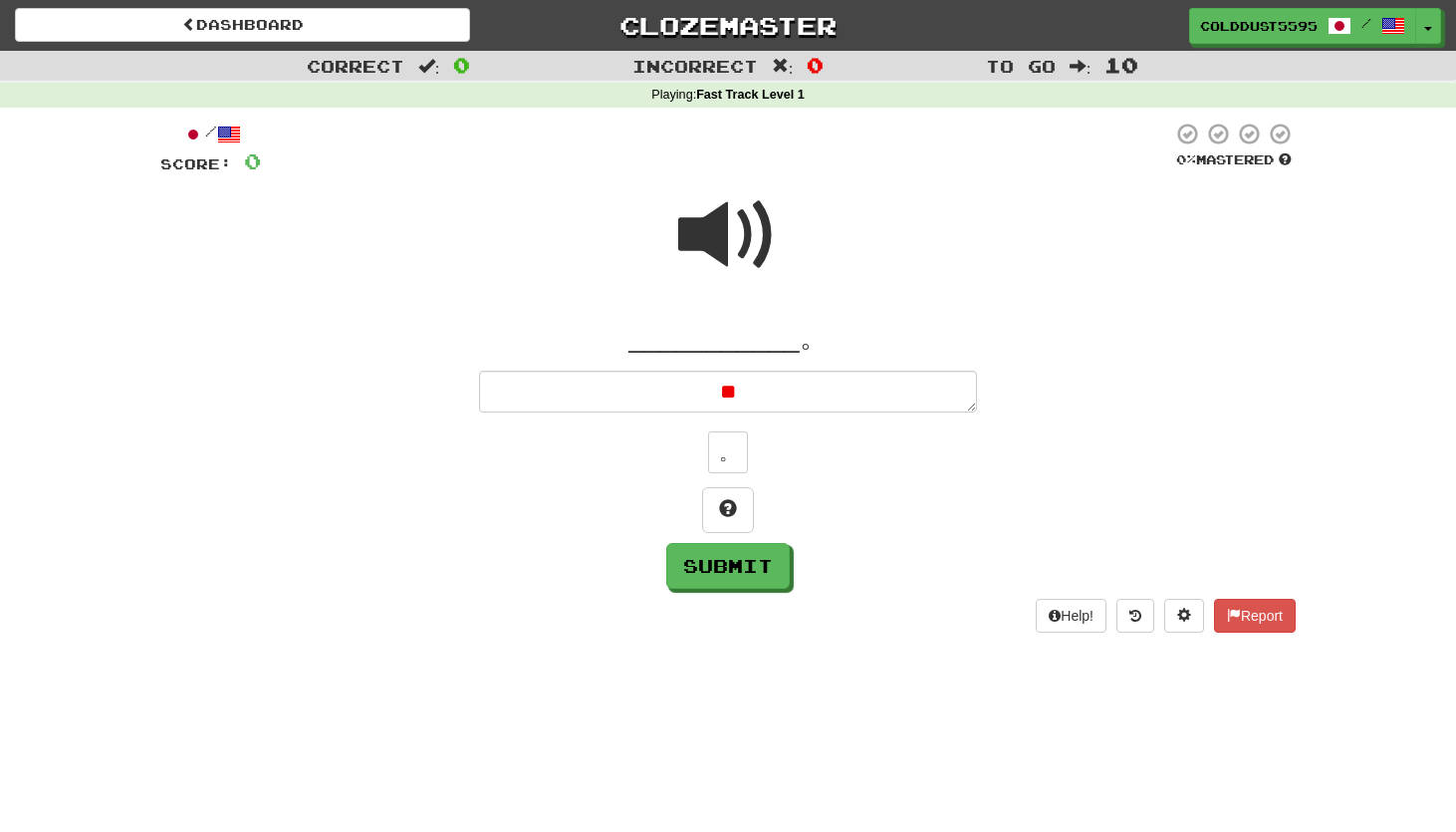type on "*" 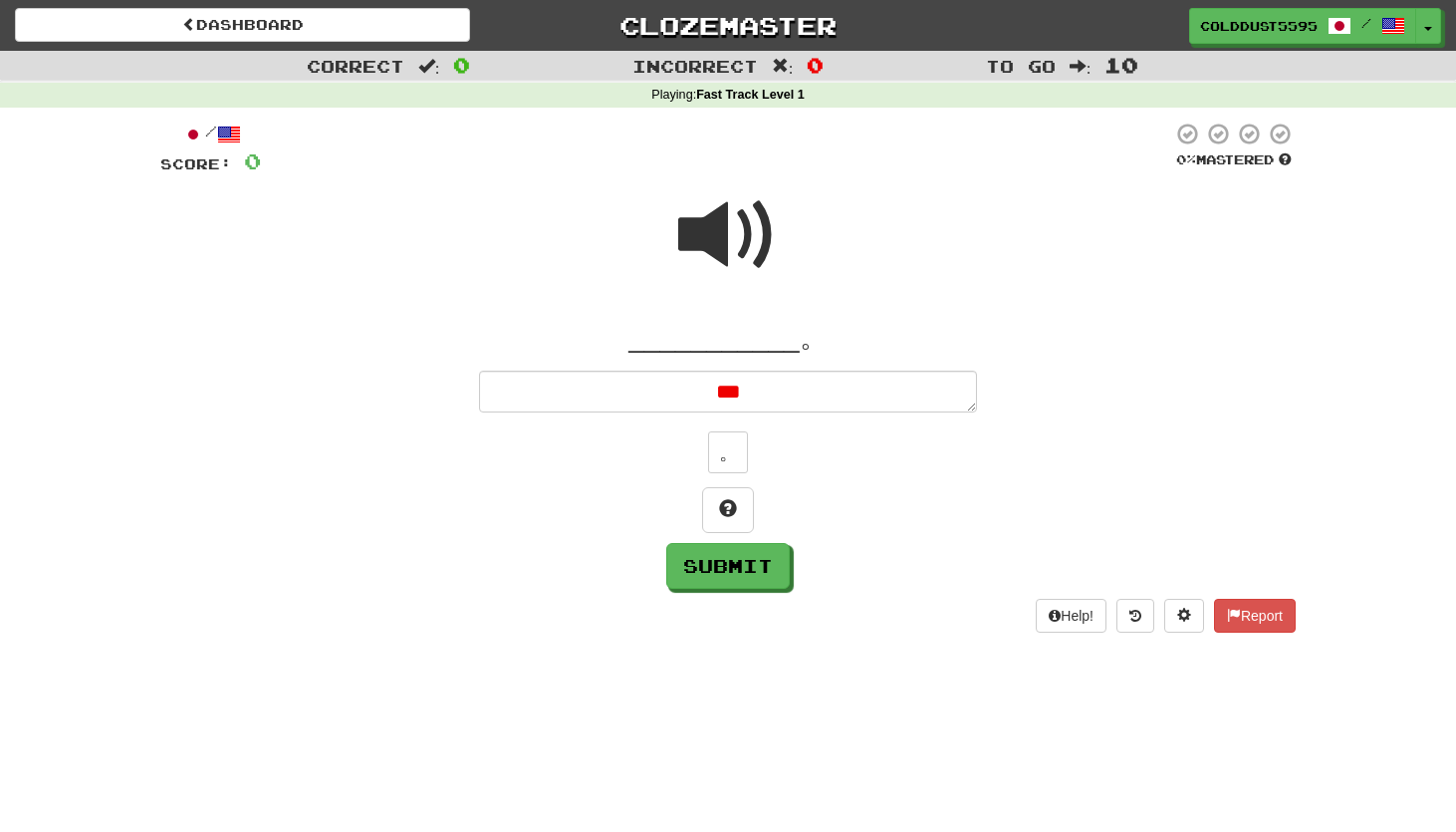 type on "*" 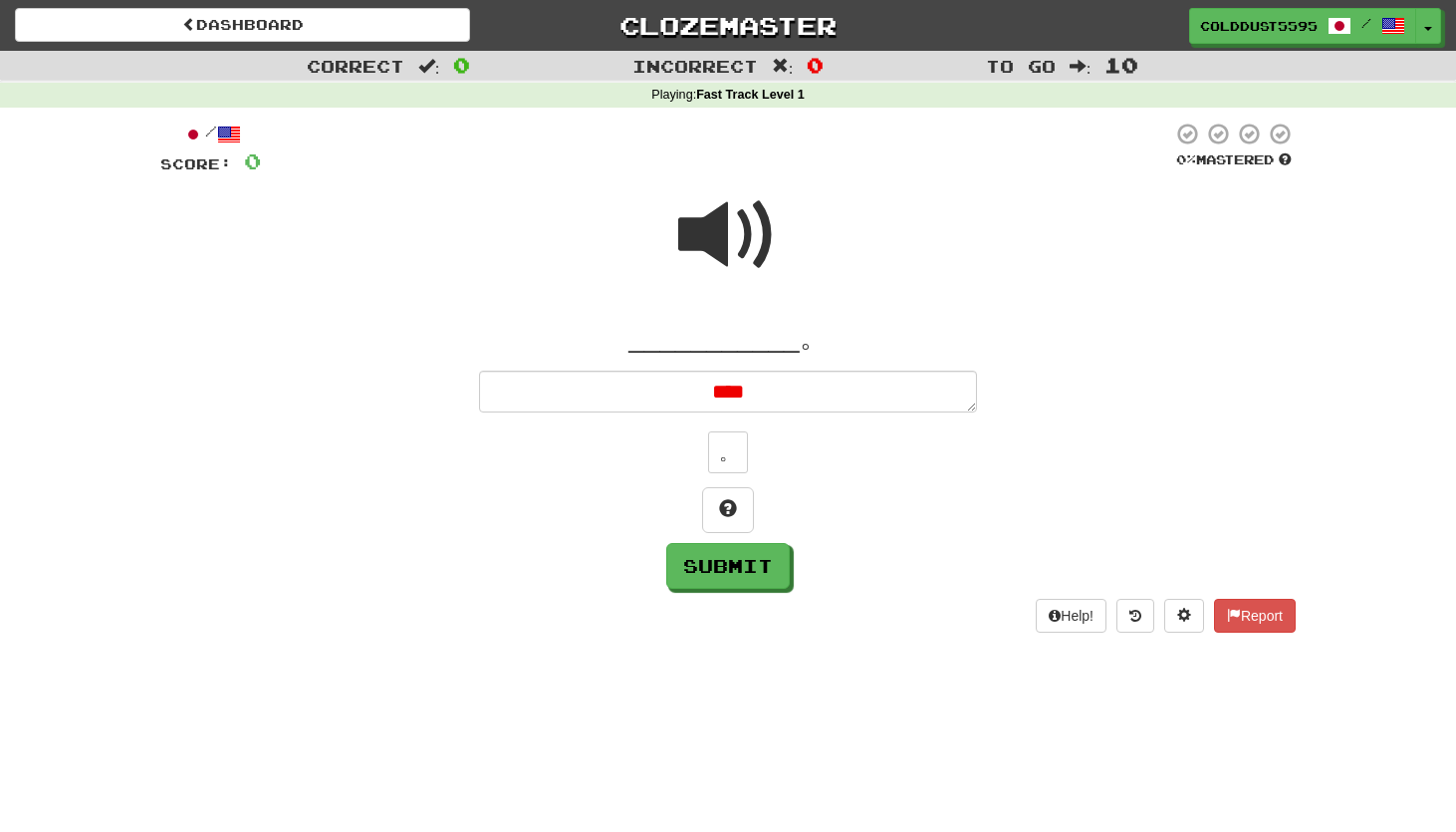 type on "*" 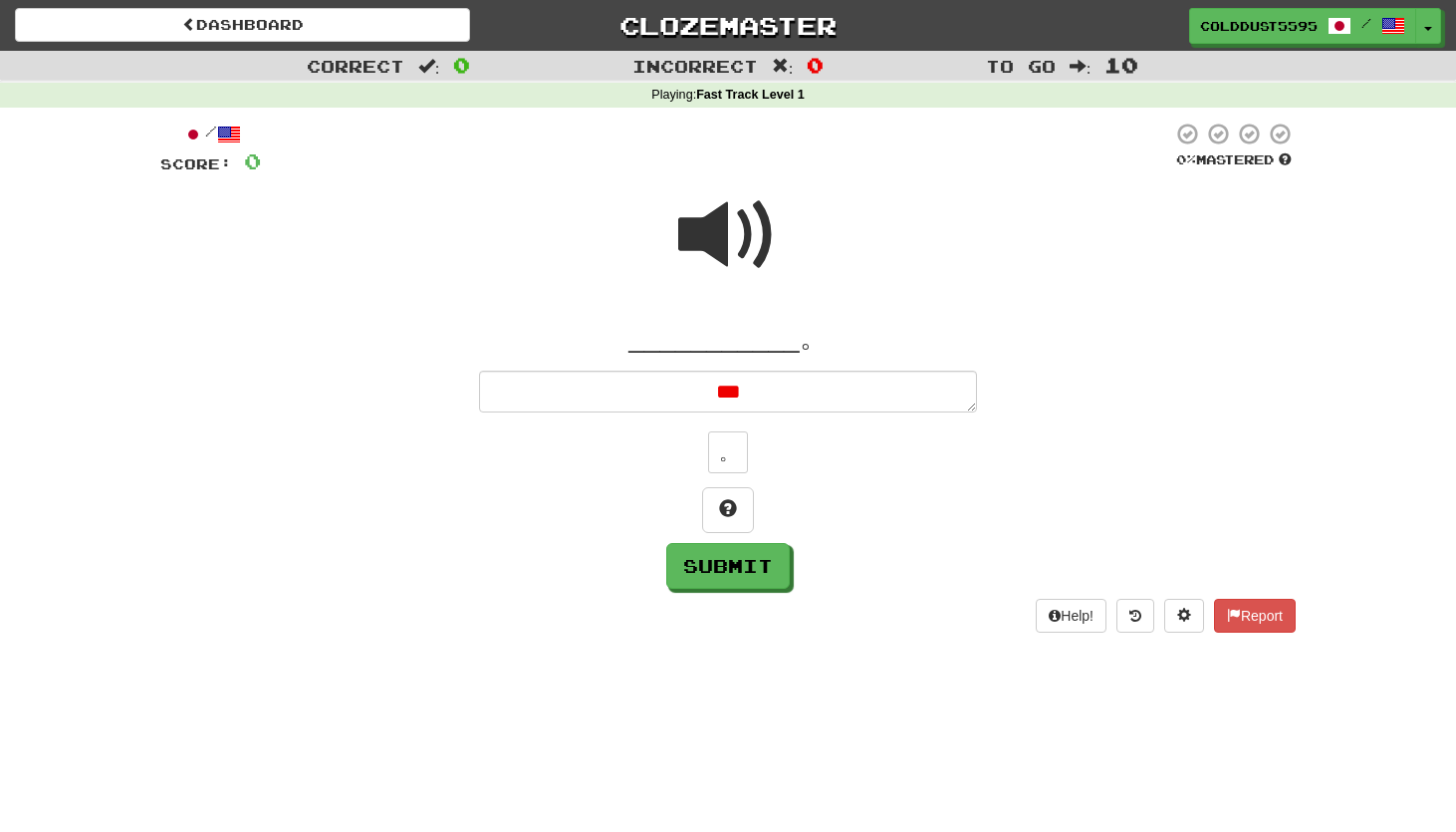 type on "****" 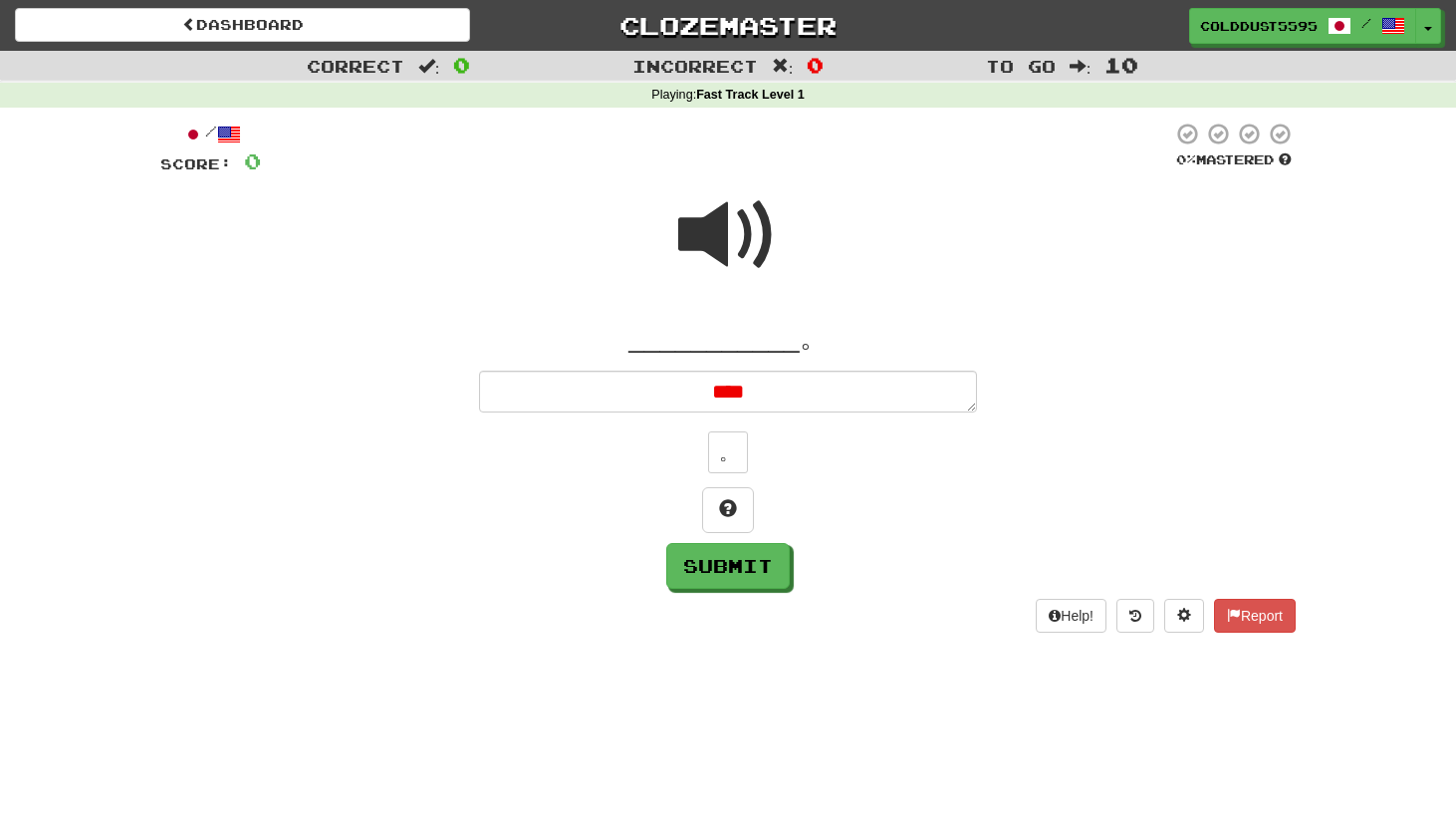 type on "*" 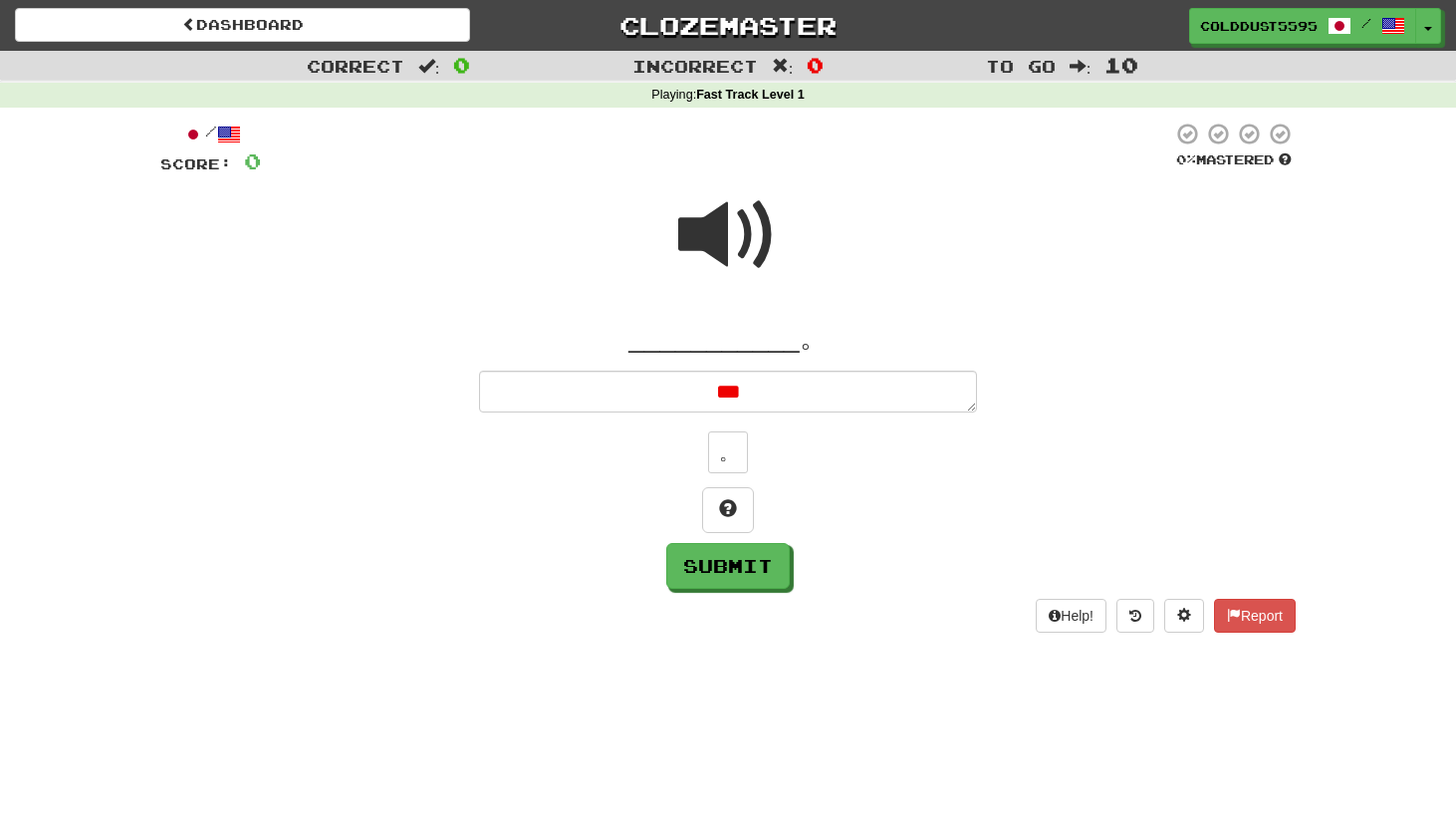 type on "*" 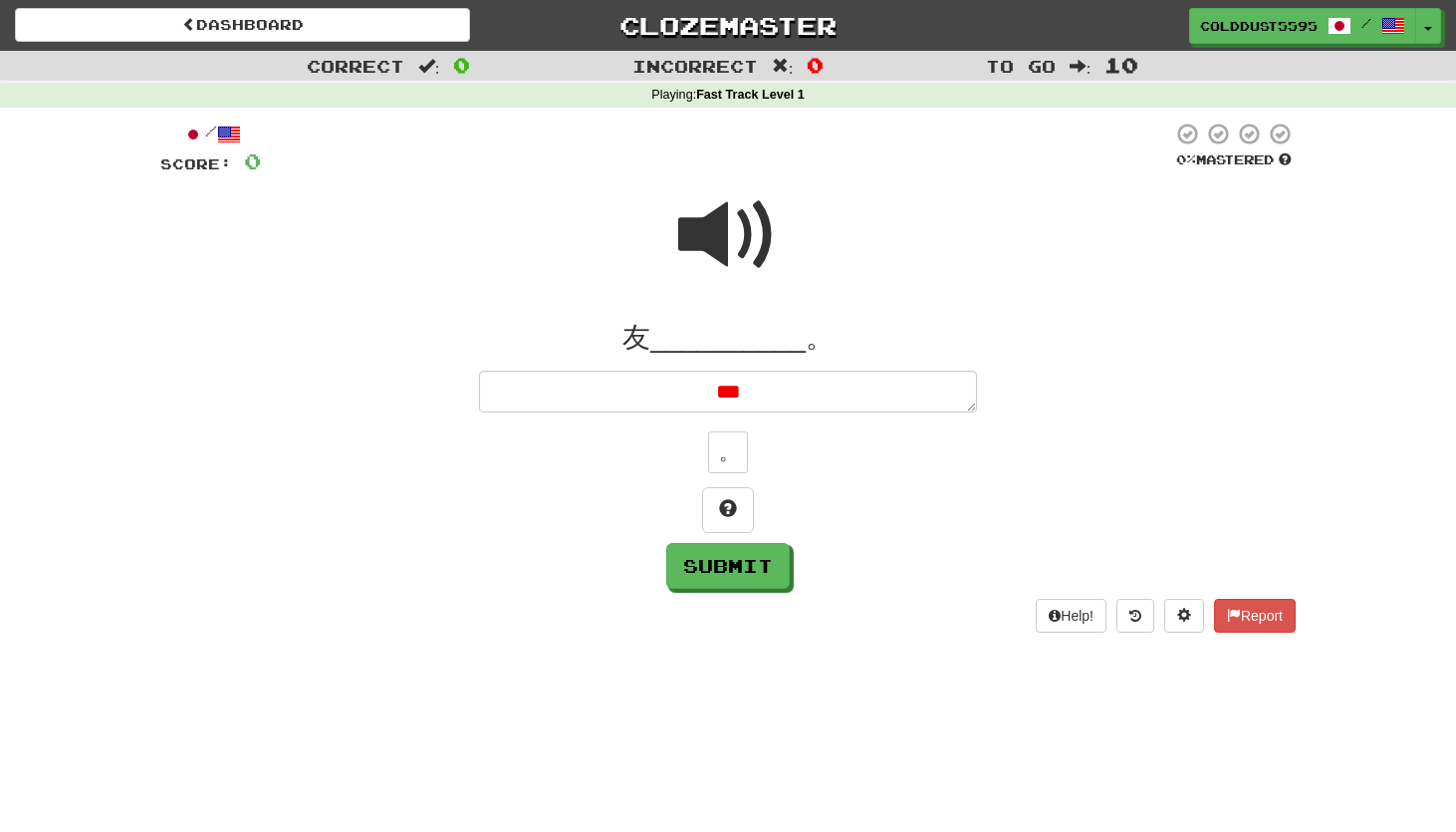 type on "****" 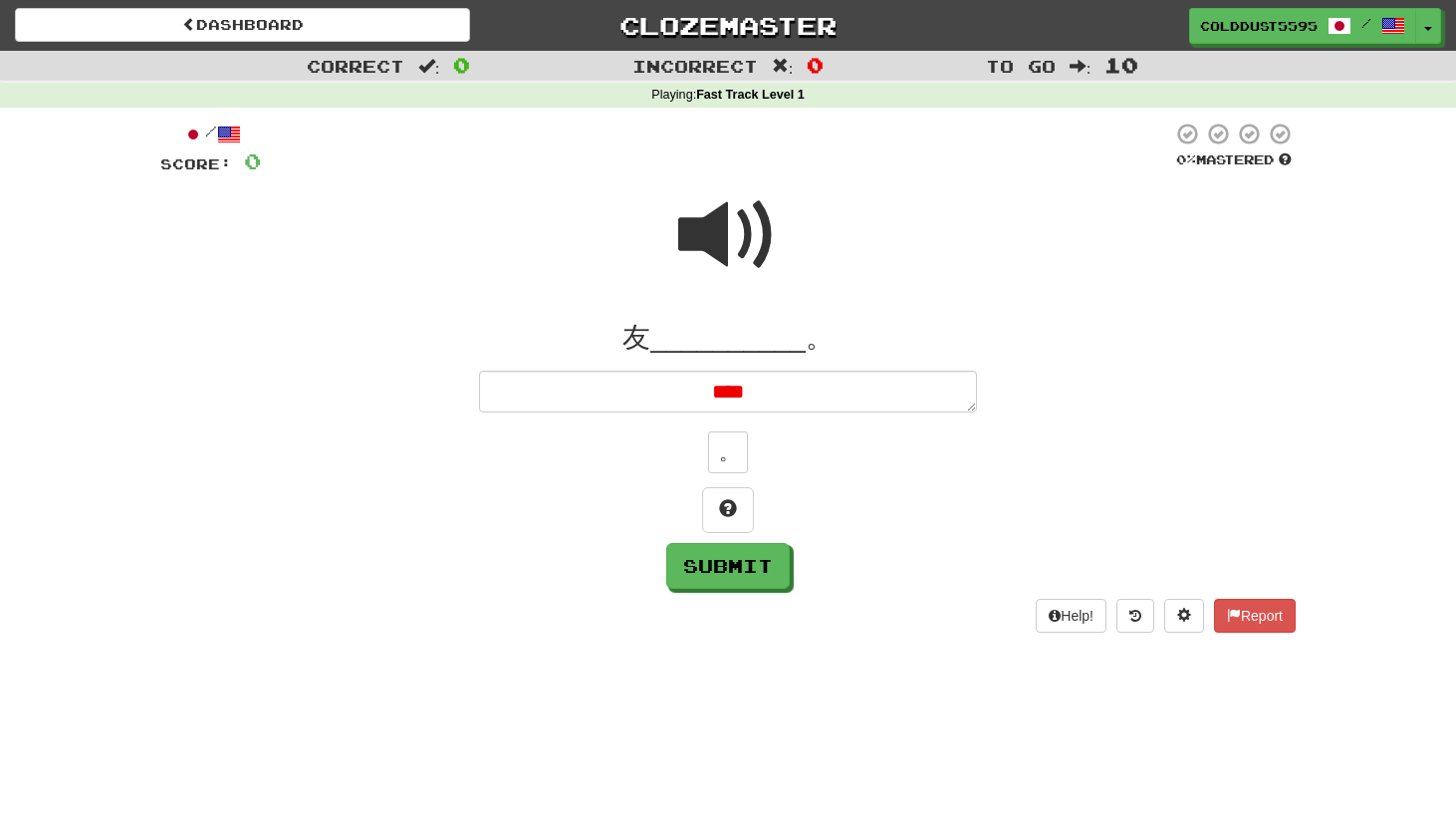 type on "*" 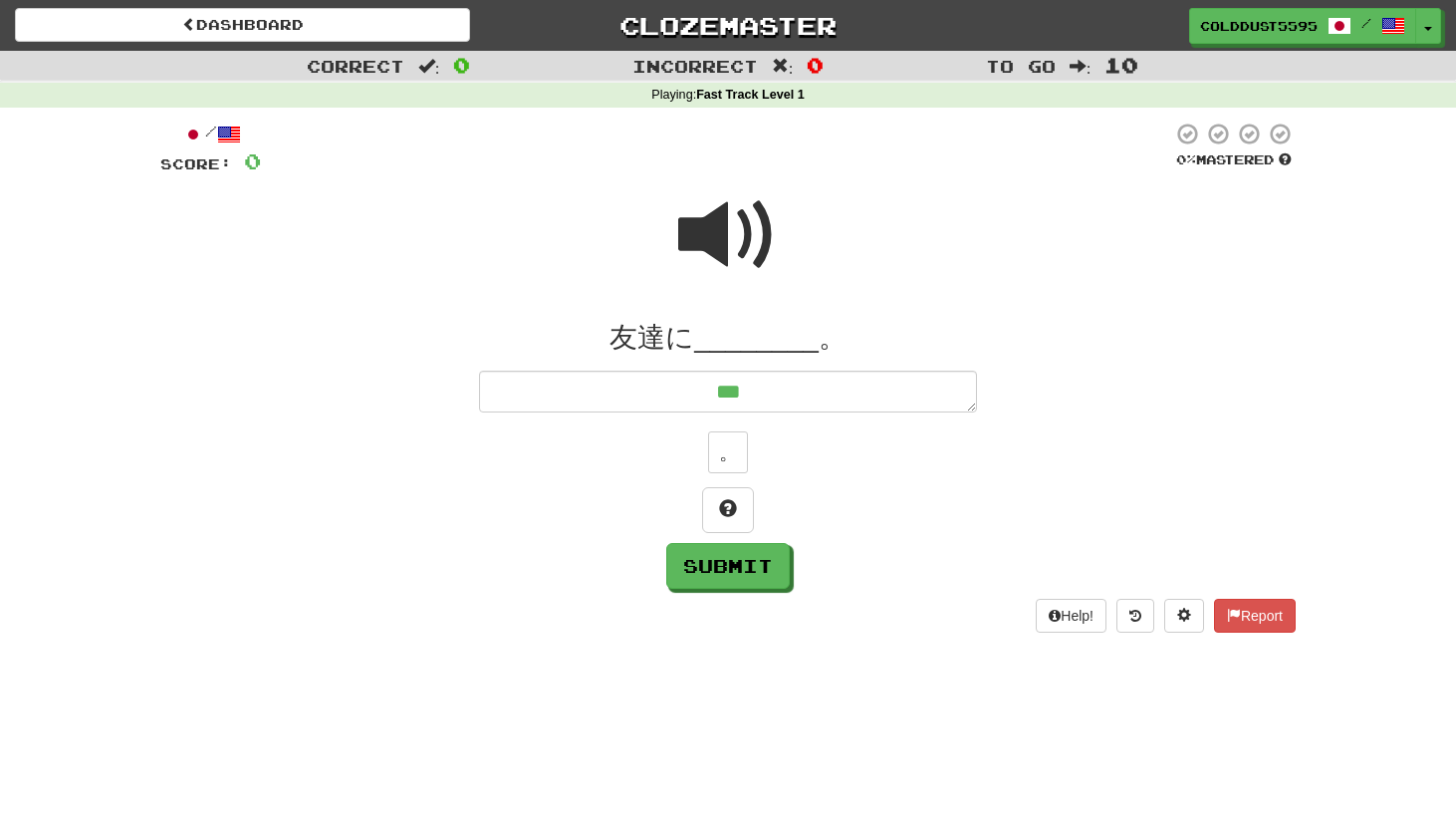 type on "*" 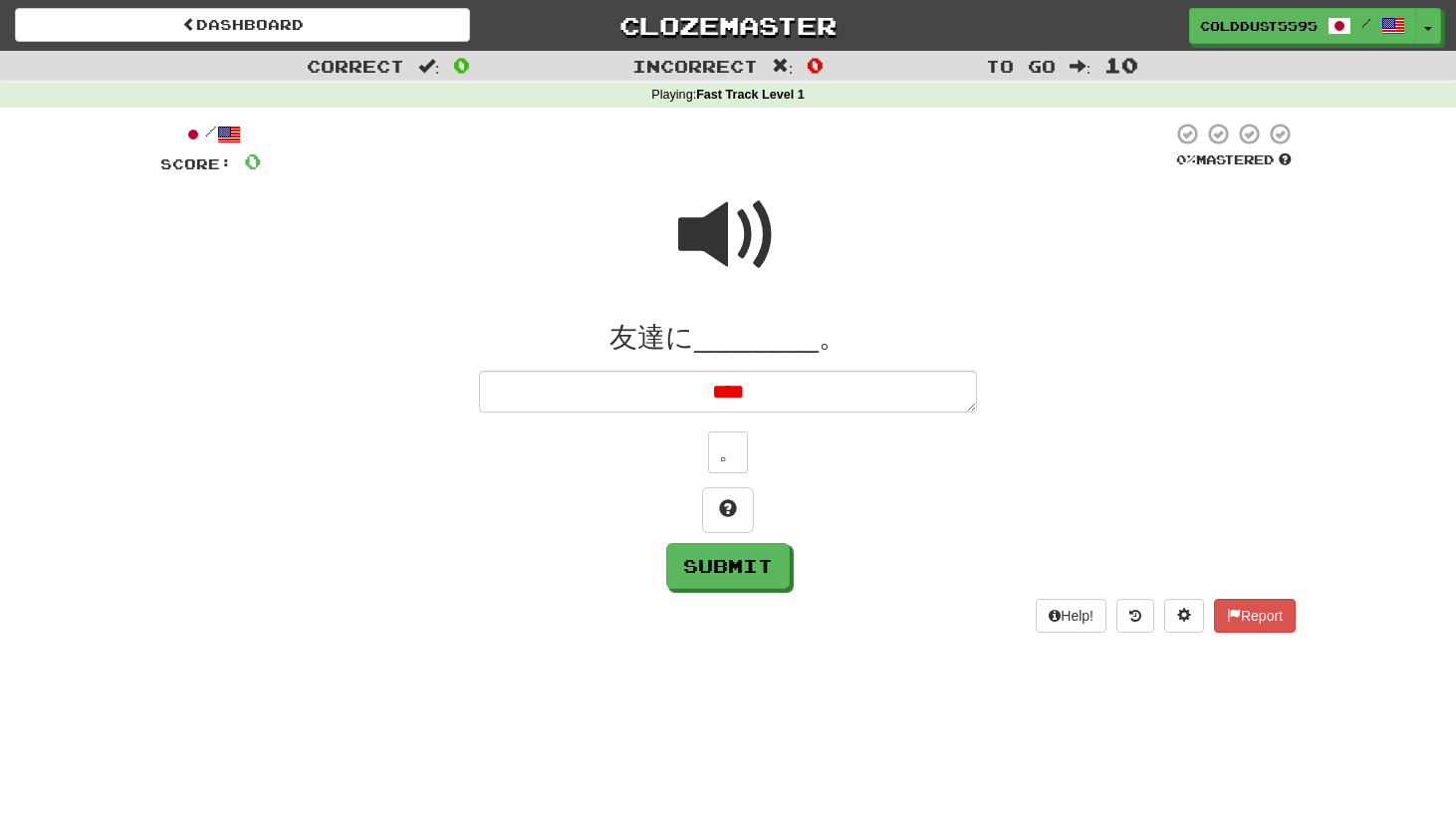 type on "*" 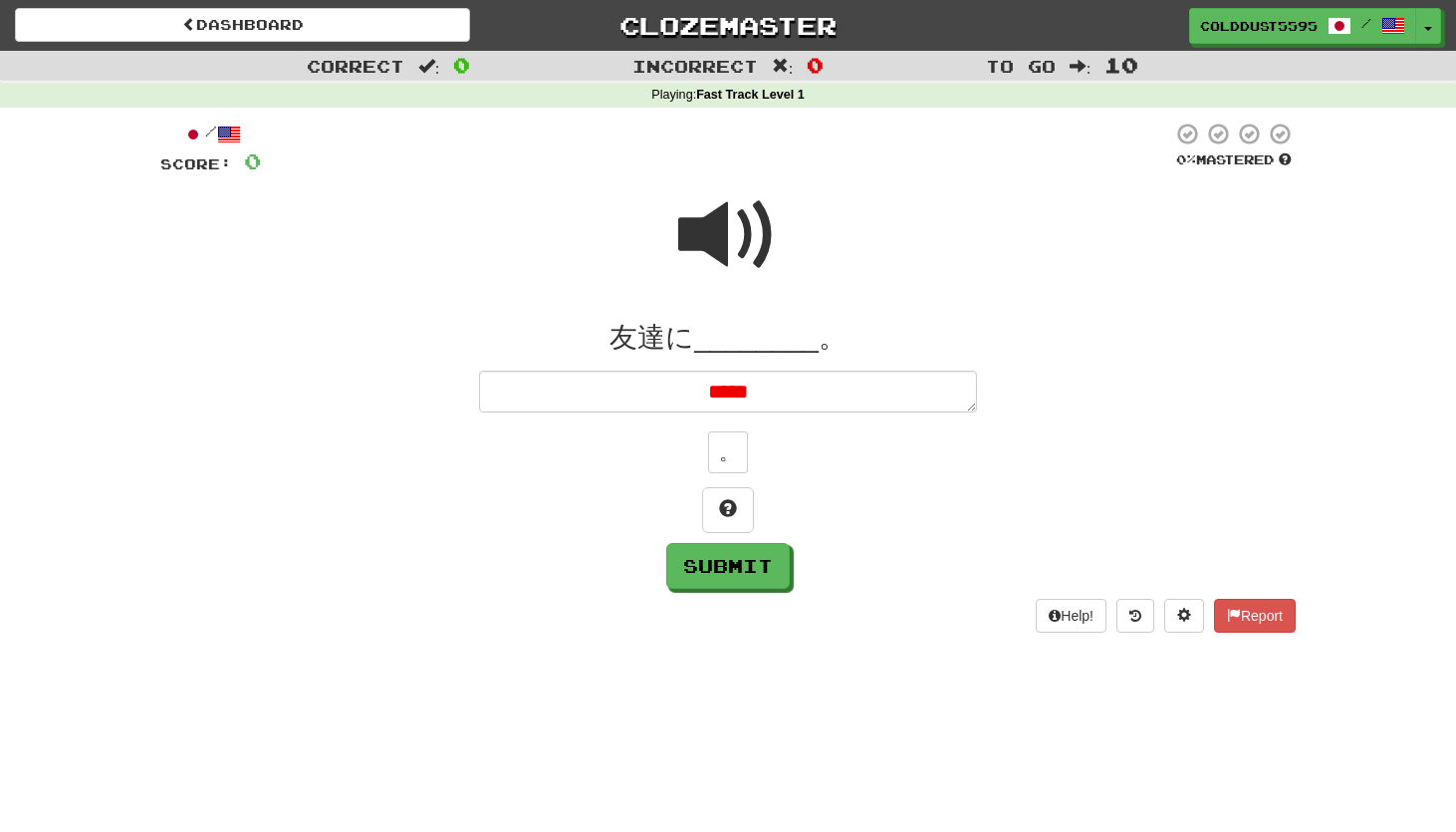type on "*" 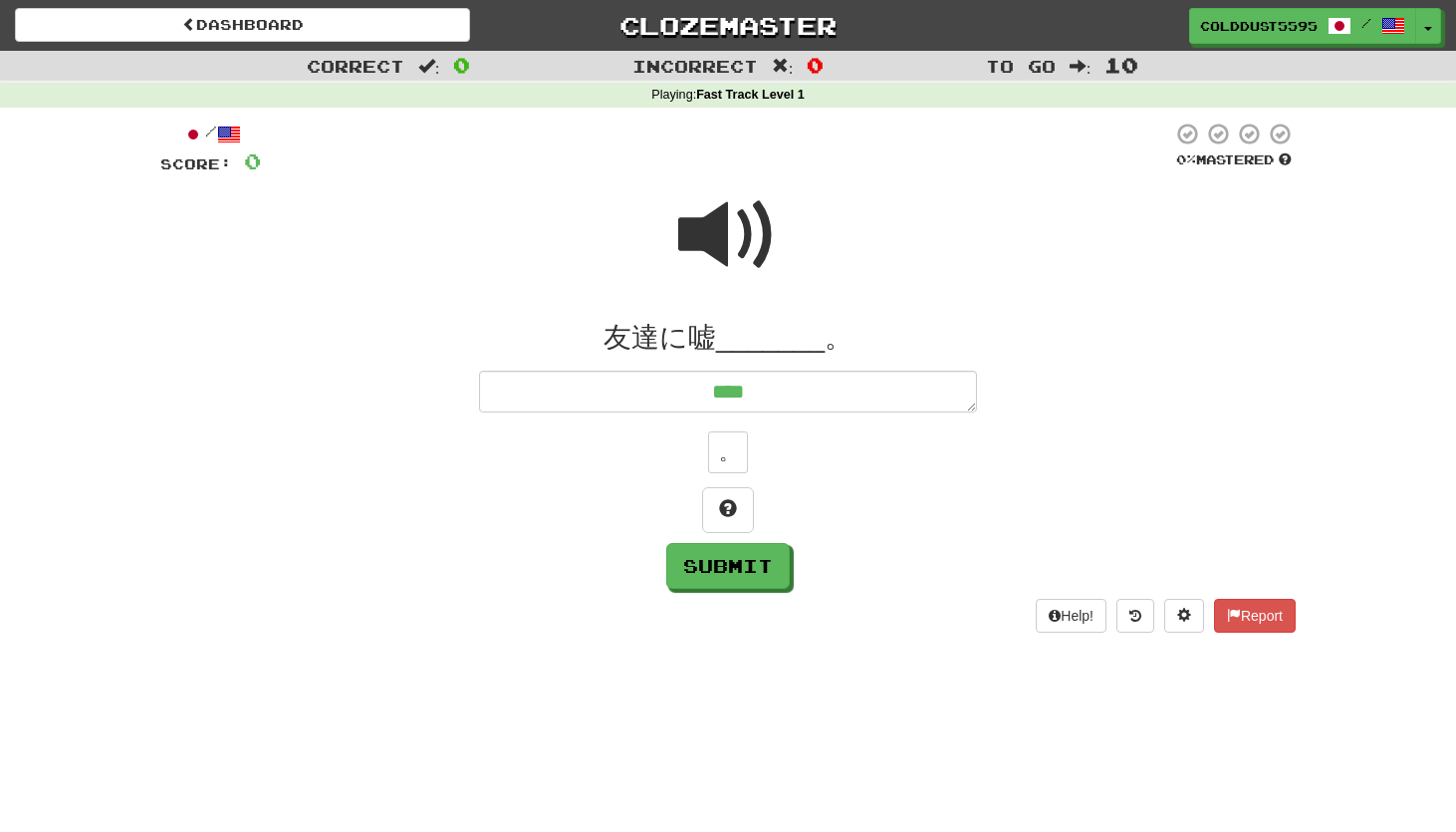 type on "*****" 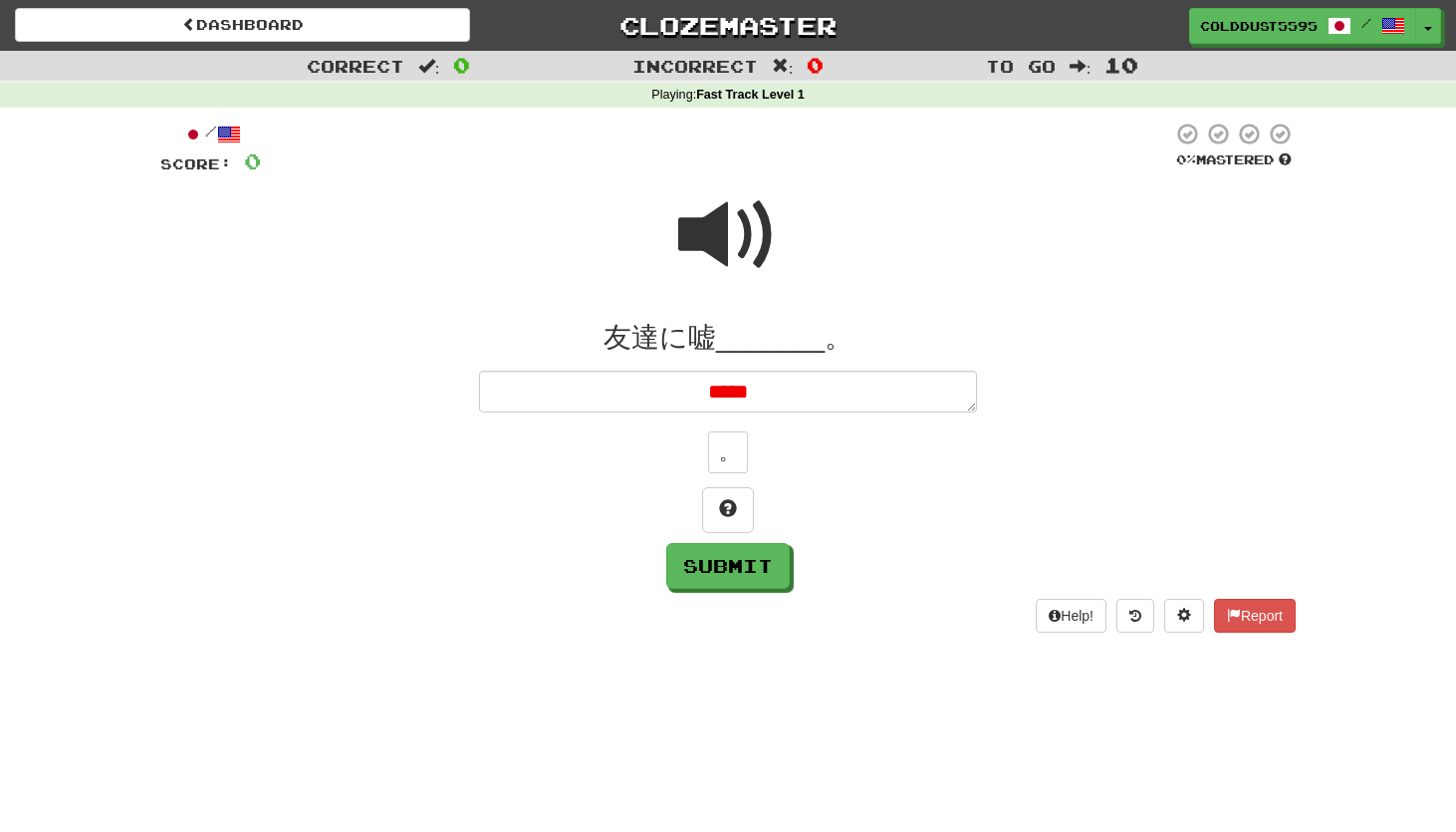type on "*" 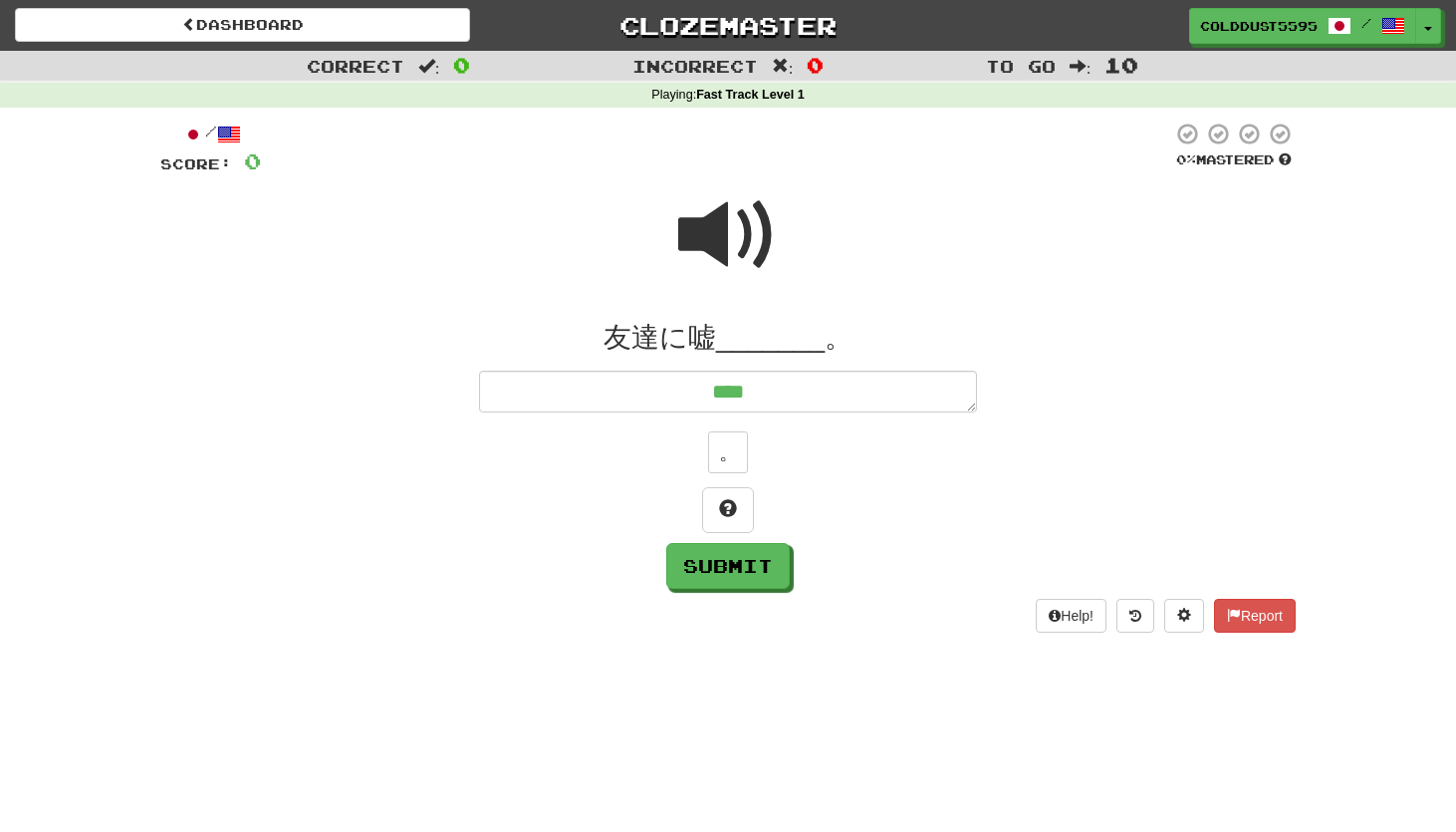 type on "*" 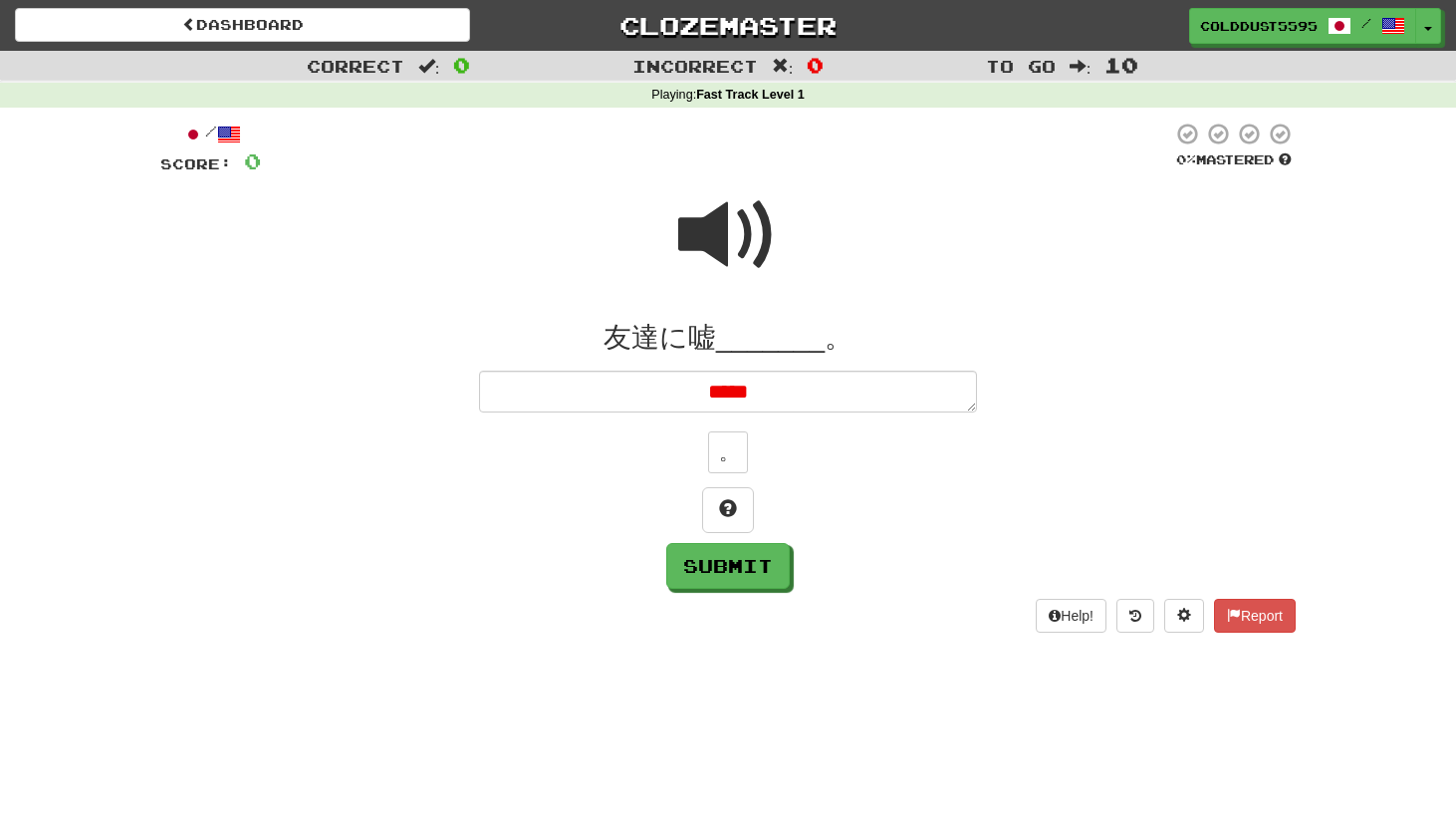 type on "*" 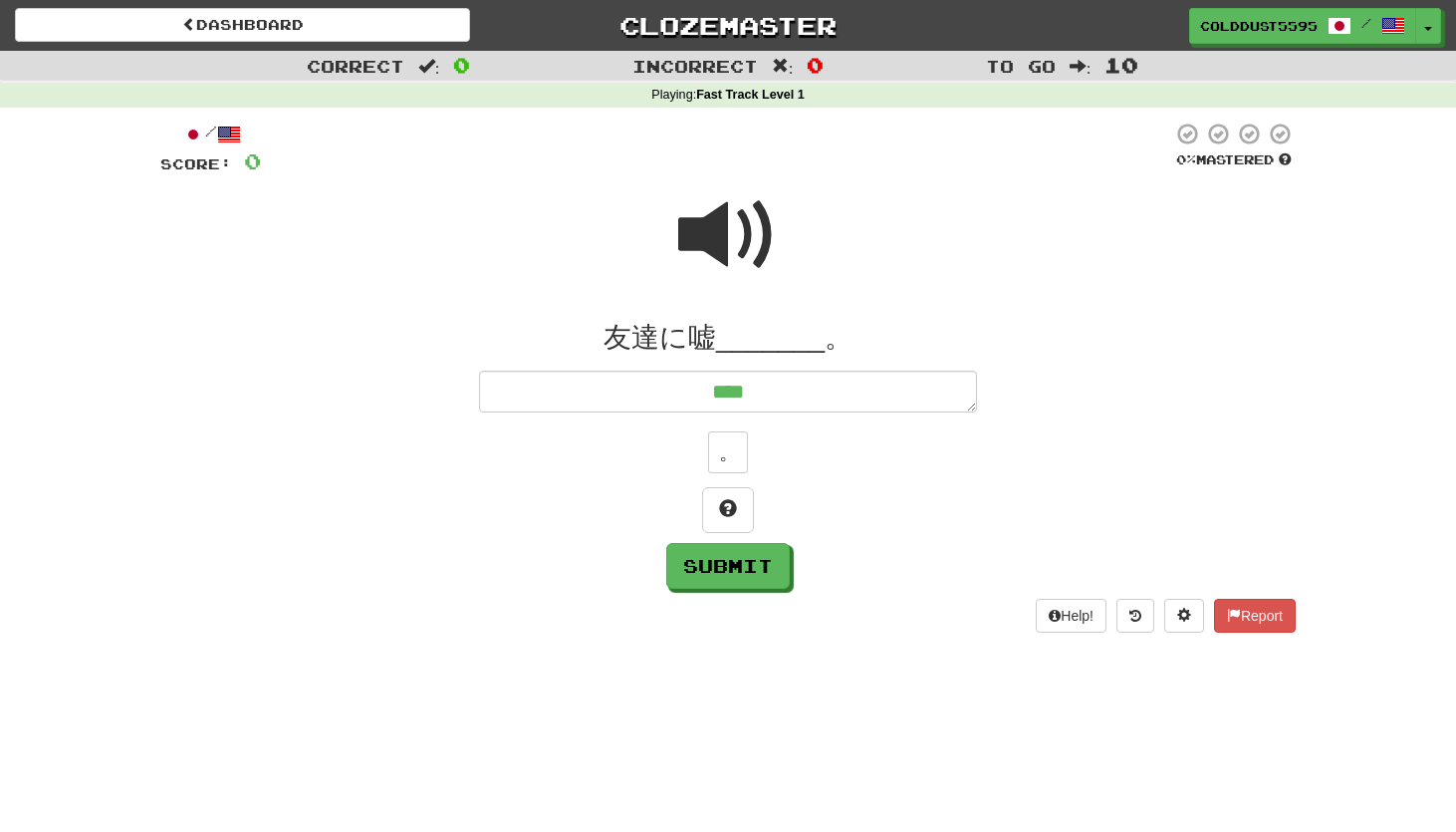 type on "*" 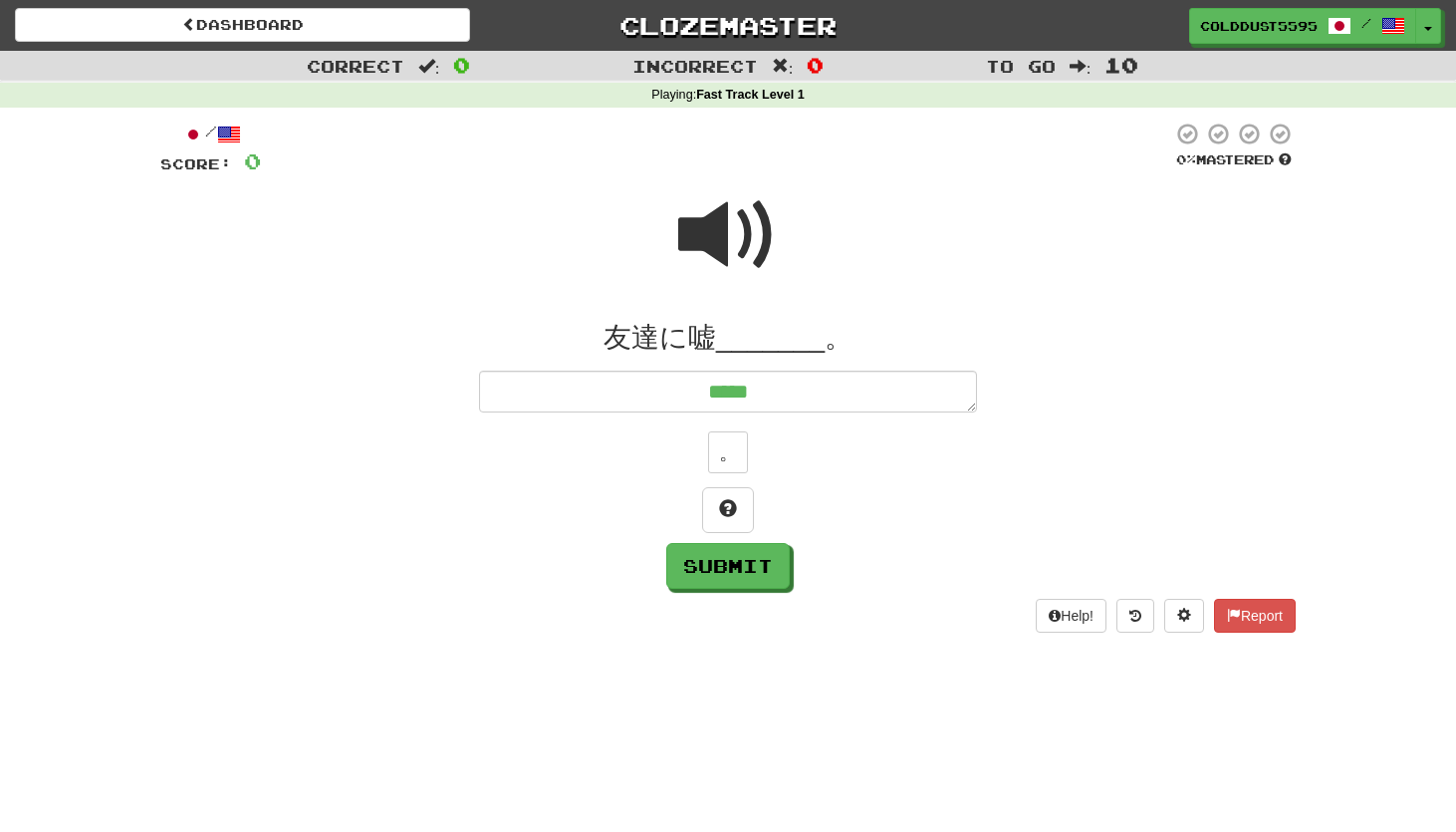 type on "*" 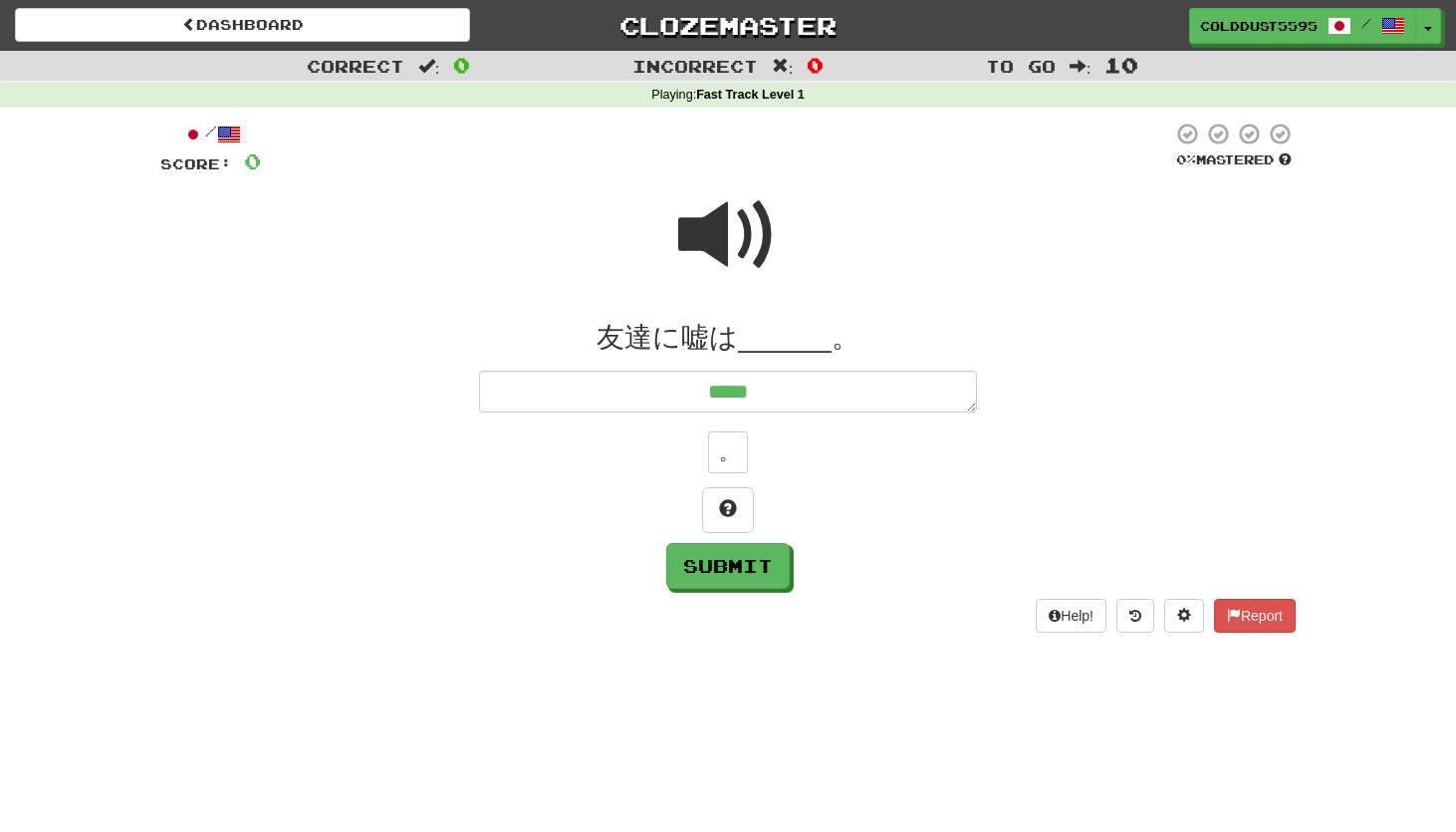 type on "*" 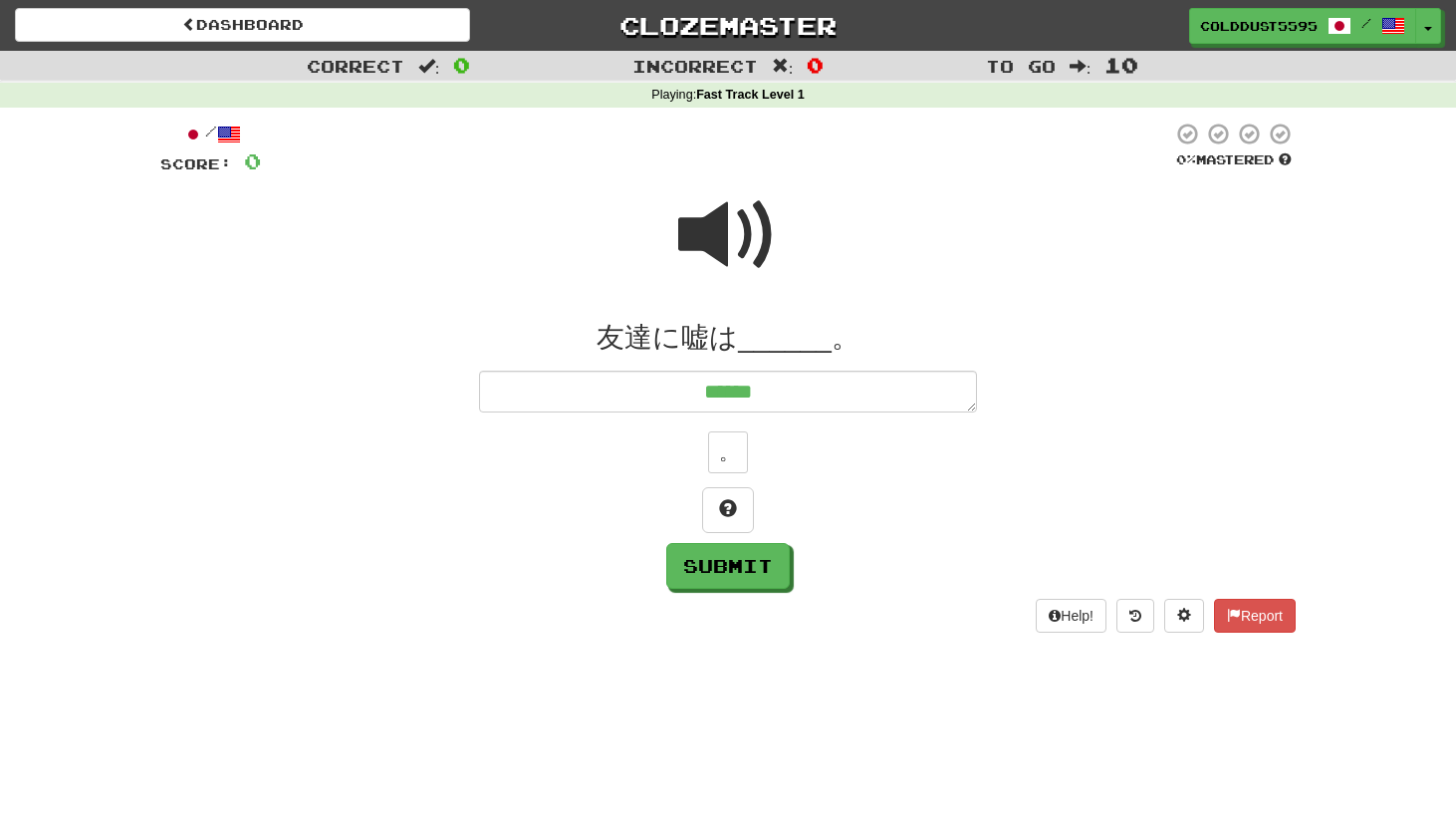 type on "*" 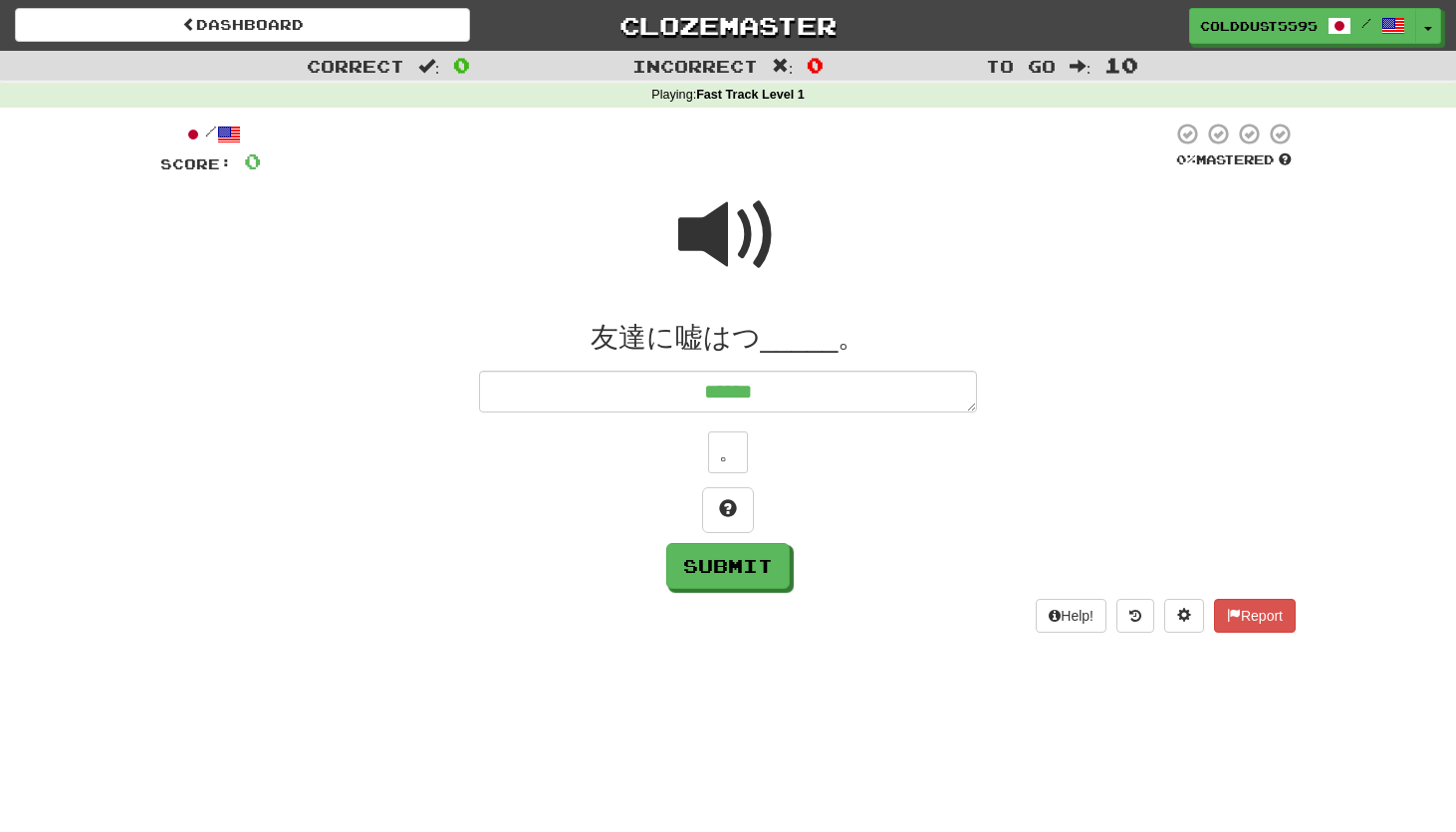 type on "*" 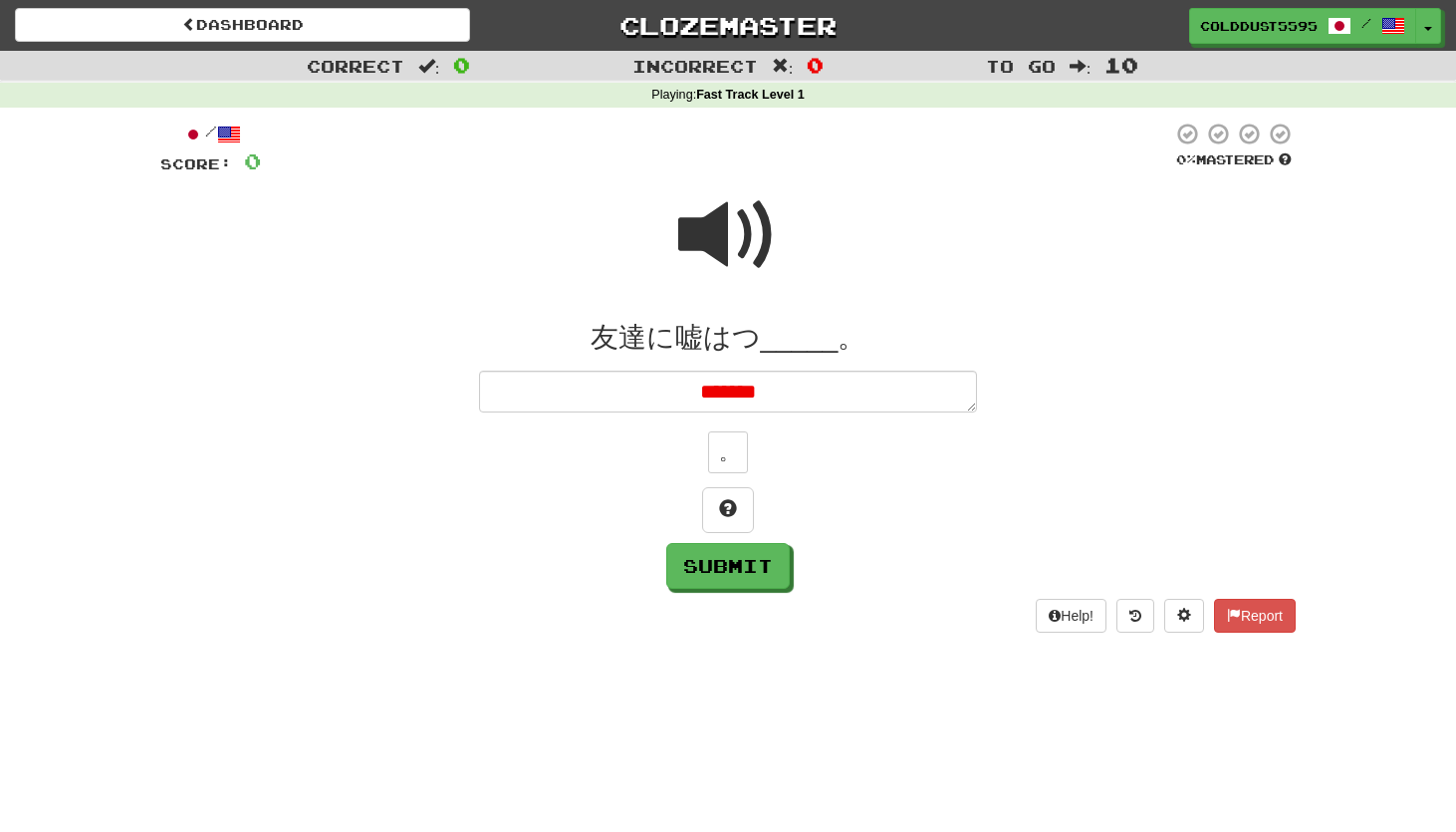 type on "*******" 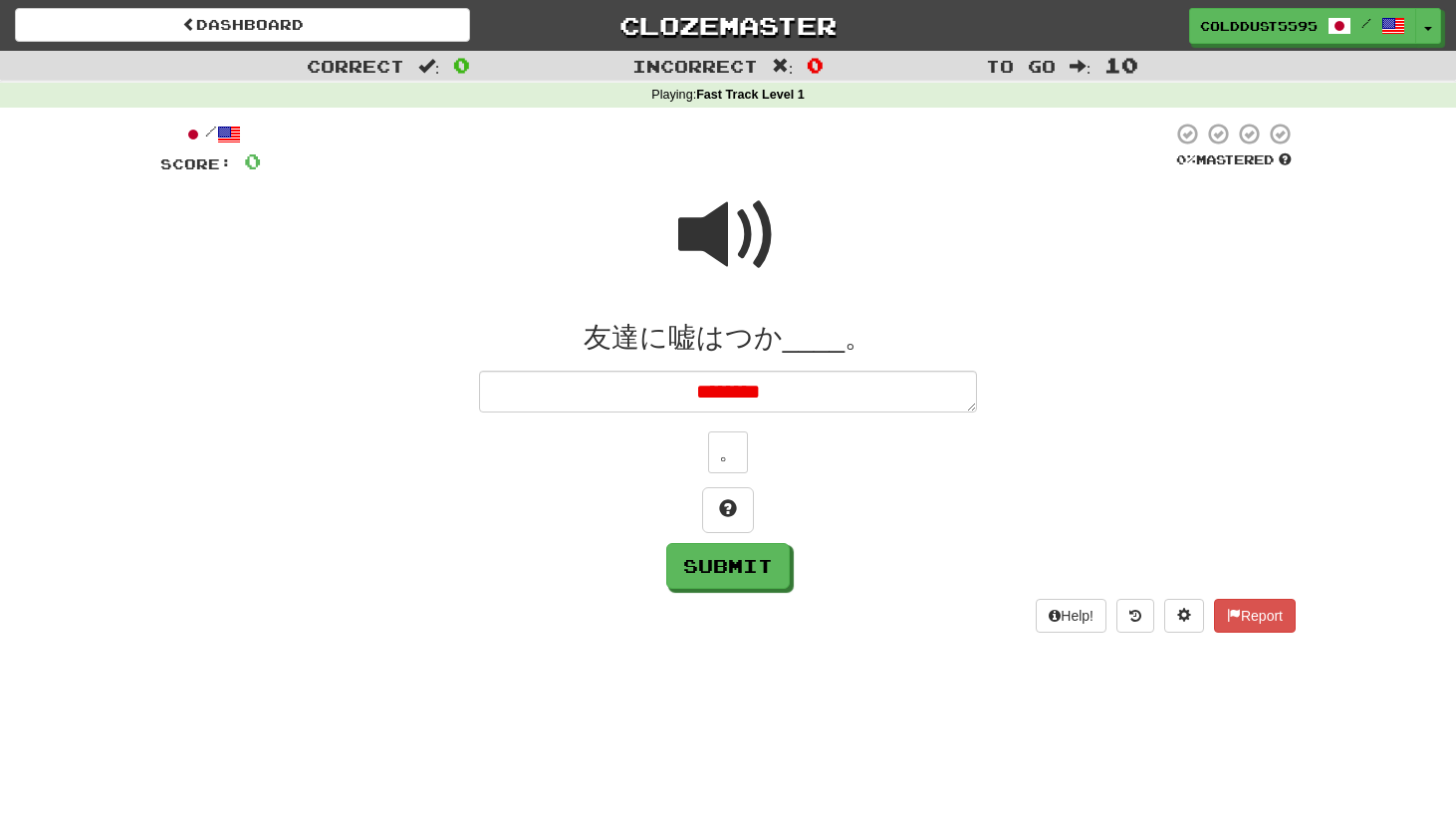 type on "*" 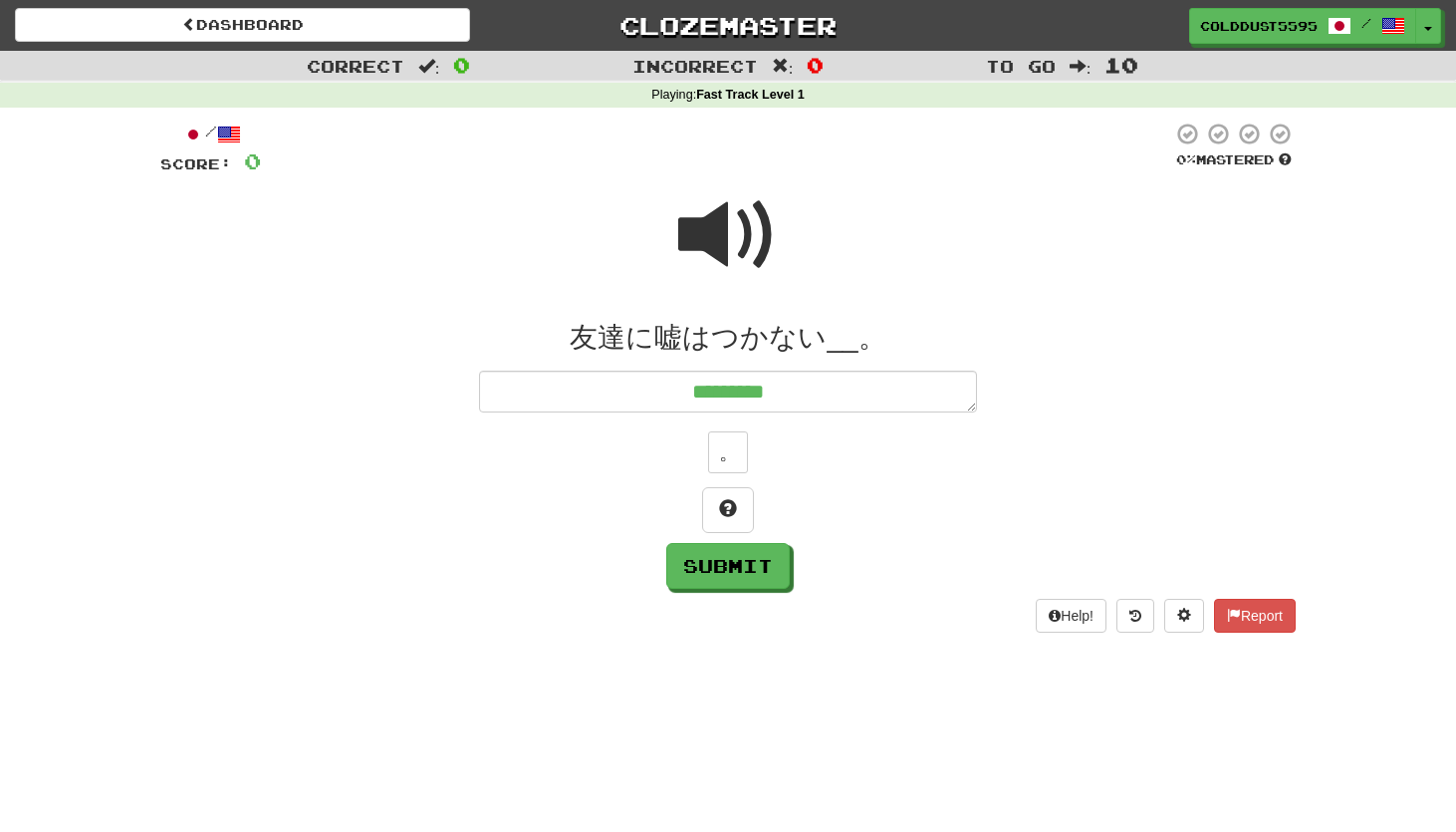 type on "*" 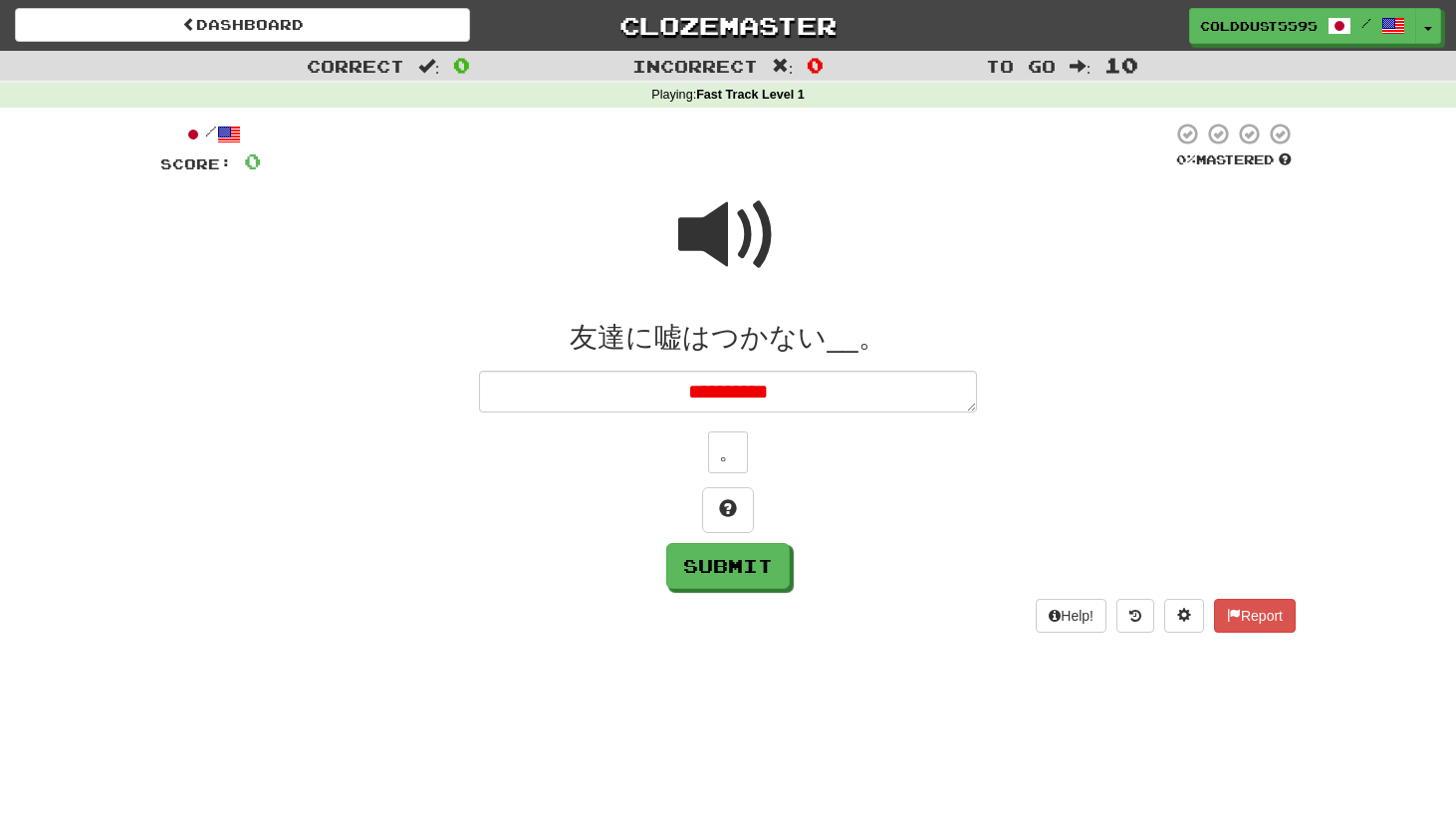type on "**********" 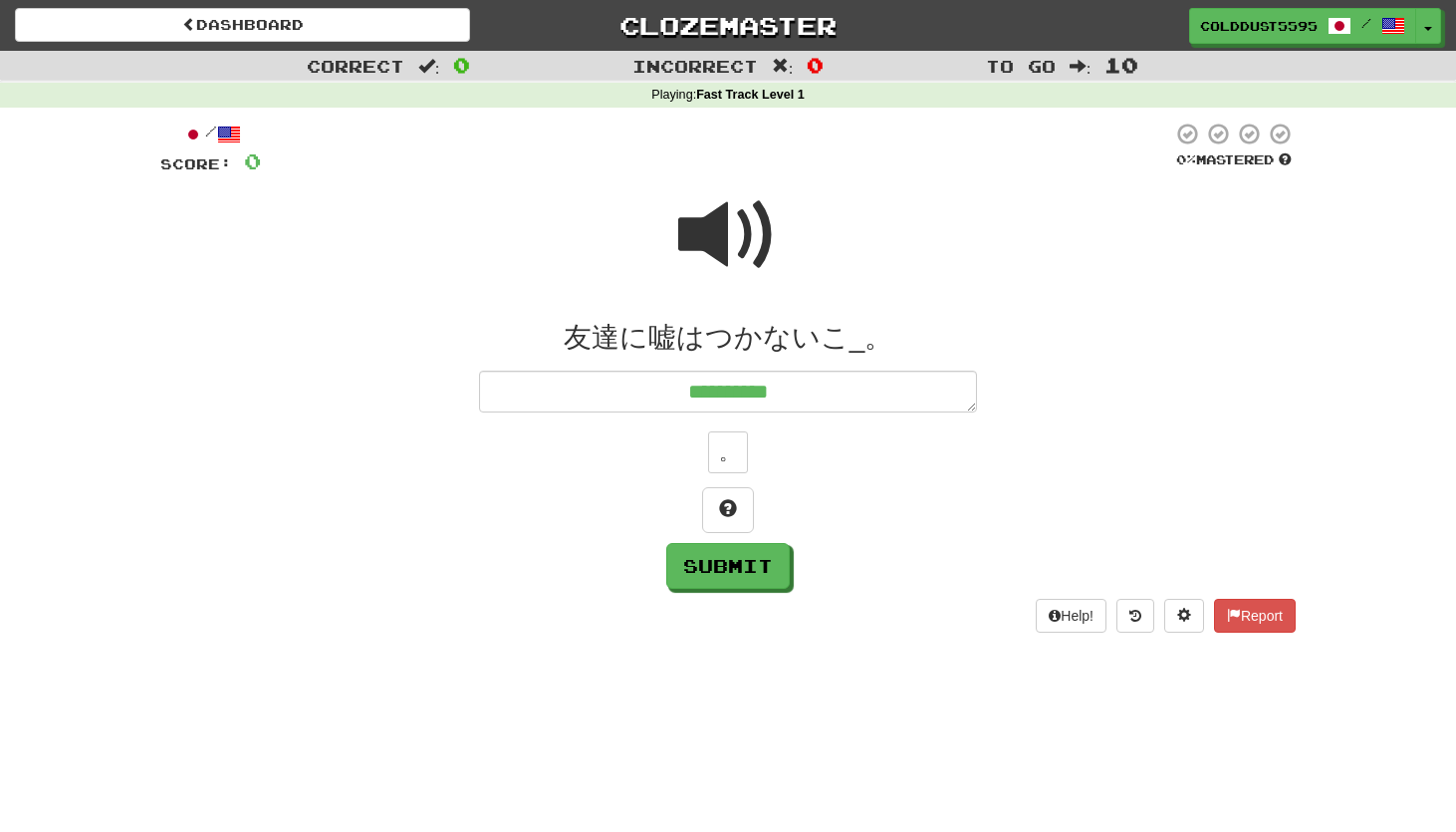 type on "*" 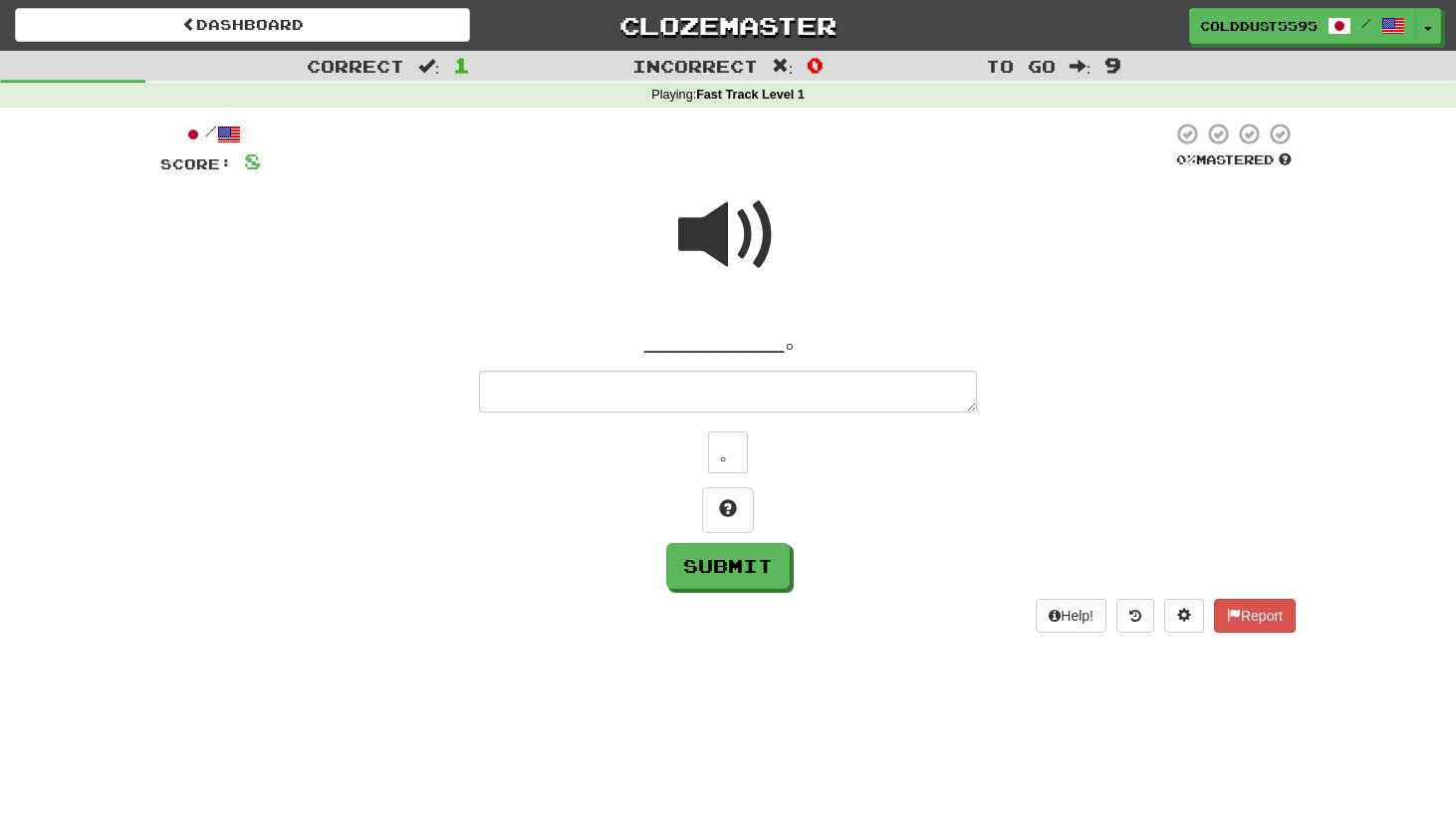 type on "*" 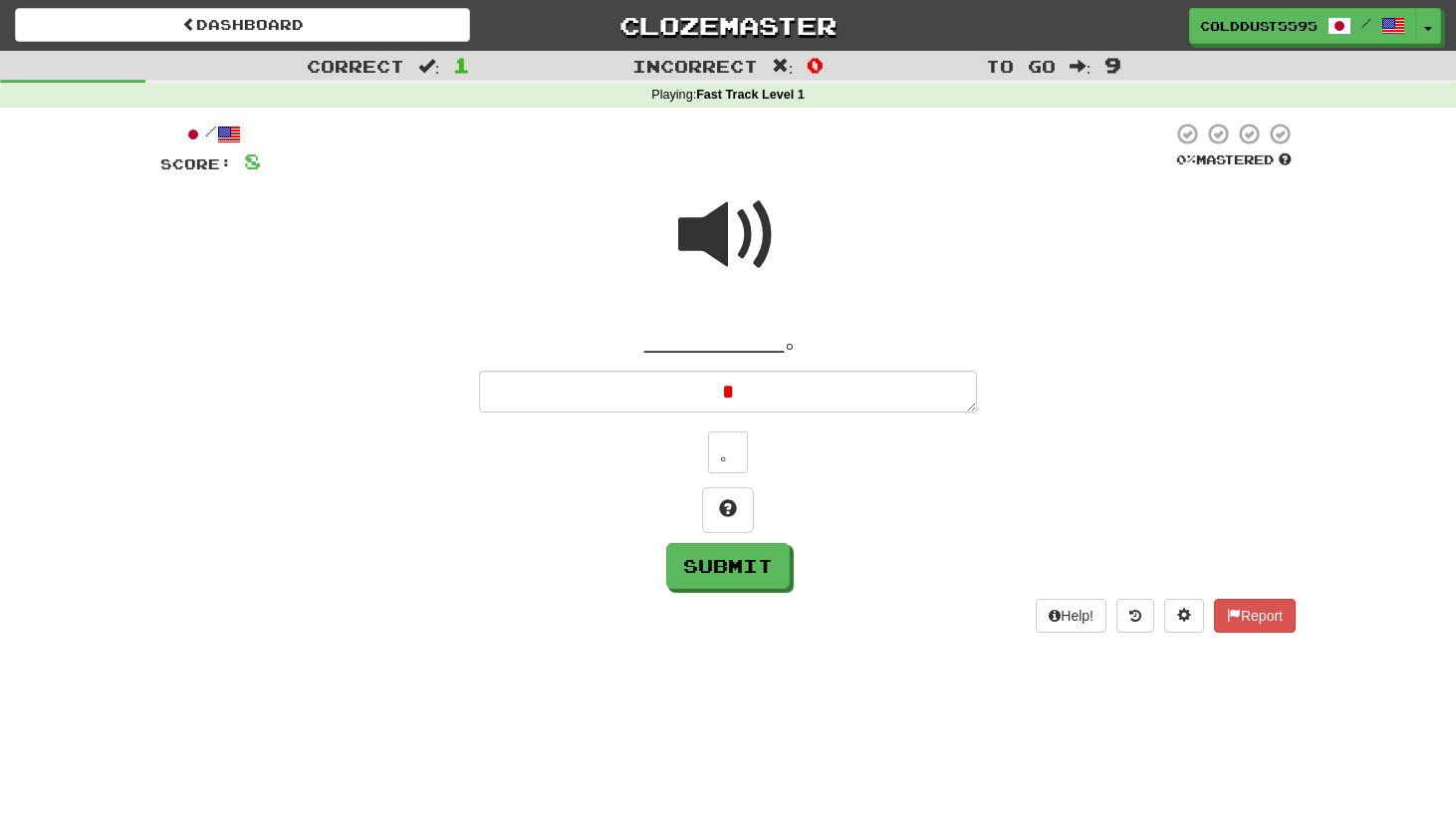 type on "*" 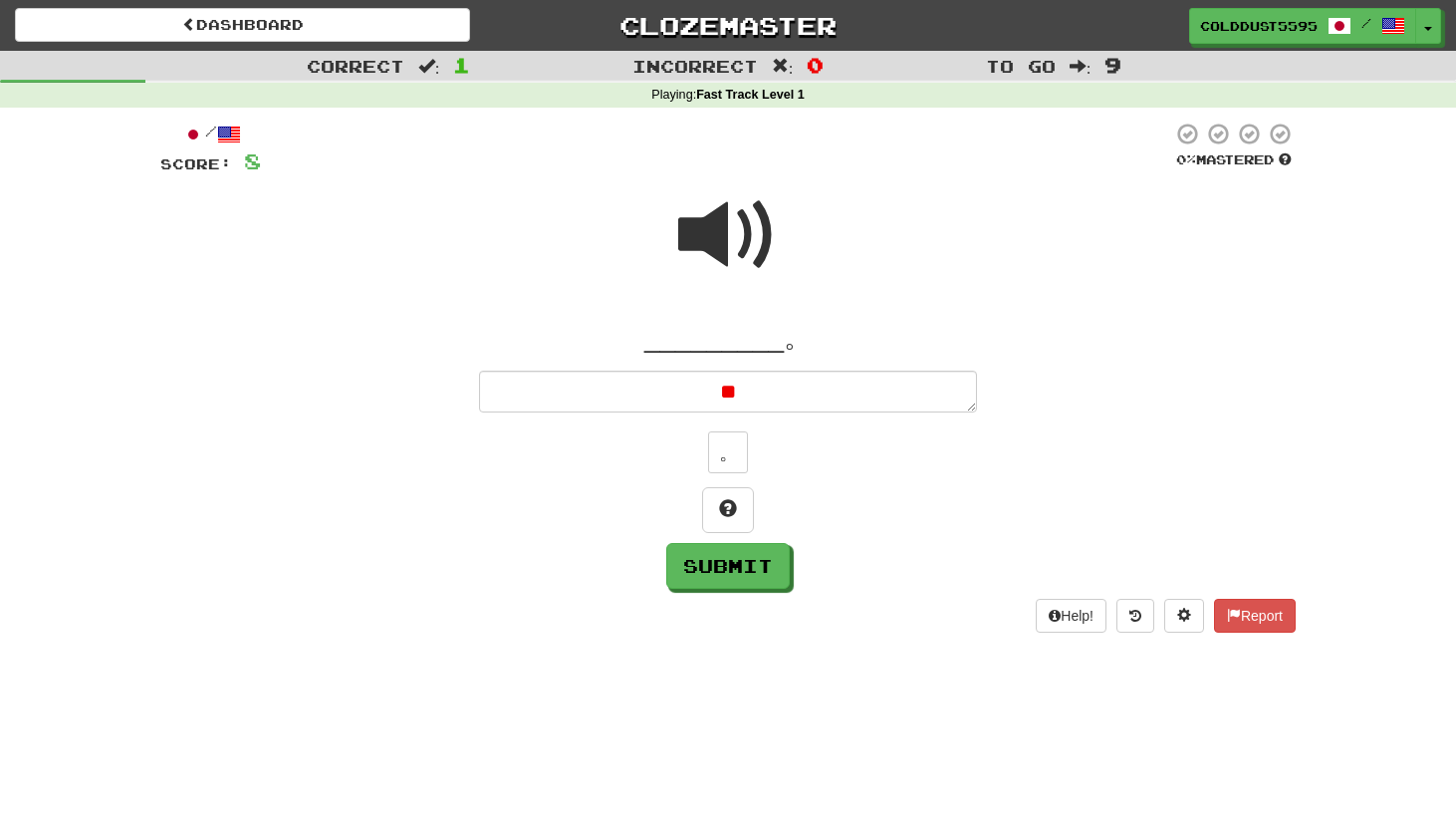 type on "*" 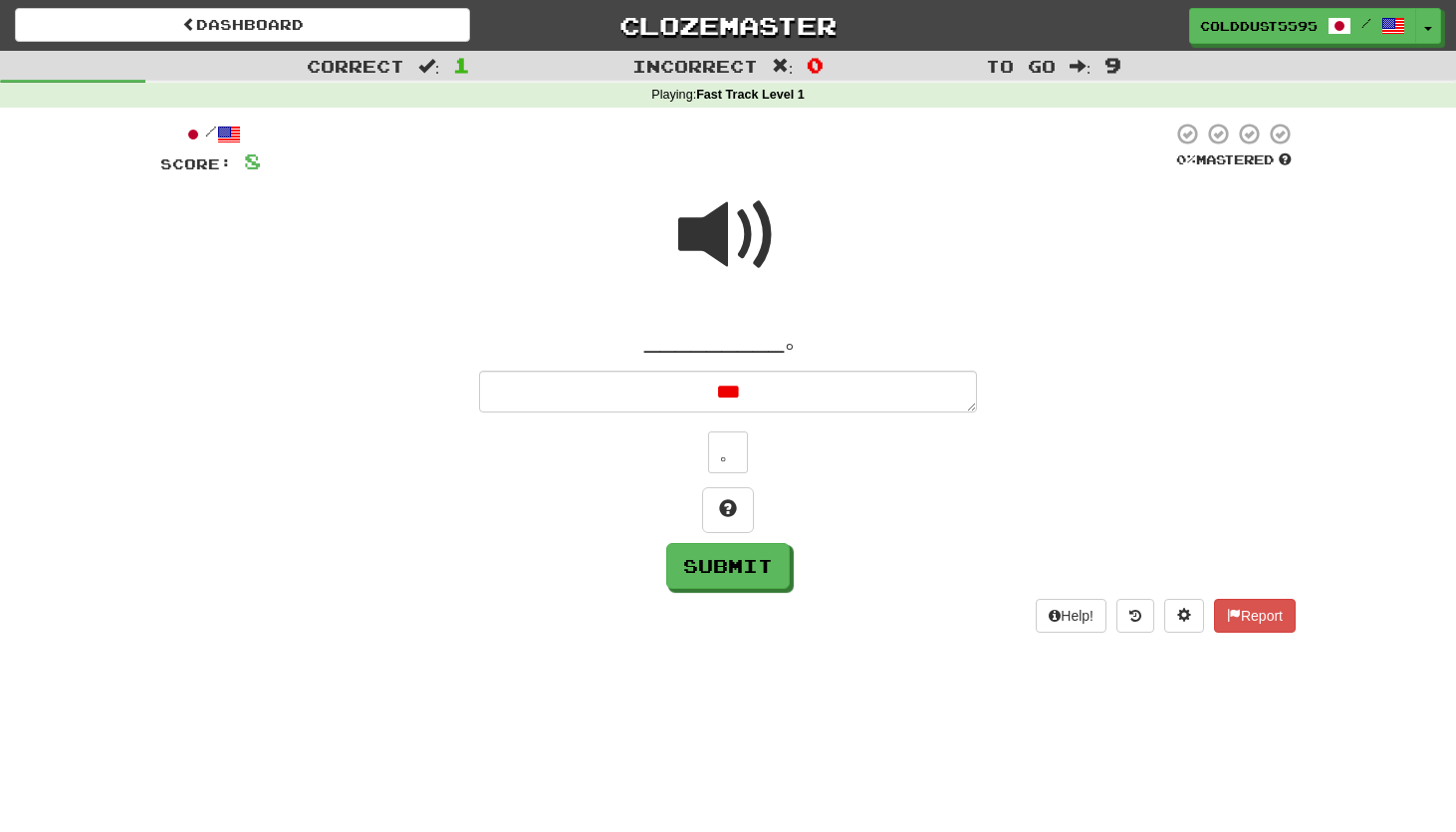 type on "*" 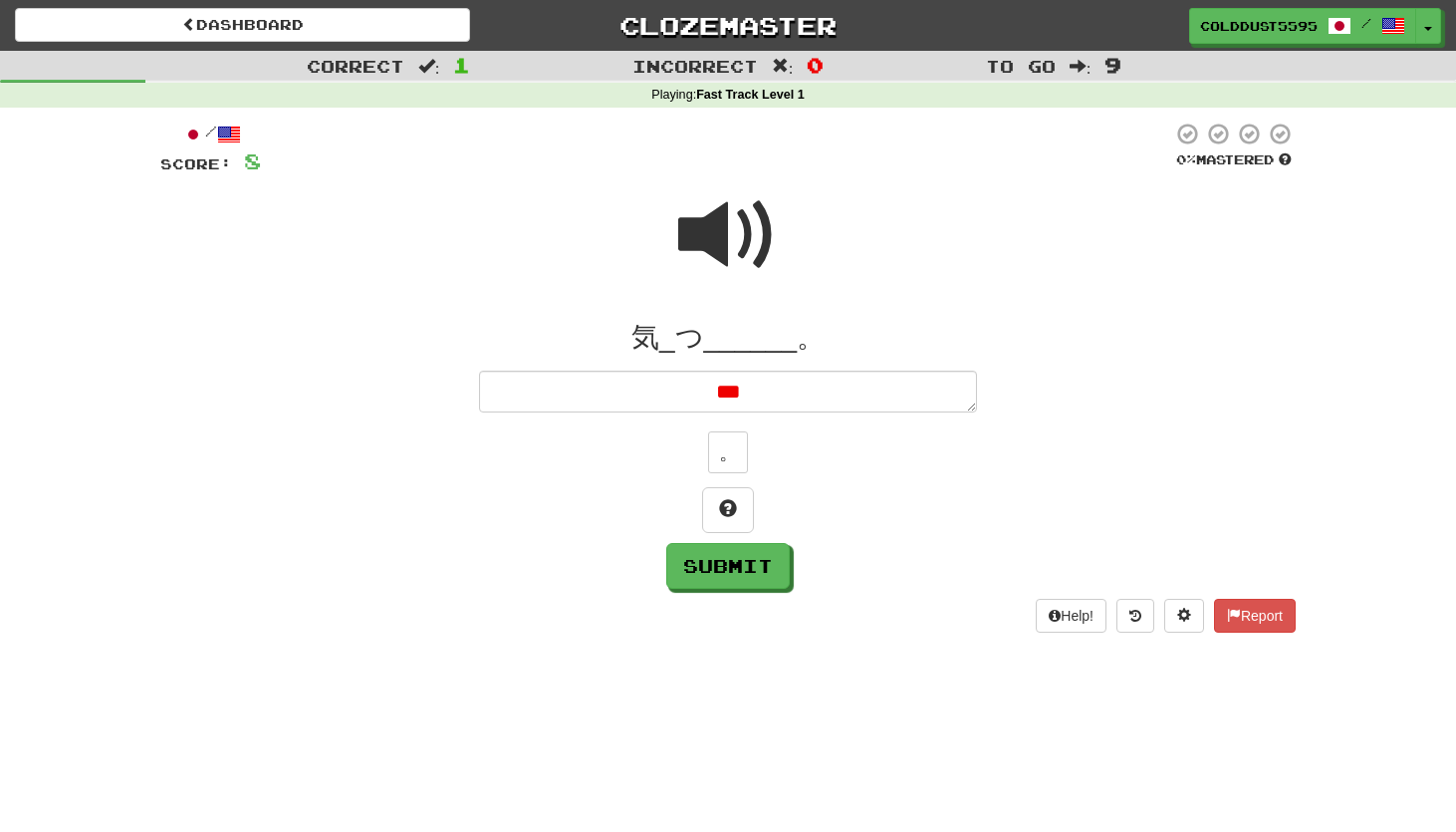 type on "*" 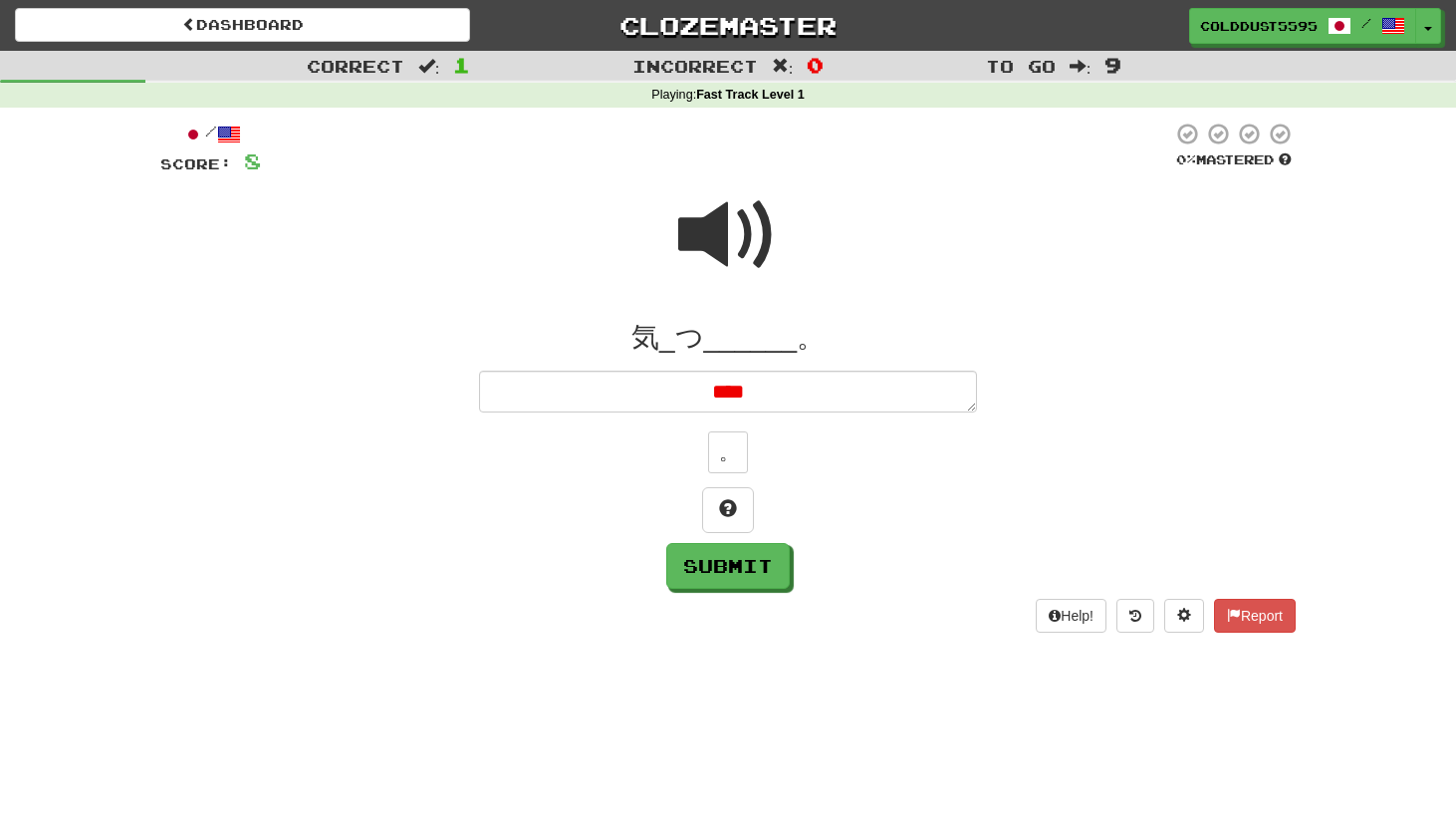 type on "*" 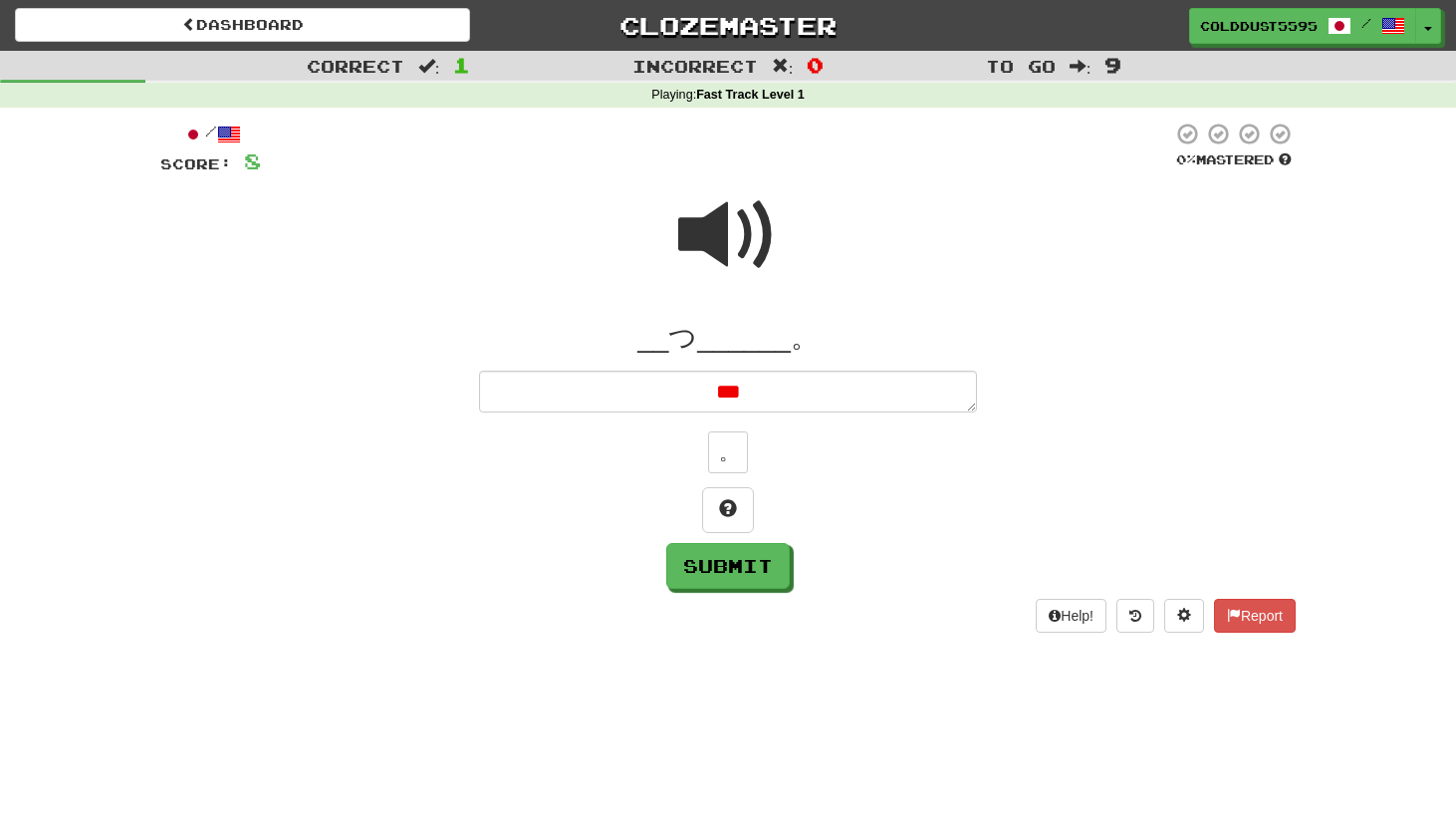 type on "*" 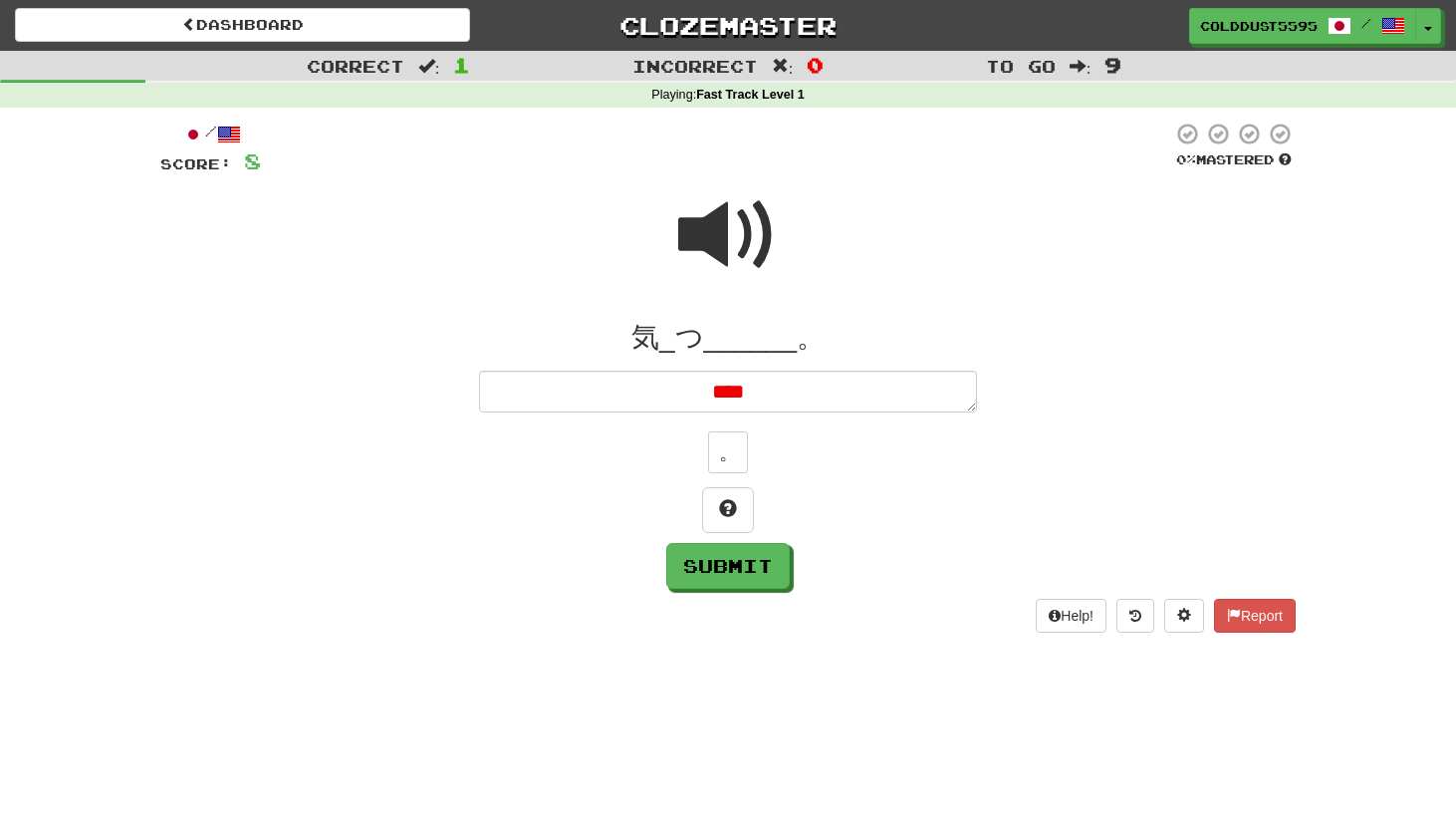 type on "*" 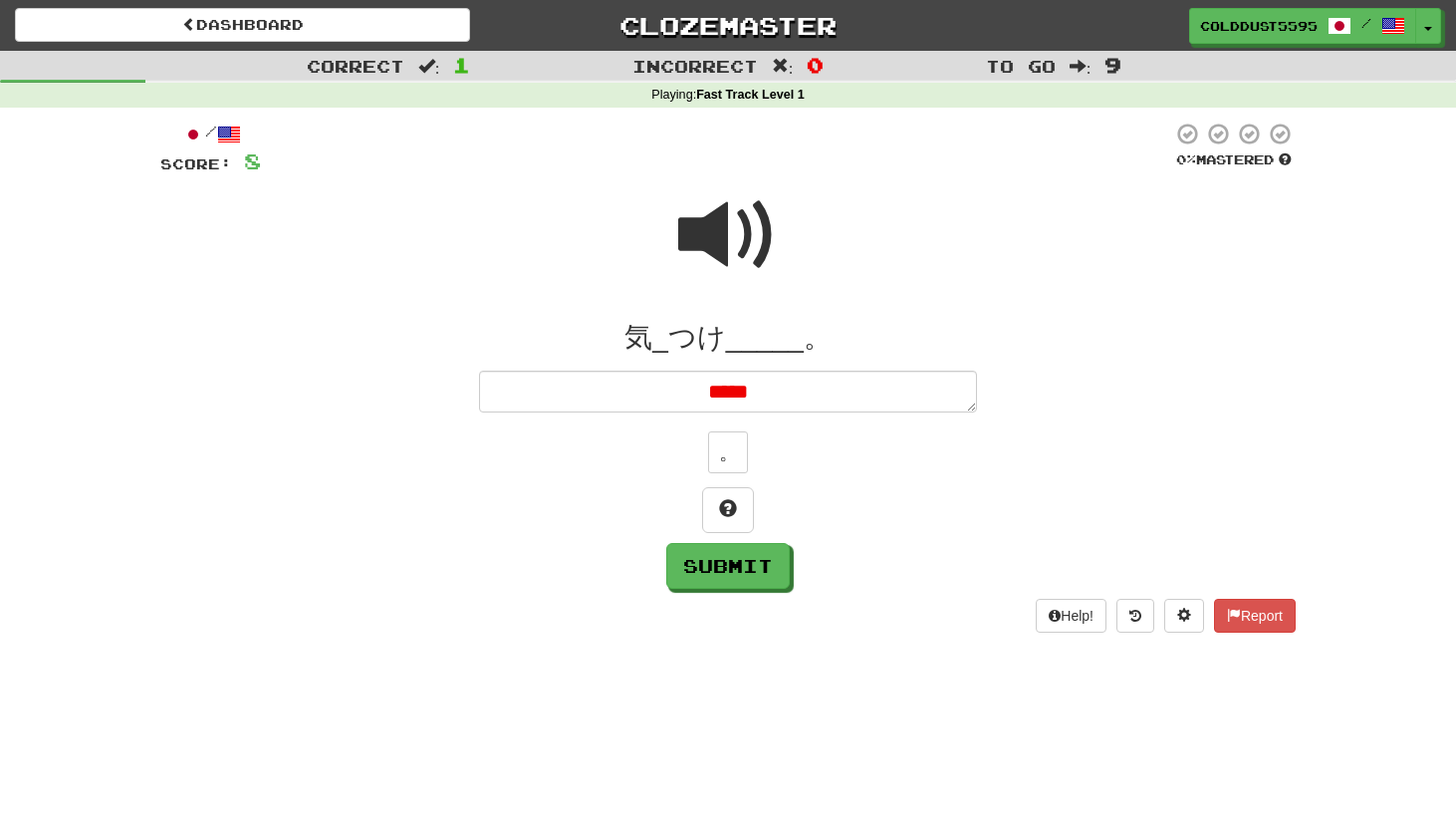 type on "*" 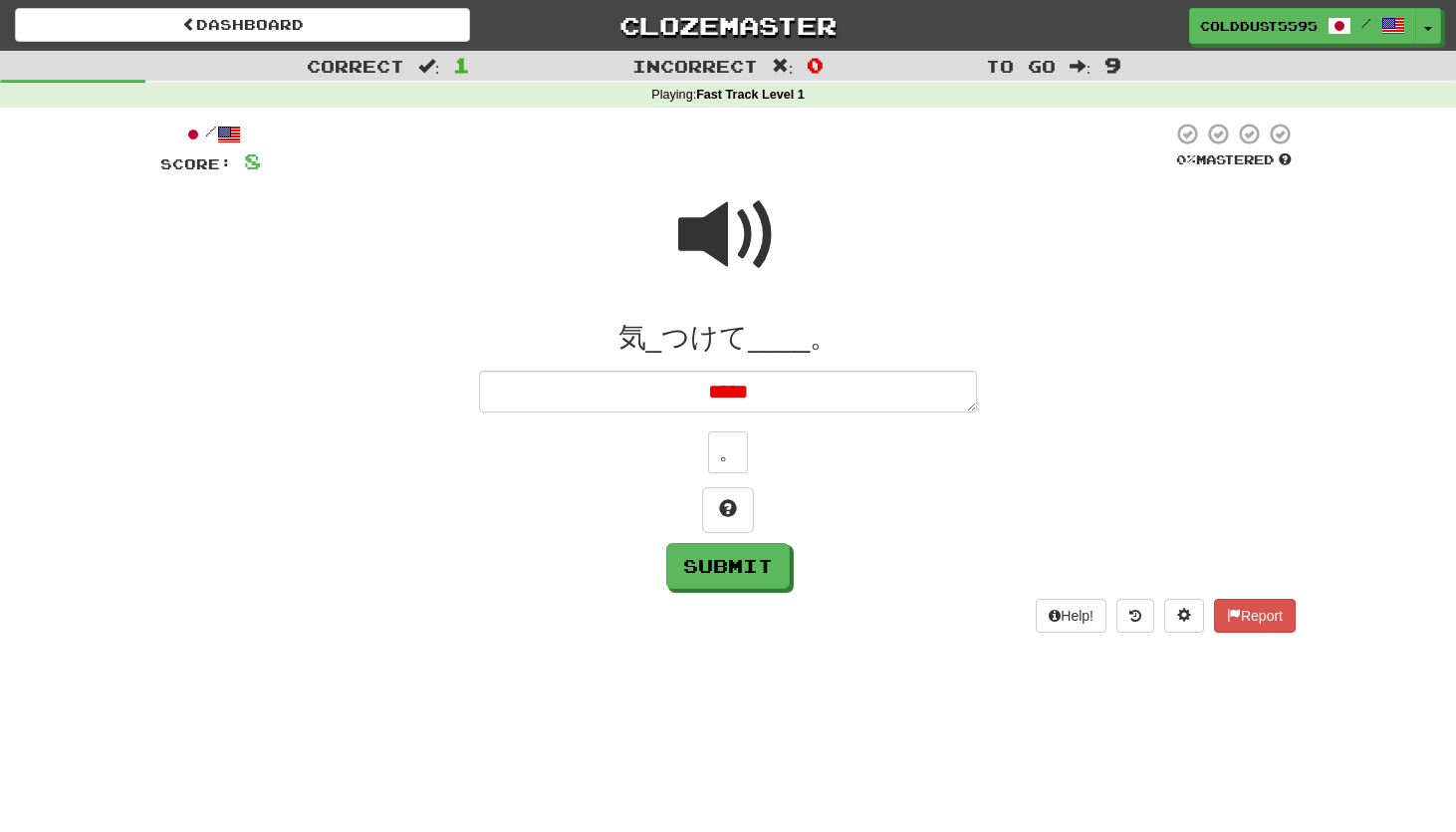 type on "*" 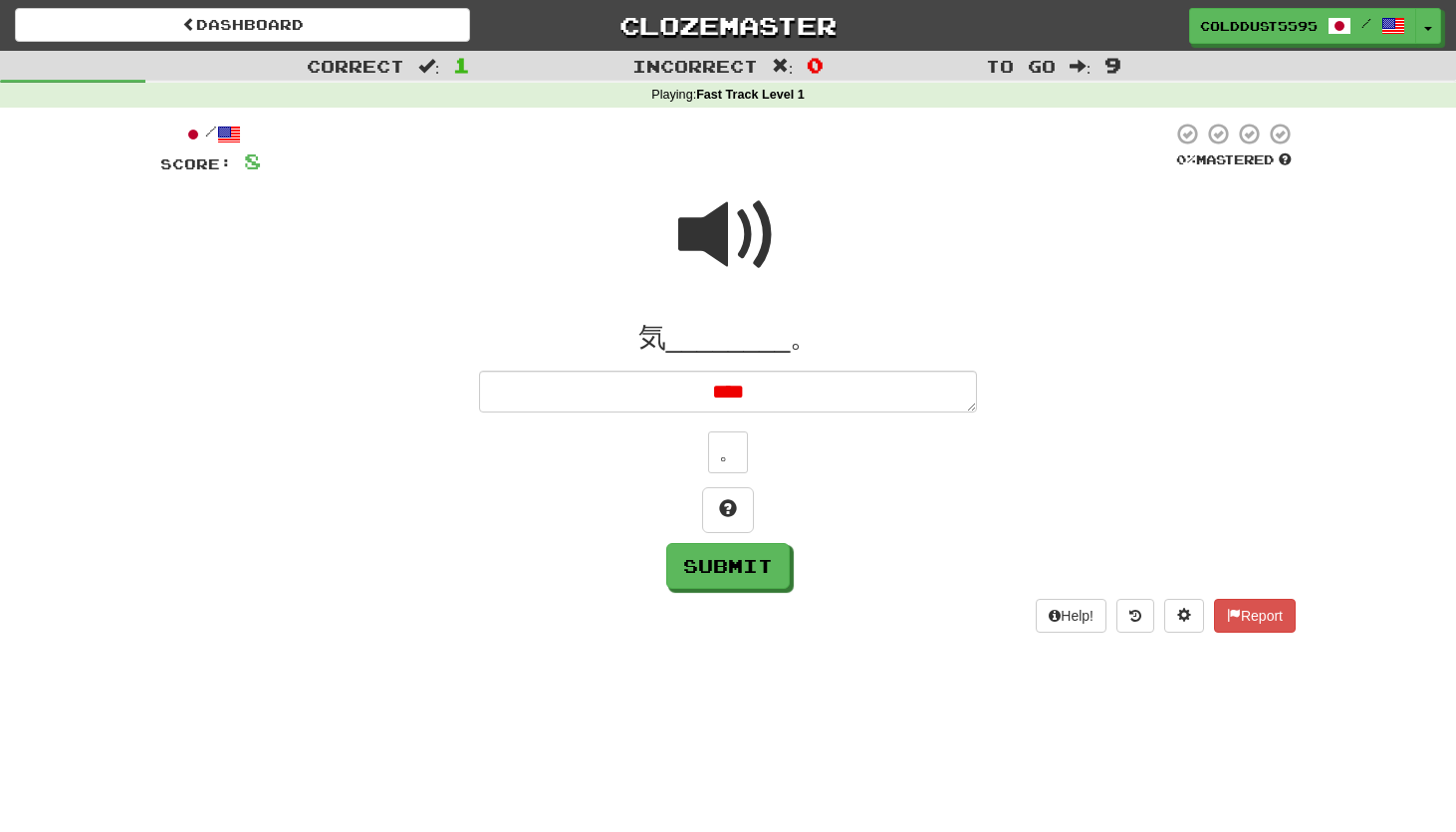 type on "*" 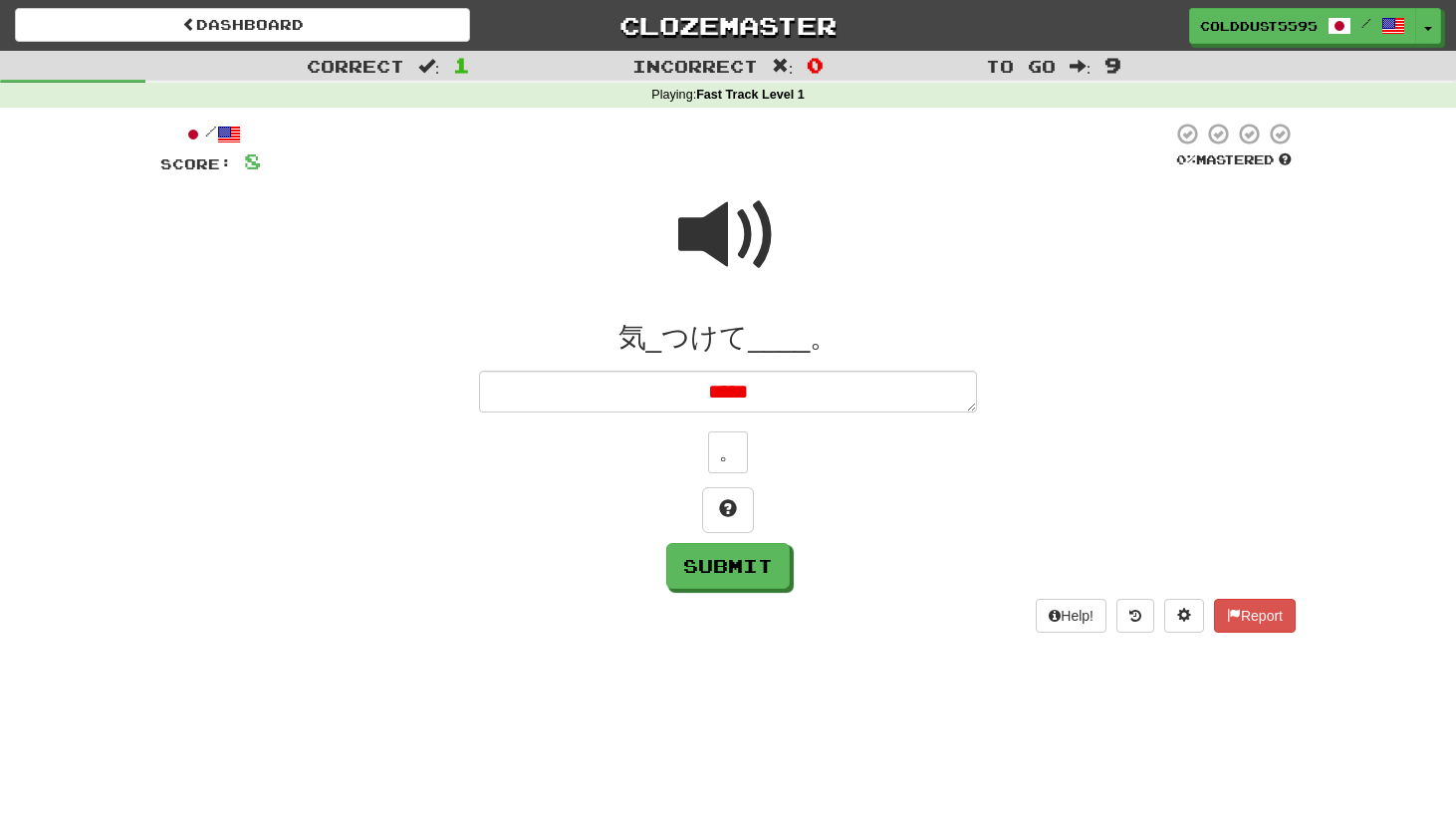 type on "****" 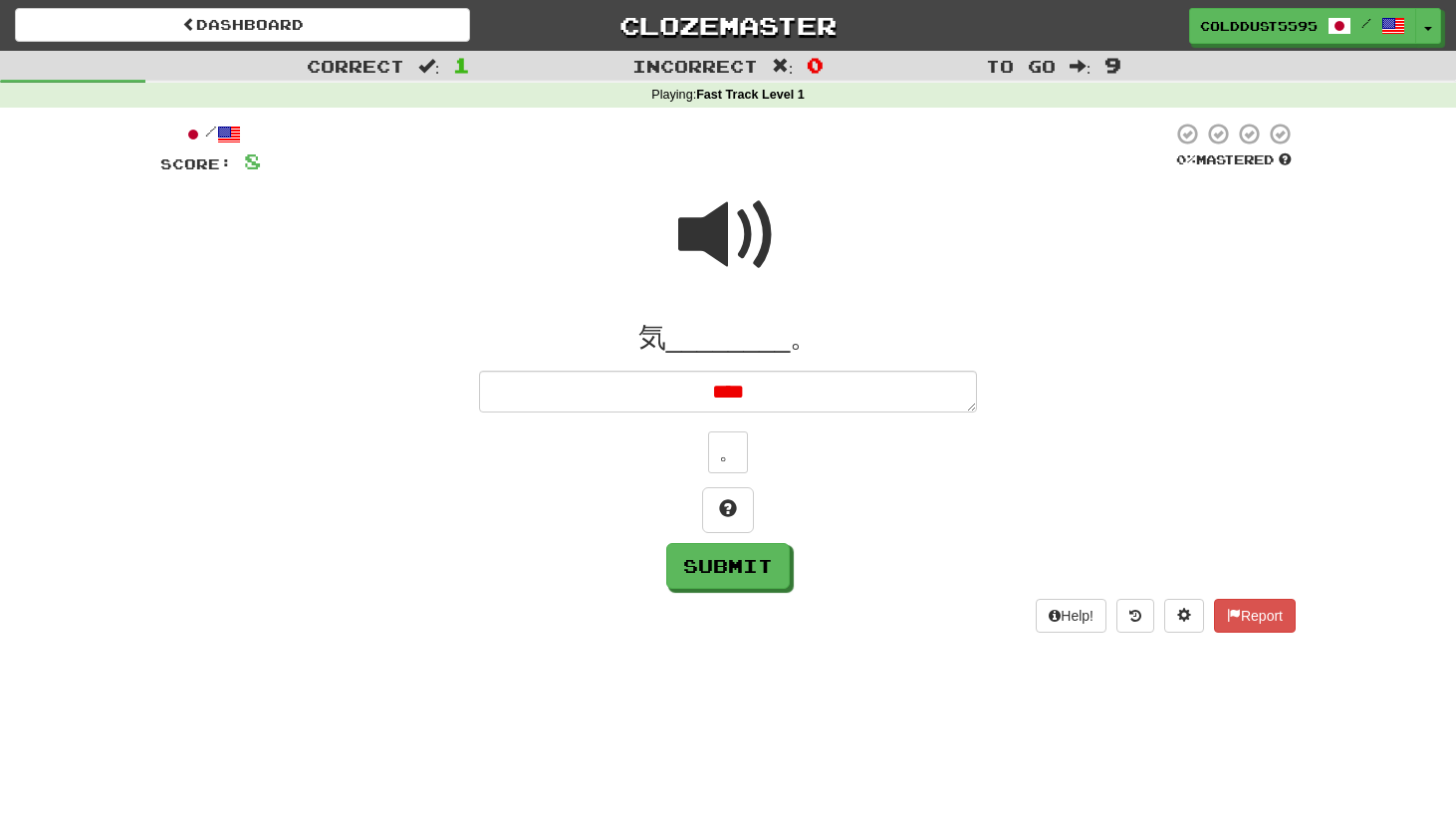 type on "*" 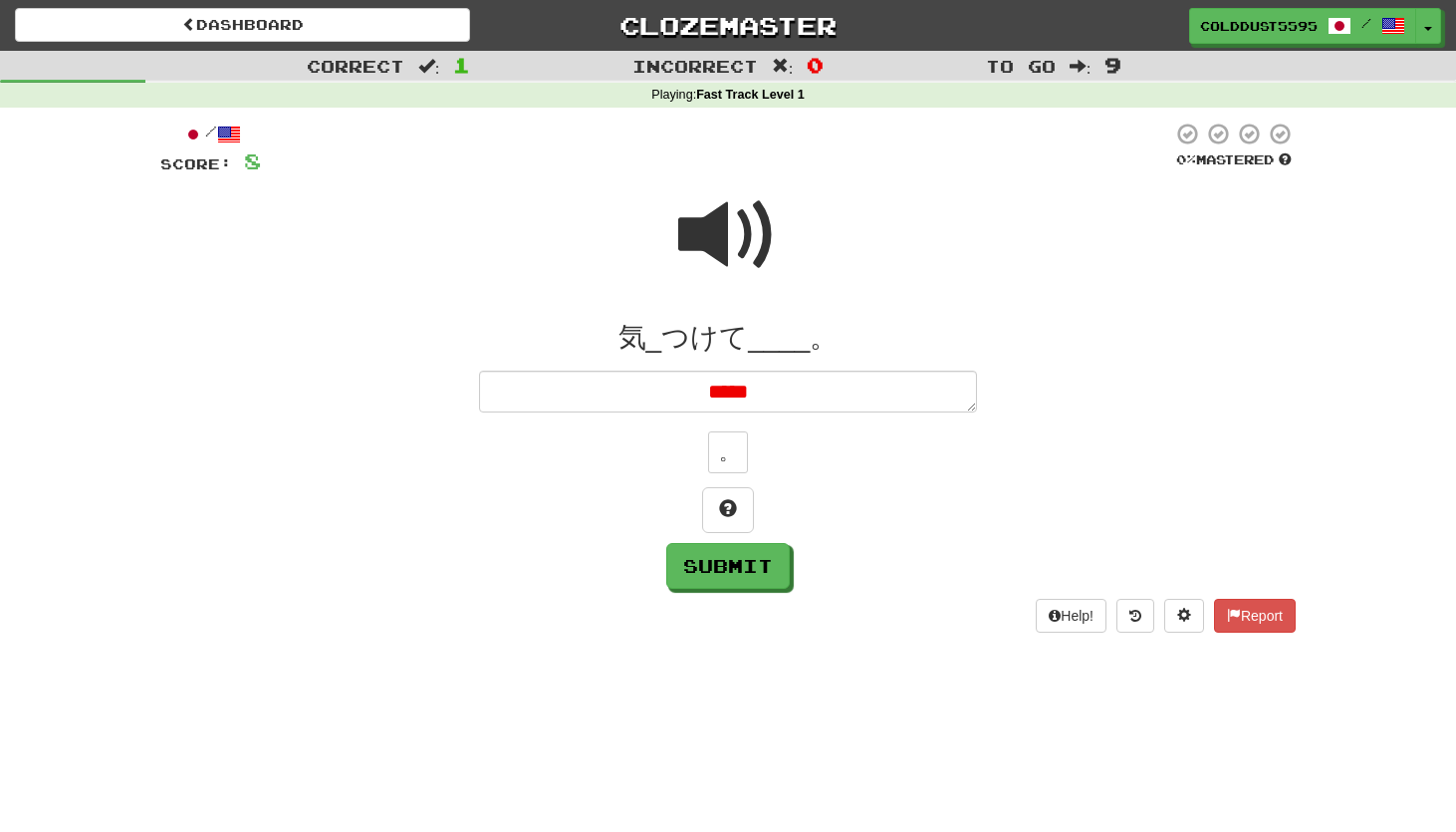 type on "*" 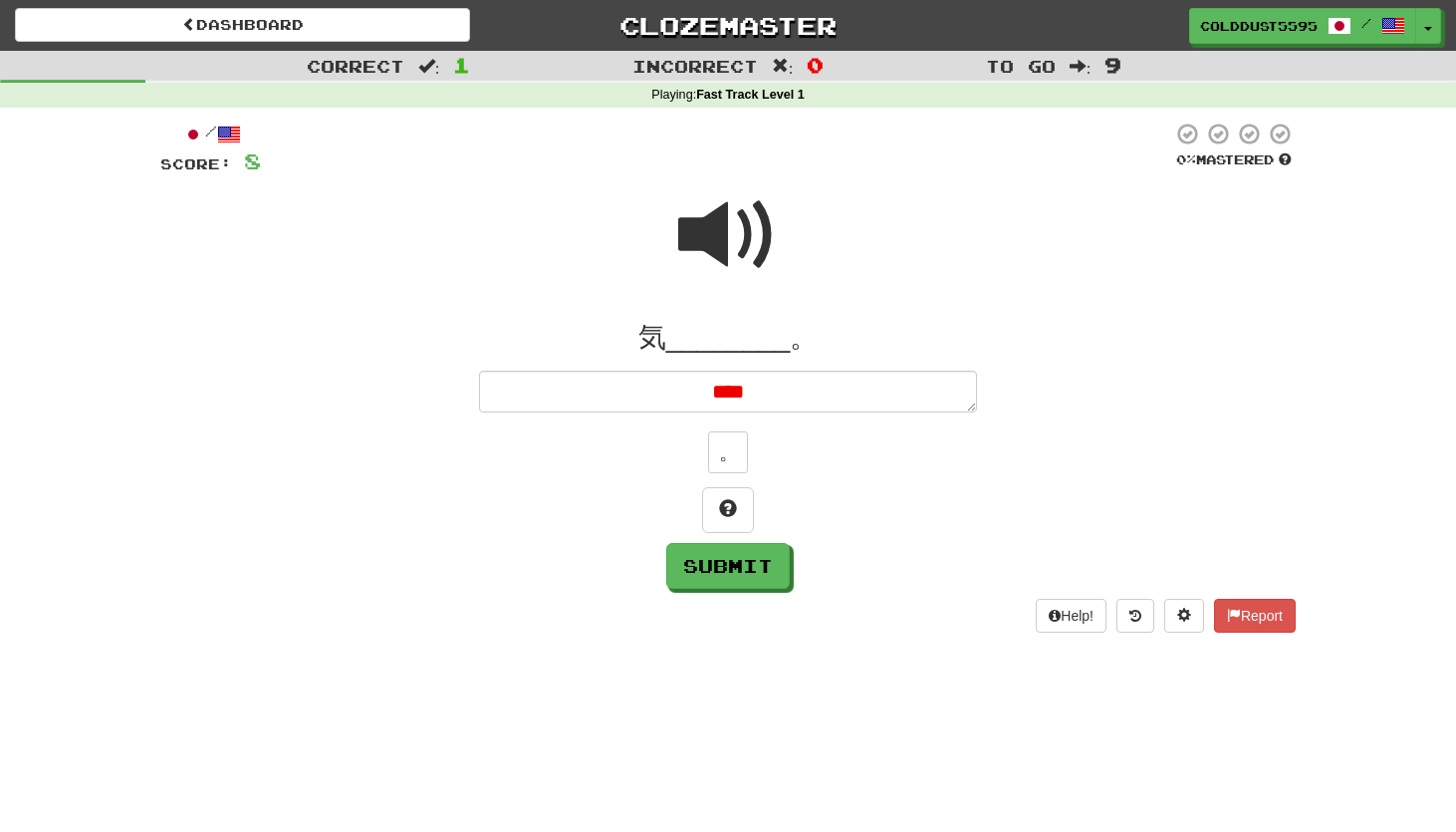 type on "*" 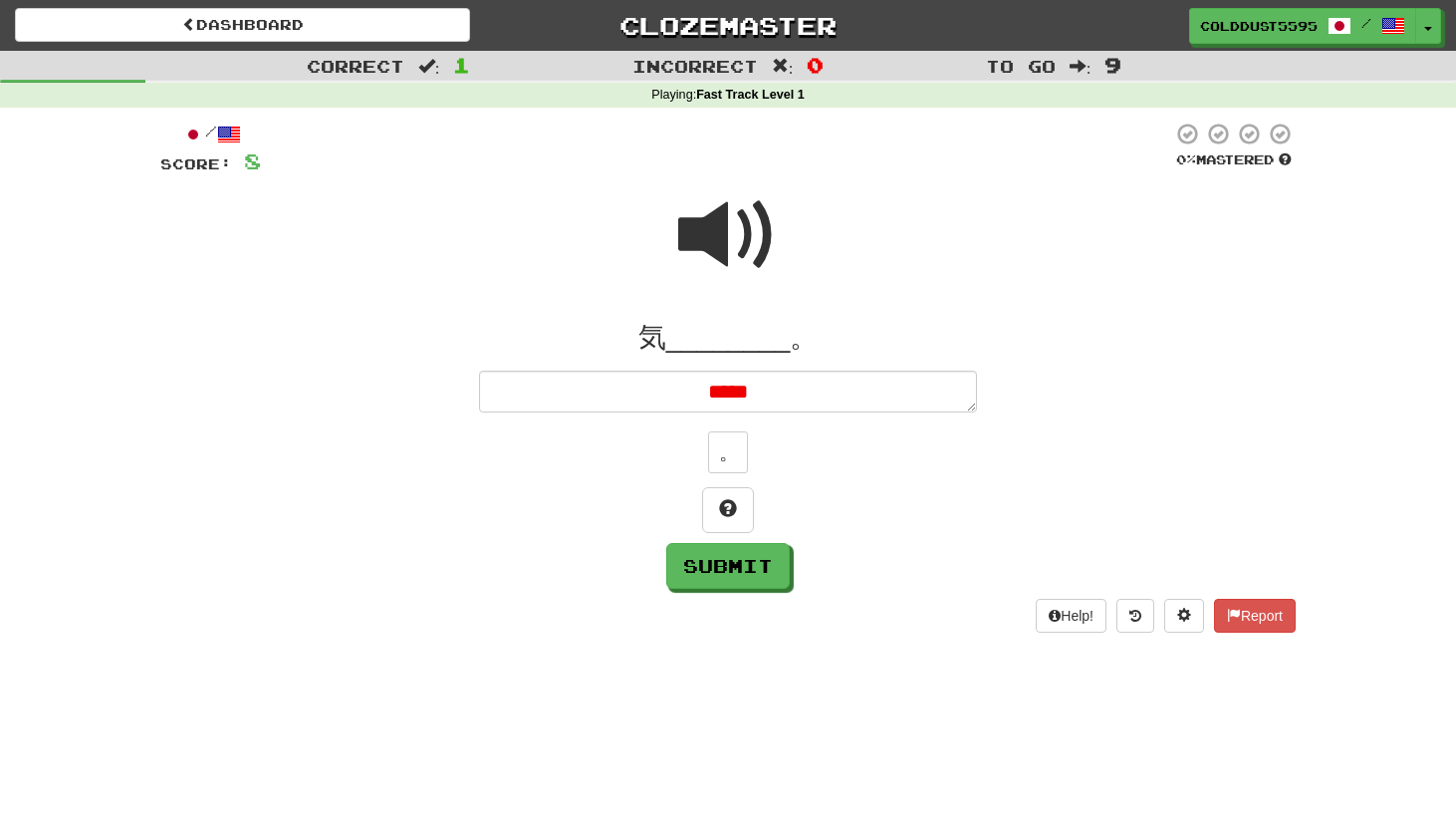 type on "*" 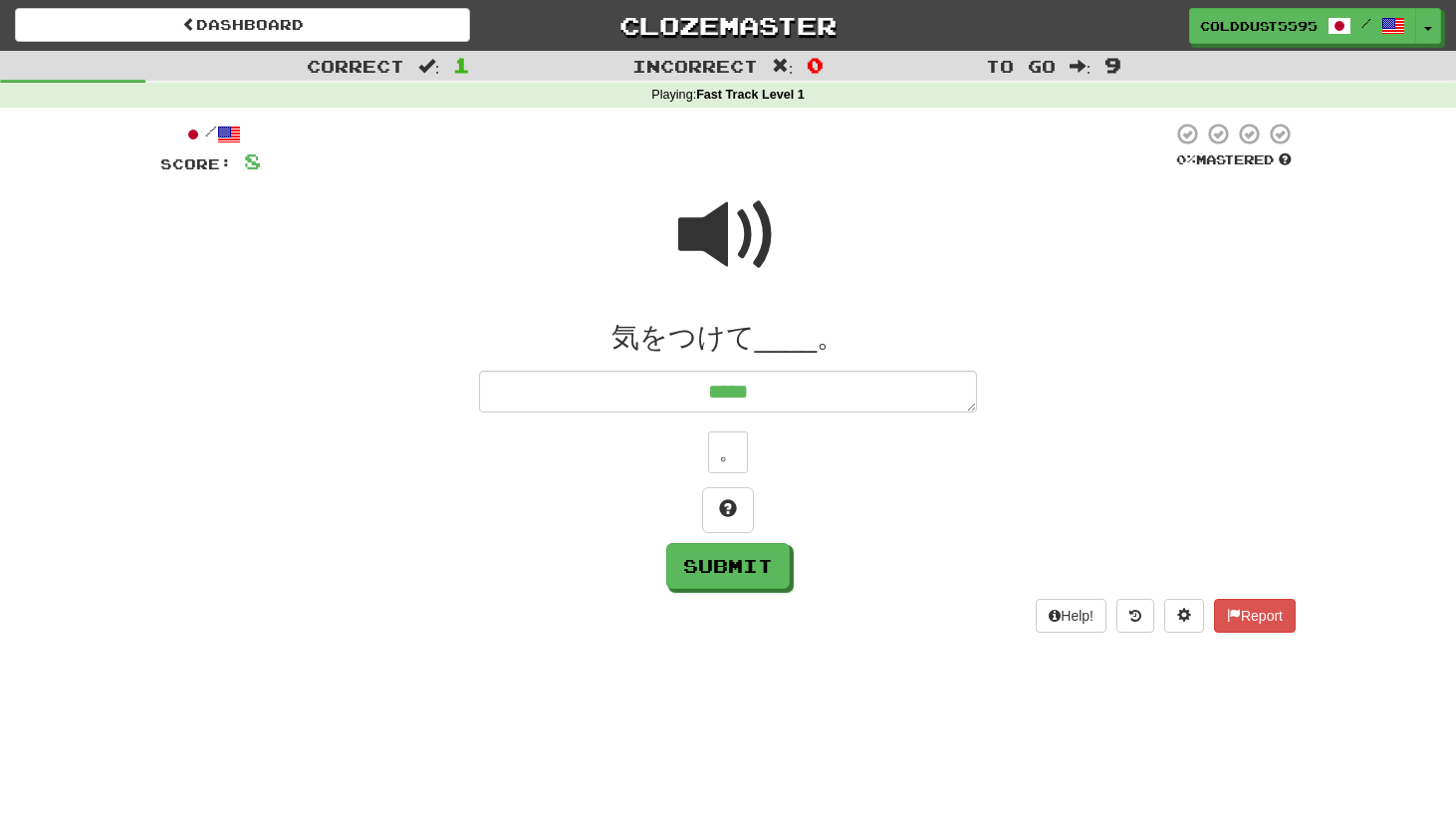 type on "*" 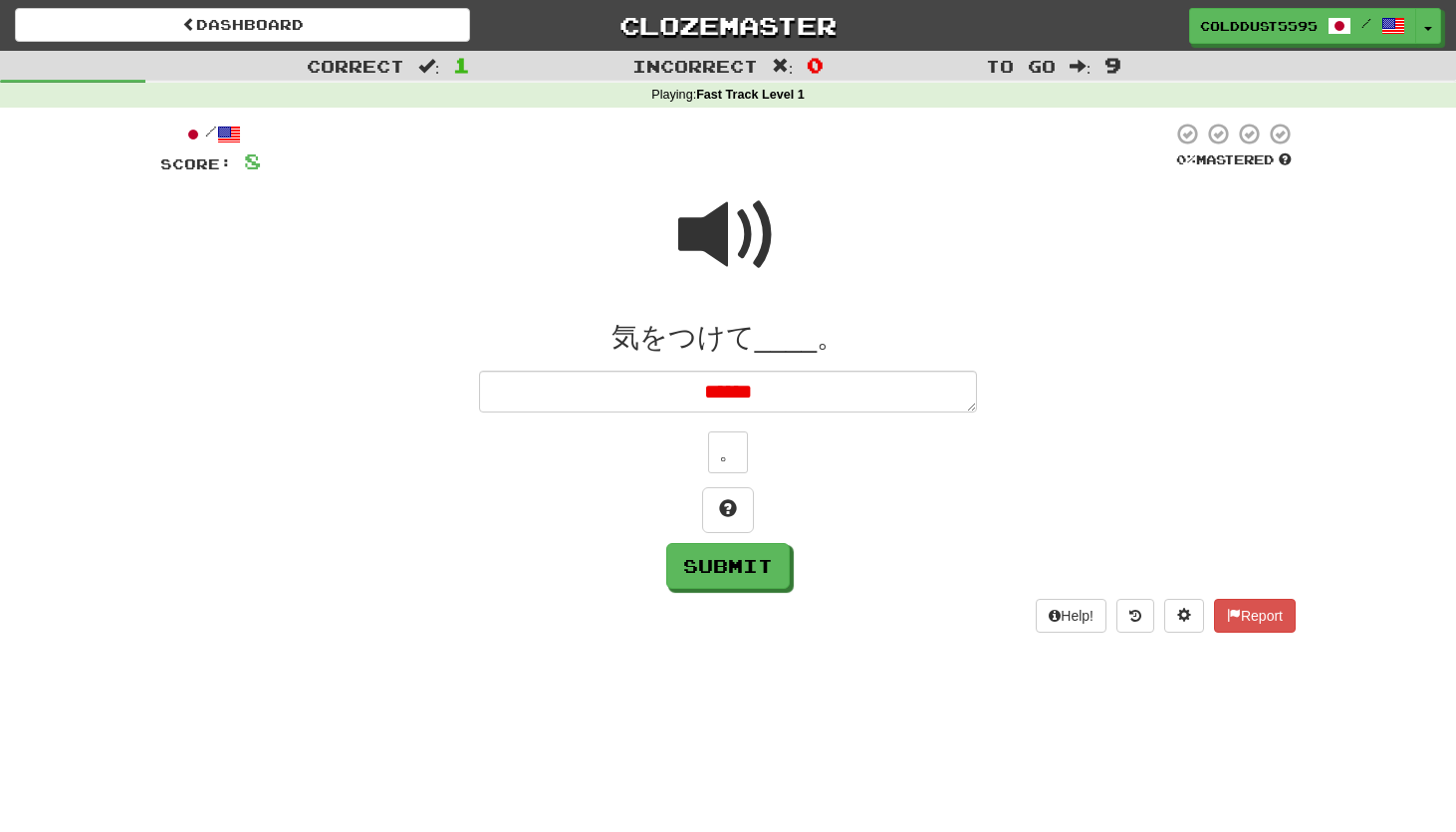 type on "*" 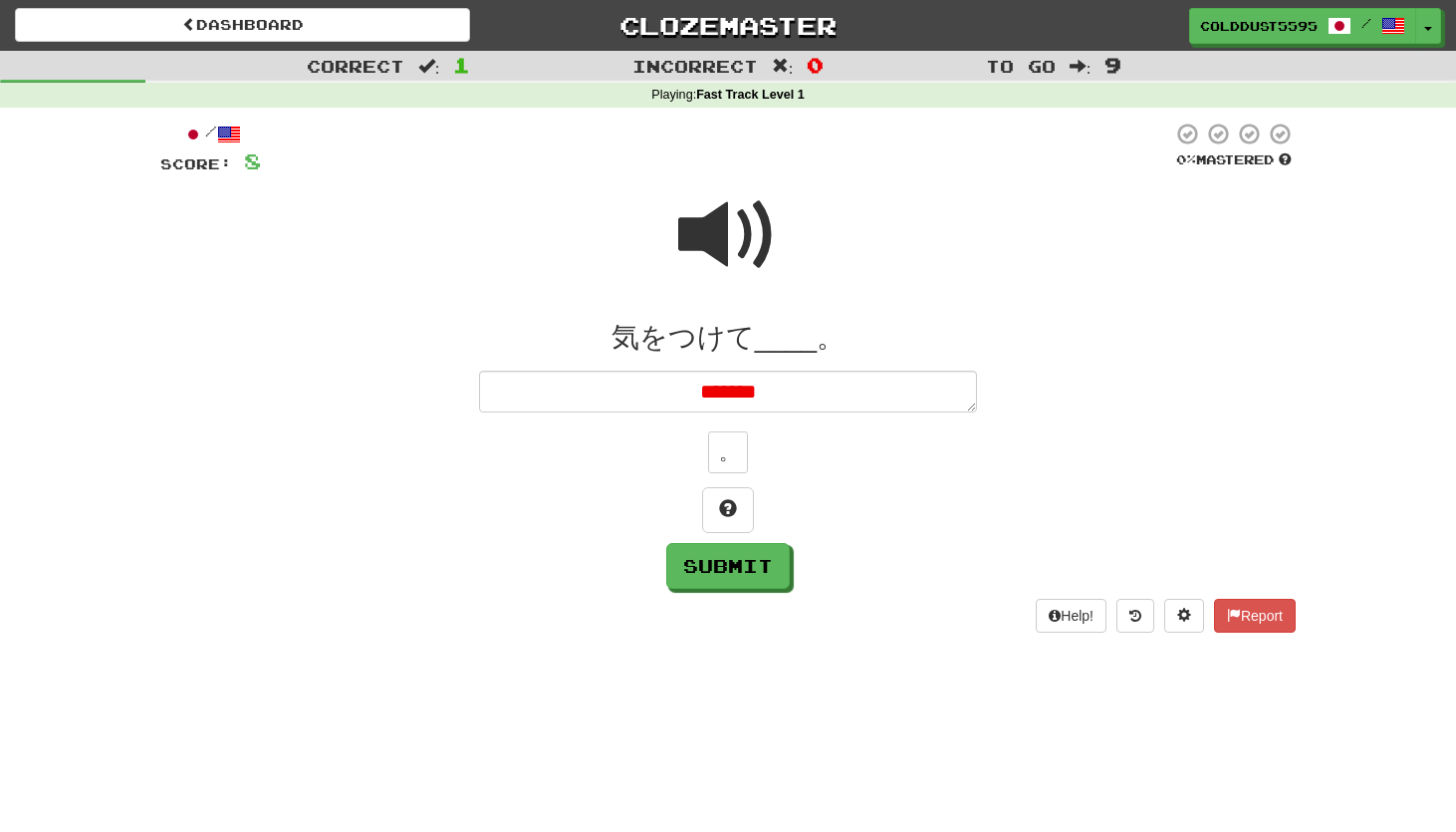 type on "*" 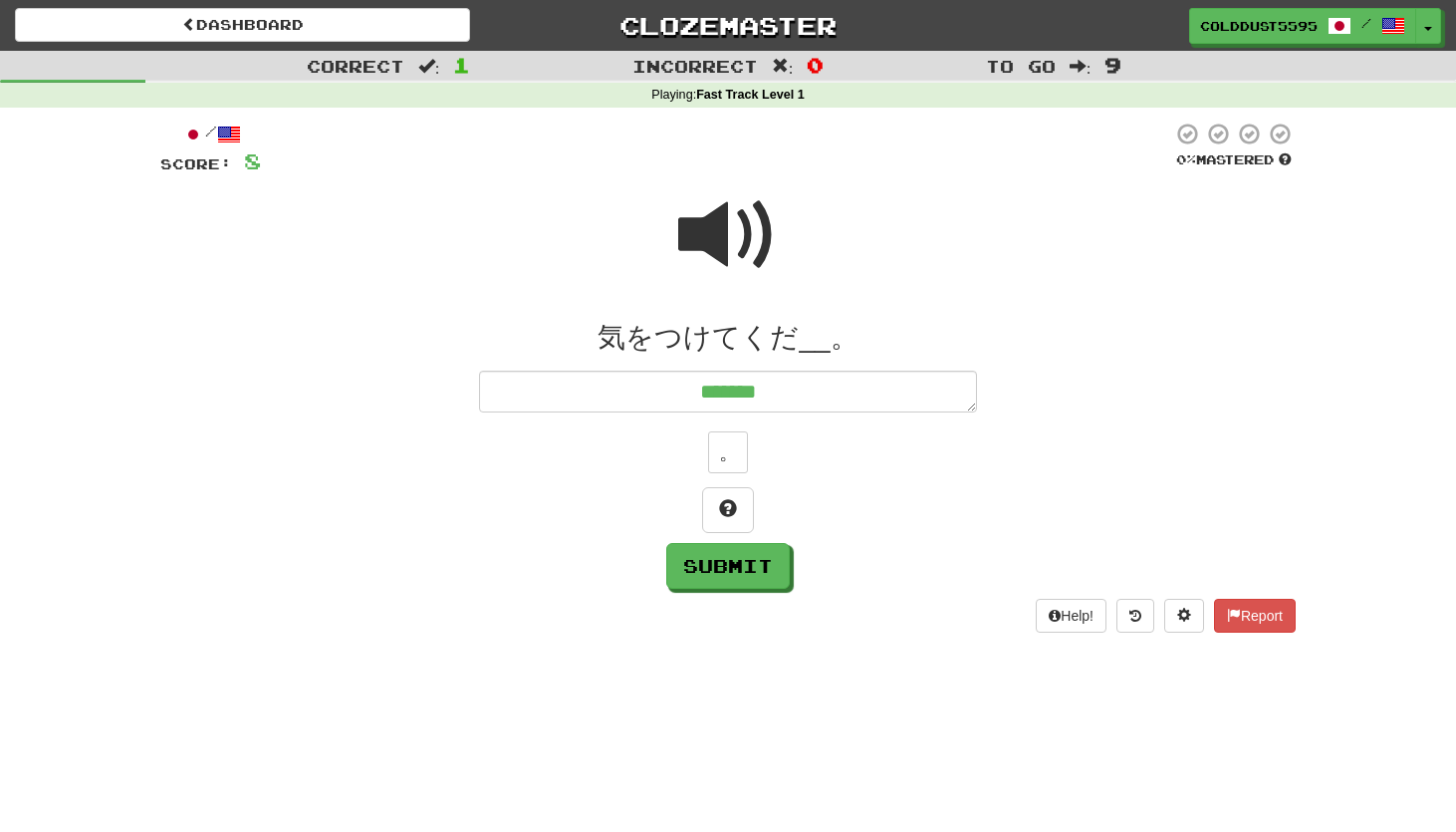 type on "*" 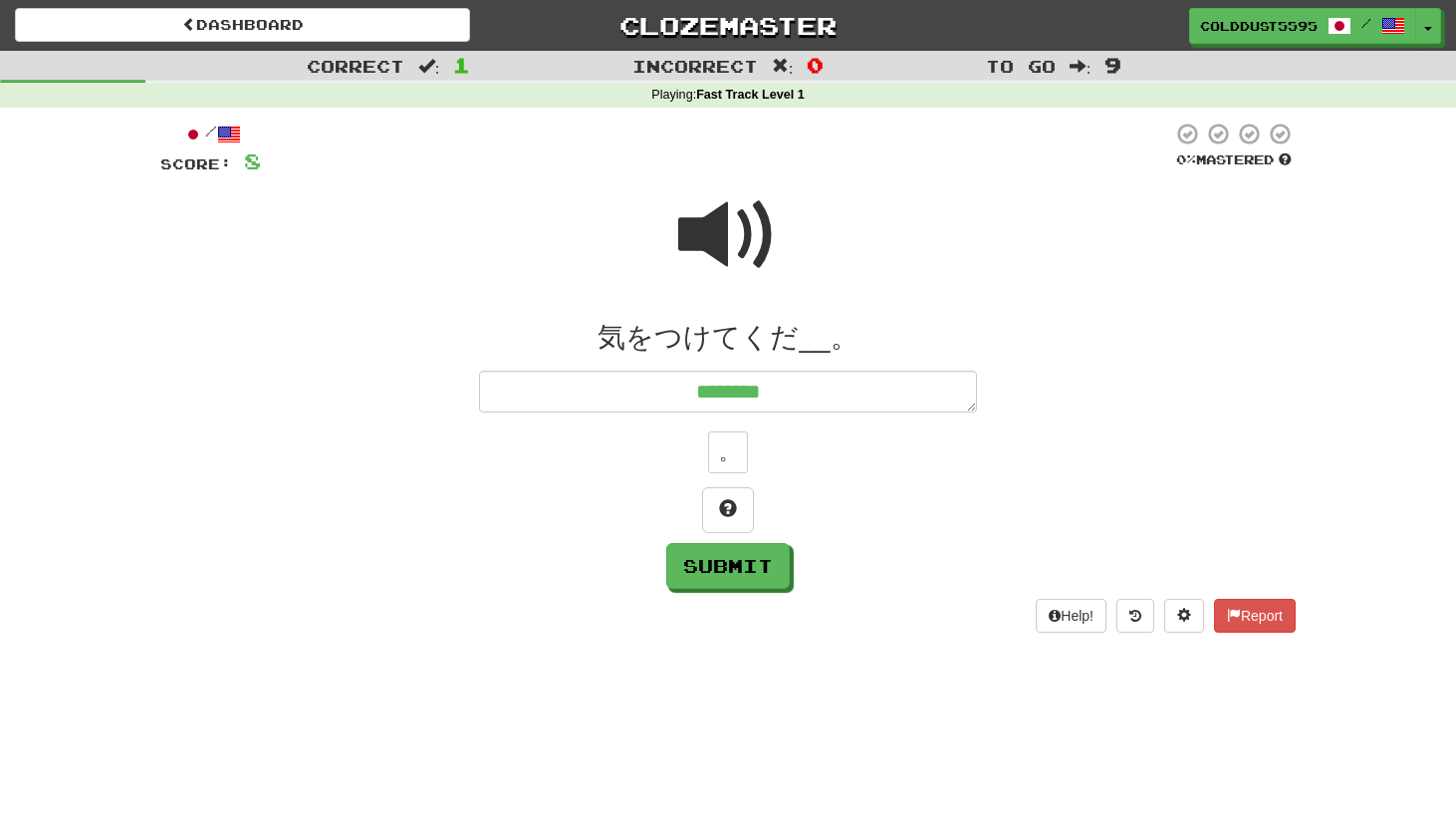 type on "*" 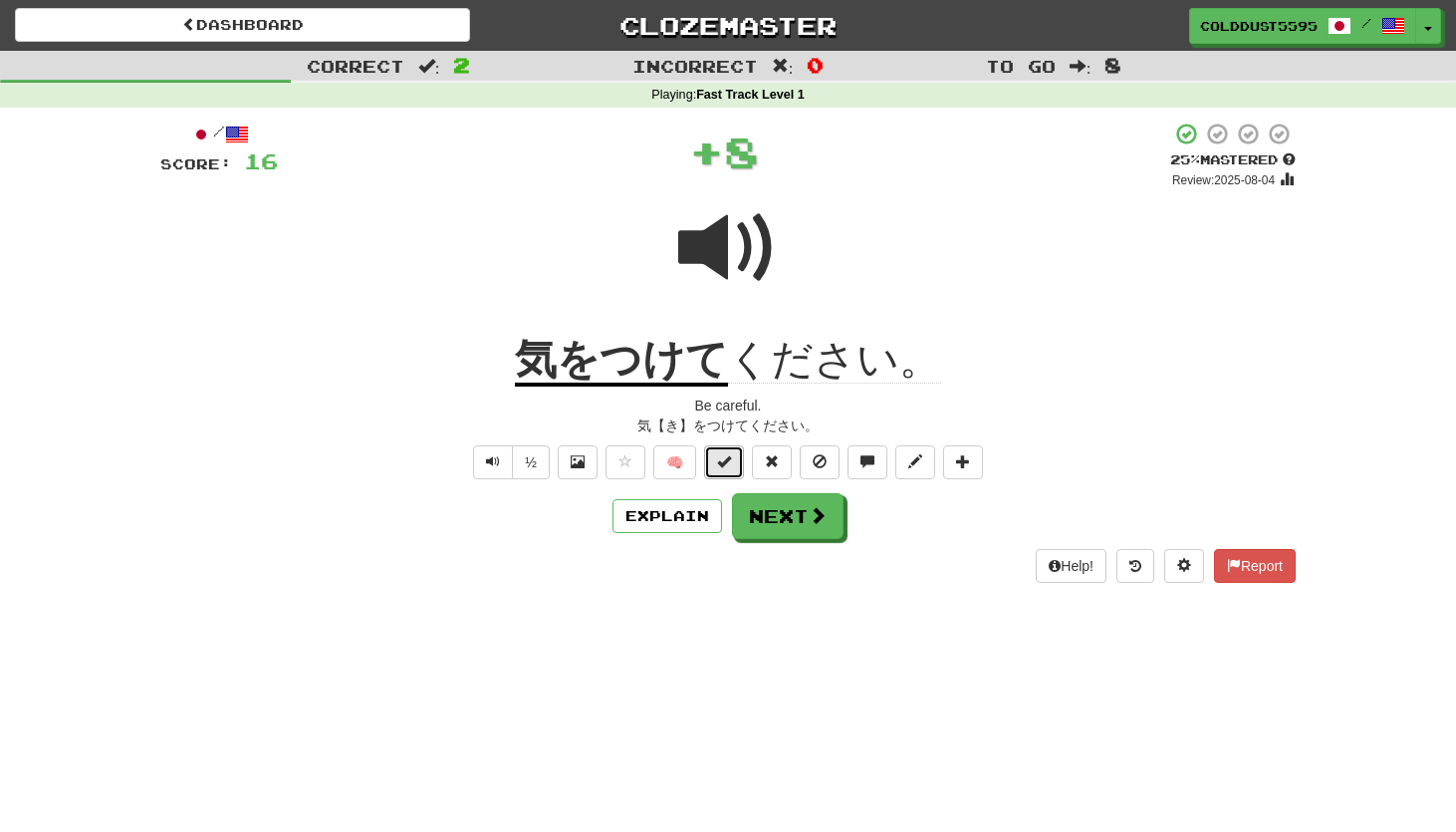 click at bounding box center (724, 462) 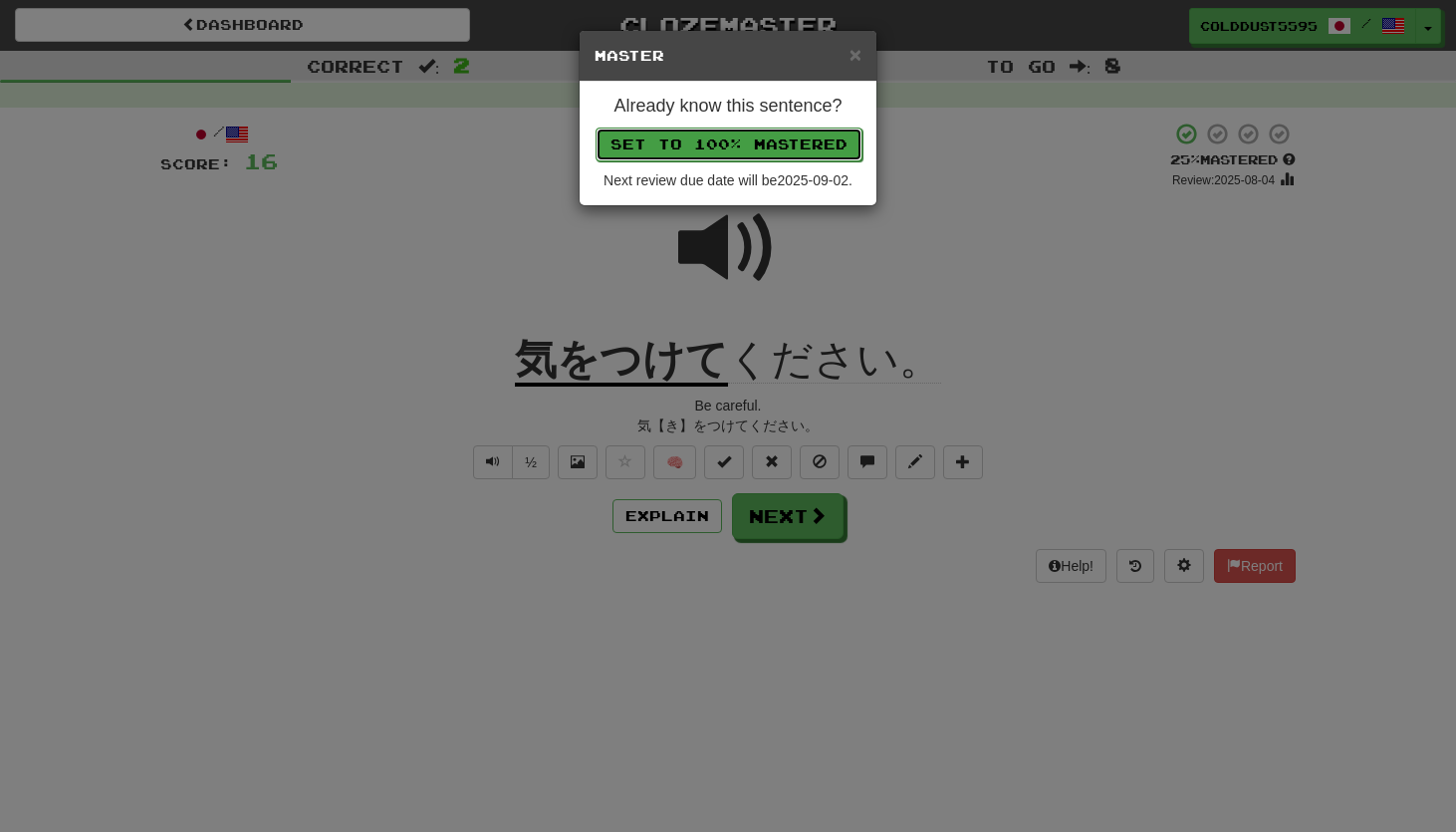 click on "Set to 100% Mastered" at bounding box center (729, 144) 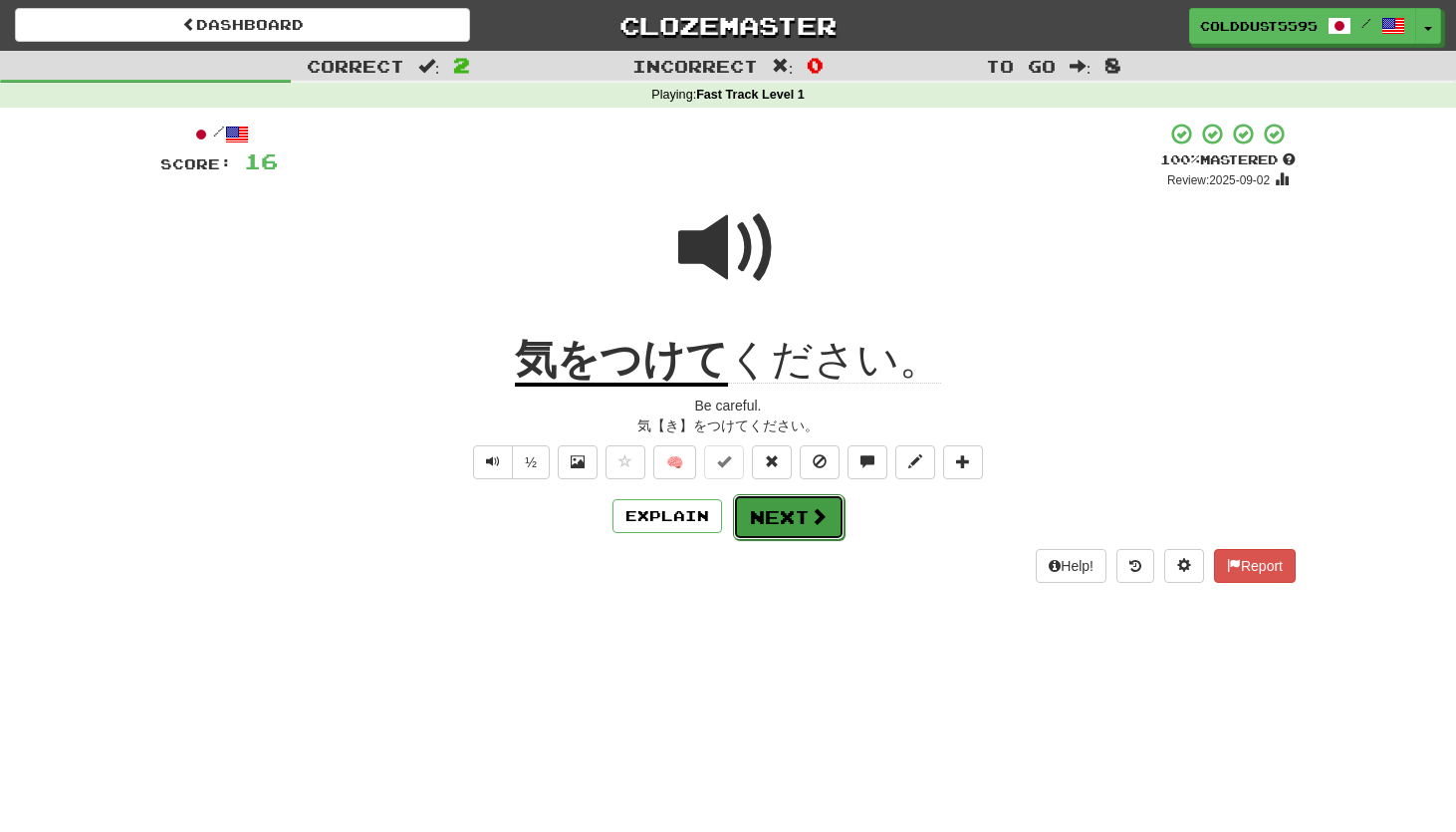 click on "Next" at bounding box center (789, 517) 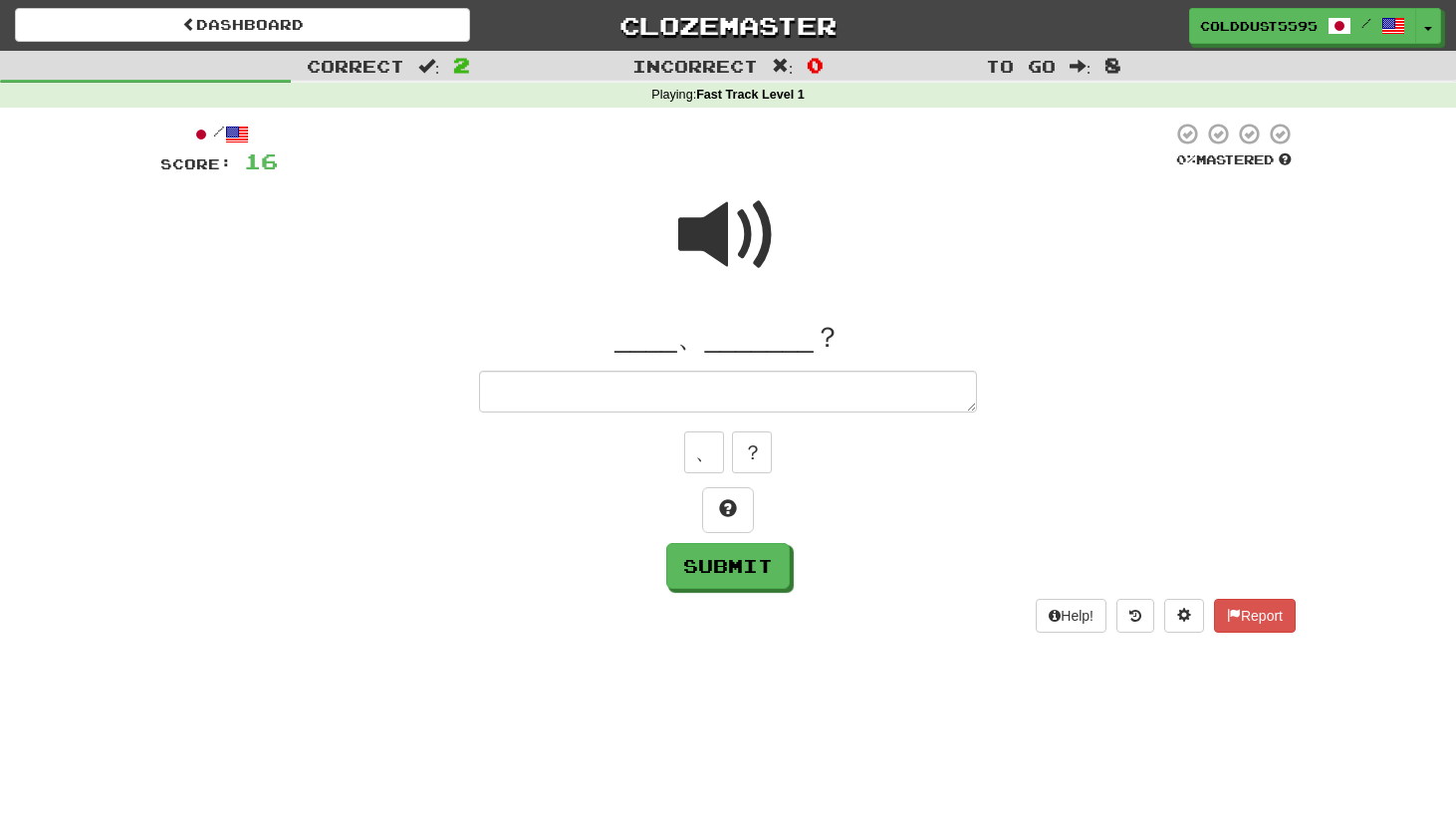 type on "*" 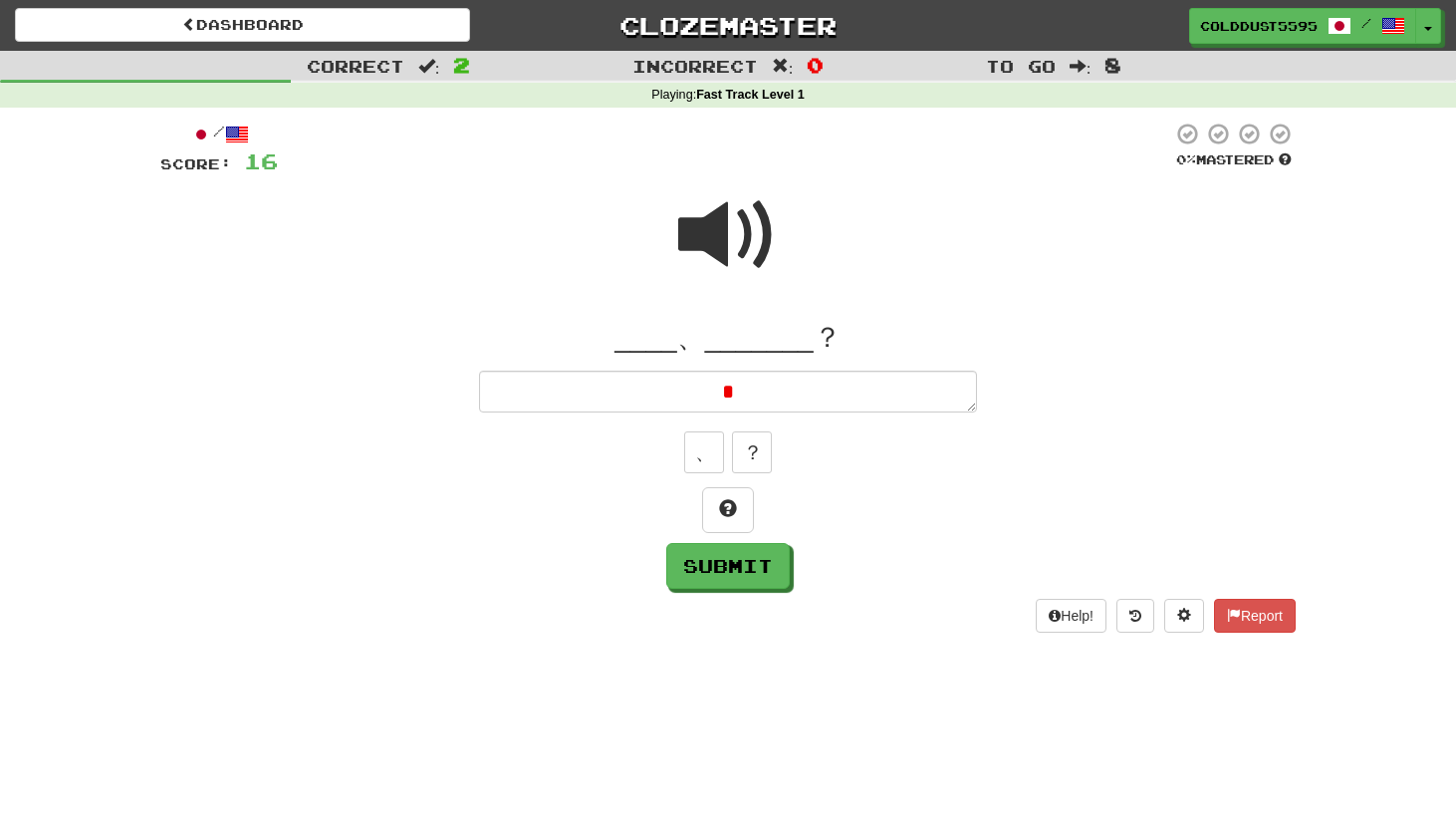 type on "*" 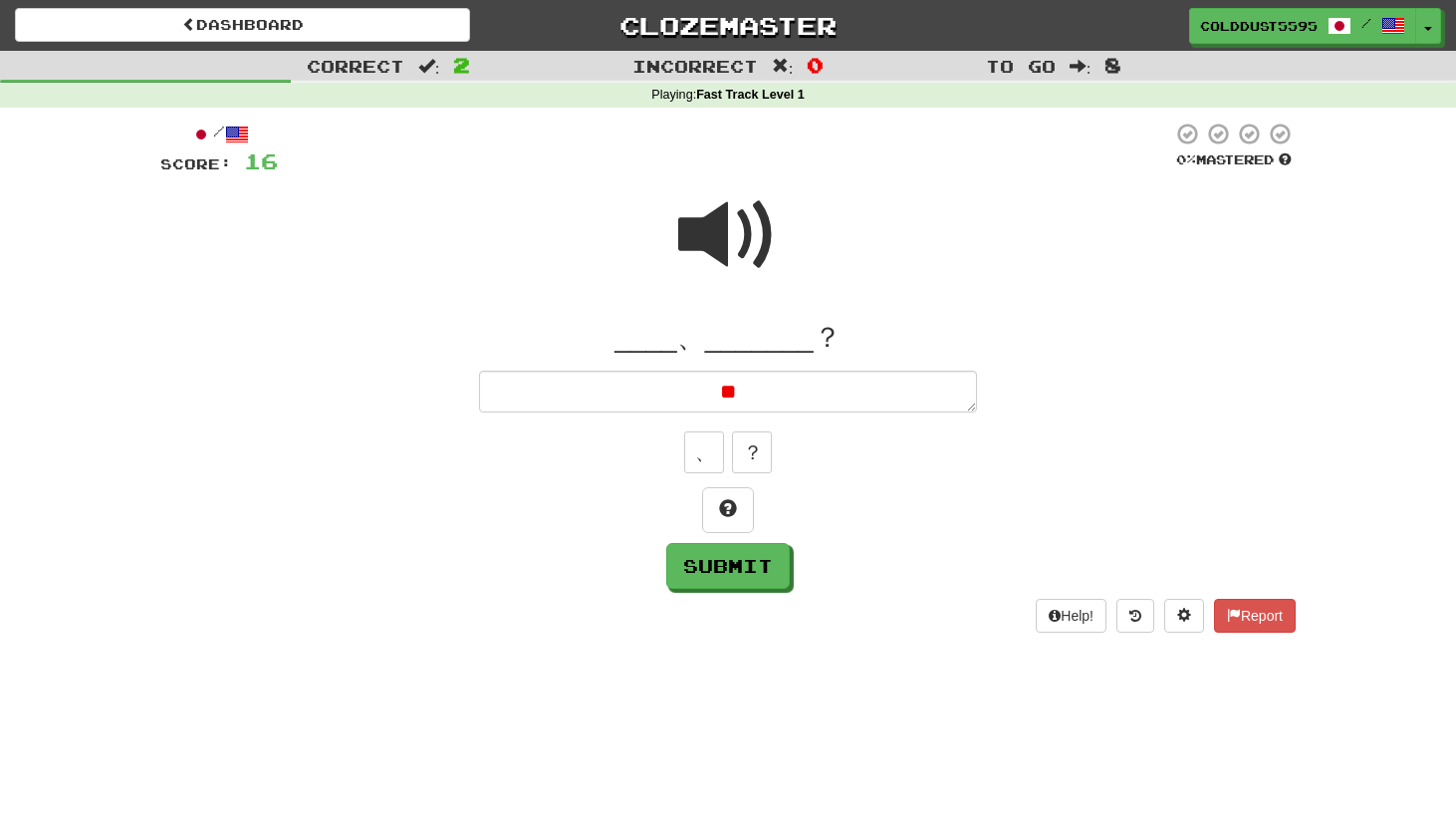 type on "*" 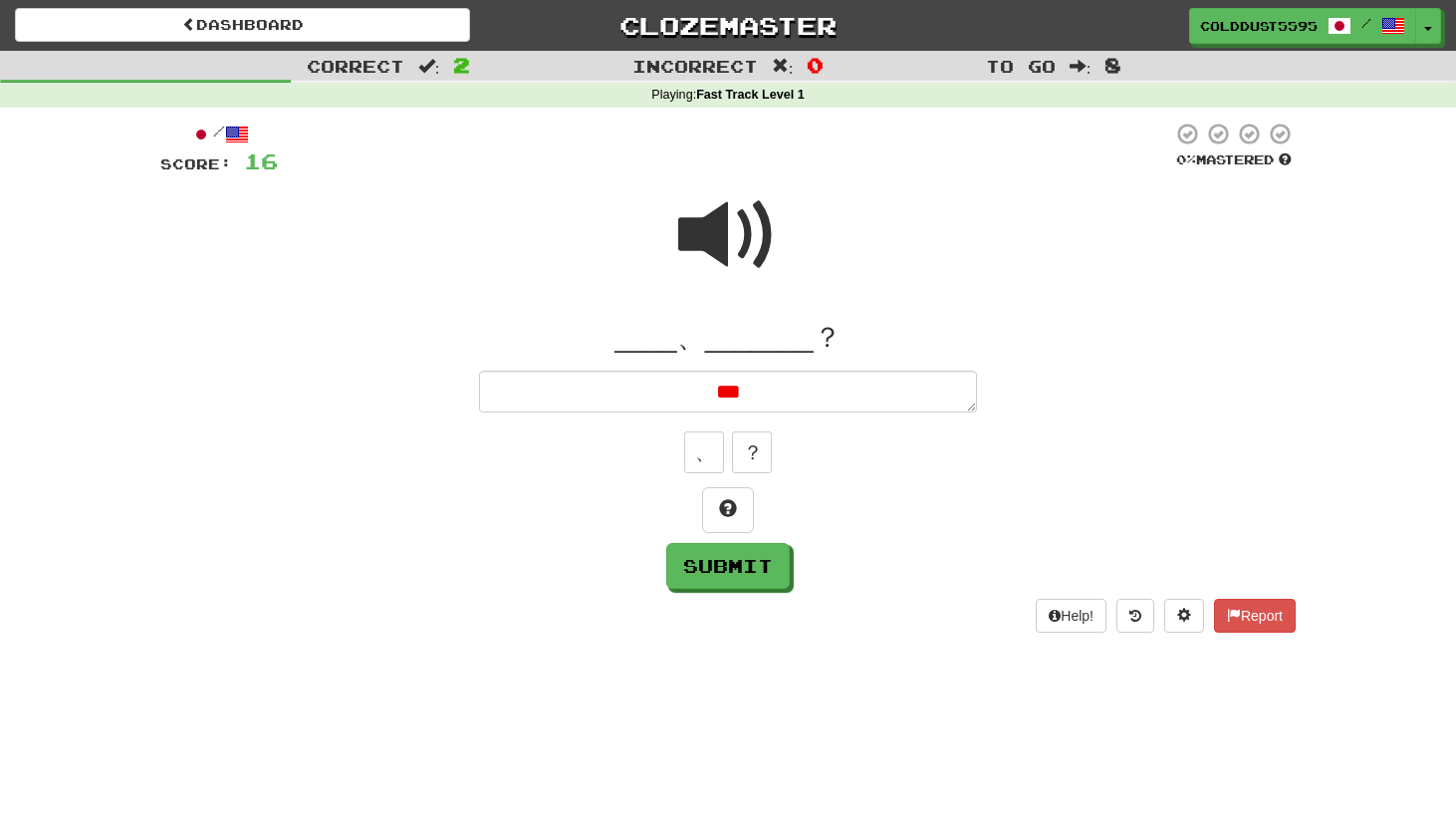 type on "*" 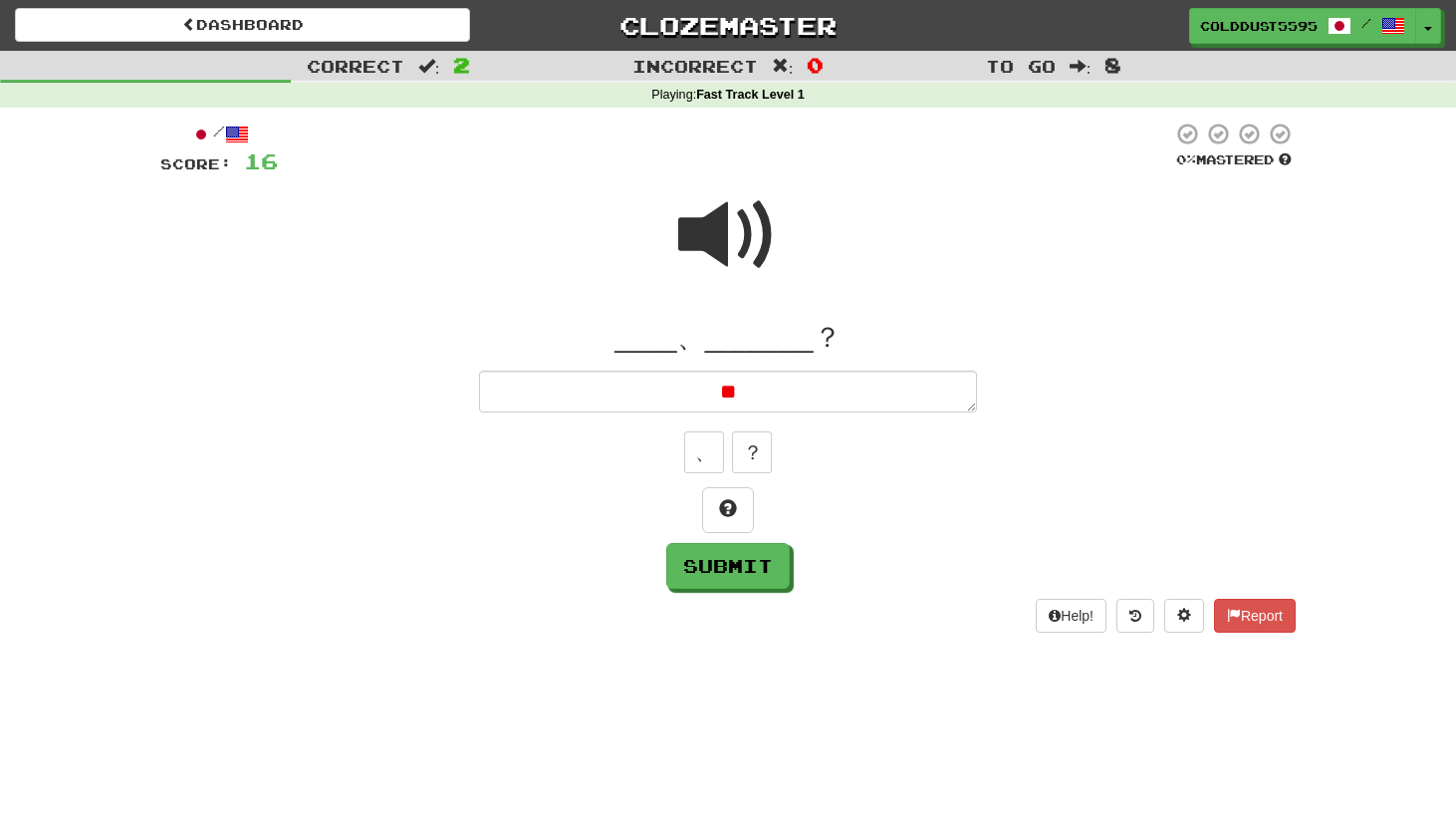 type on "*" 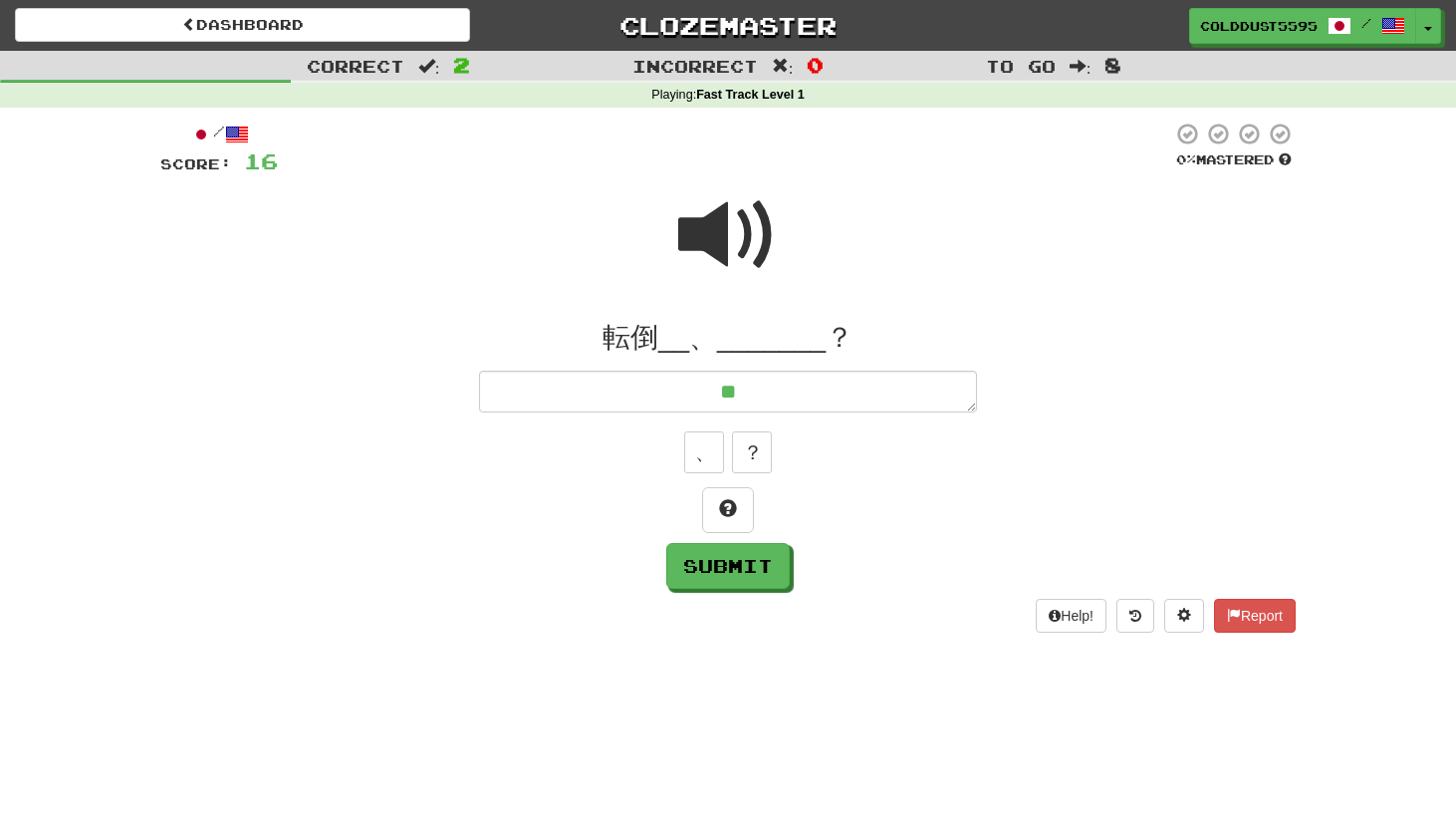 type on "*" 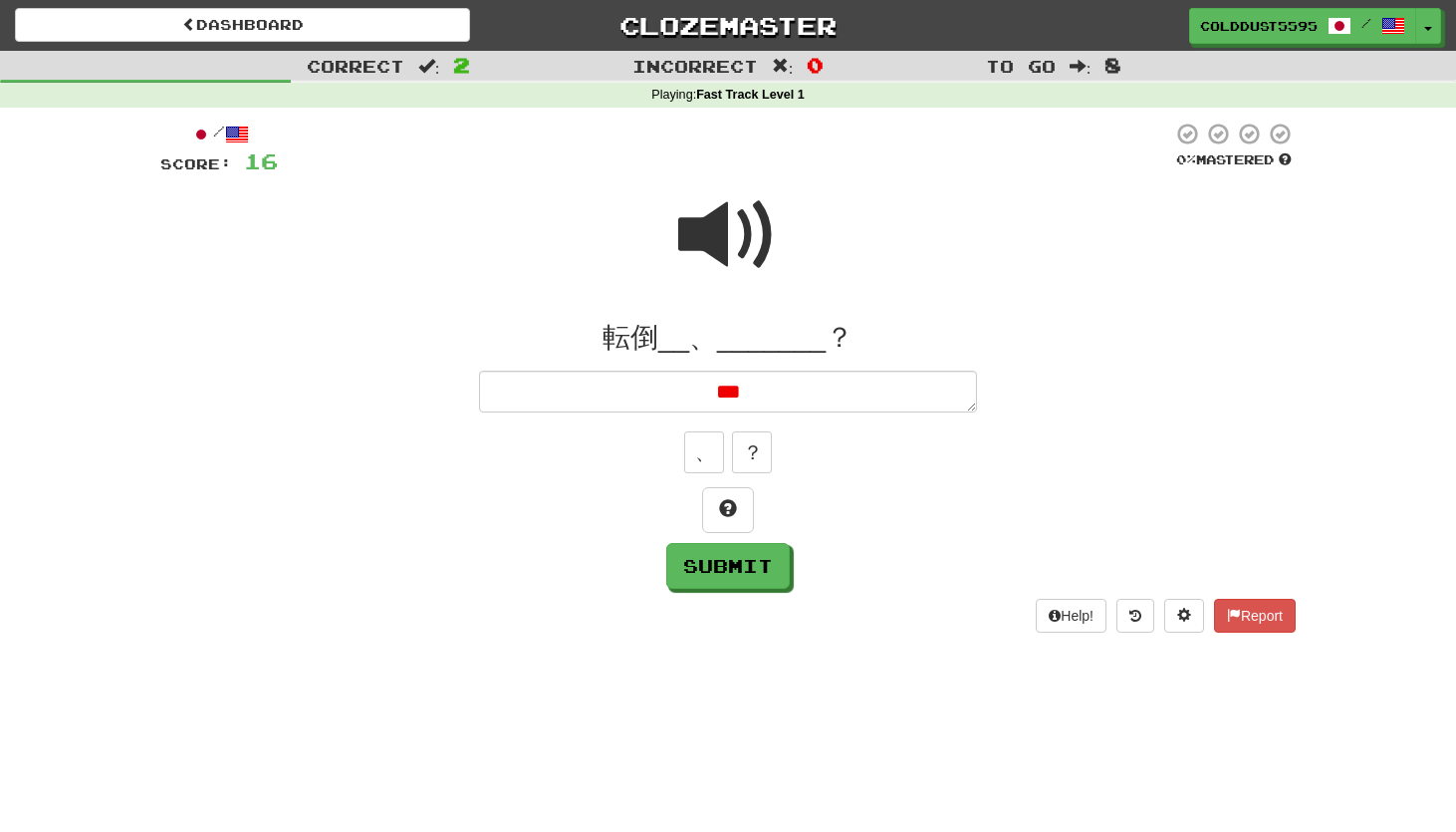 type on "*" 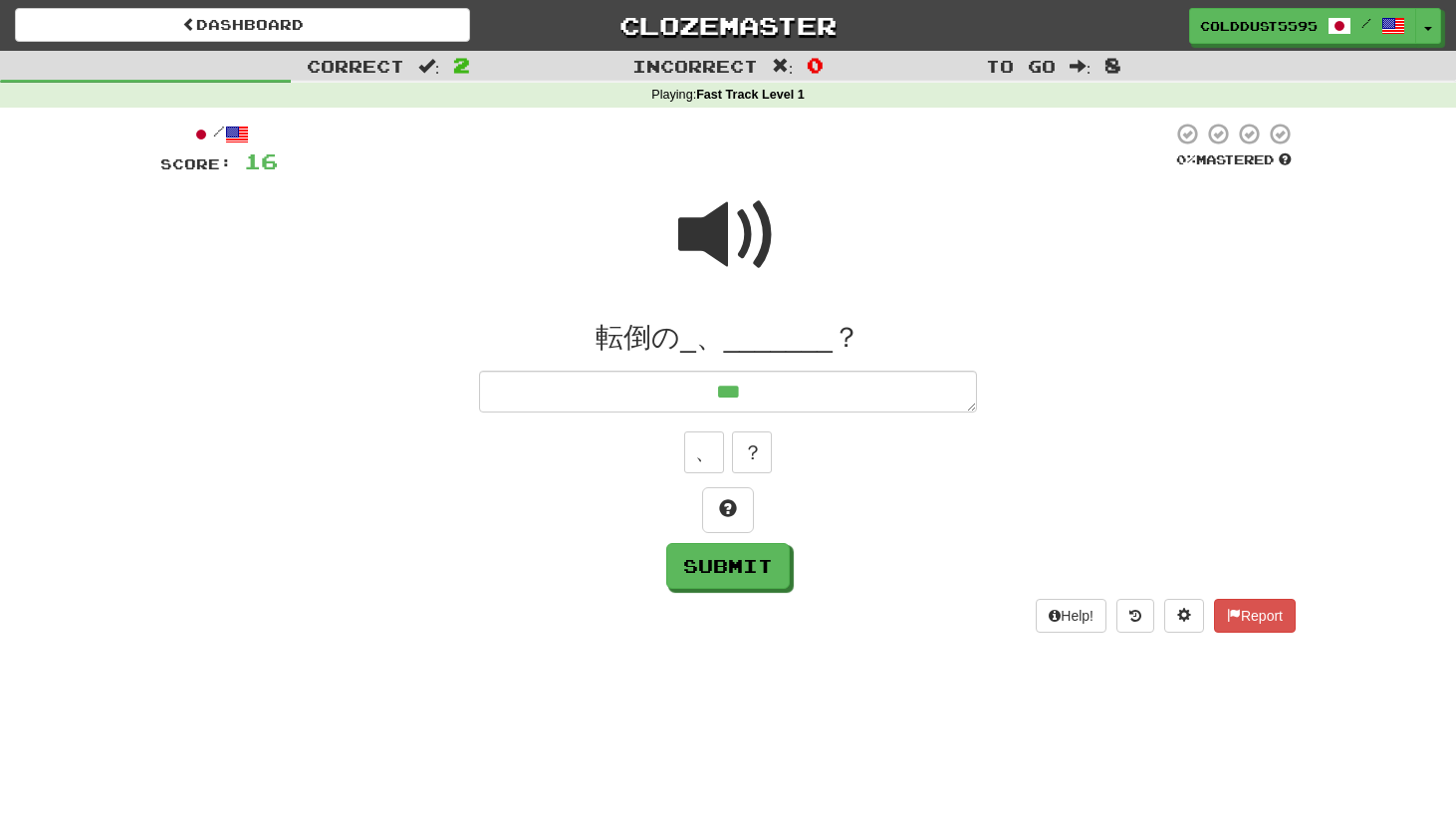 type on "*" 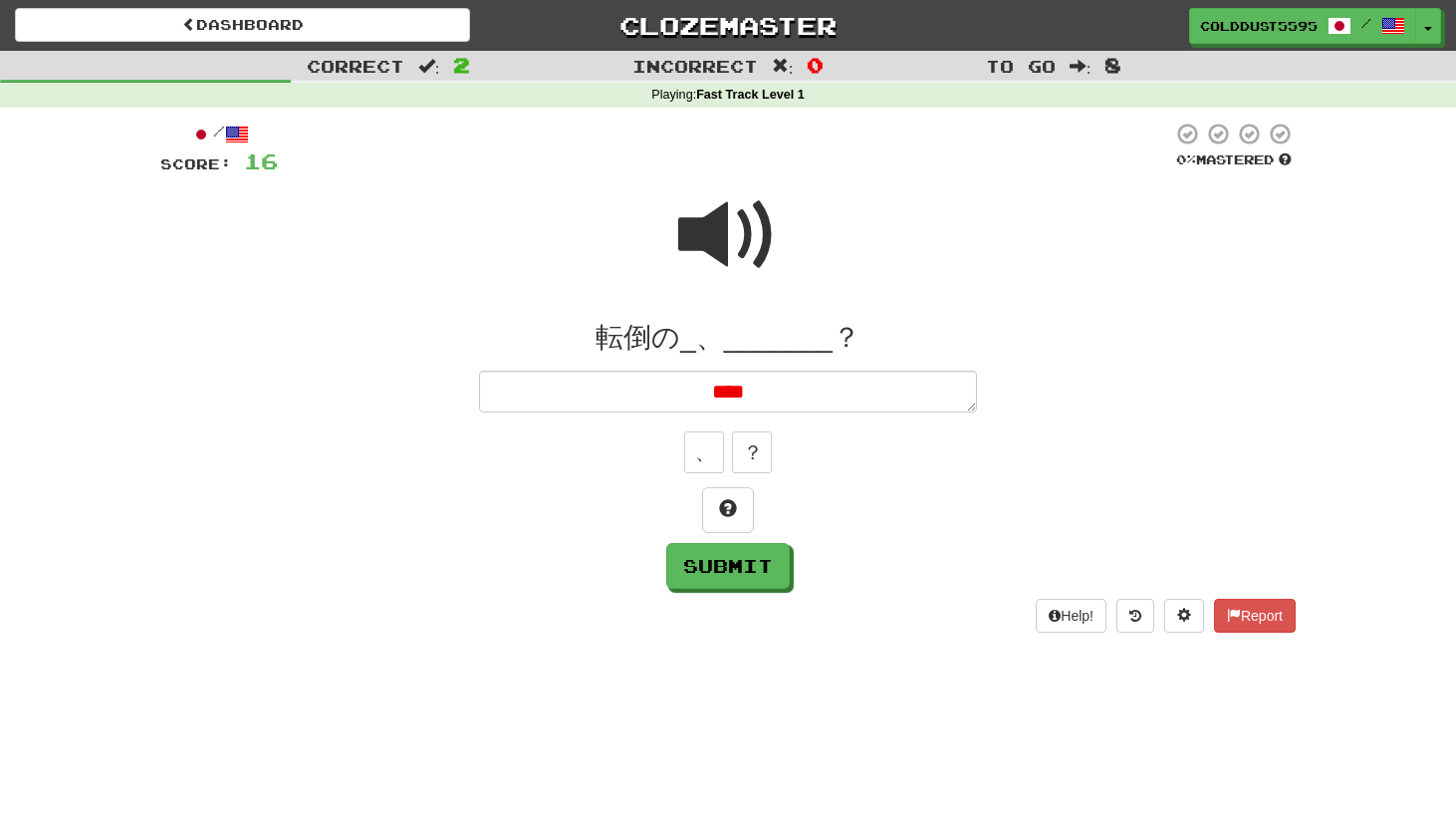 type on "*****" 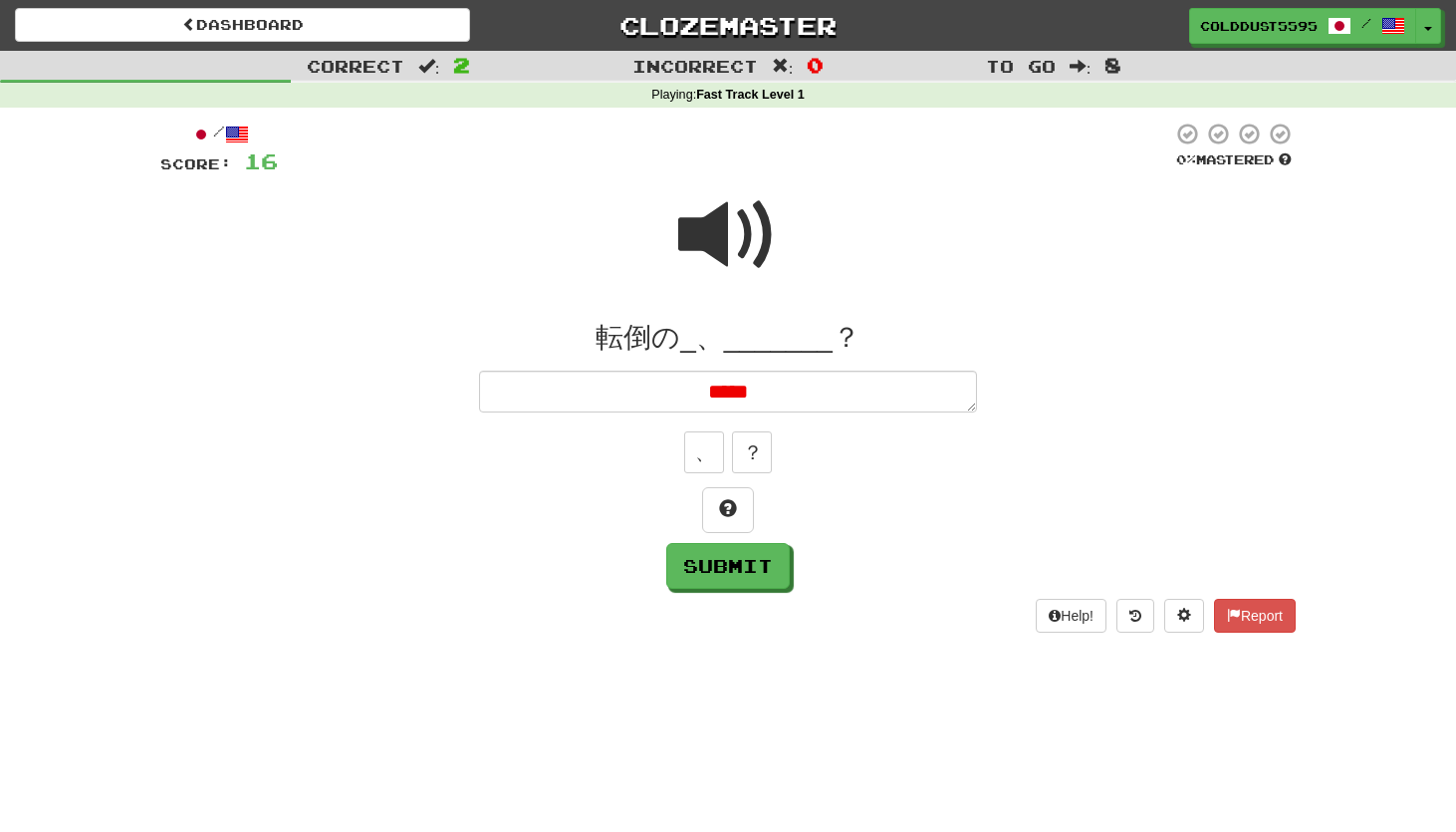 type on "*" 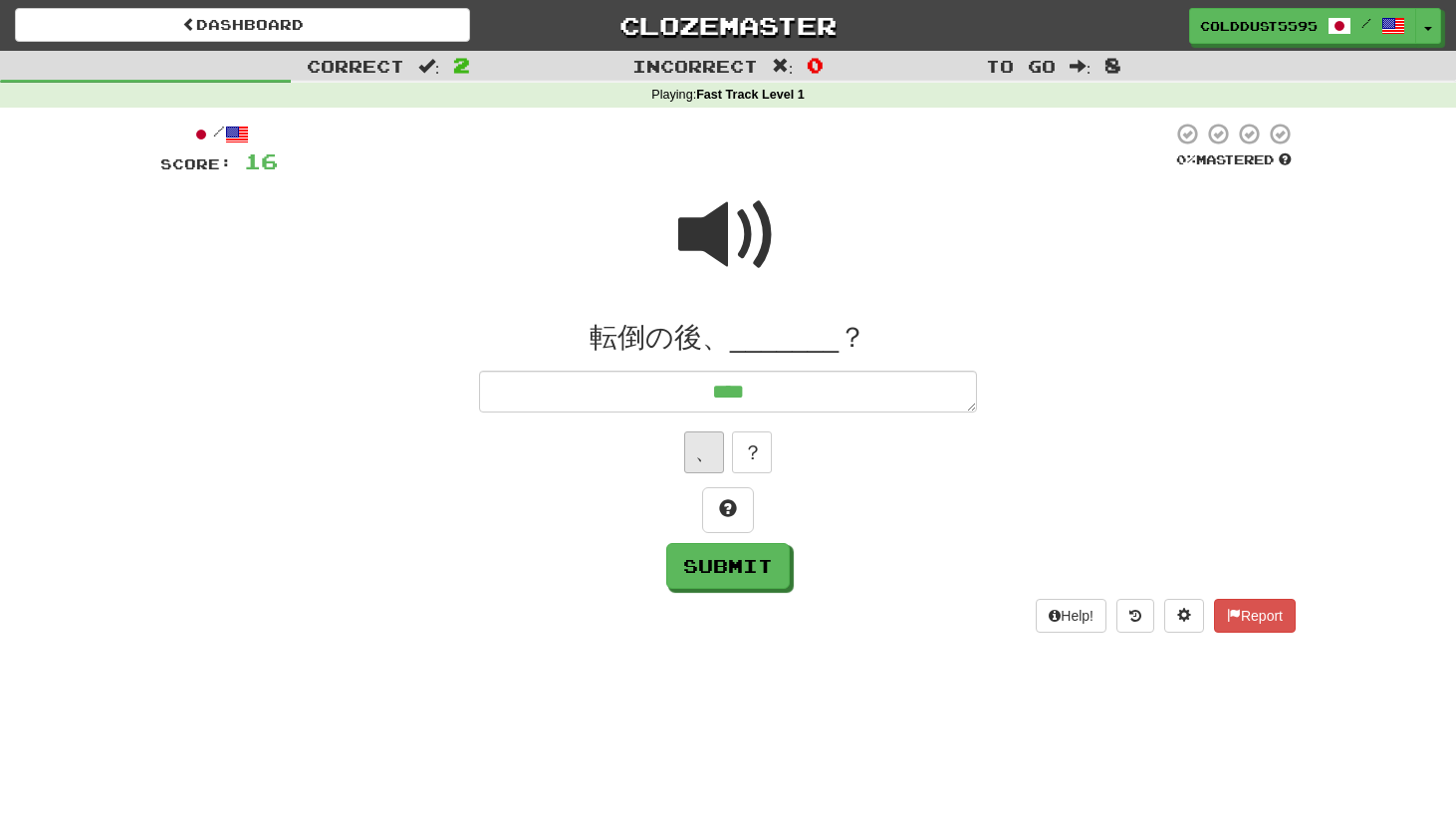 type on "****" 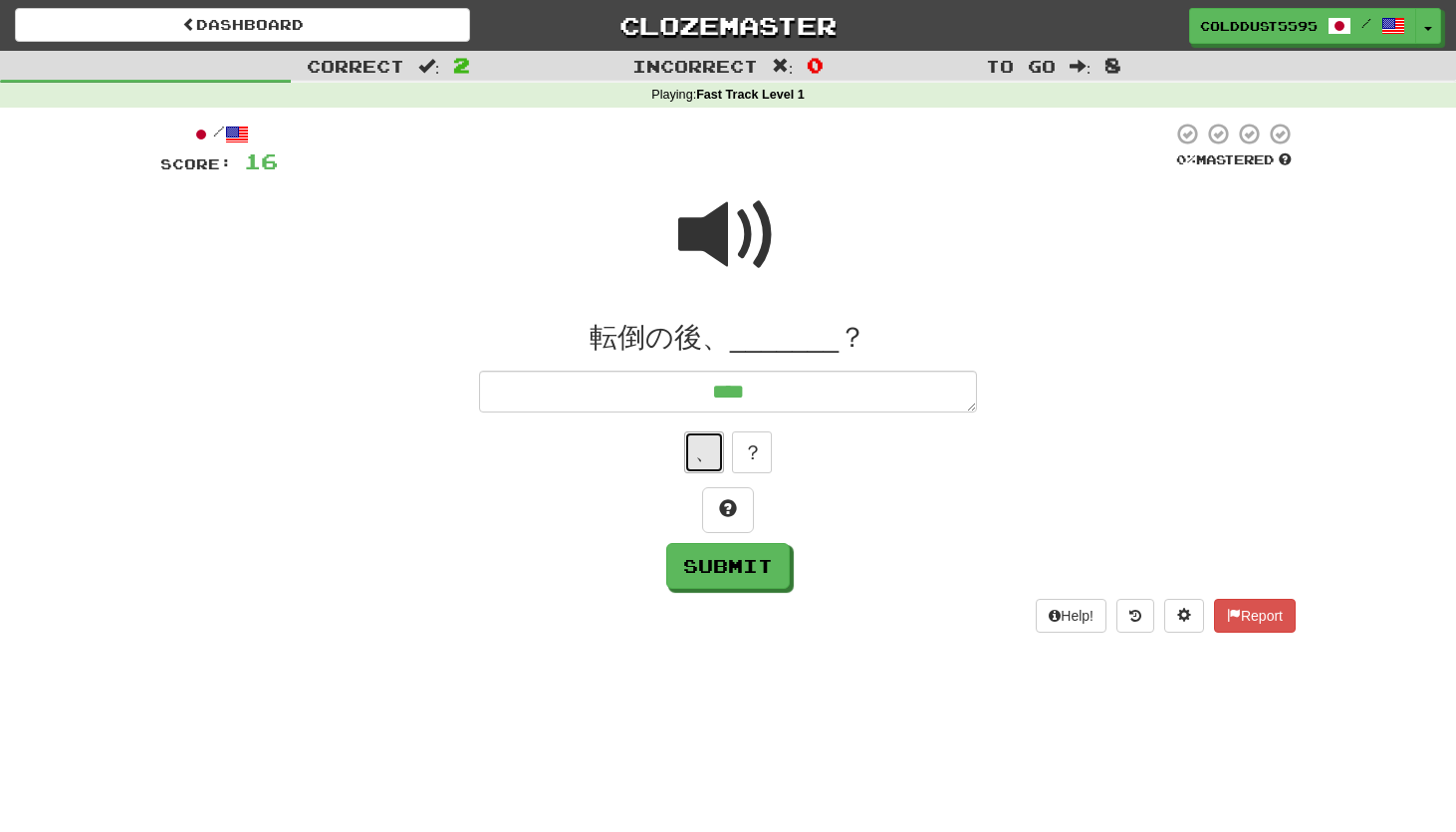 click on "、" at bounding box center (704, 452) 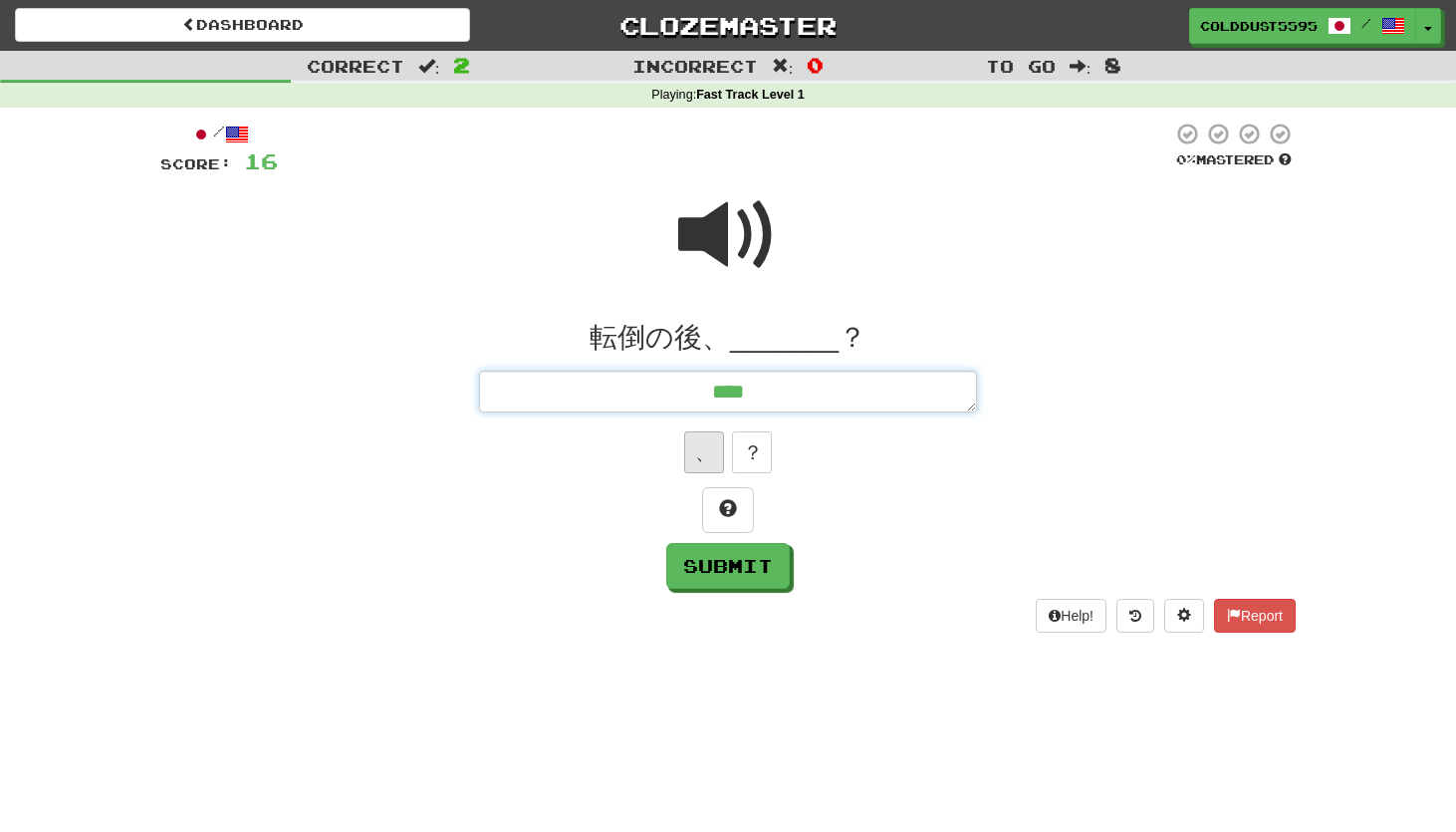 type on "*" 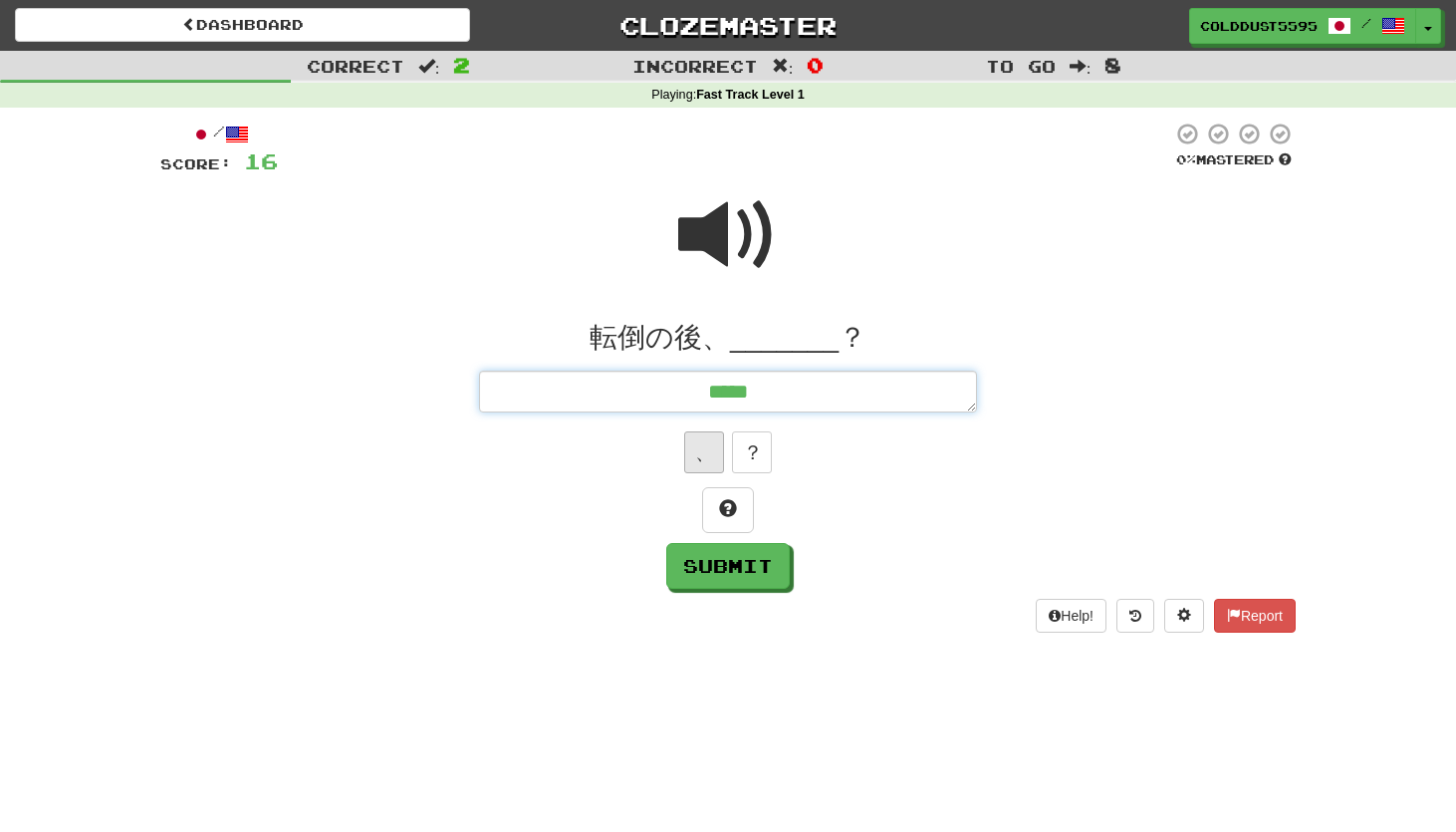 type on "*" 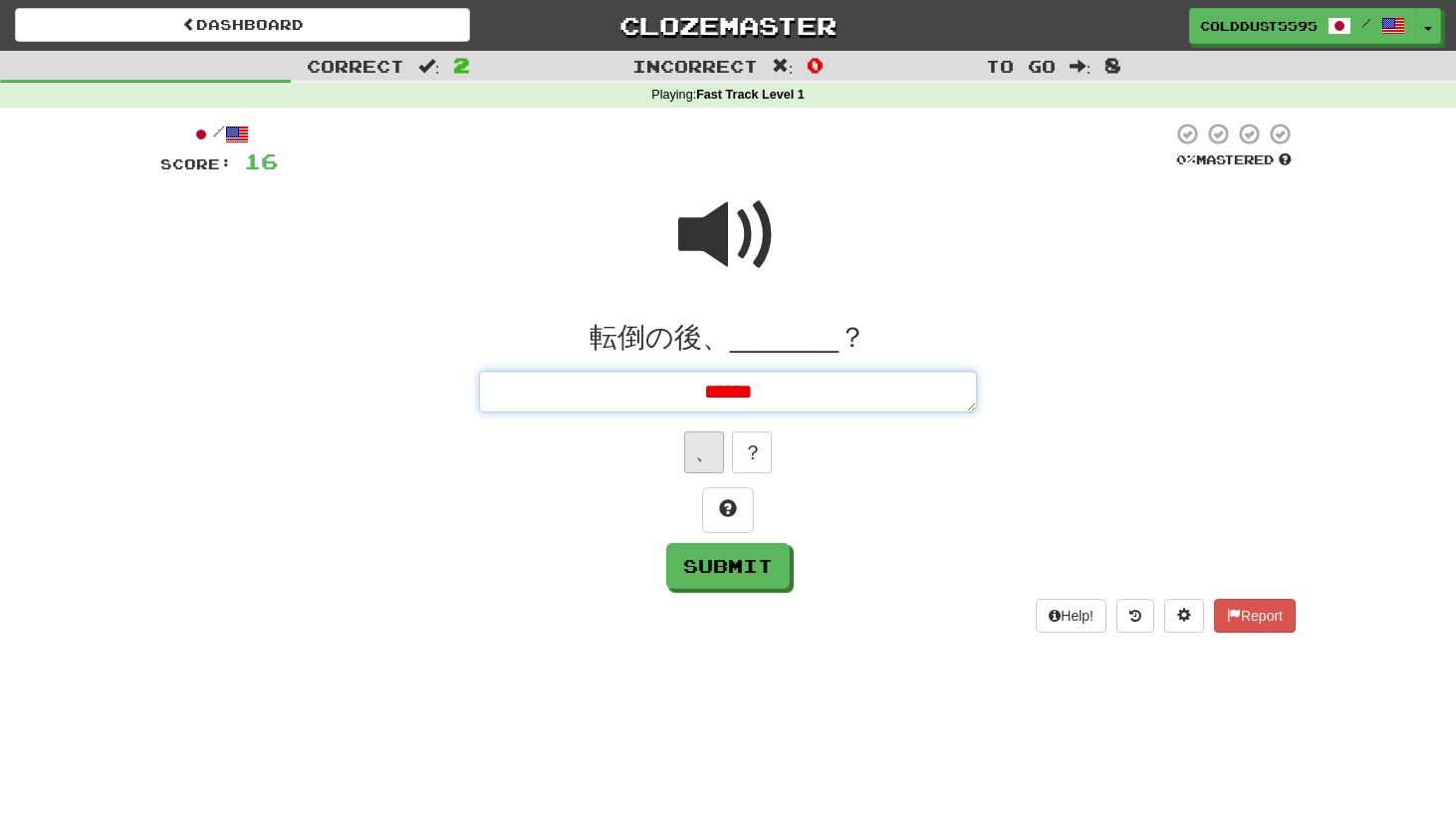 type on "*" 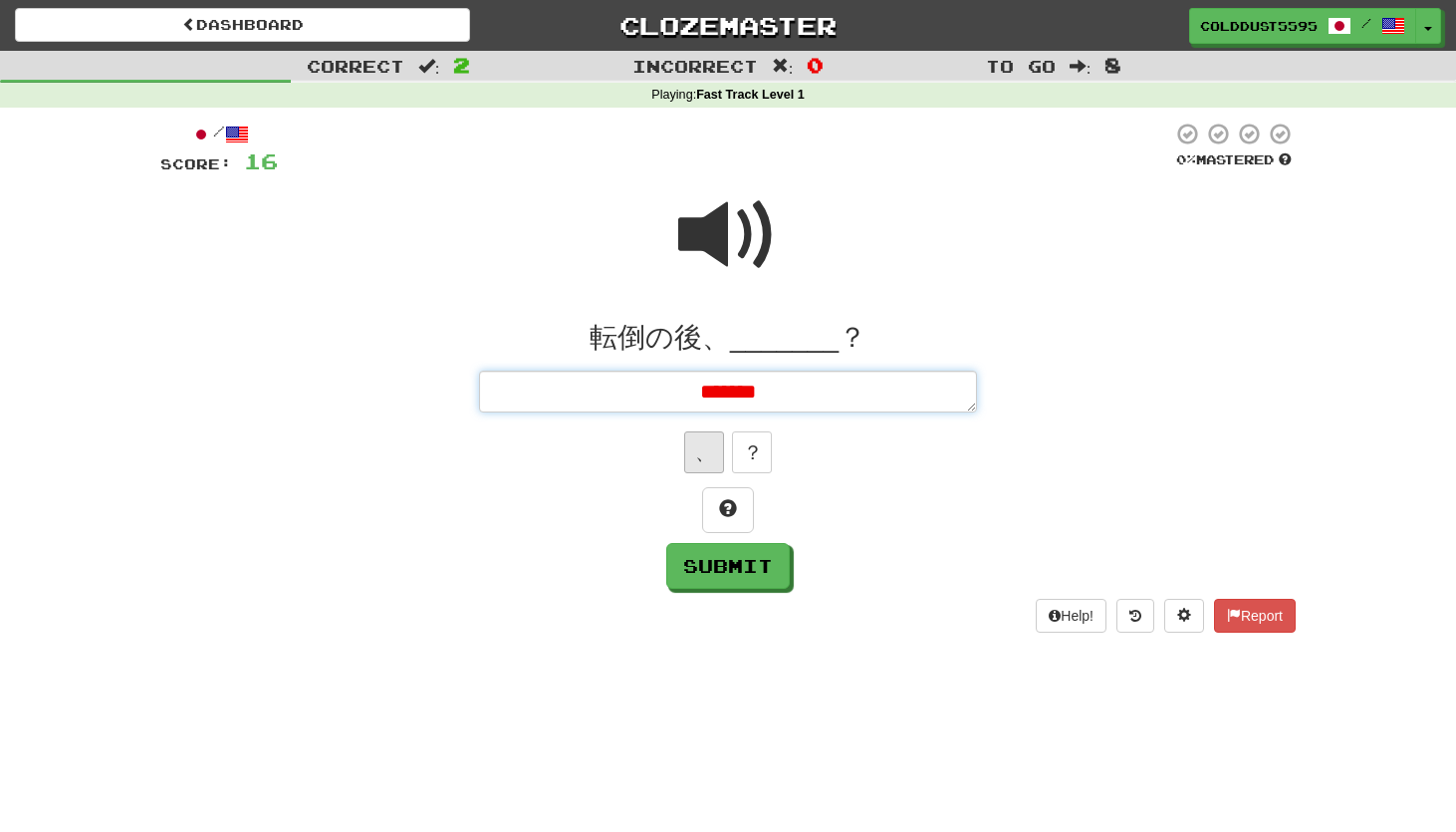 type on "*" 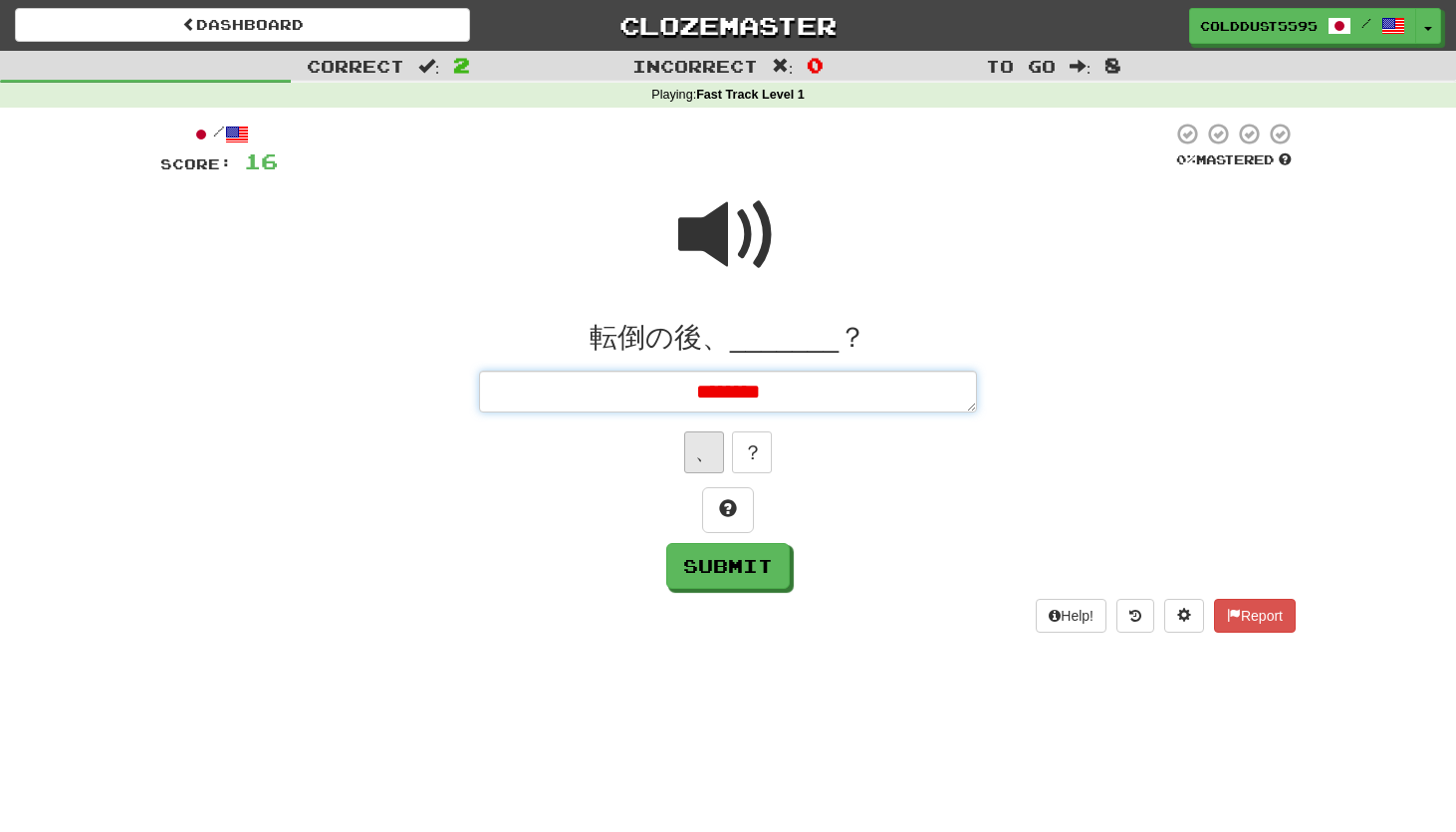 type on "*" 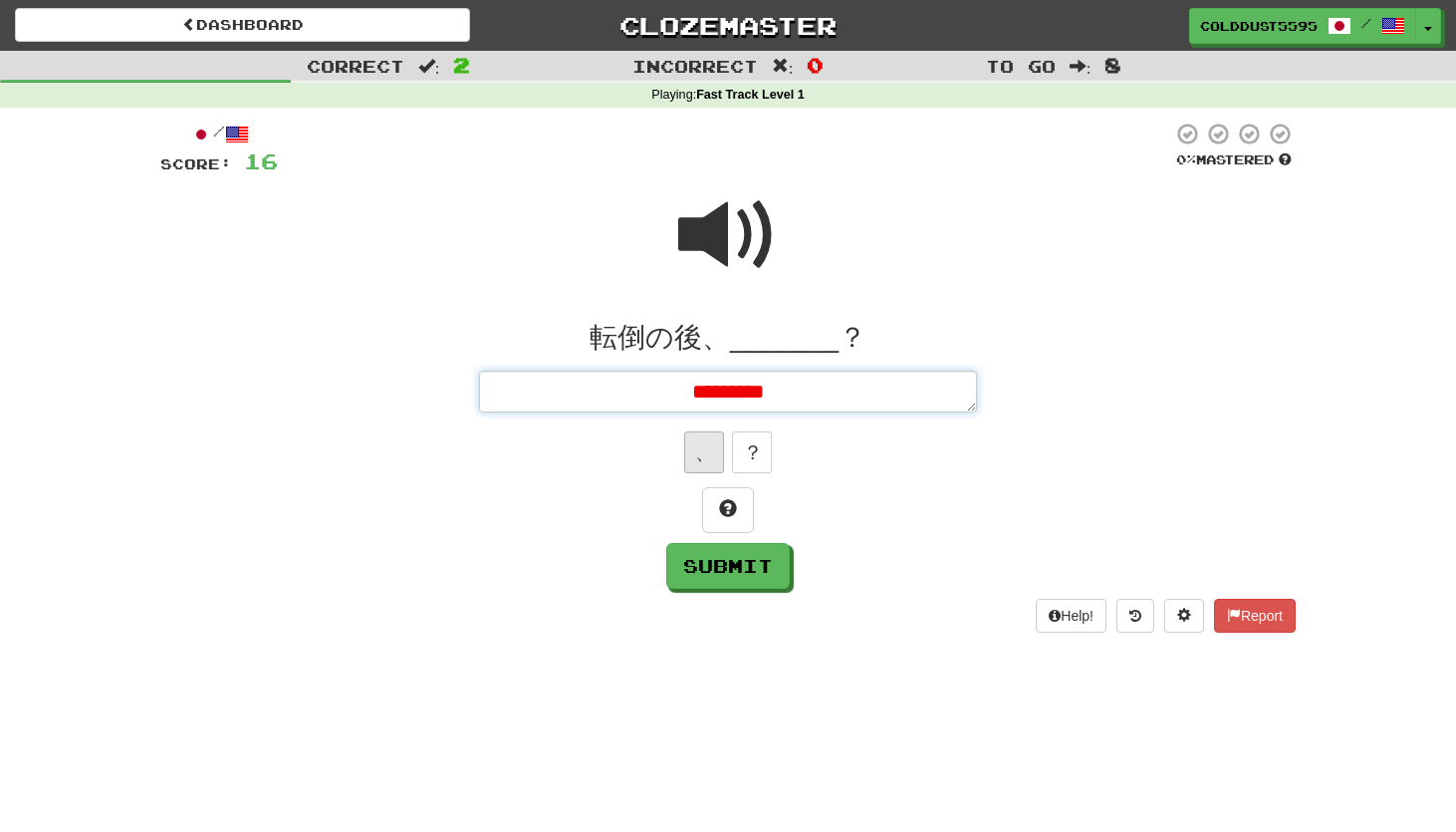 type on "*" 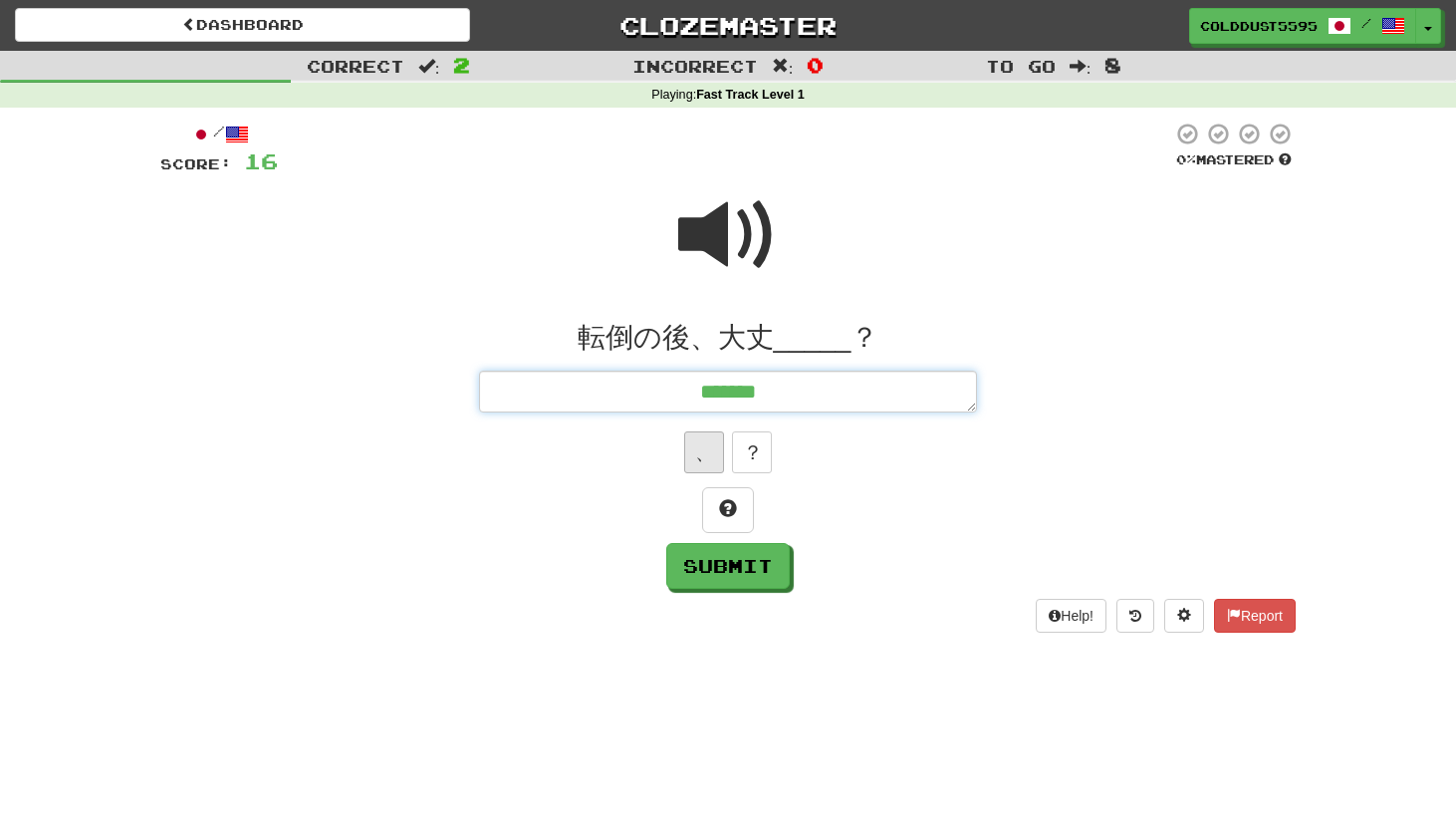 type on "*" 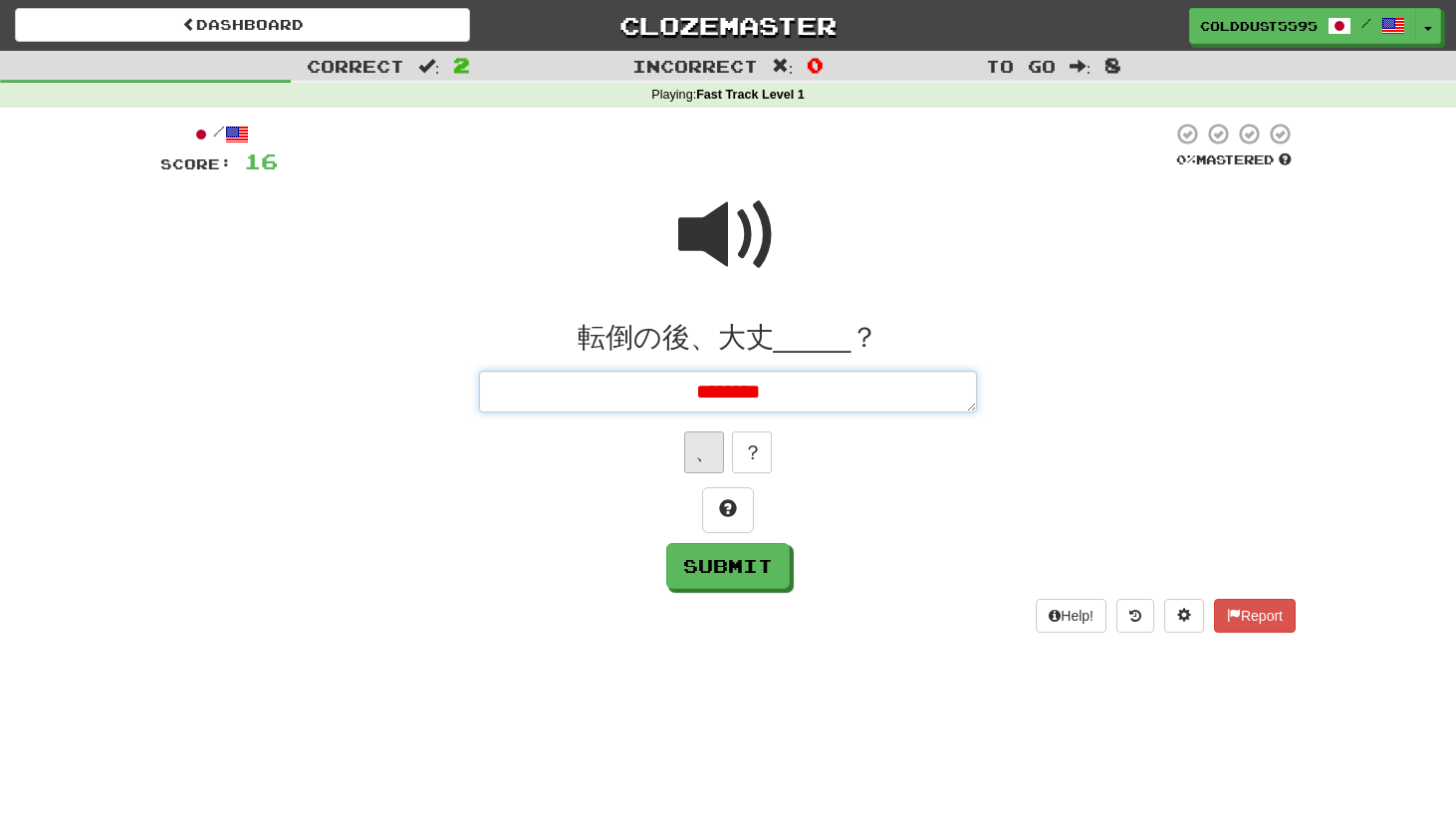 type on "*" 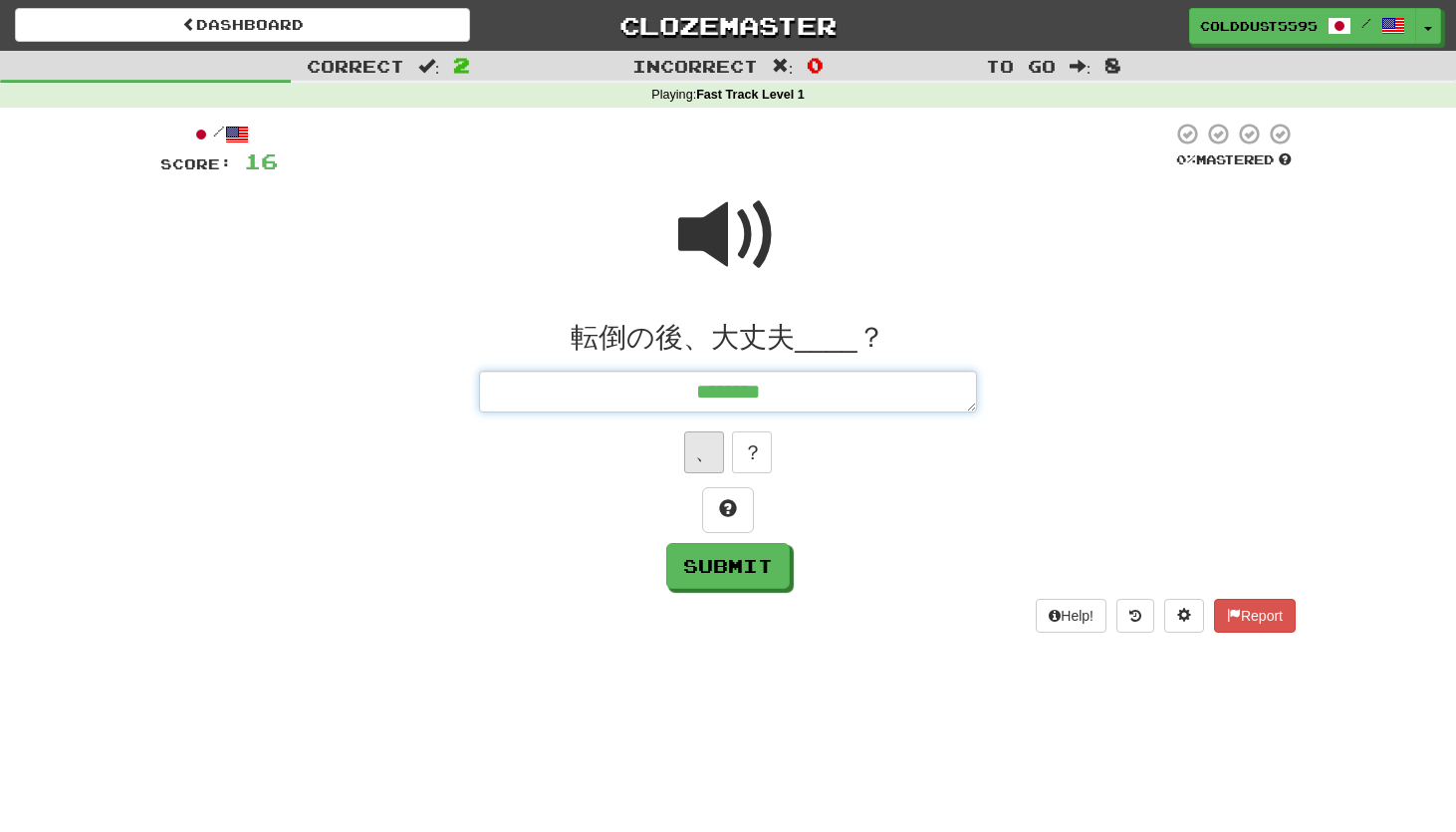type on "*" 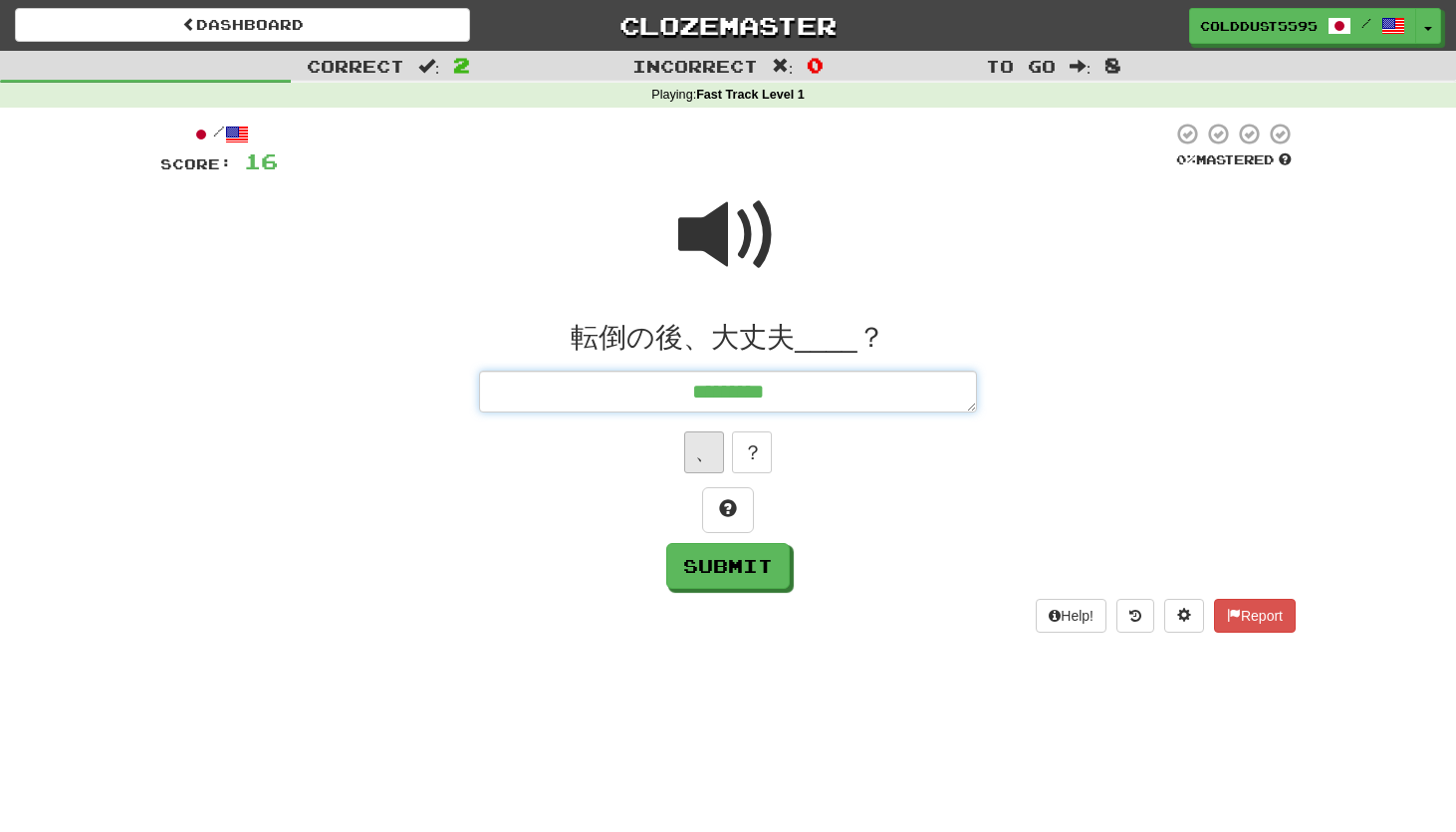 type on "*********" 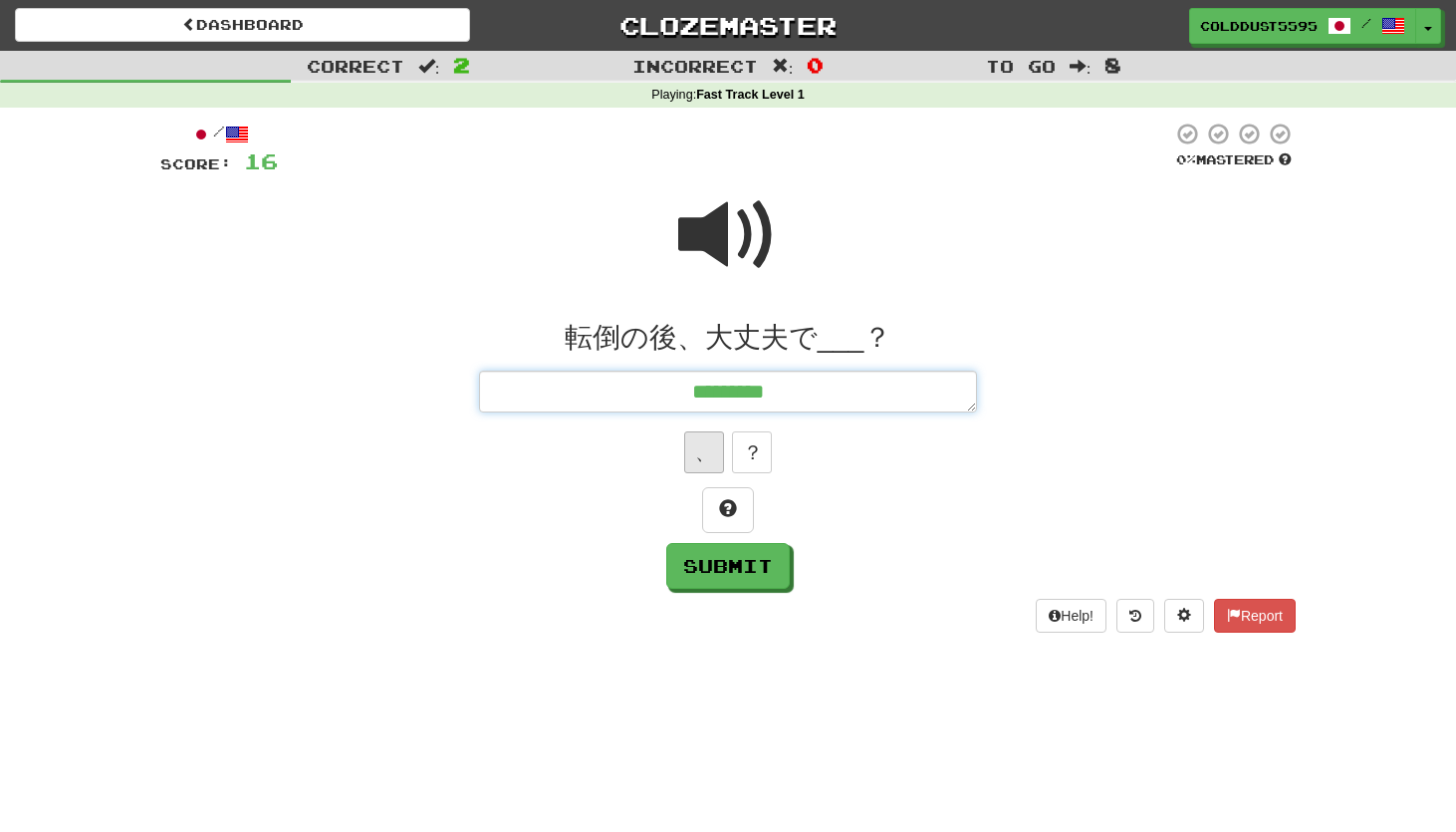 type on "*" 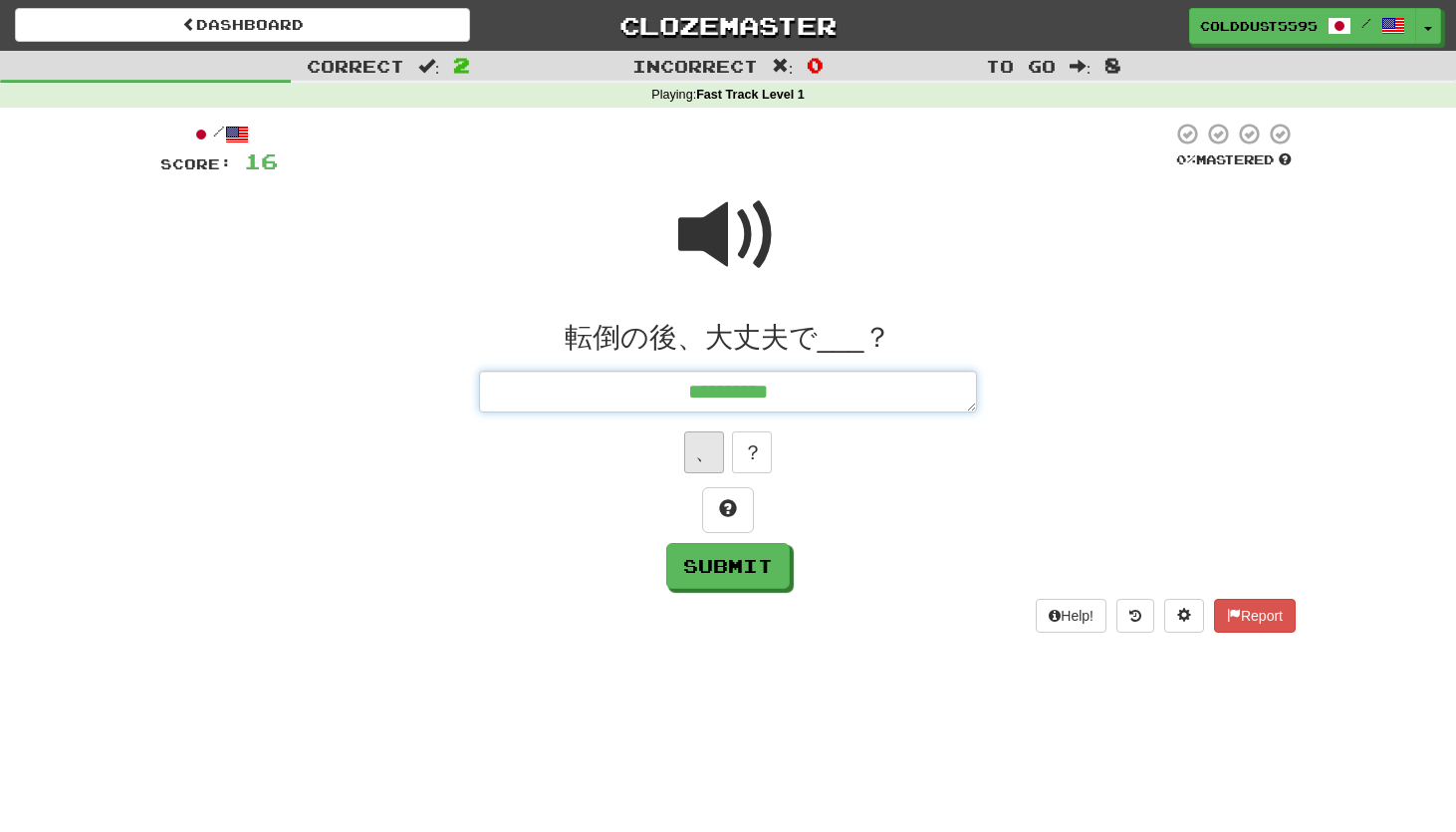 type on "**********" 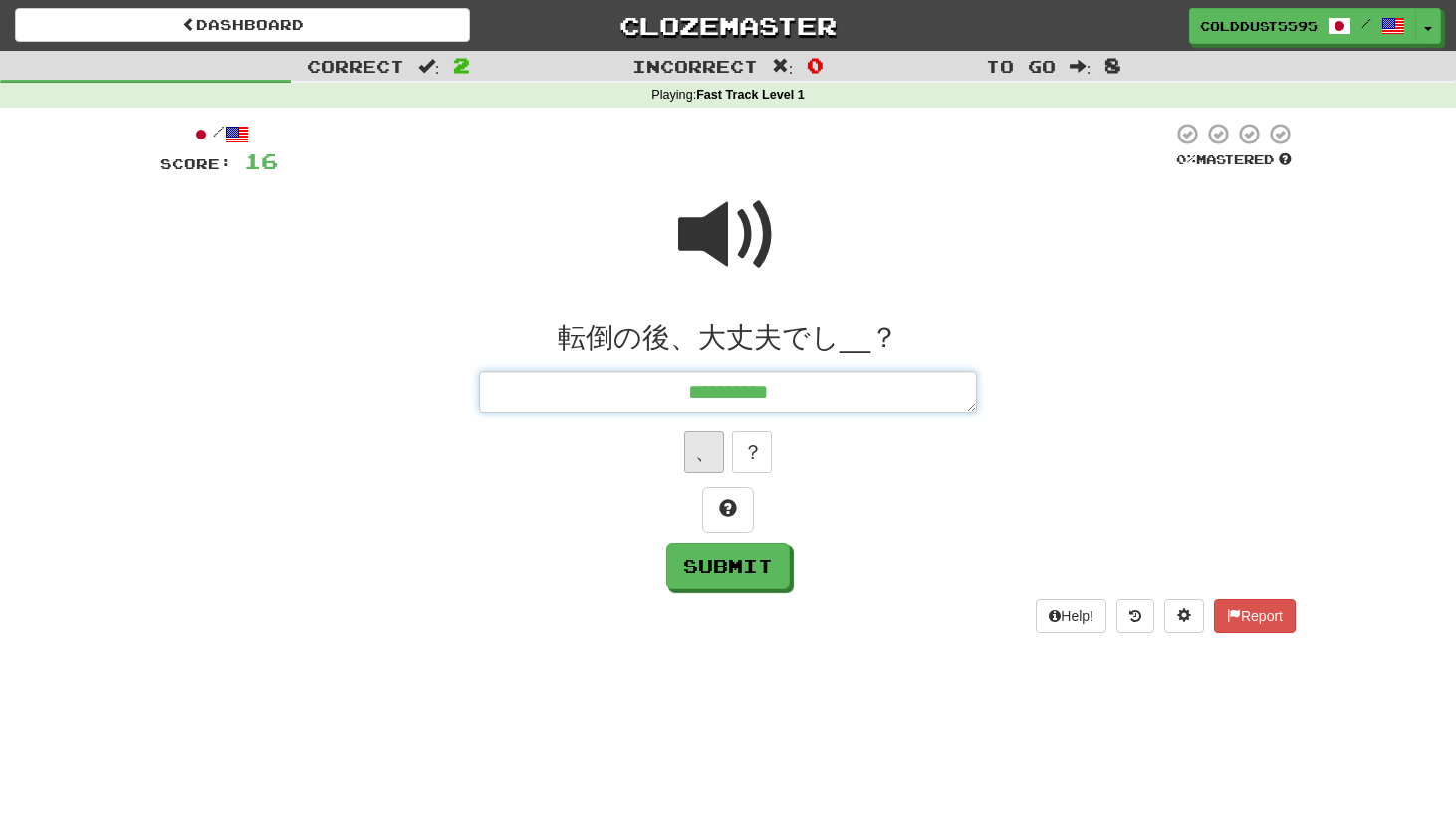 type on "**********" 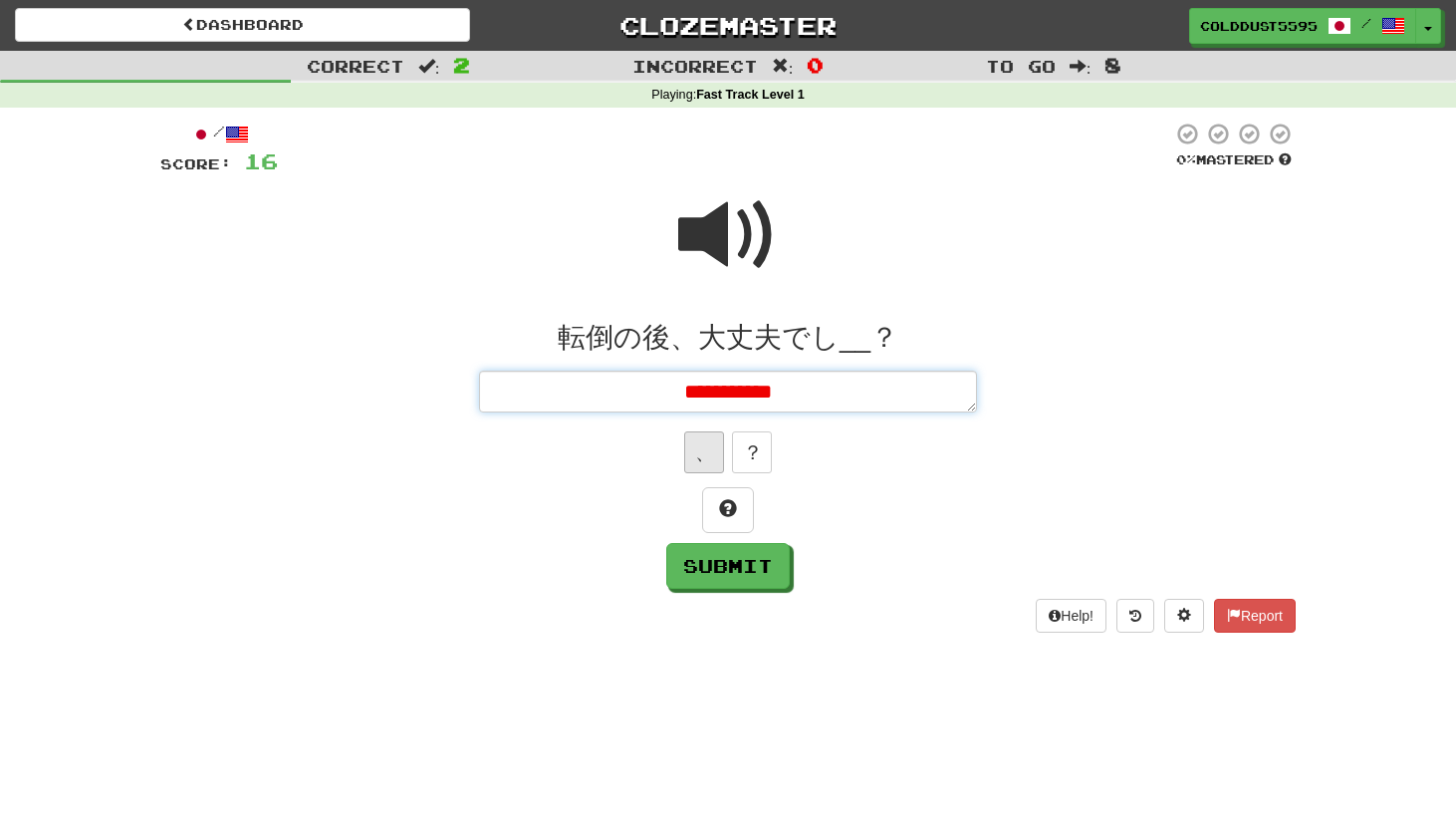 type on "*" 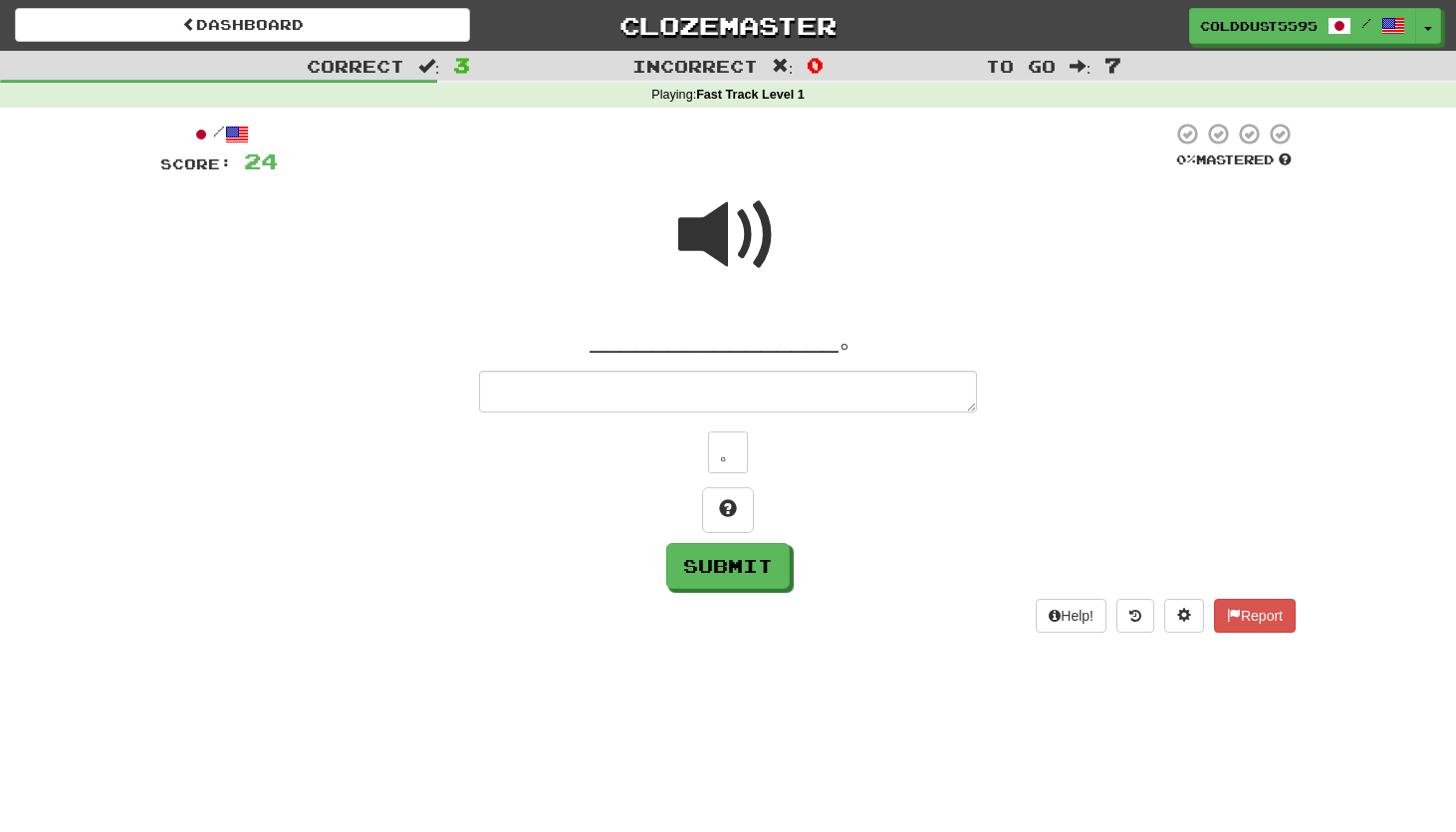 type on "*" 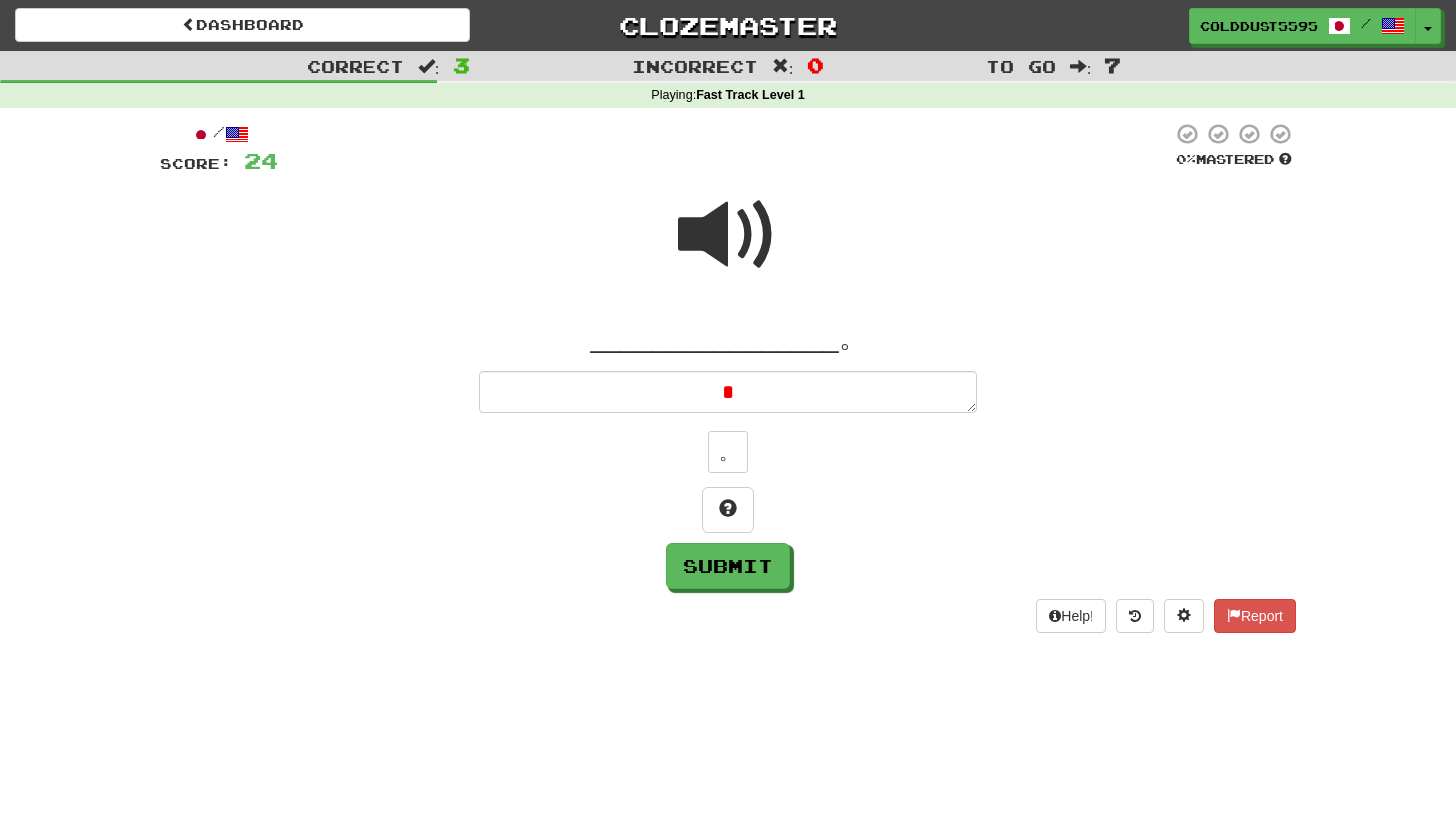 type on "*" 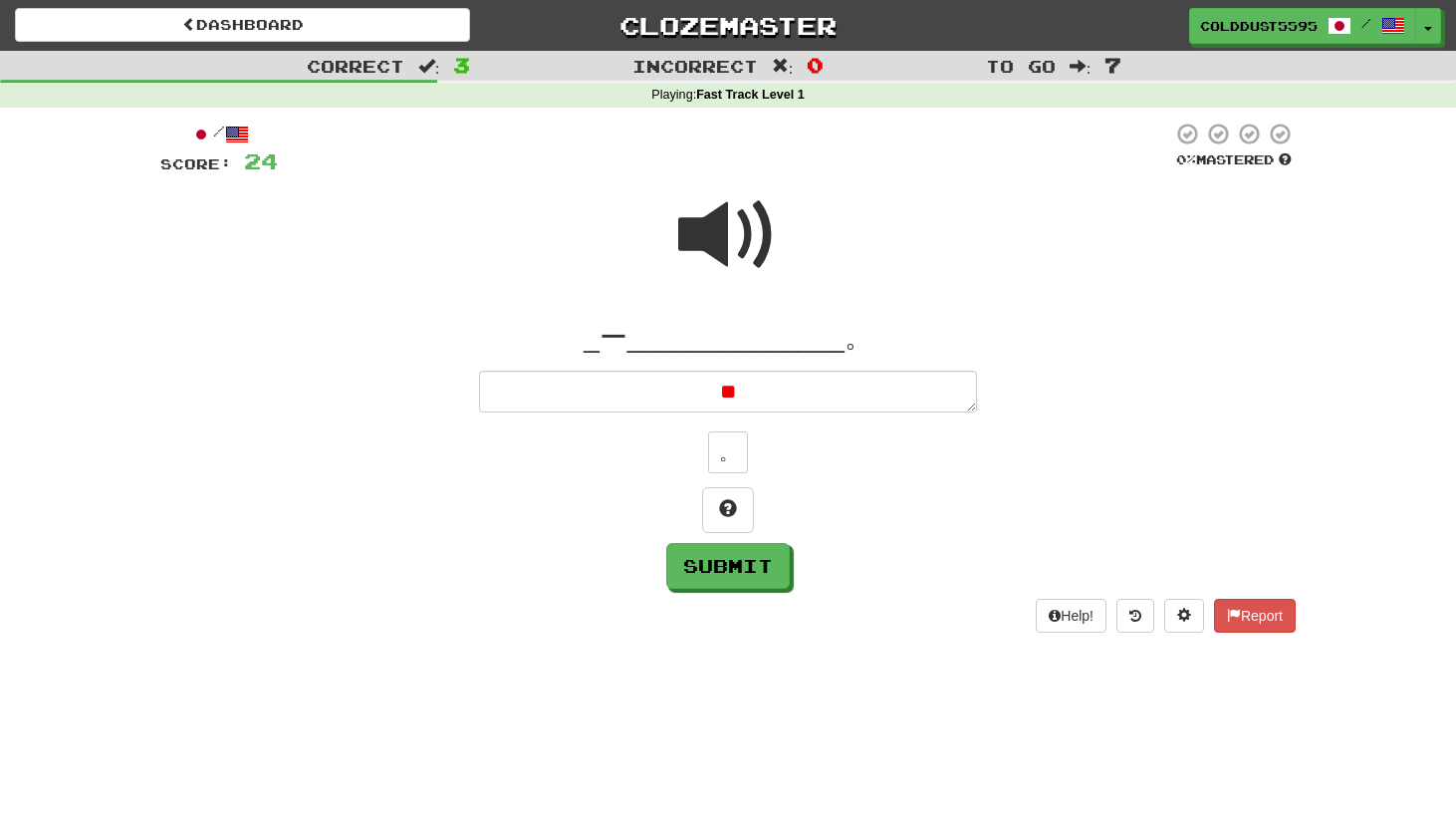 type on "*" 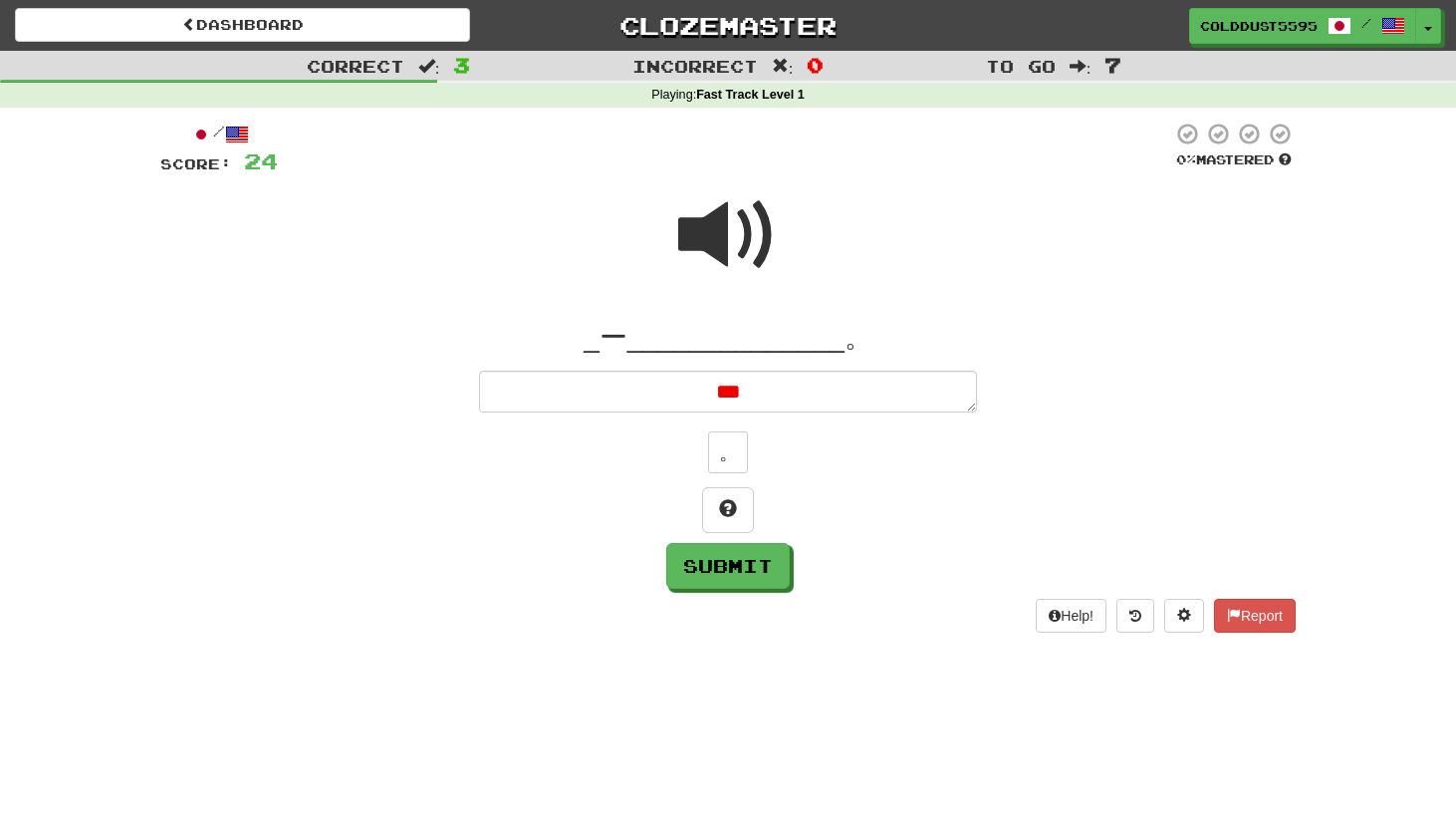 type on "*" 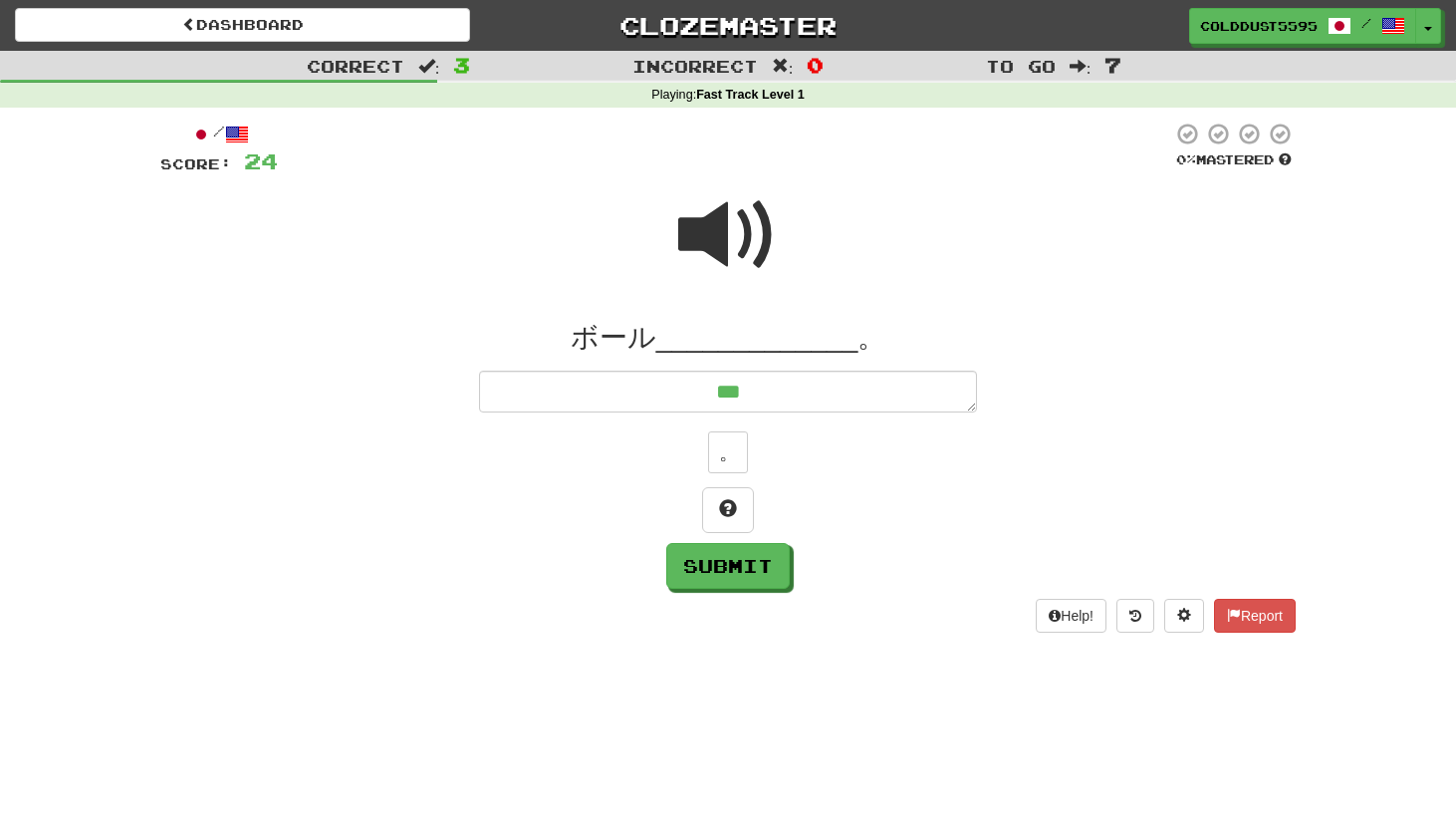 type on "*" 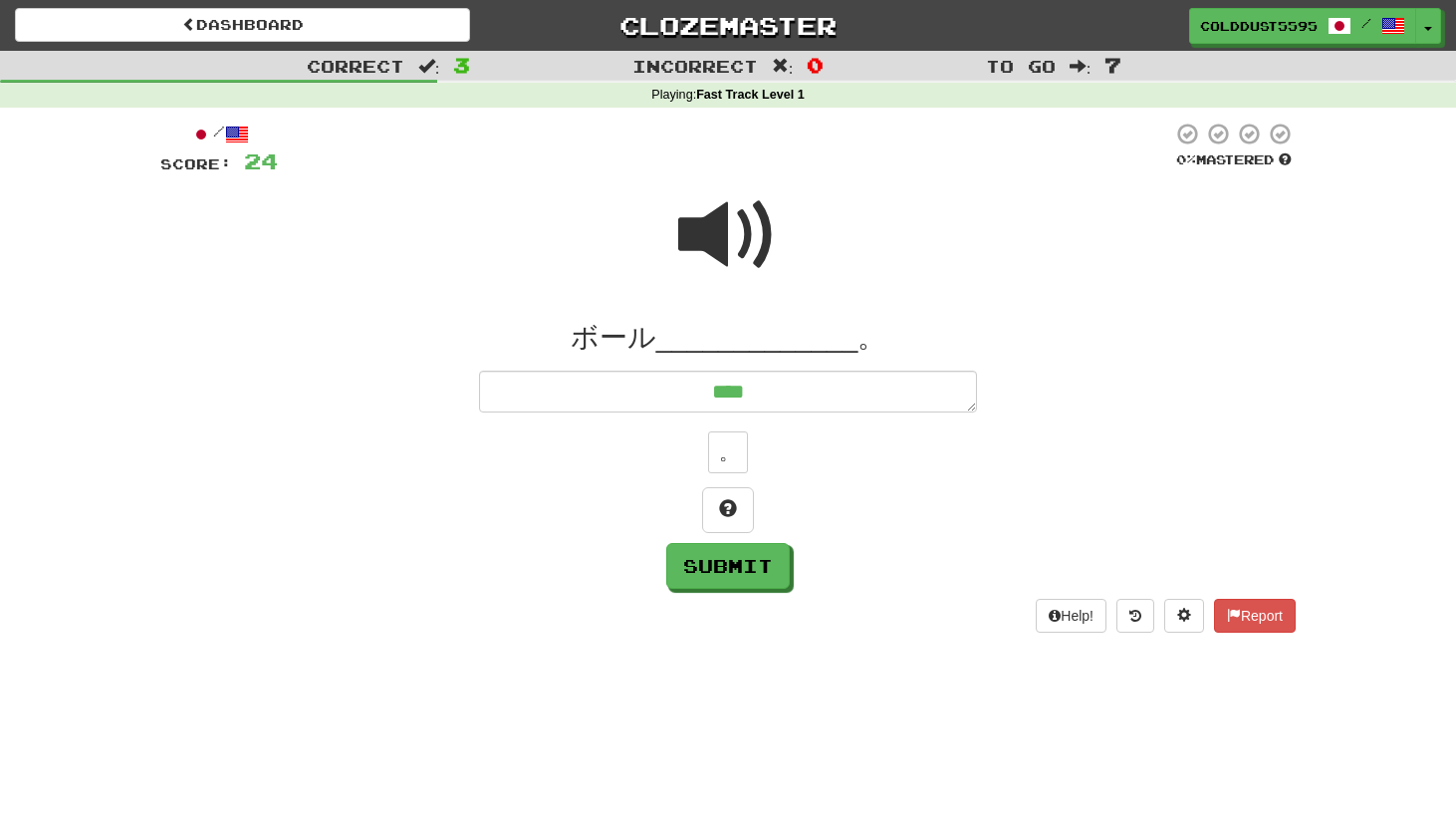 type on "*" 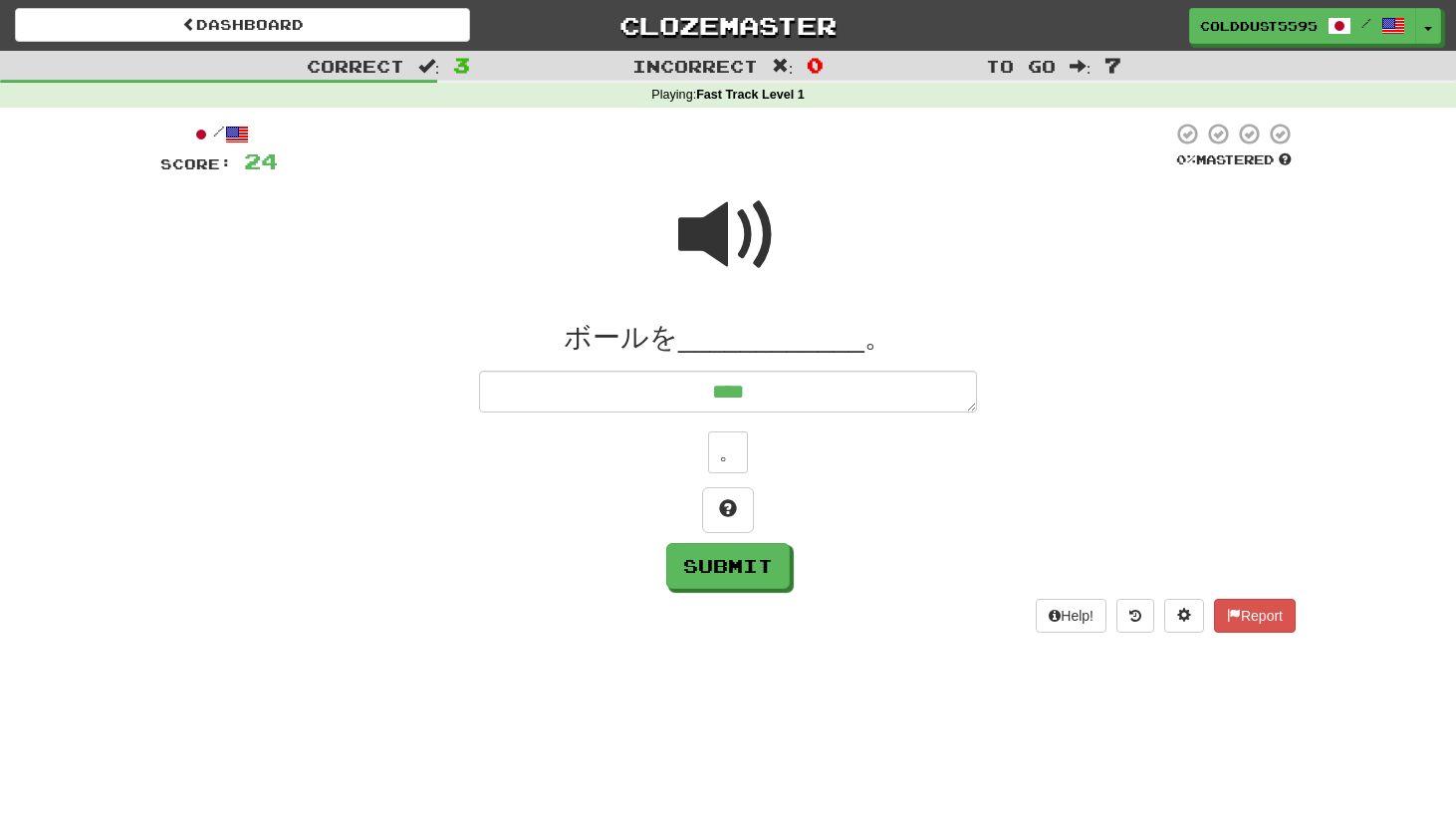 type on "*" 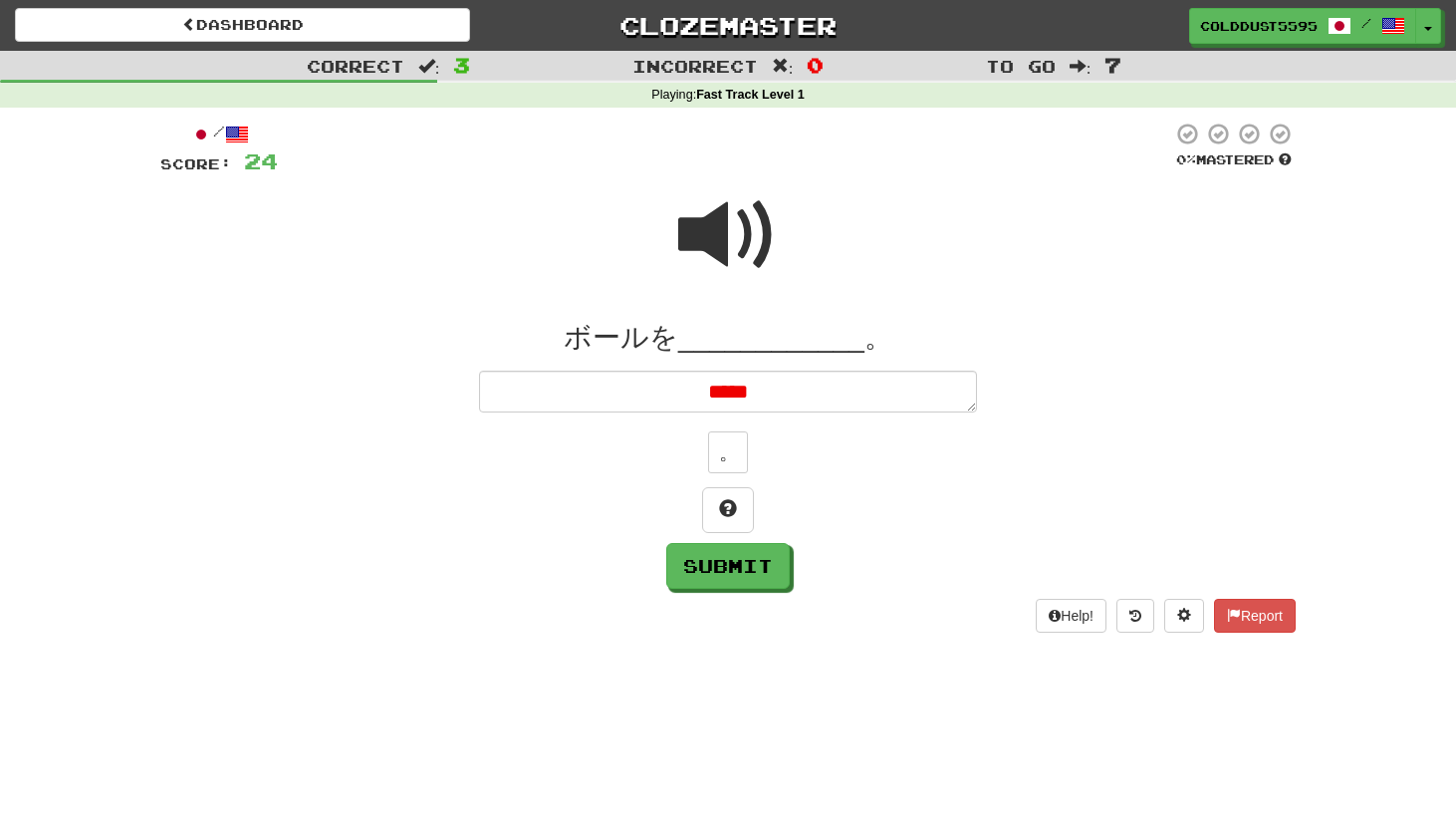 type on "*" 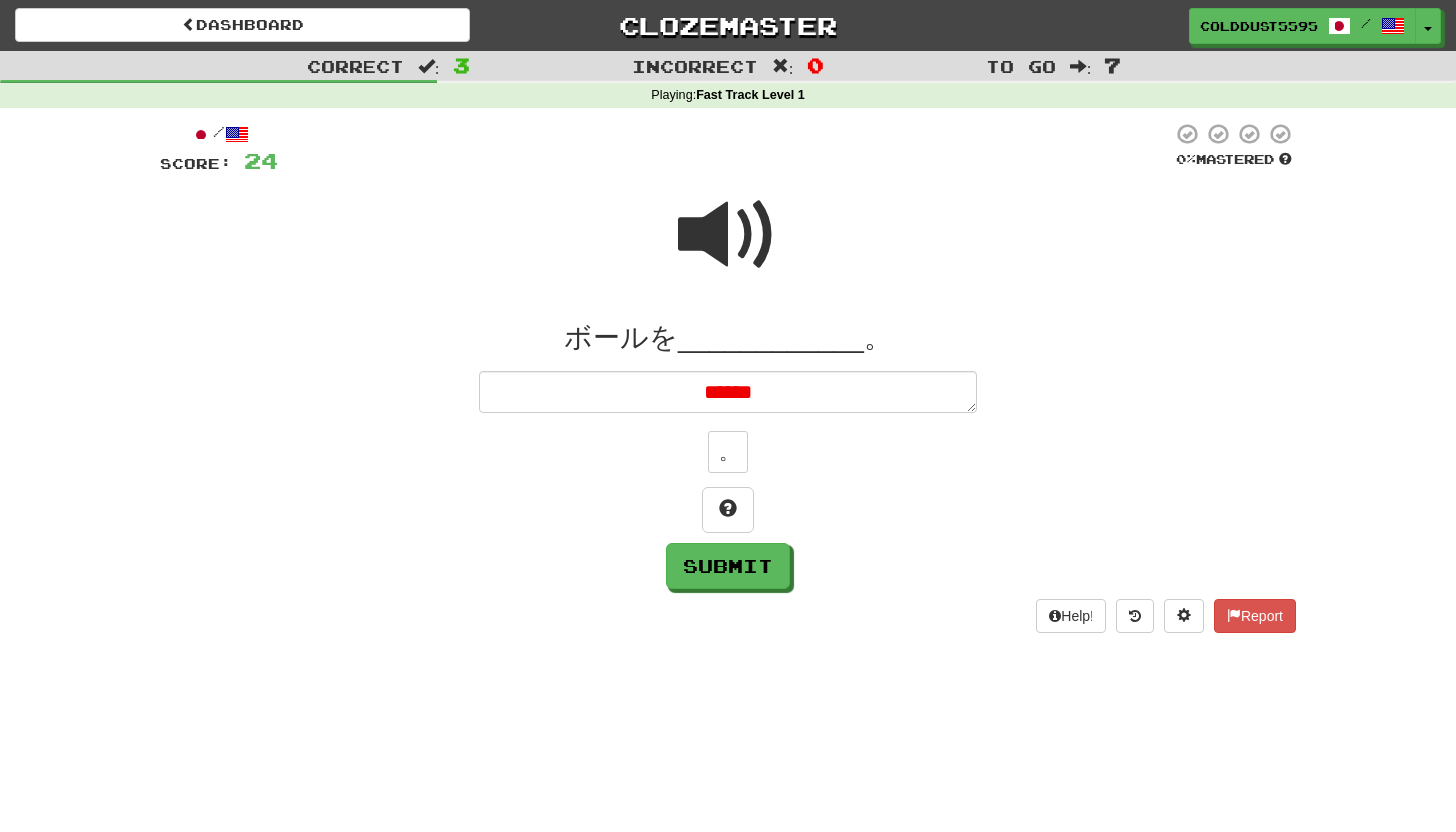 type on "*" 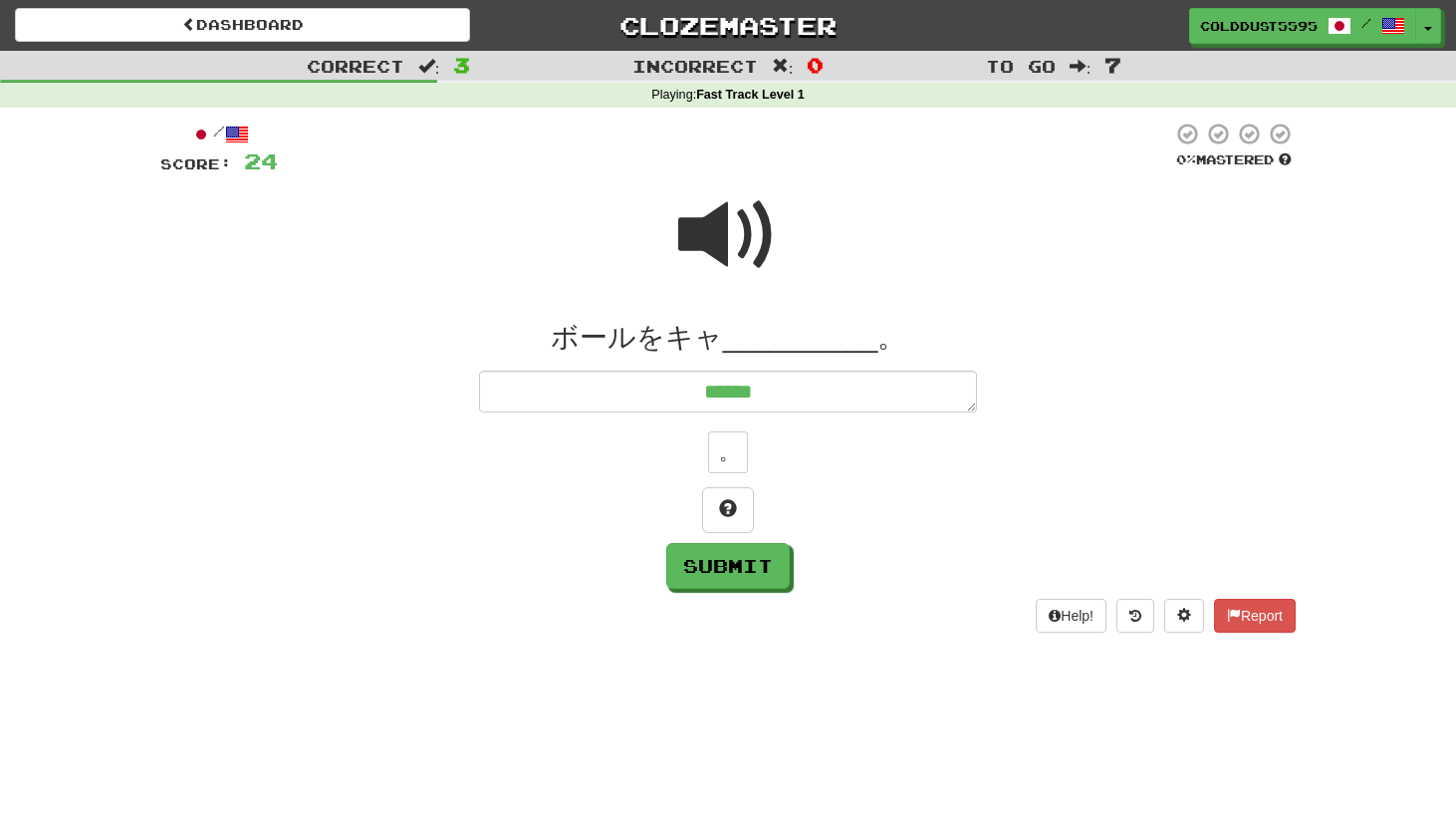 type on "*******" 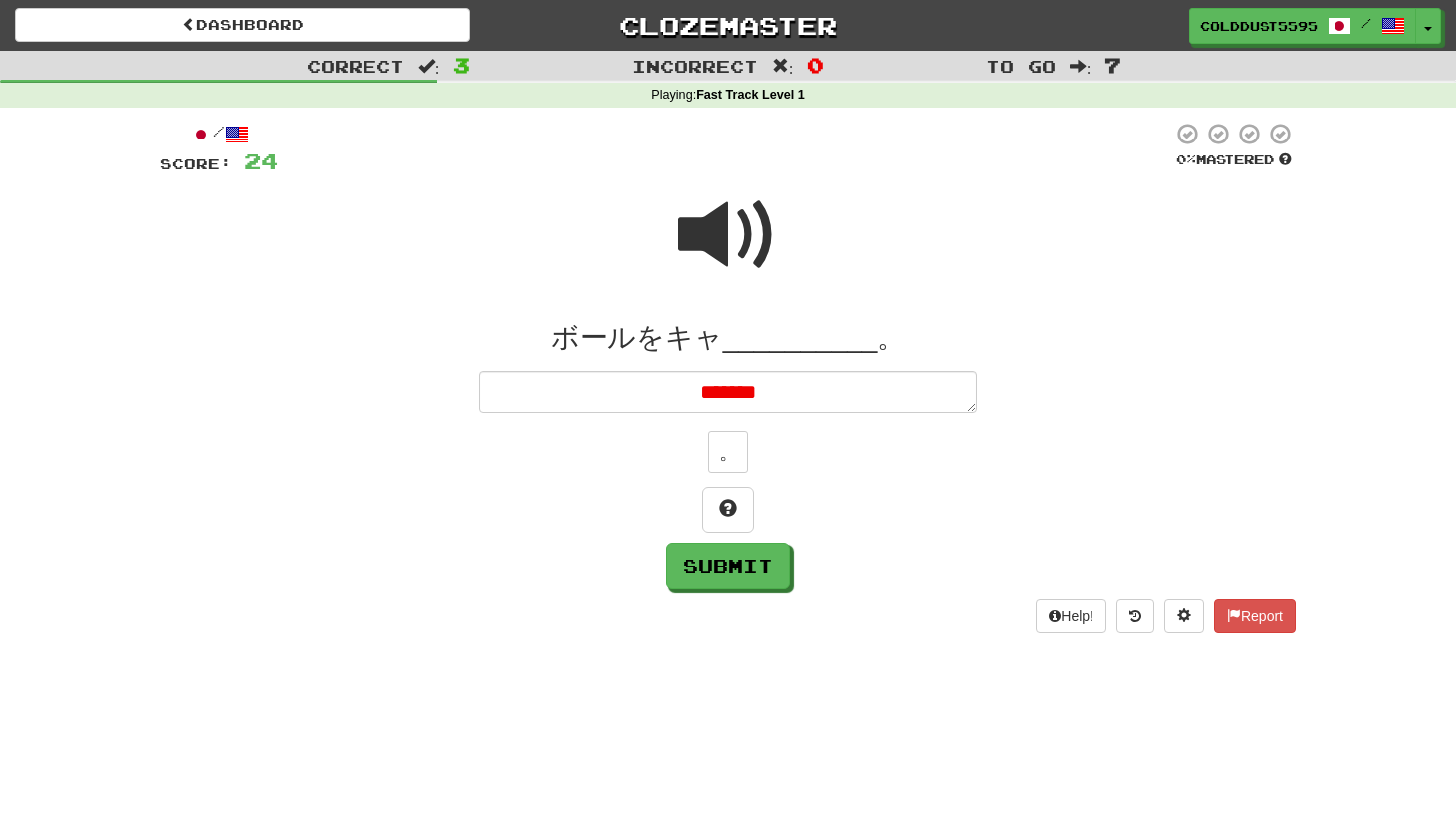 type on "*" 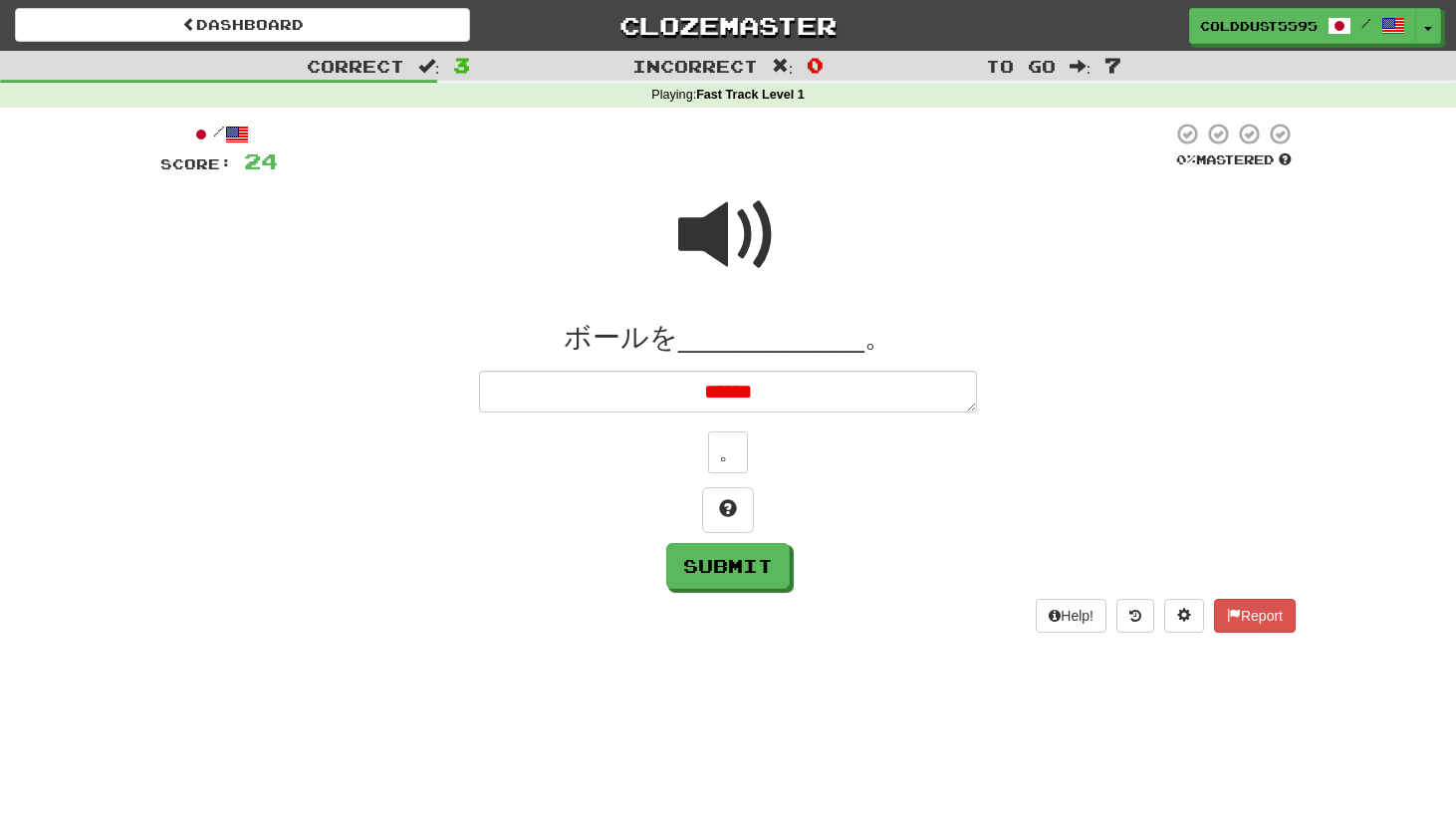 type on "*******" 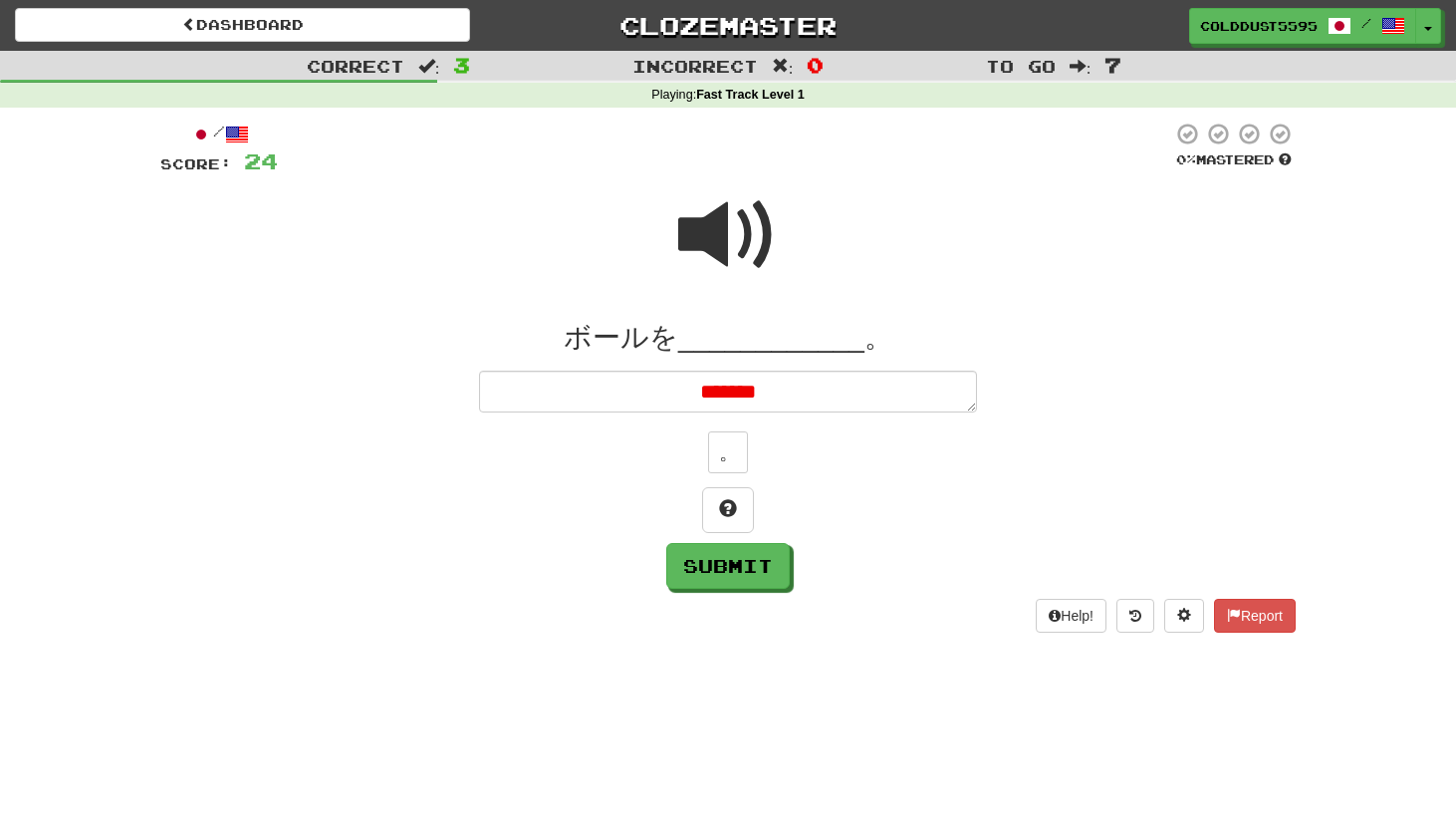 type on "*" 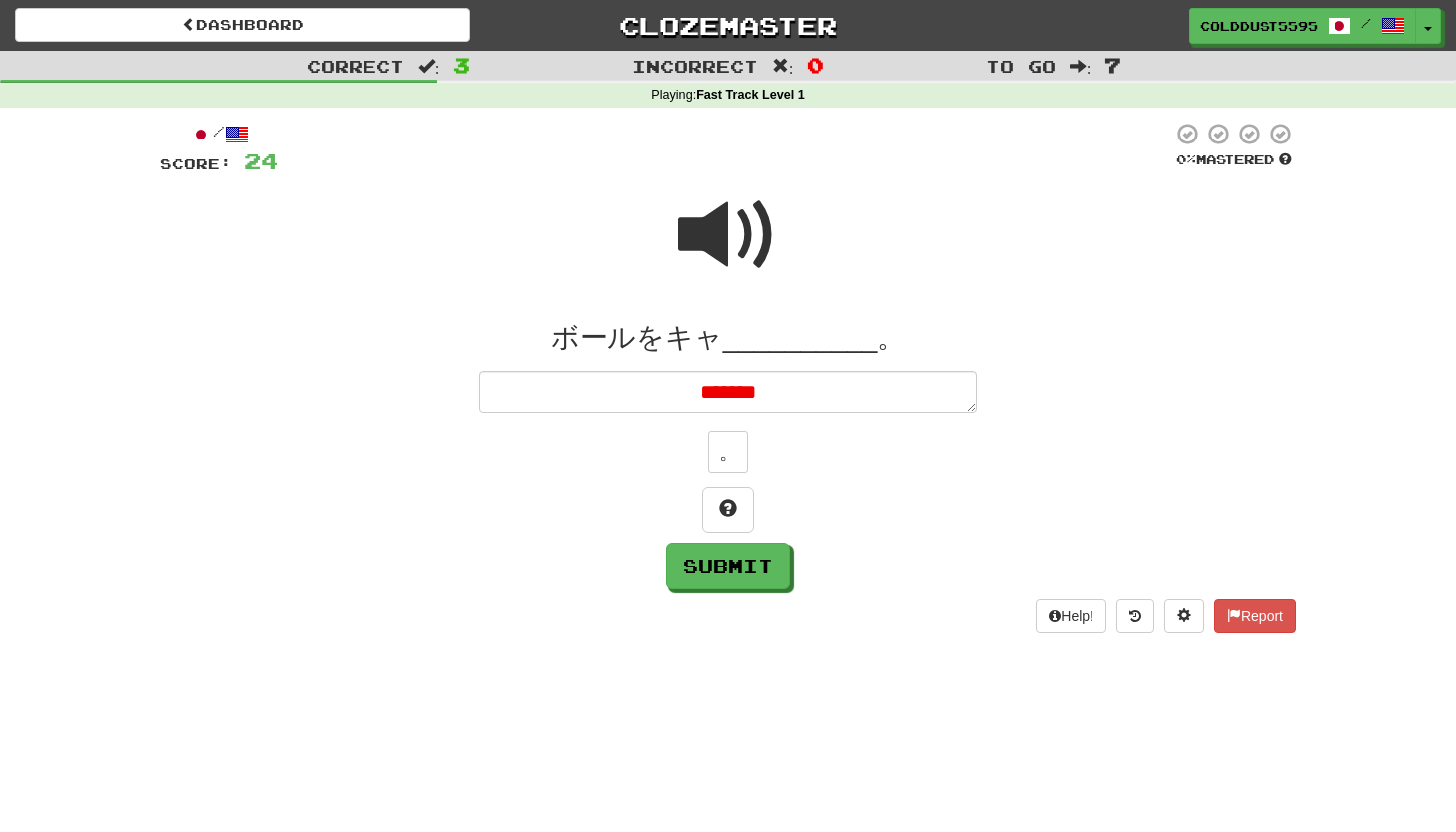 type on "********" 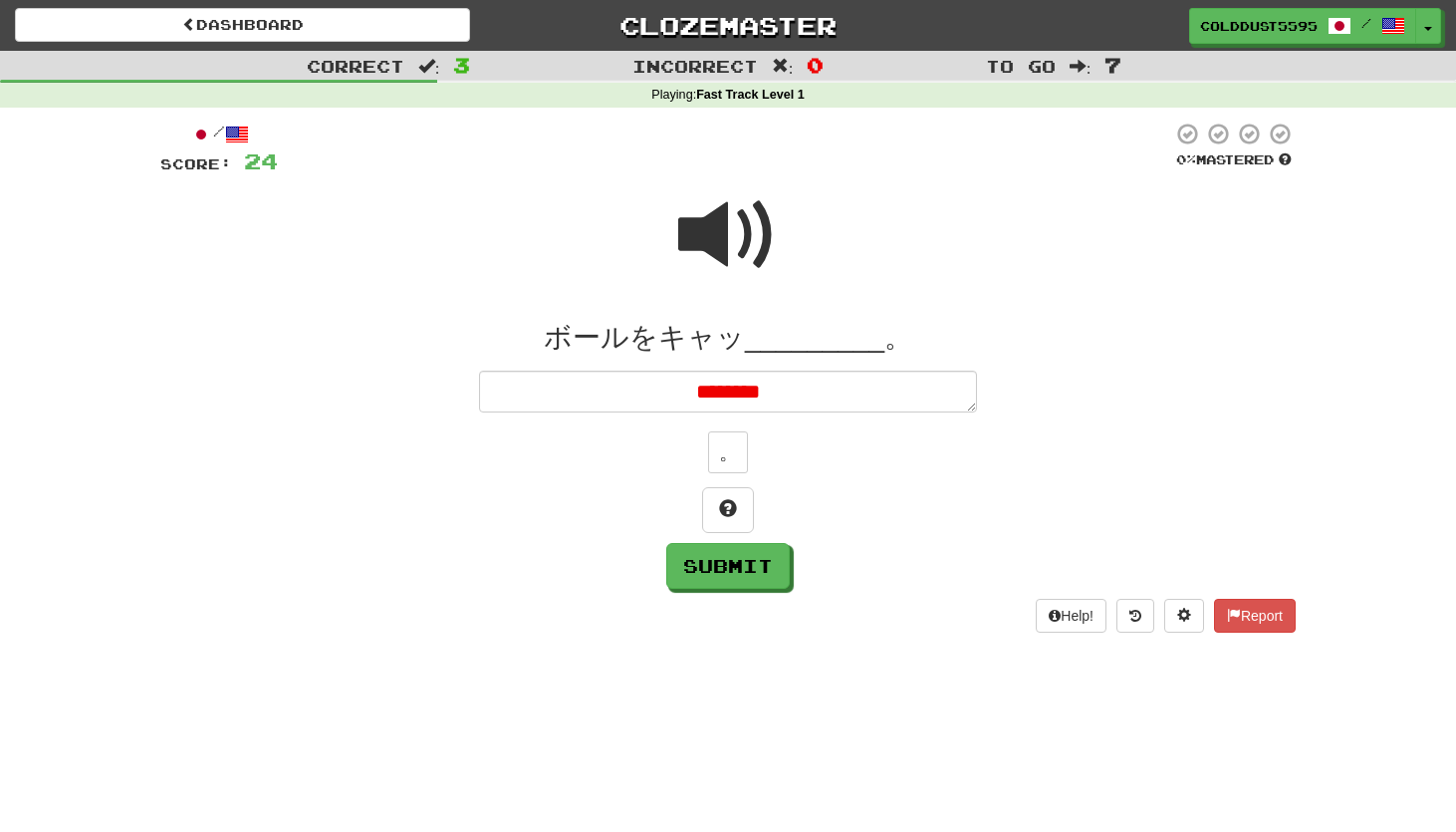 type on "*" 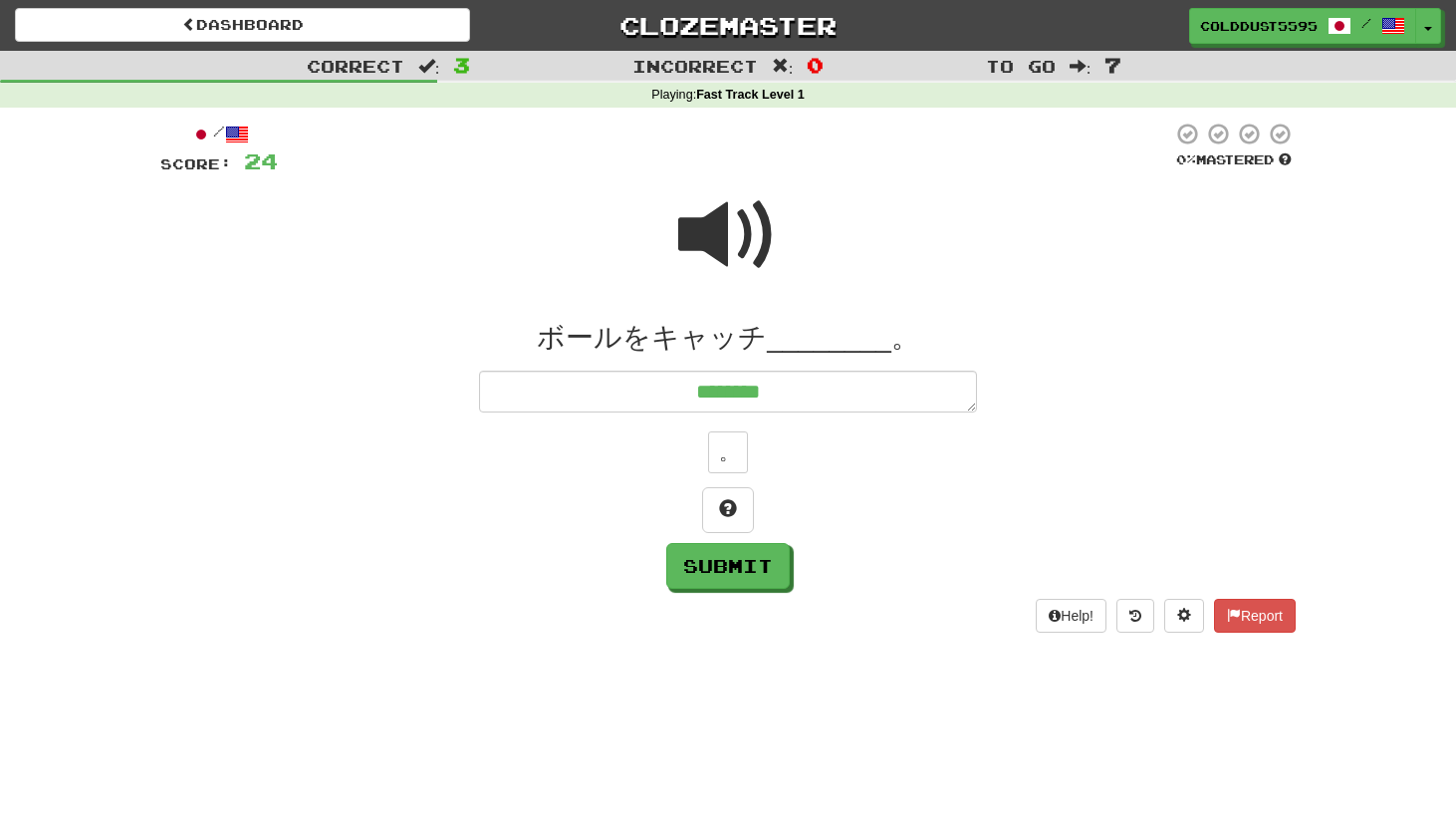 type on "*" 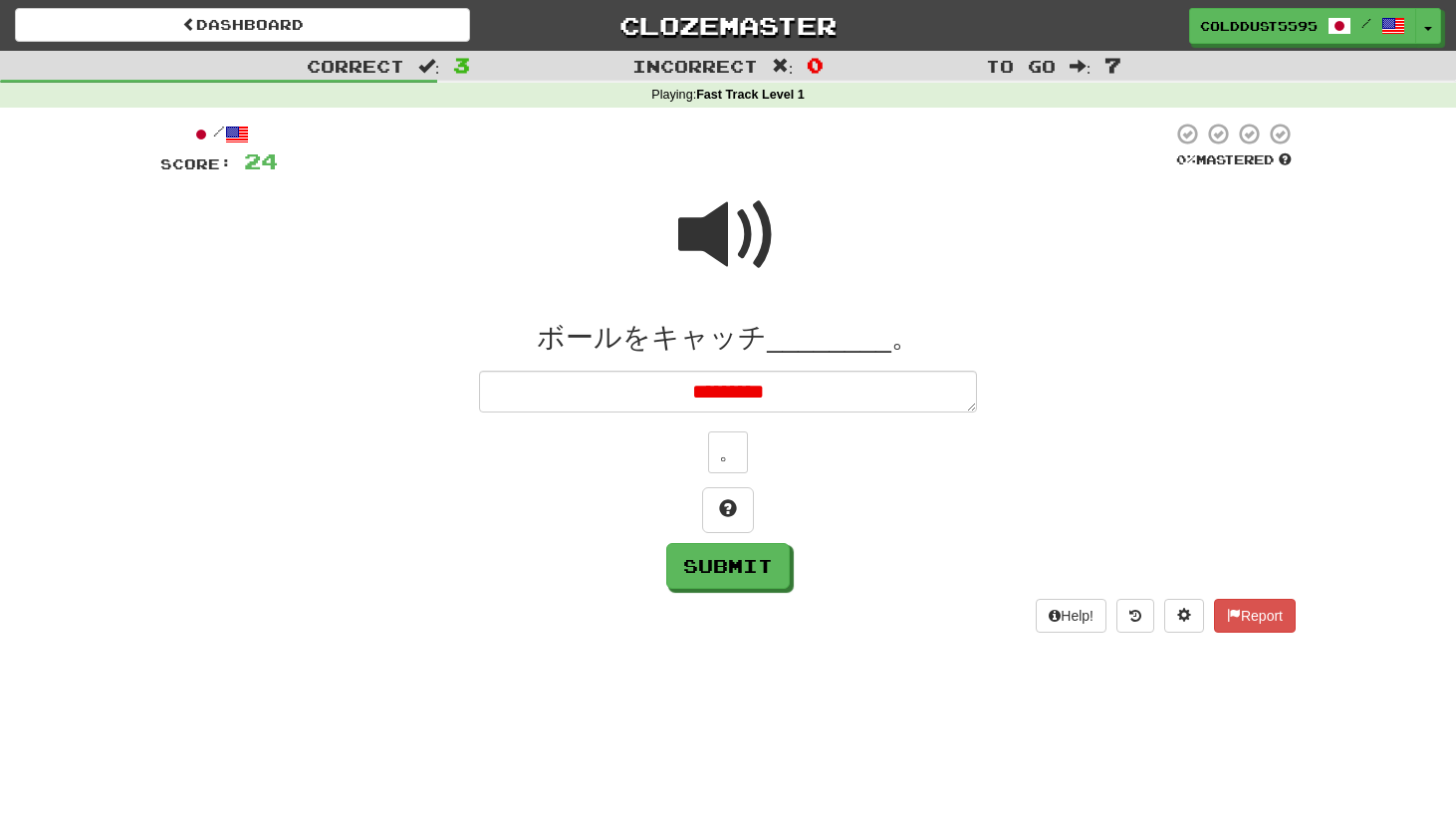 type on "*********" 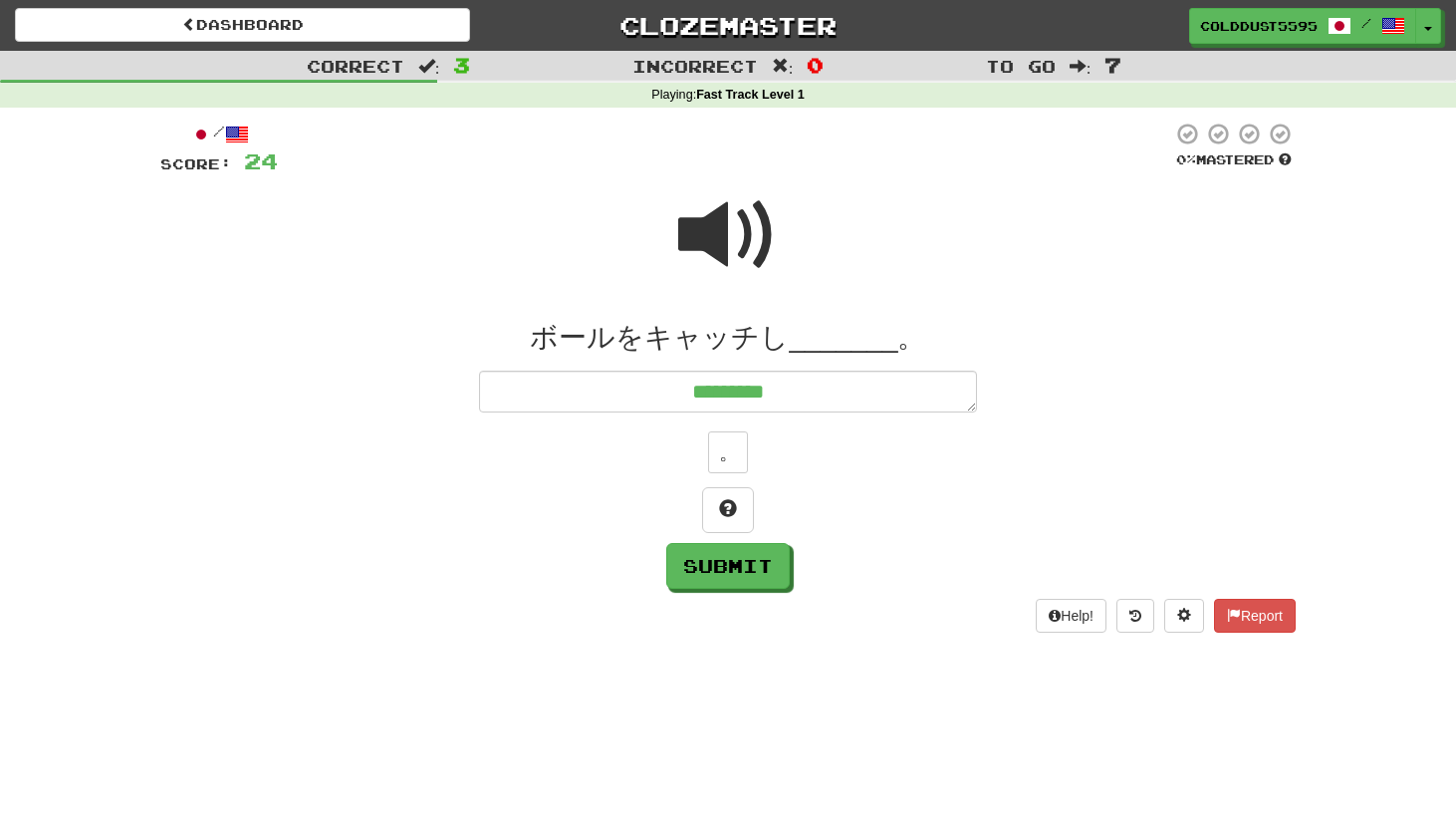 type on "*" 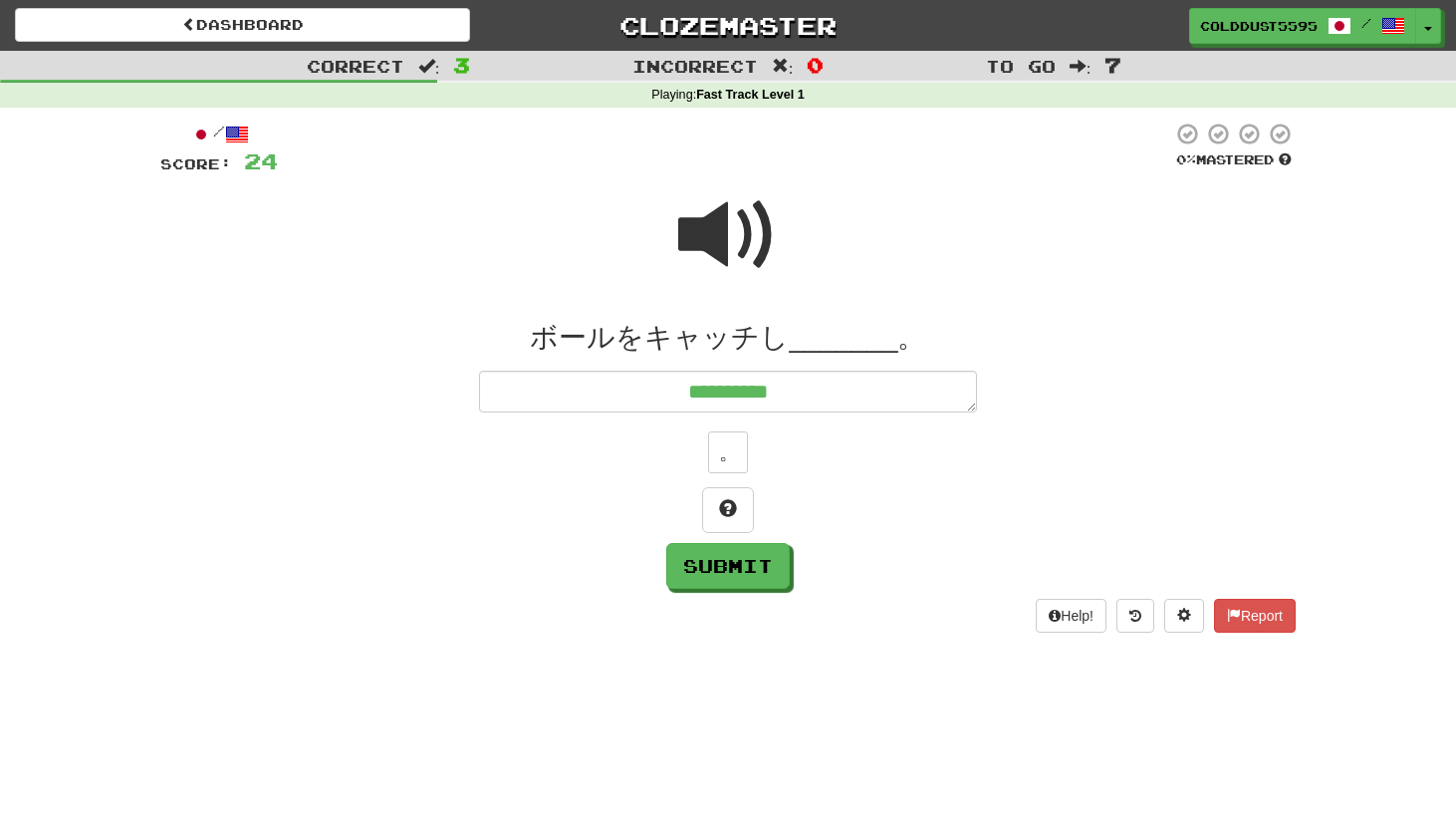type on "*" 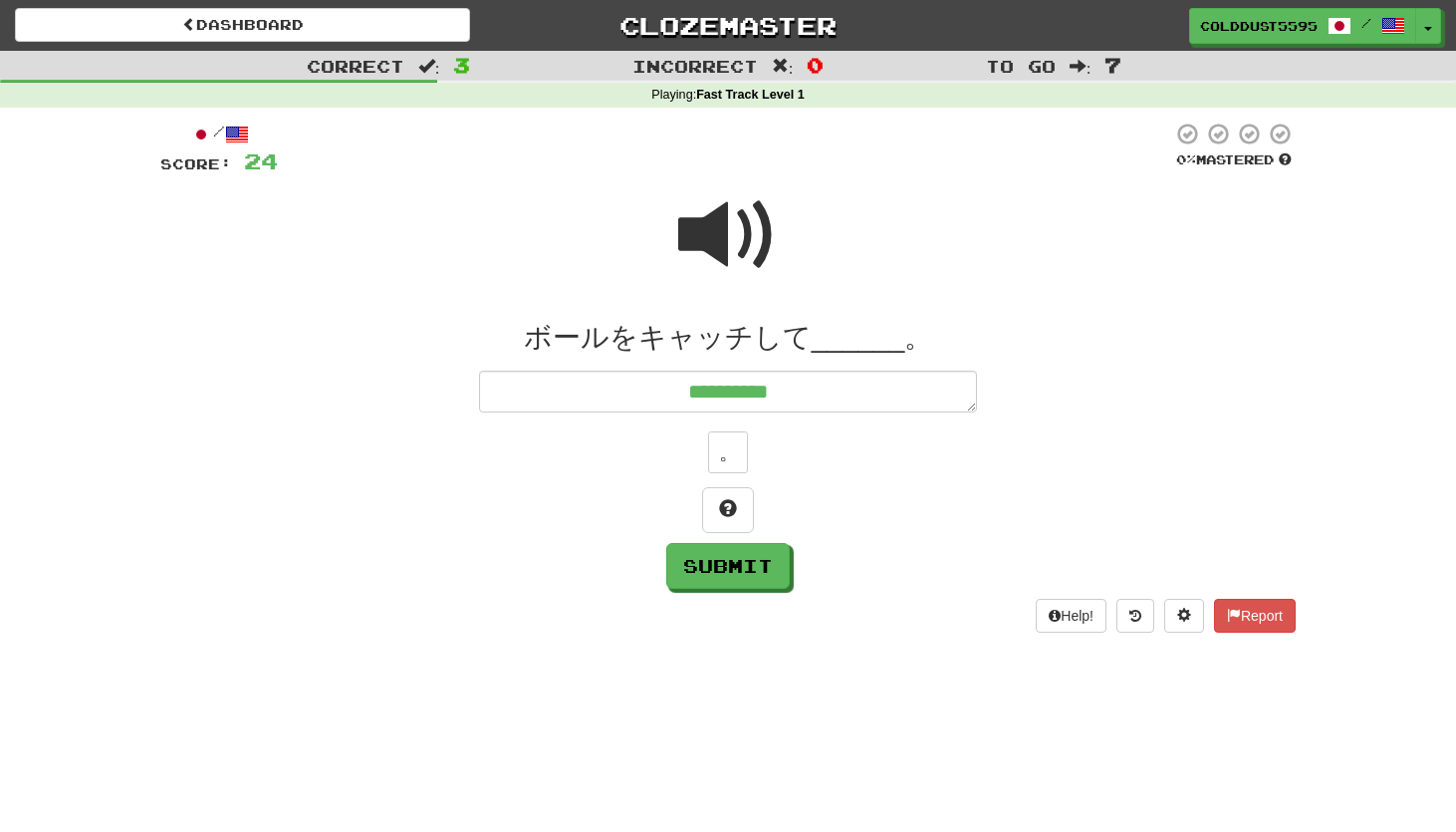 type on "*" 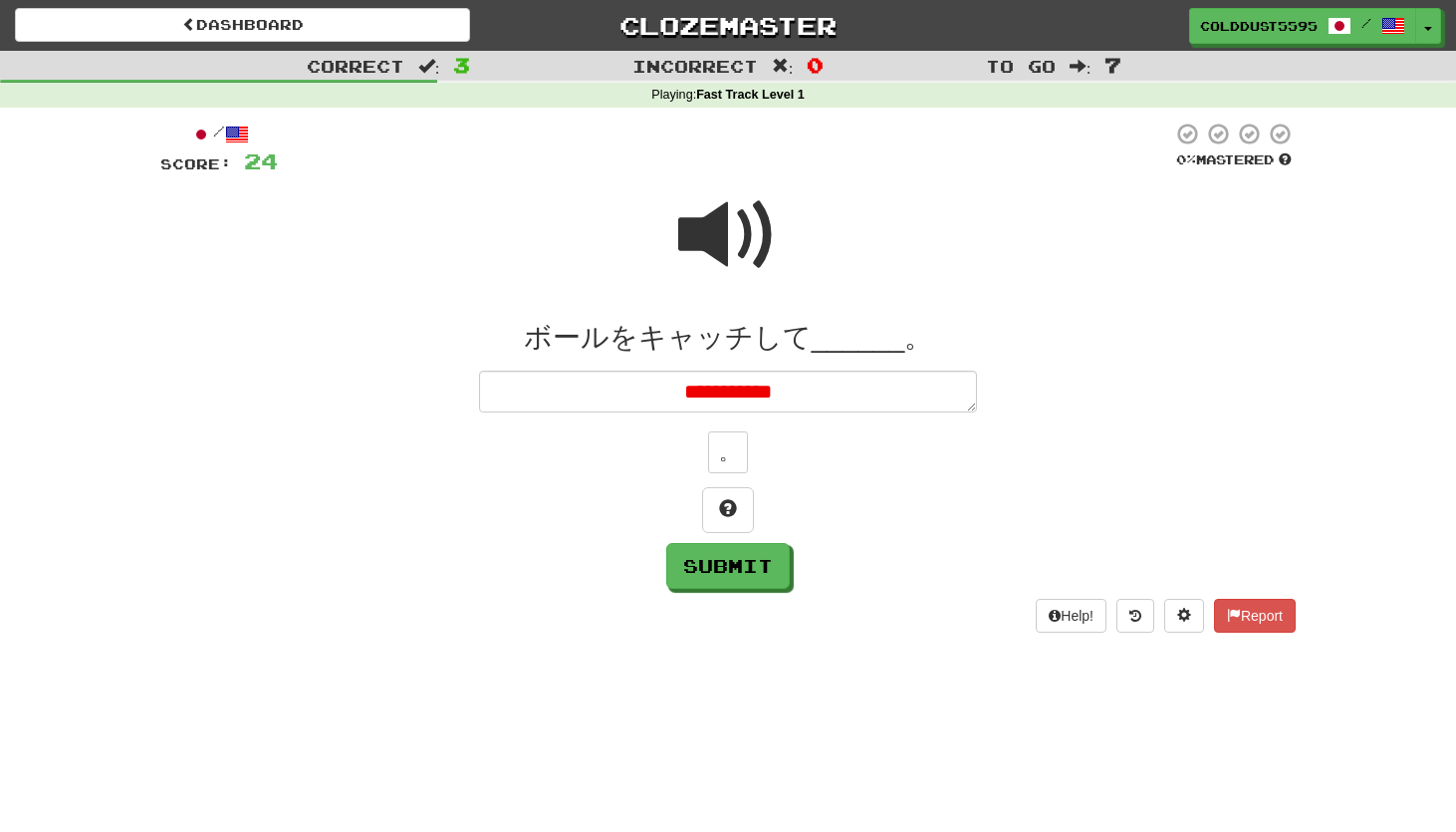 type on "**********" 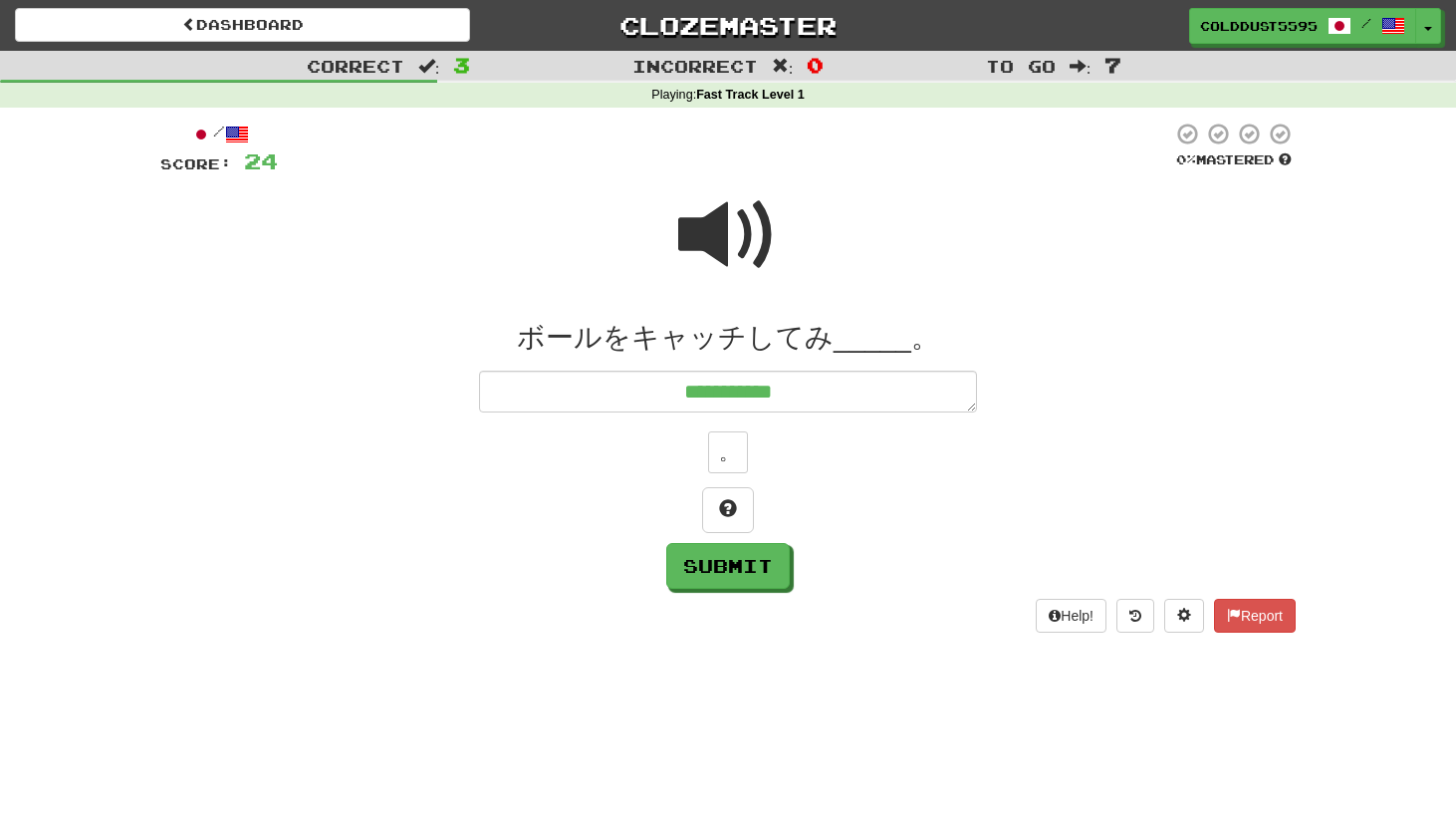 type on "**********" 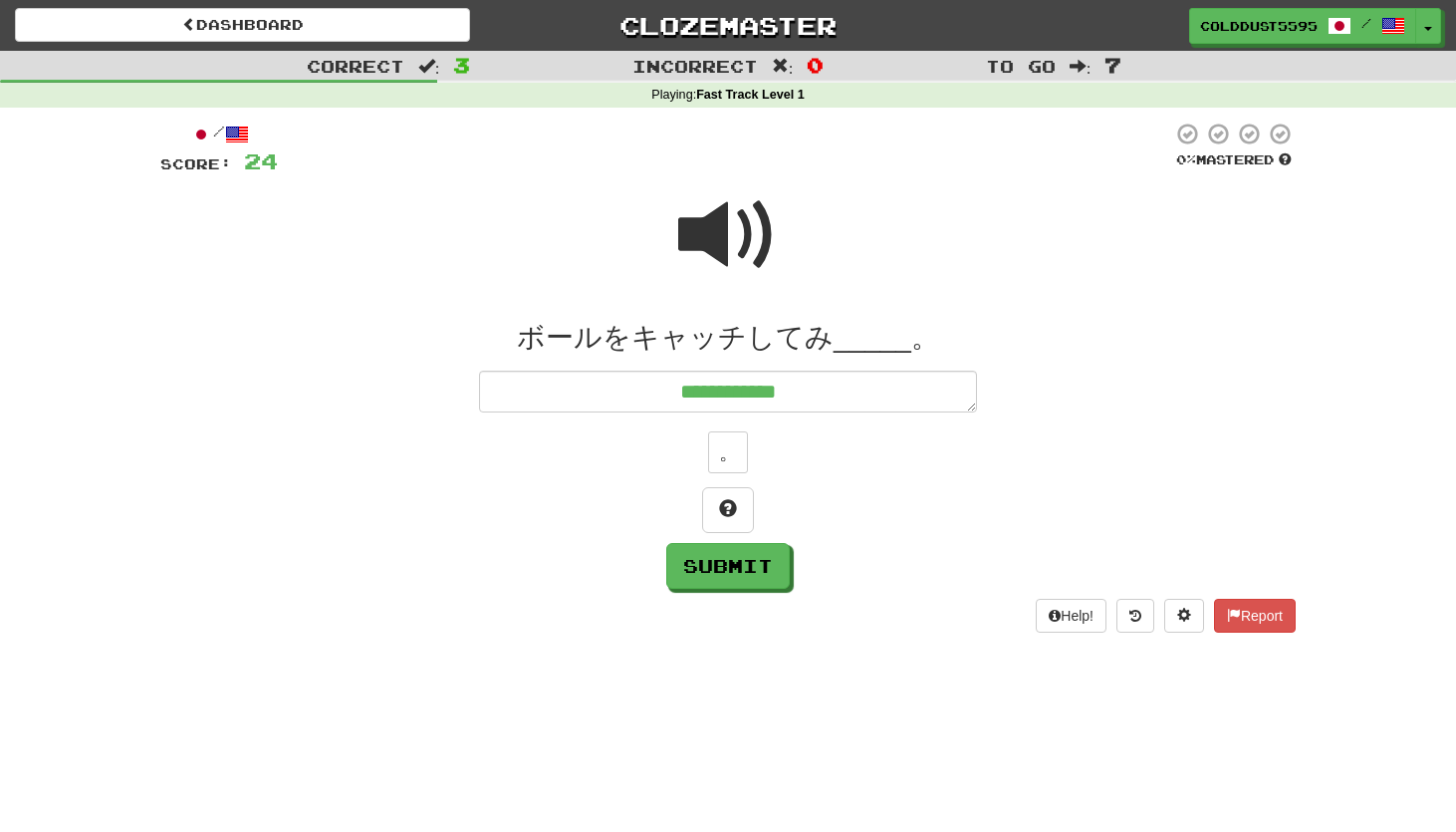 type on "*" 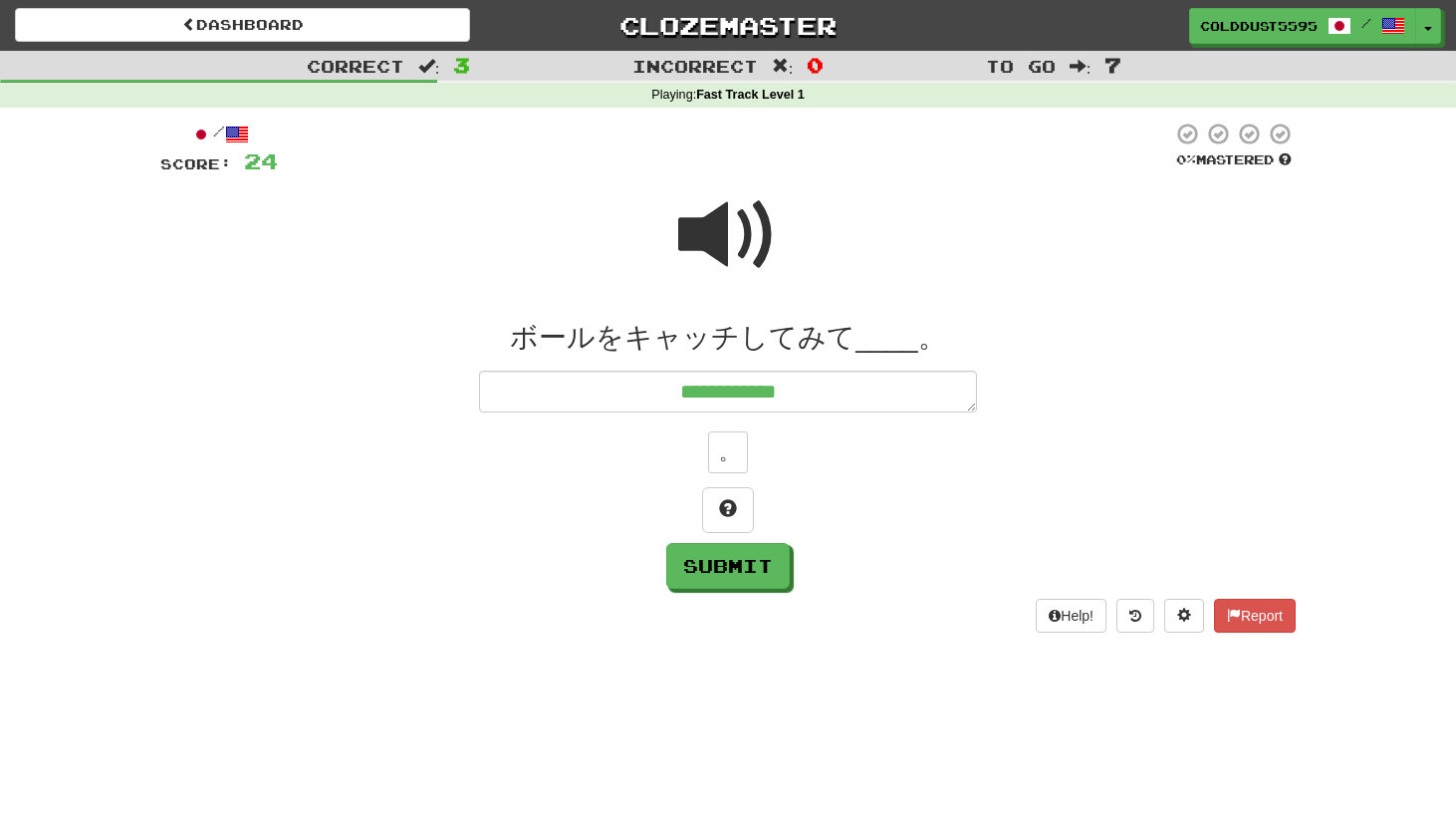 type on "*" 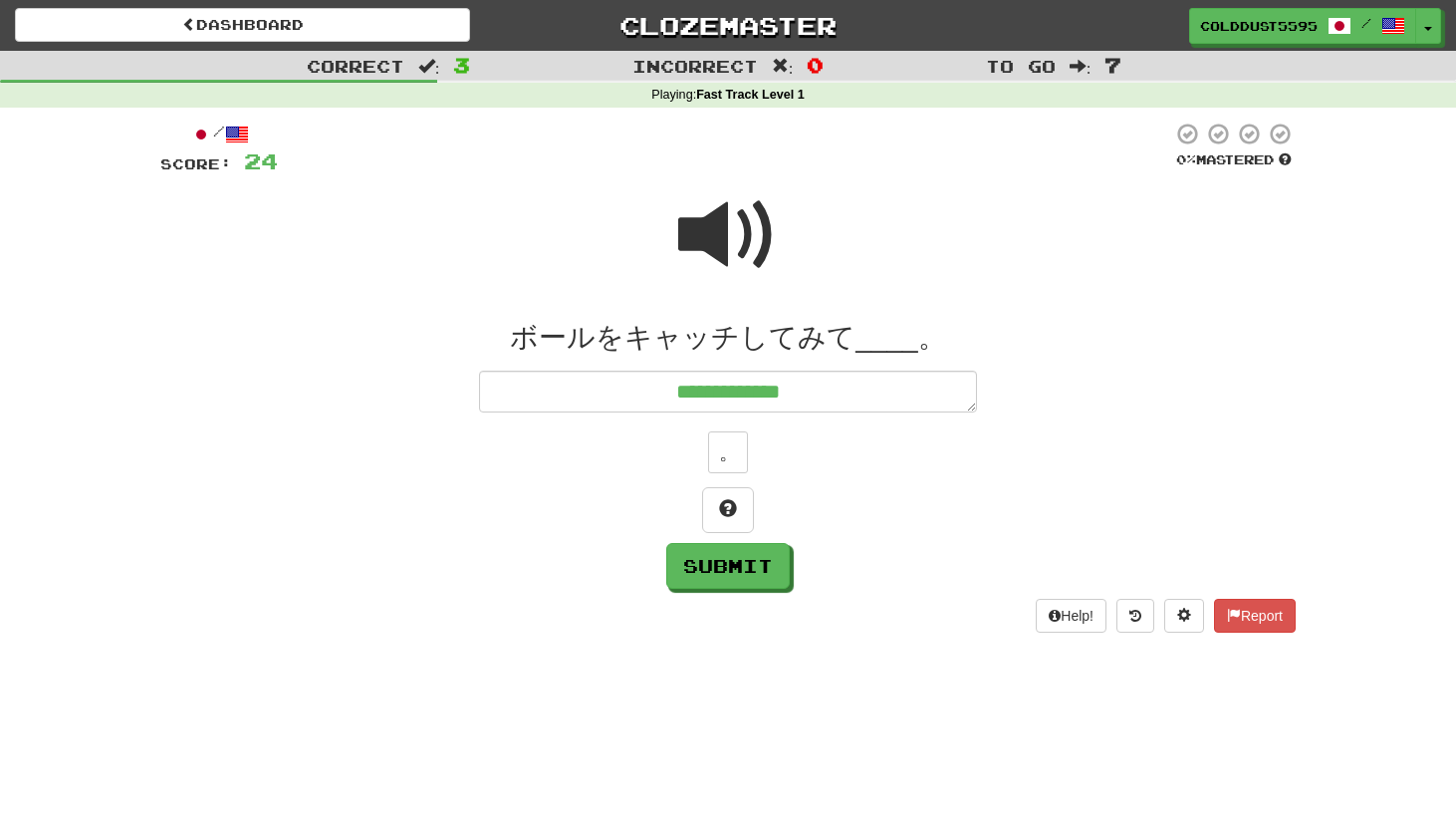 type on "**********" 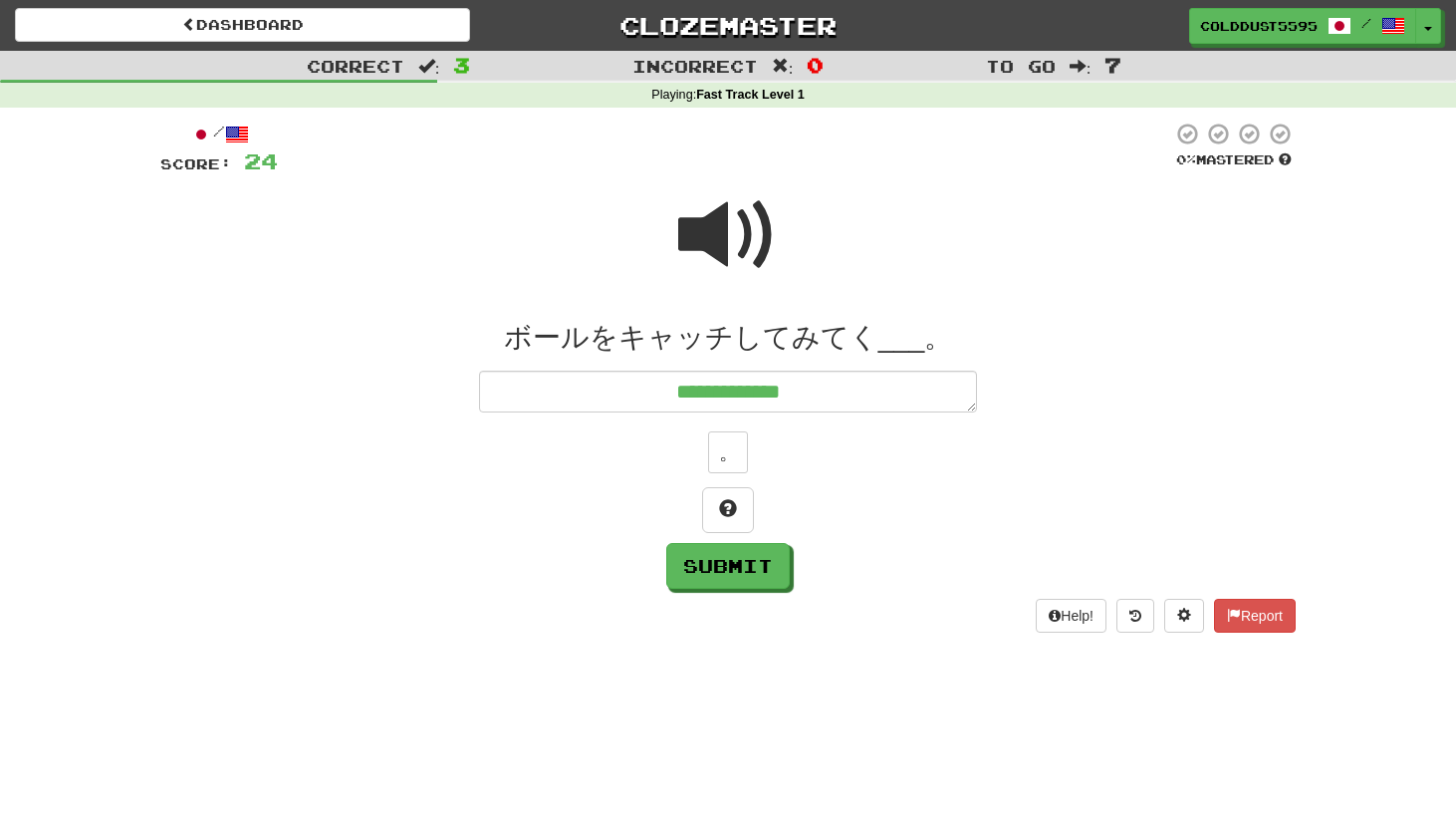 type on "*" 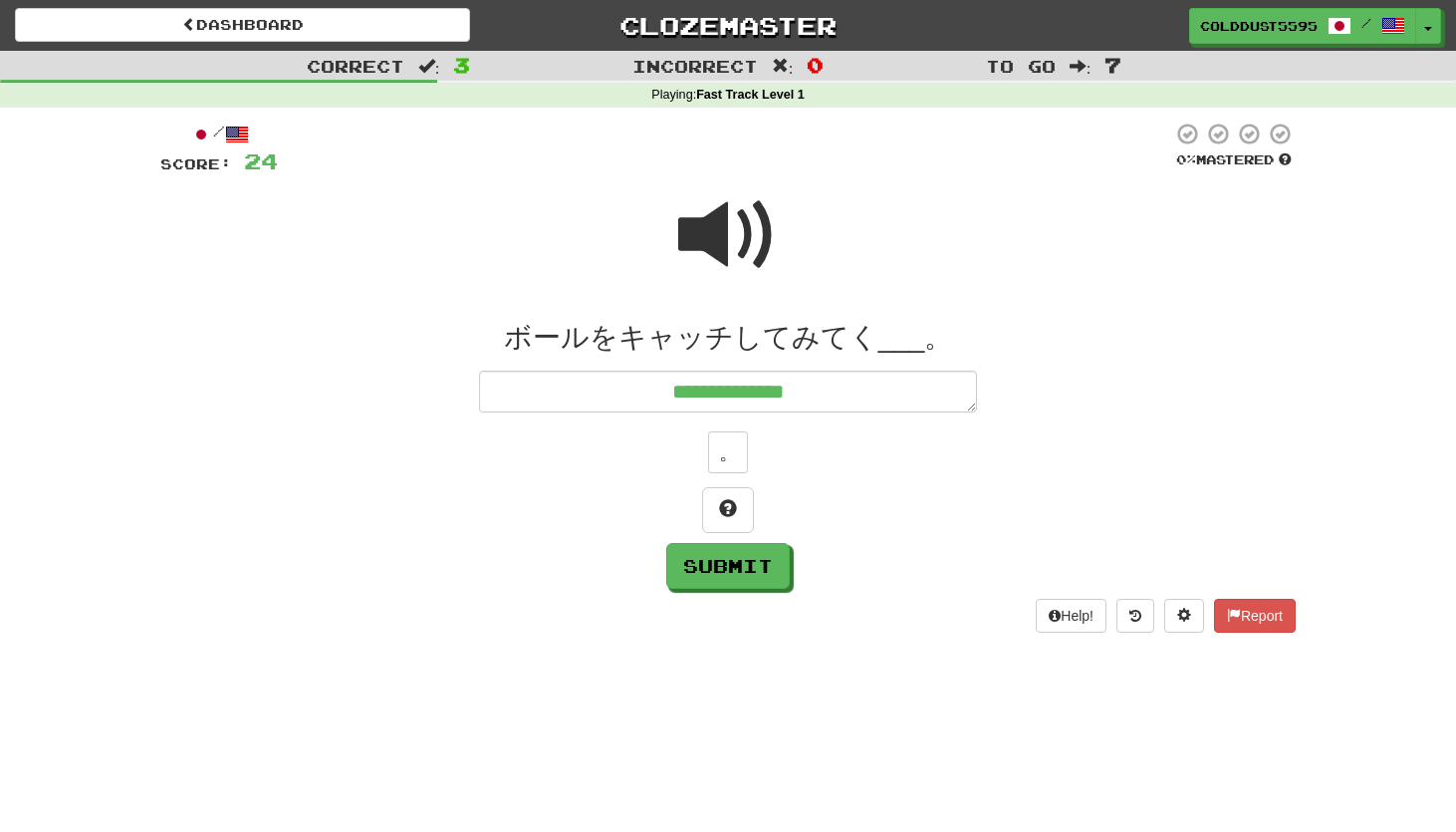type on "**********" 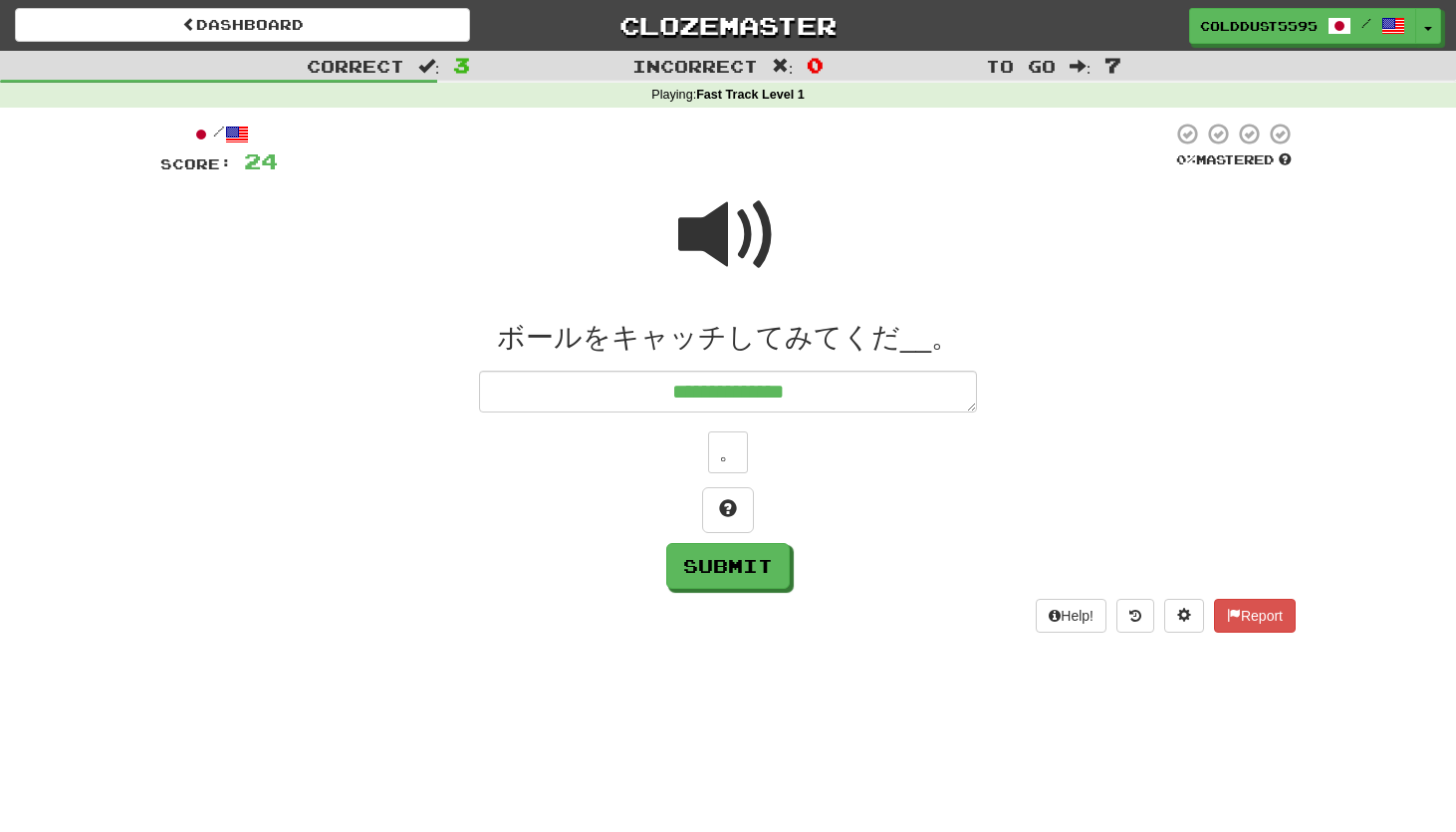 type on "*" 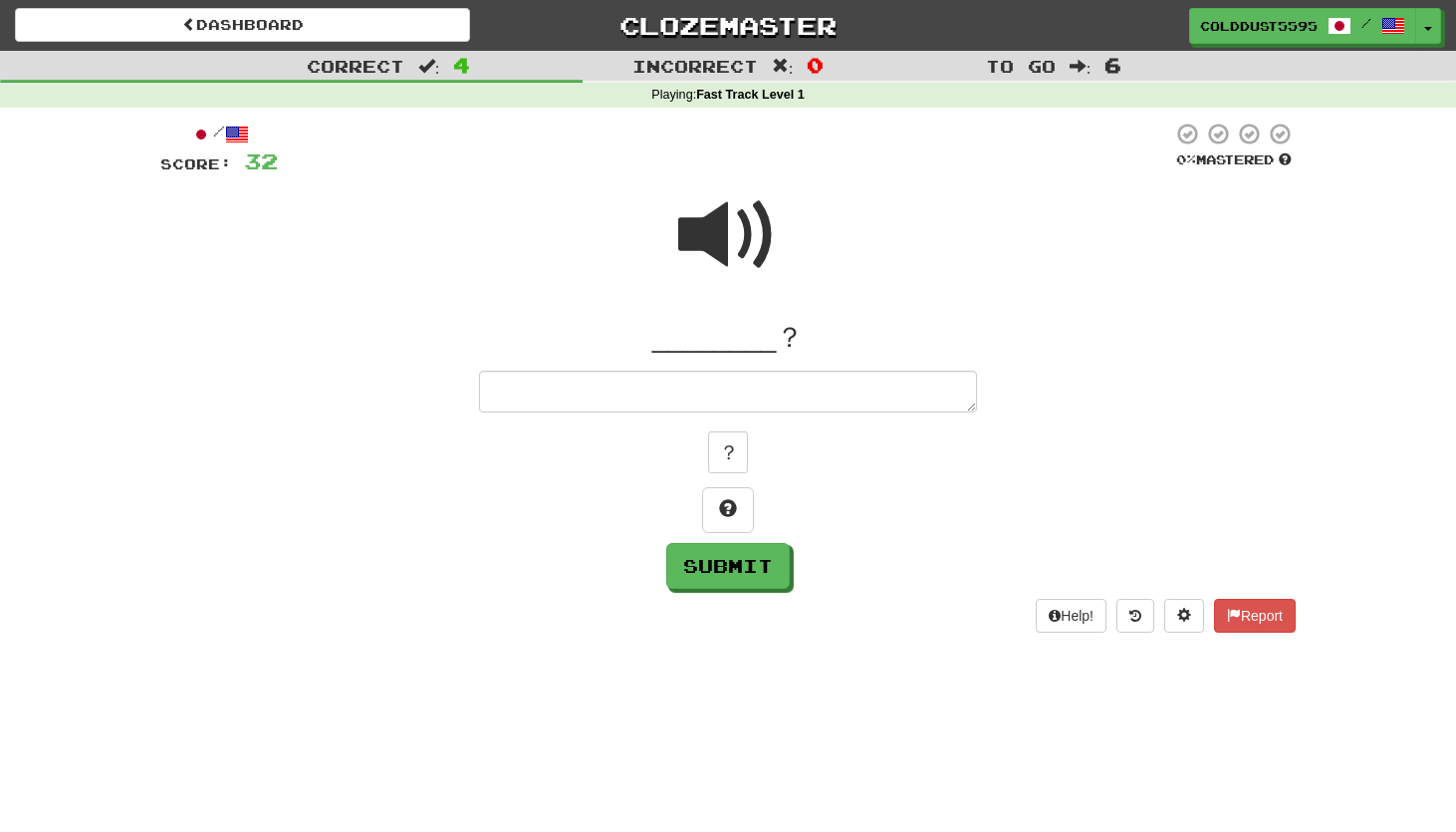 type on "*" 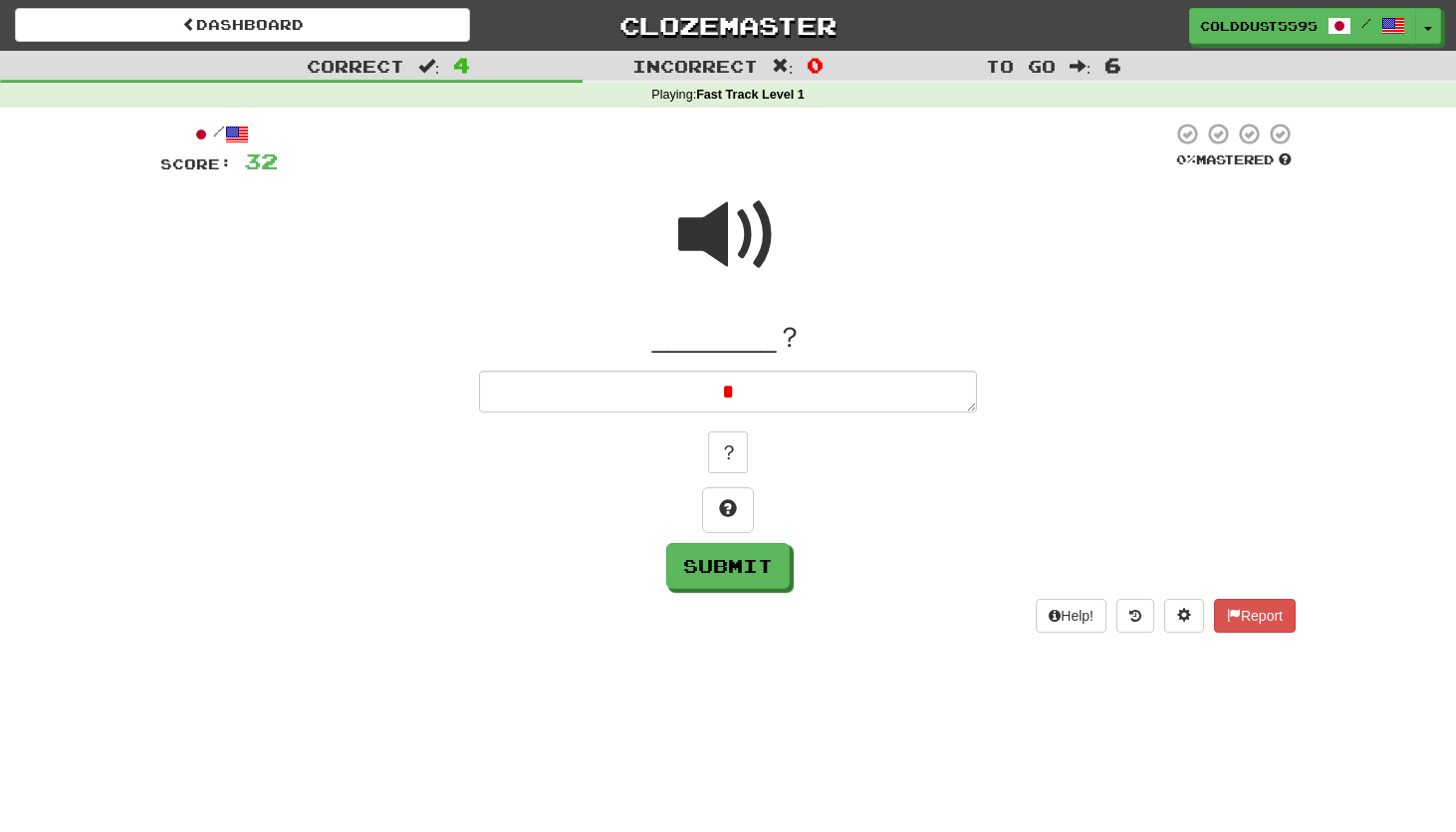 type on "*" 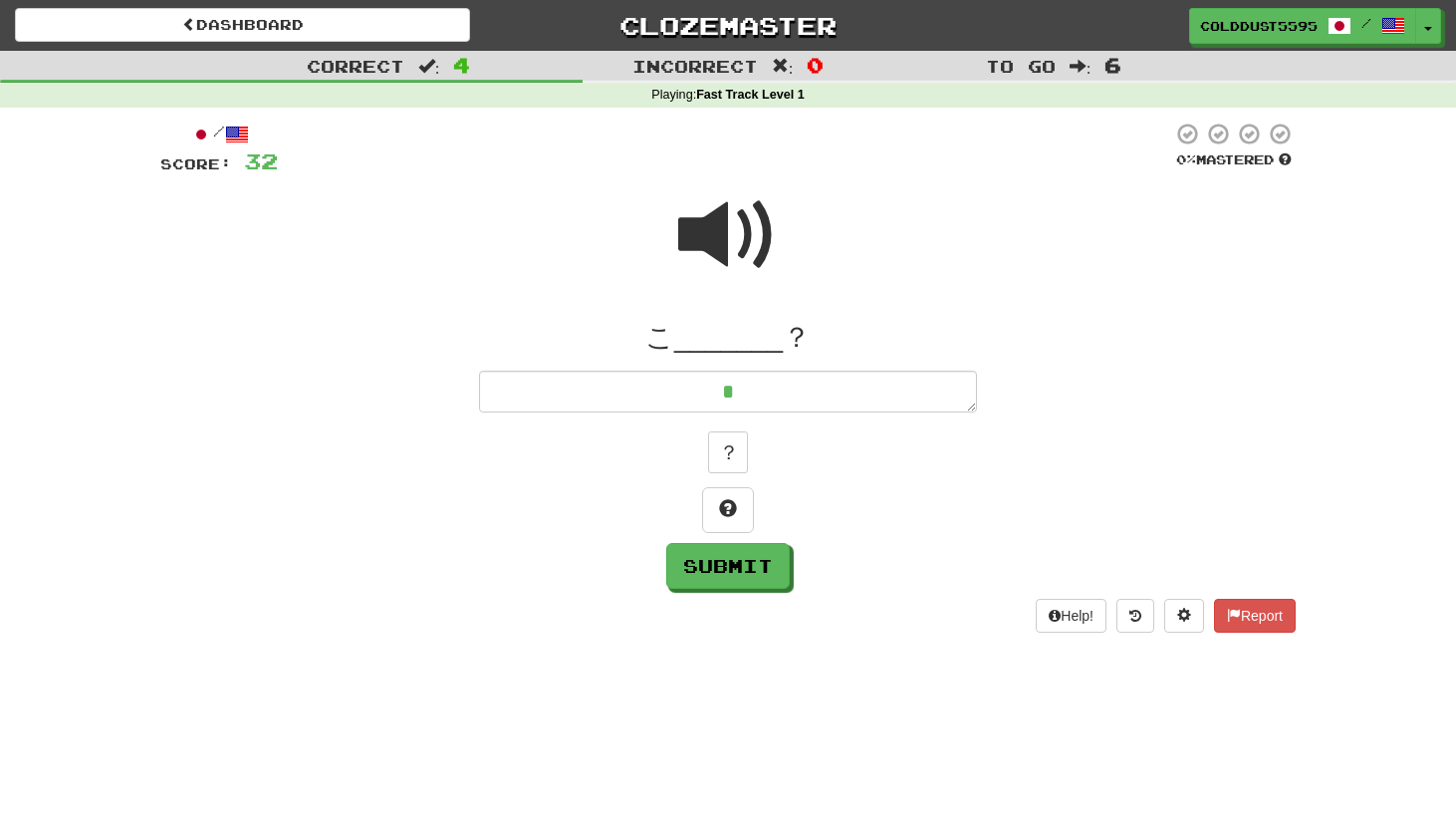 type on "*" 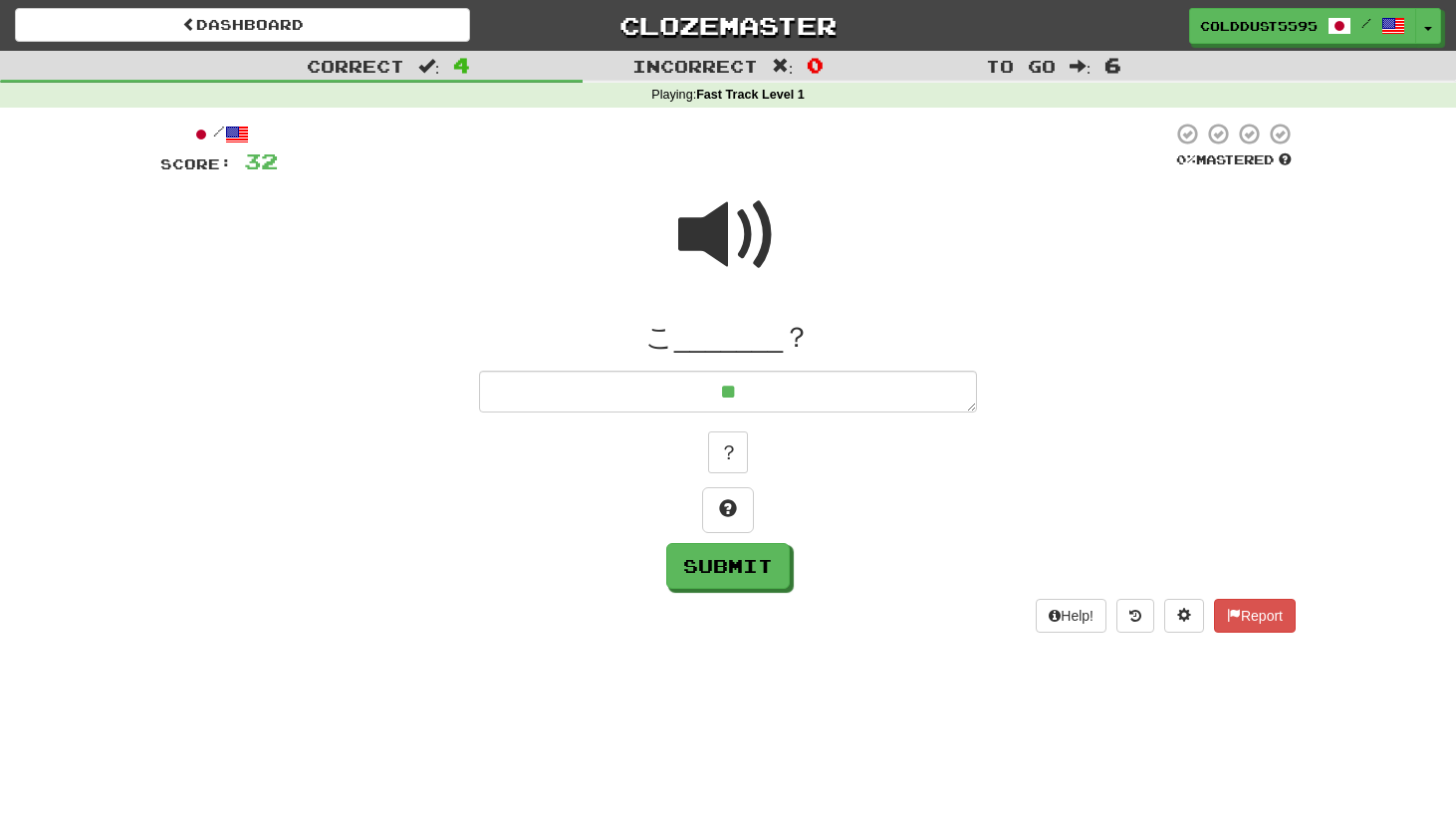 type on "**" 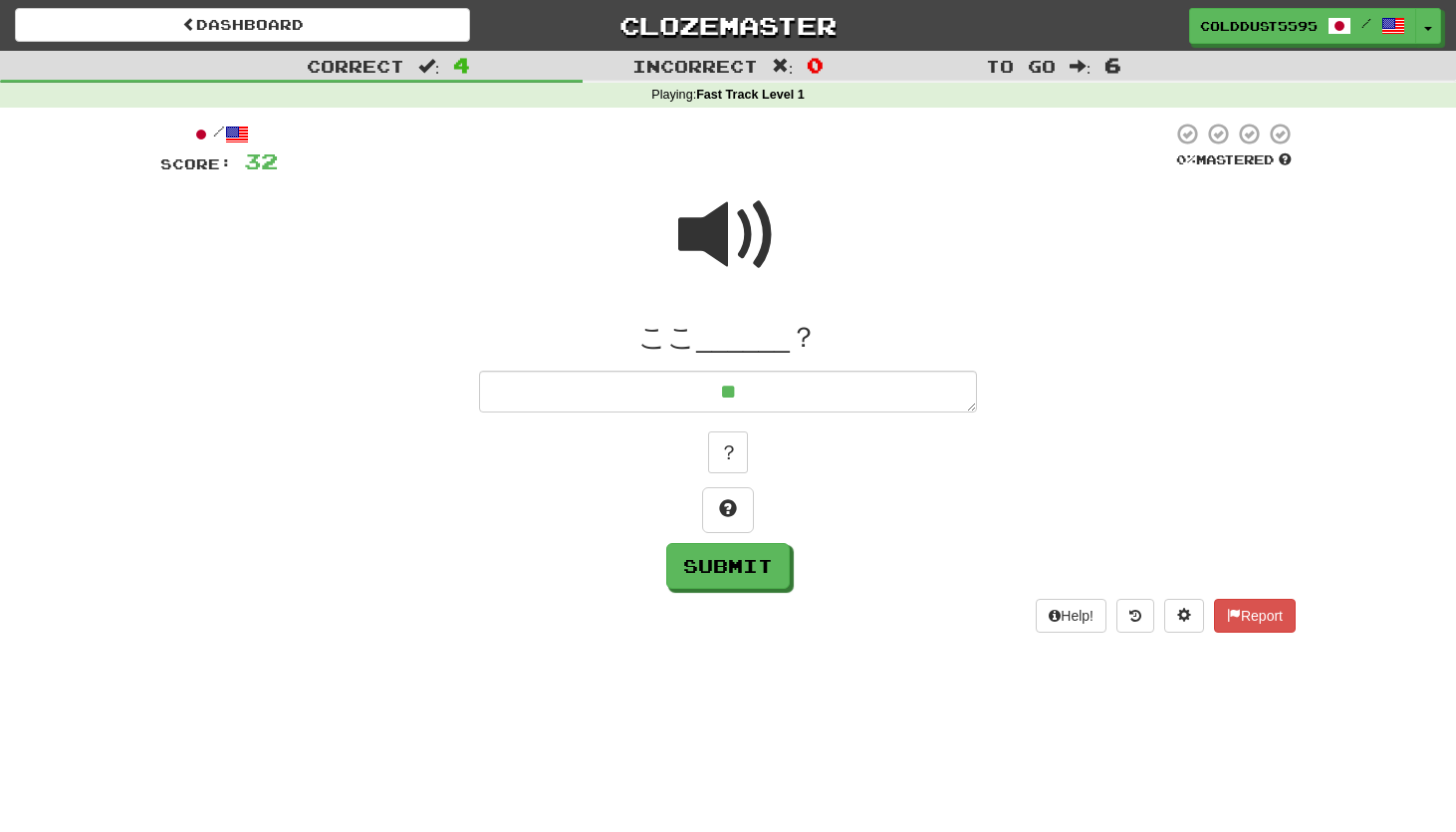 type on "*" 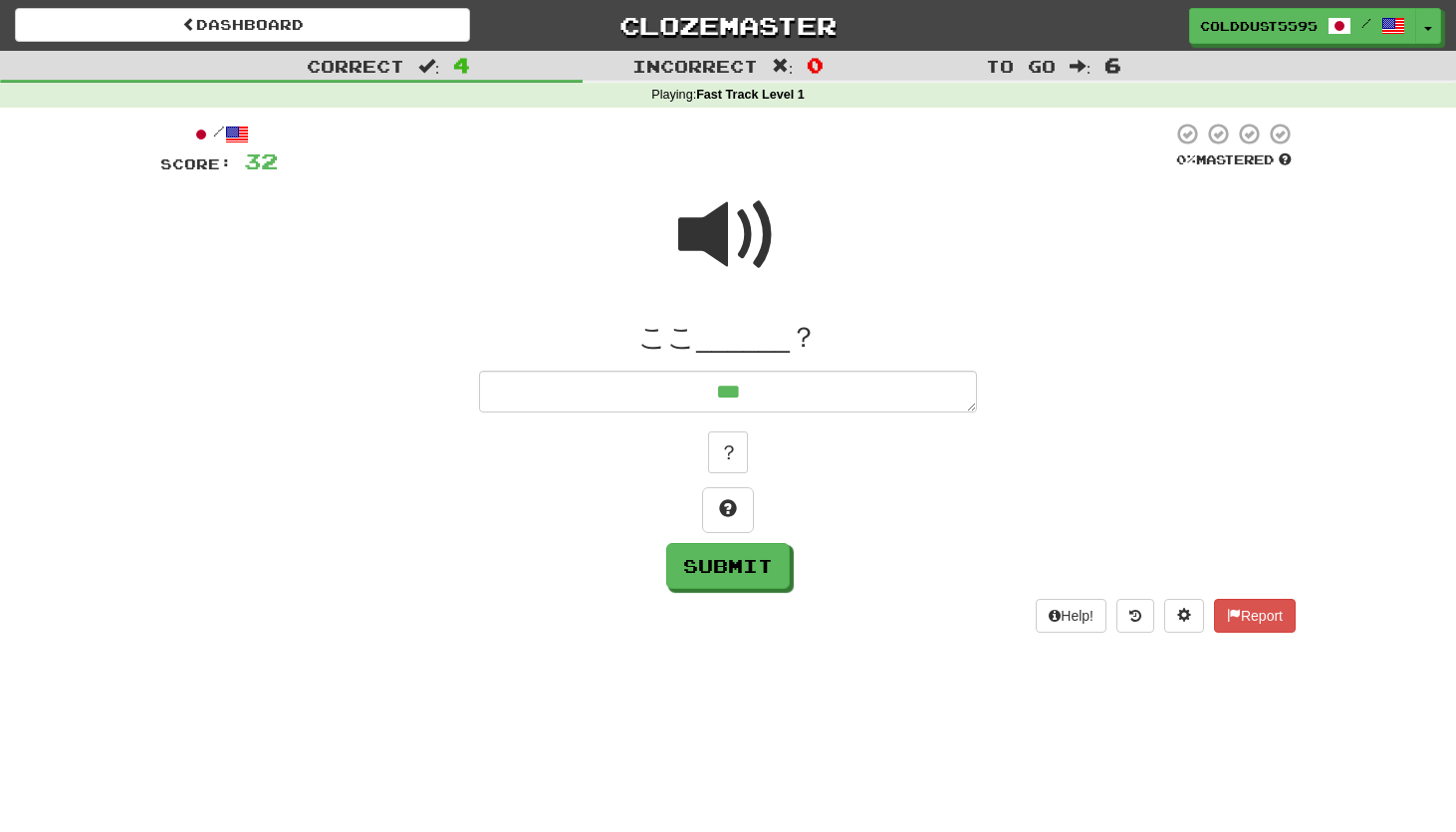 type 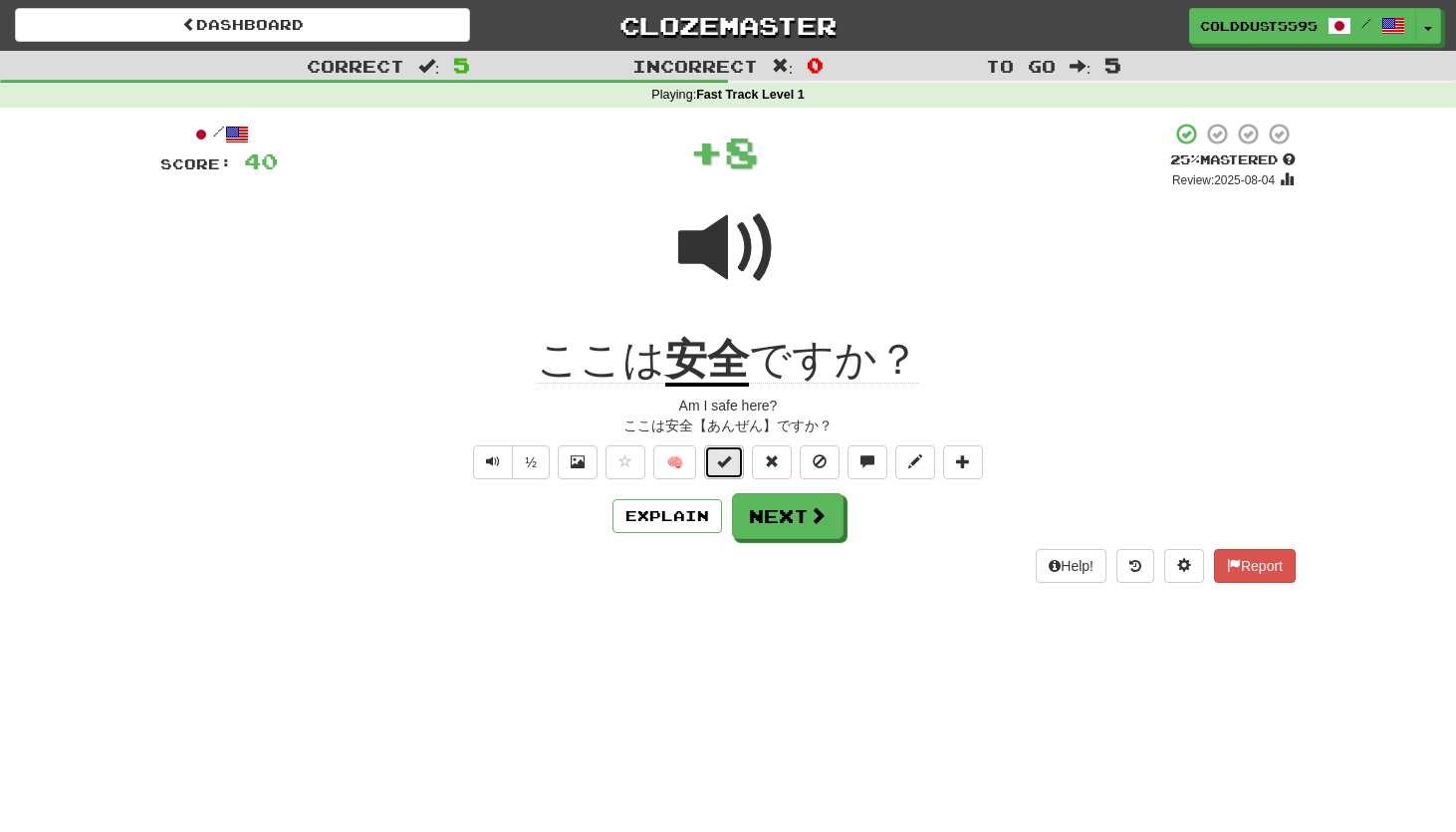 click at bounding box center [724, 461] 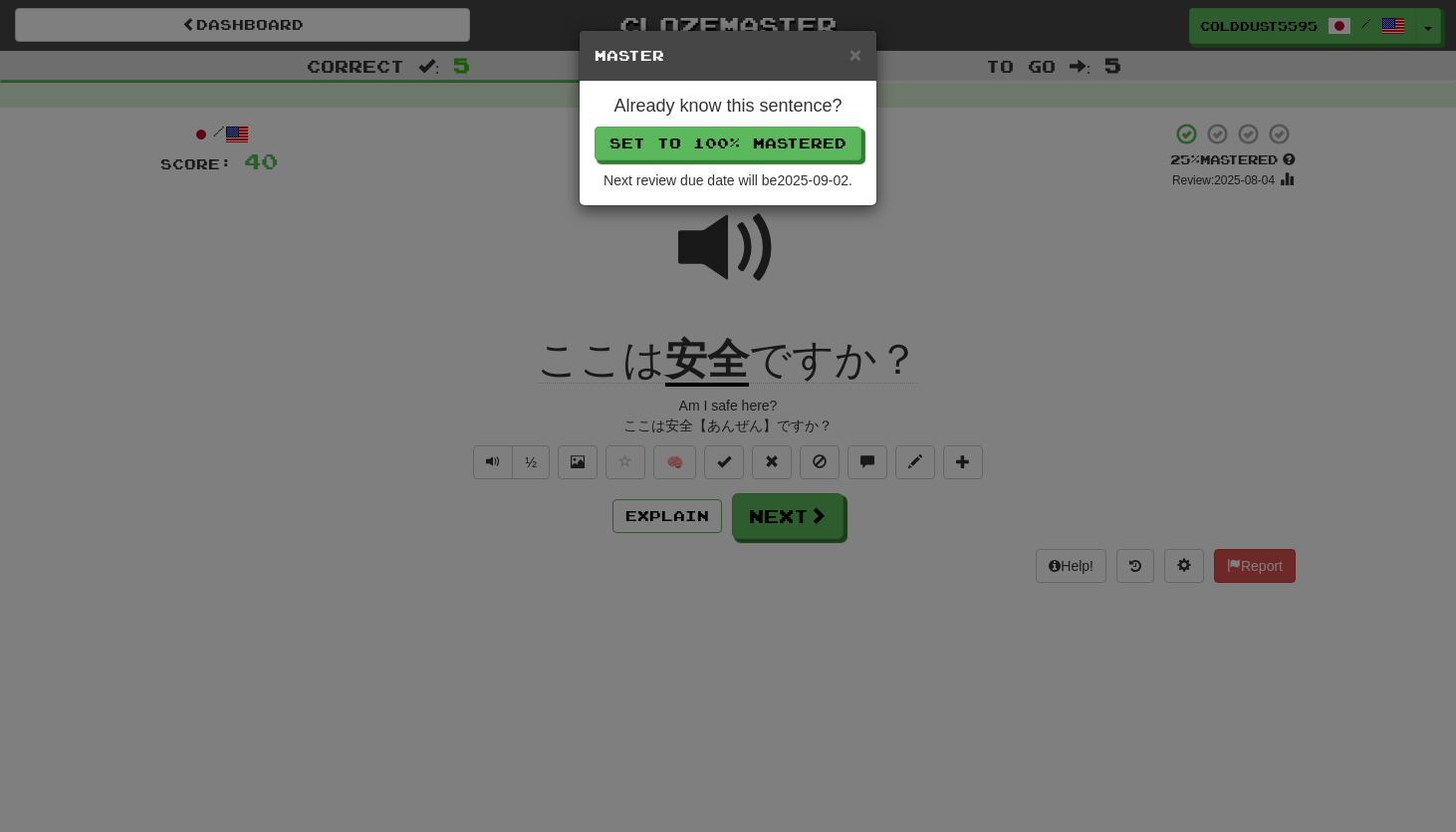 click on "Already know this sentence? Set to 100% Mastered Next review due date will be  2025-09-02 ." at bounding box center (728, 143) 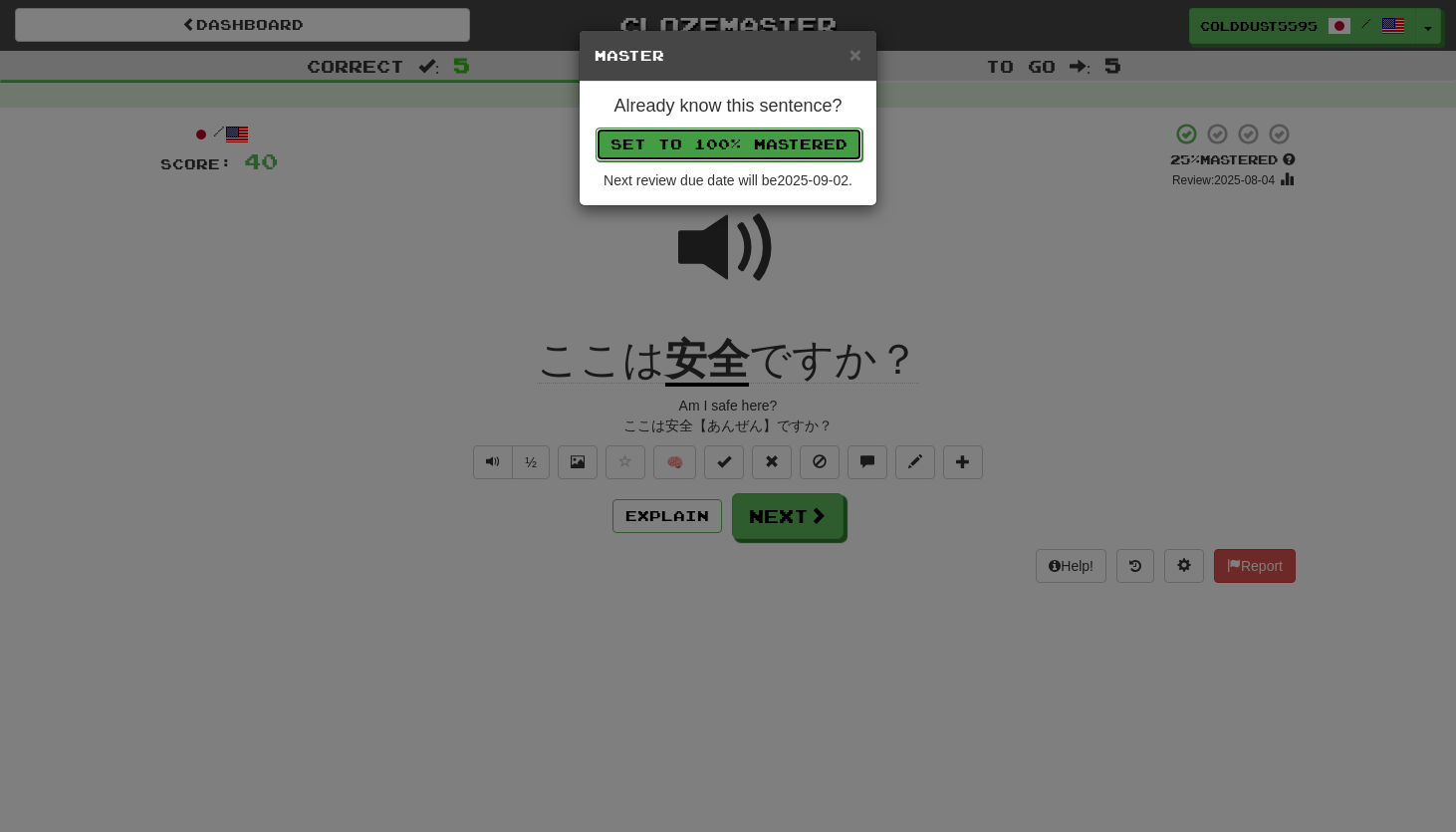 click on "Set to 100% Mastered" at bounding box center (729, 144) 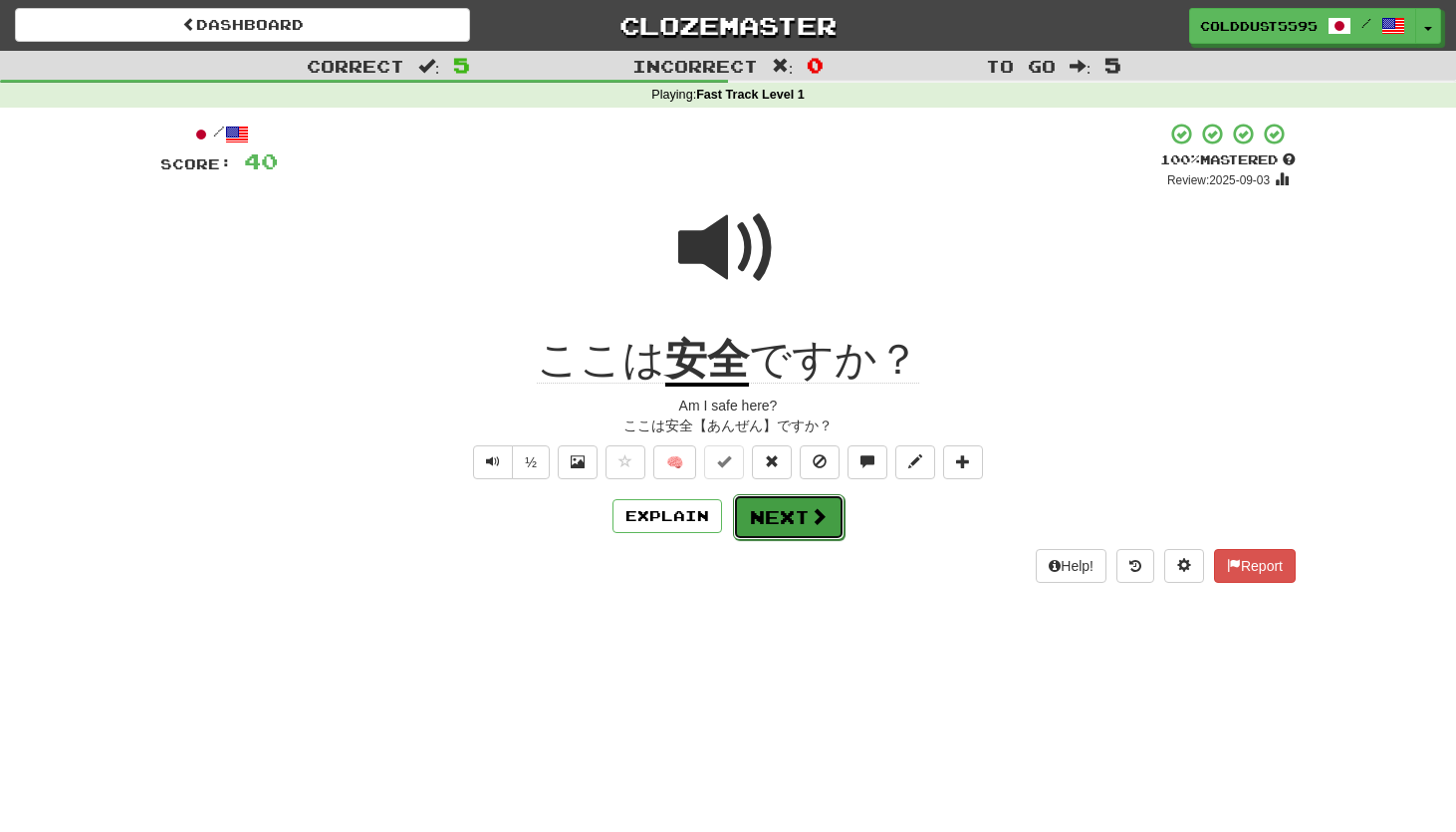 click on "Next" at bounding box center (789, 517) 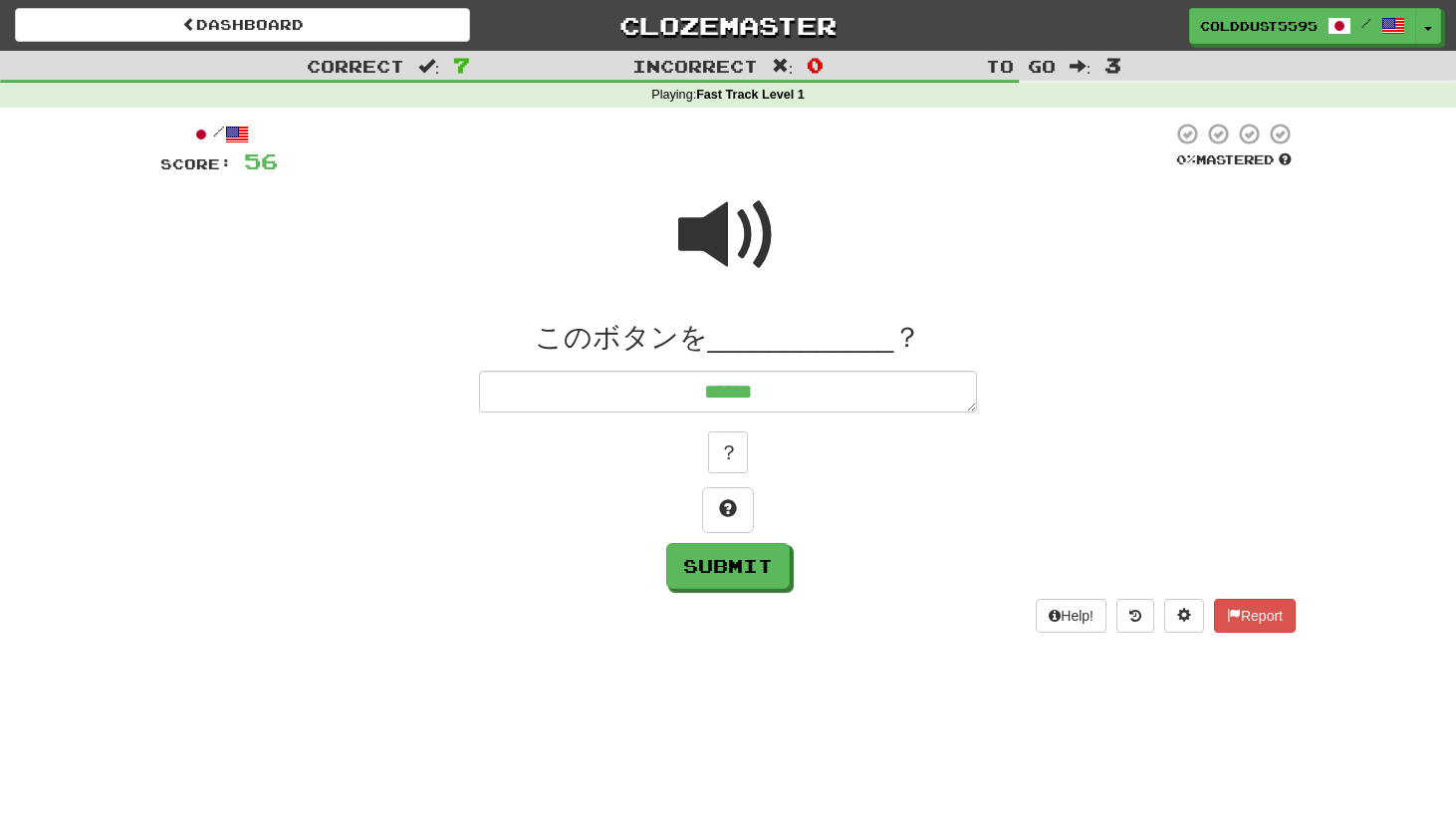 click at bounding box center [728, 235] 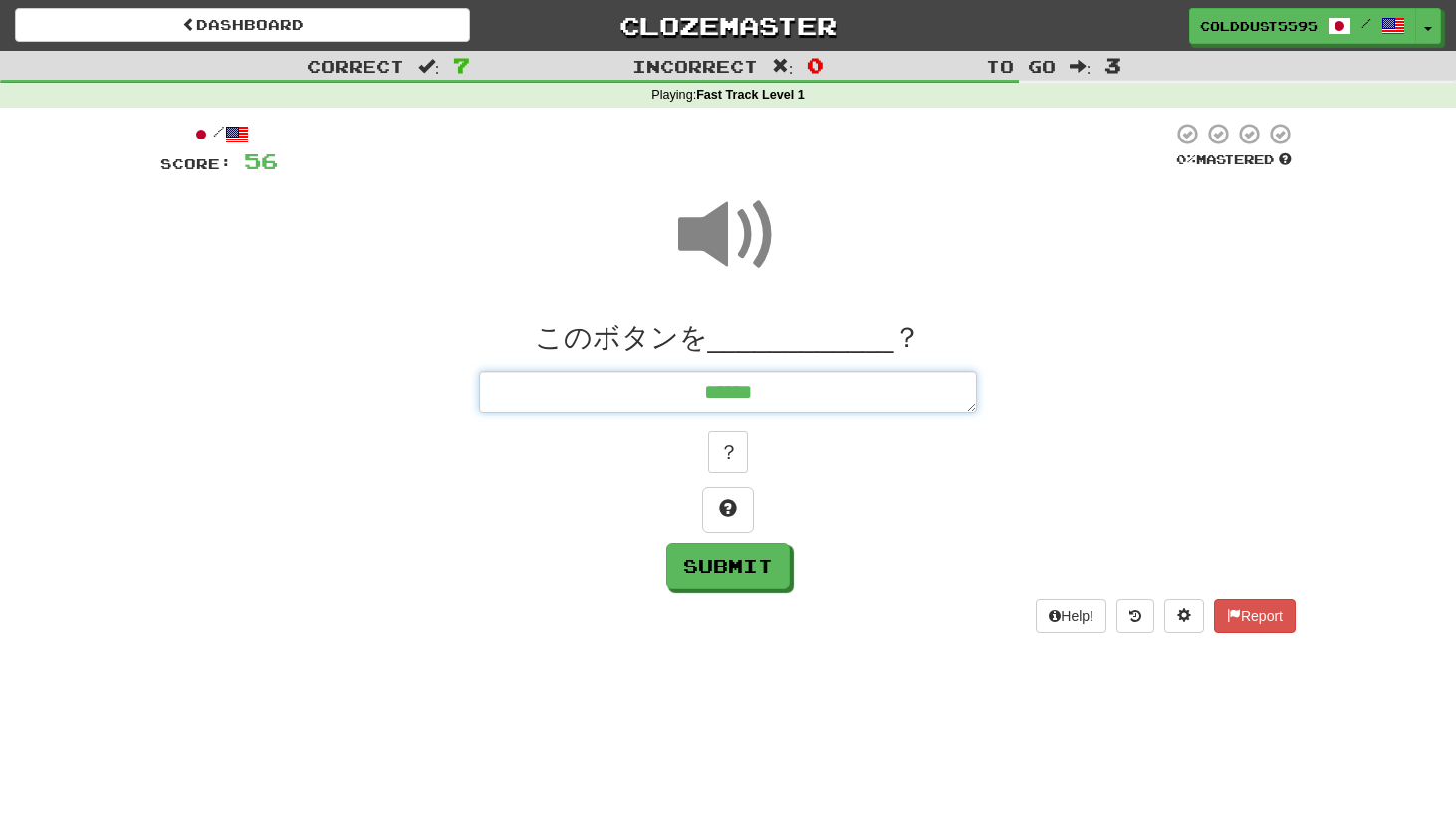 click on "******" at bounding box center (728, 392) 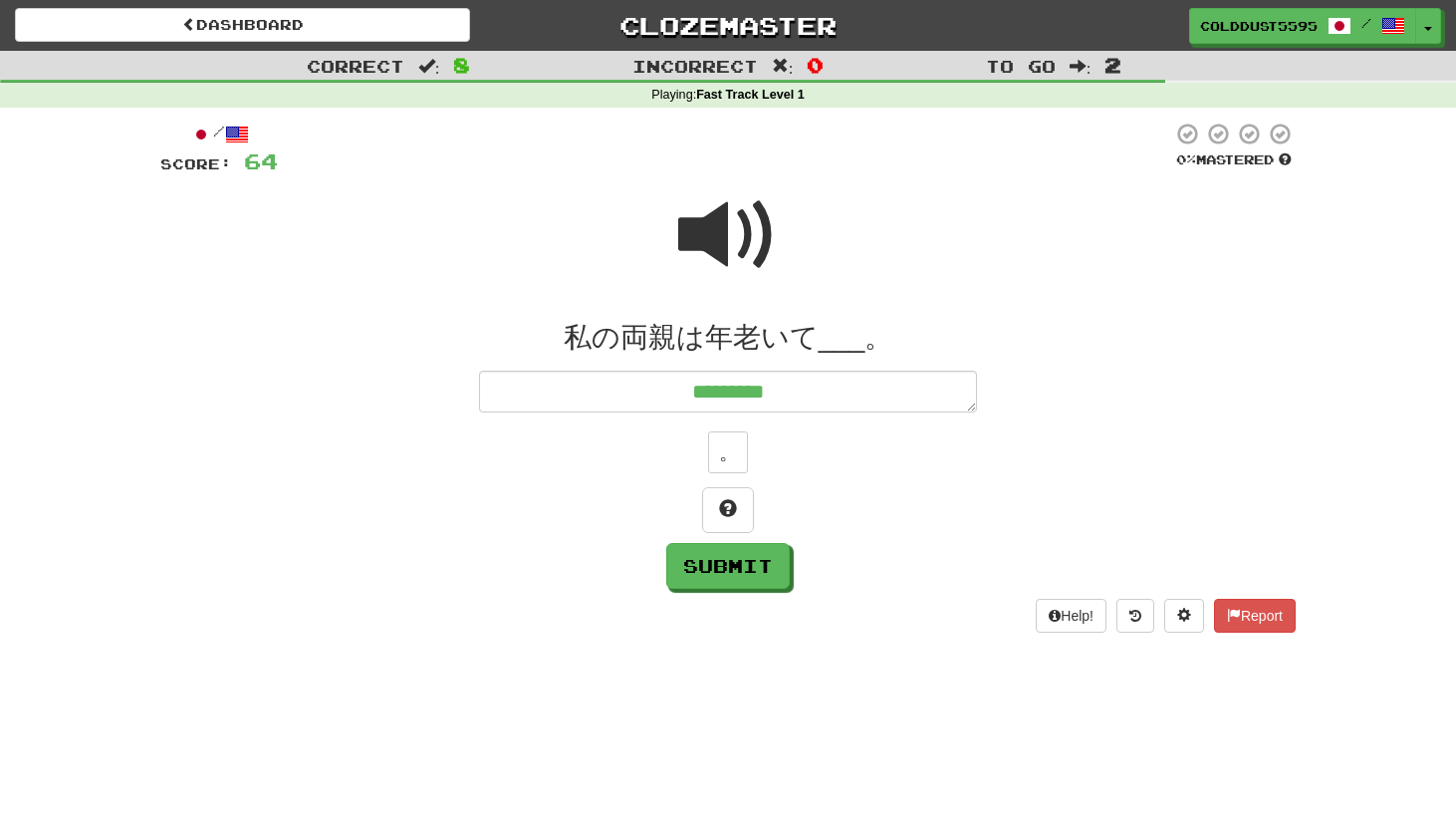 click on "*********" at bounding box center [728, 392] 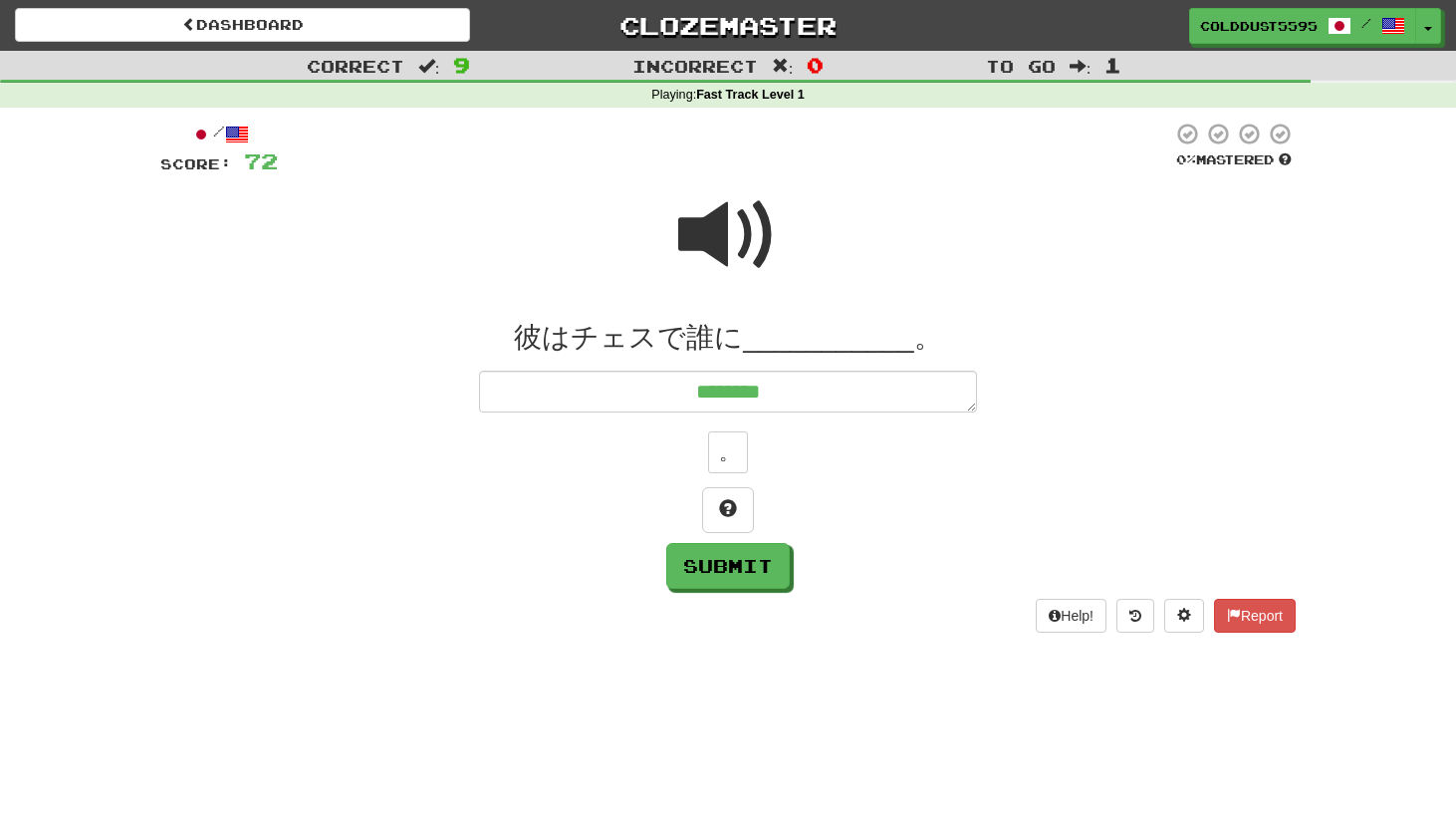 click at bounding box center [728, 235] 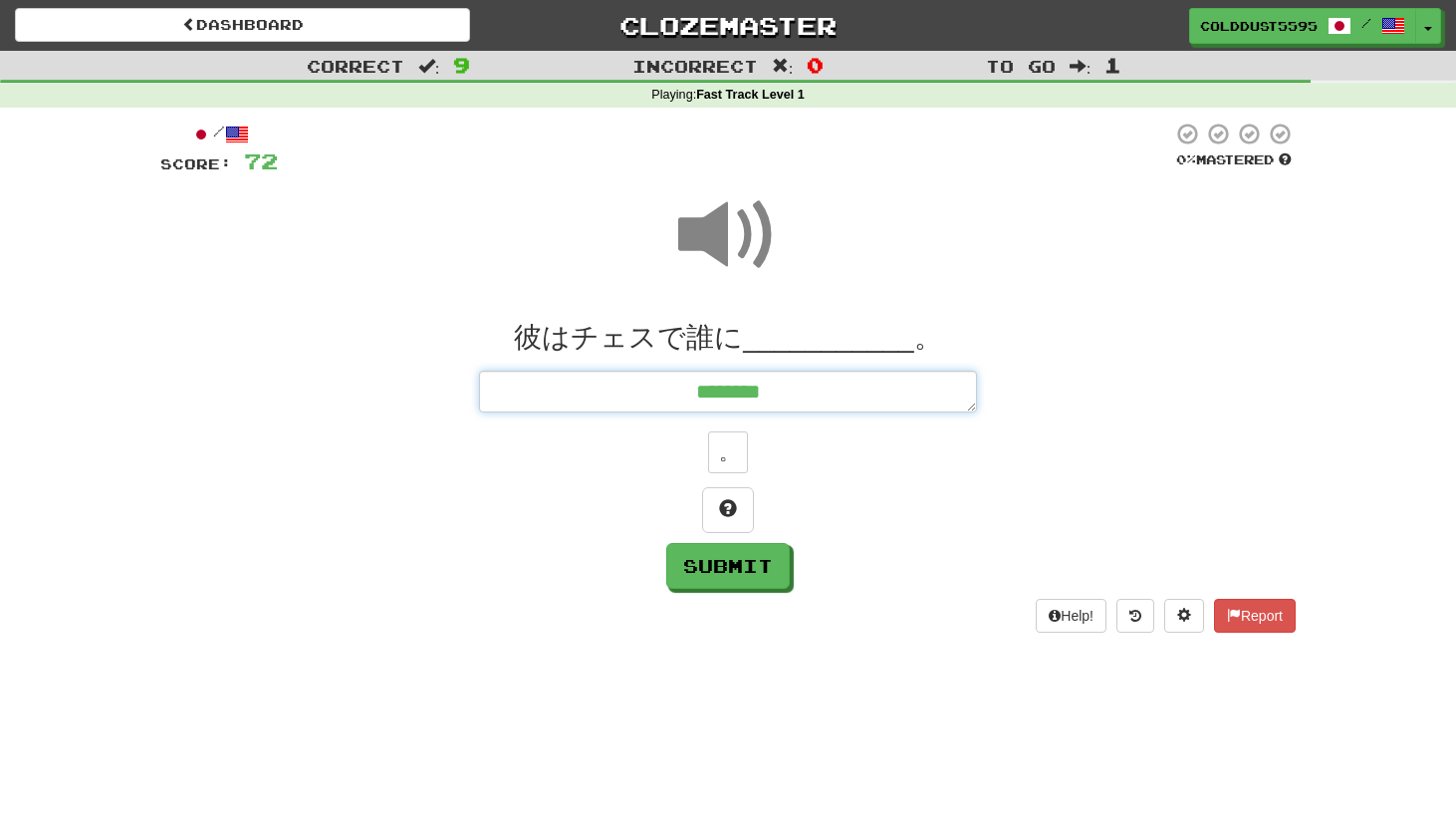 click on "********" at bounding box center [728, 392] 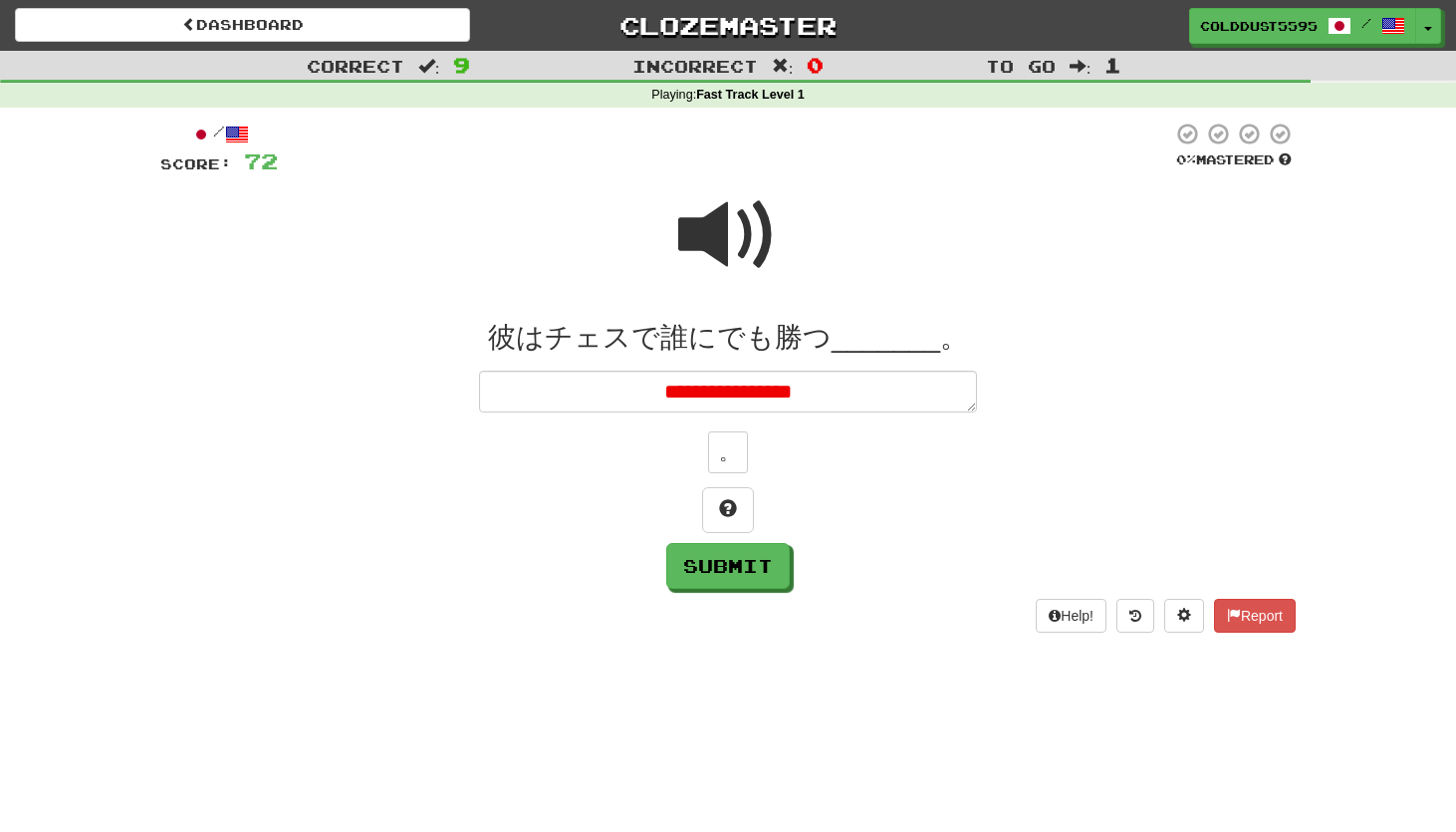 click at bounding box center [728, 235] 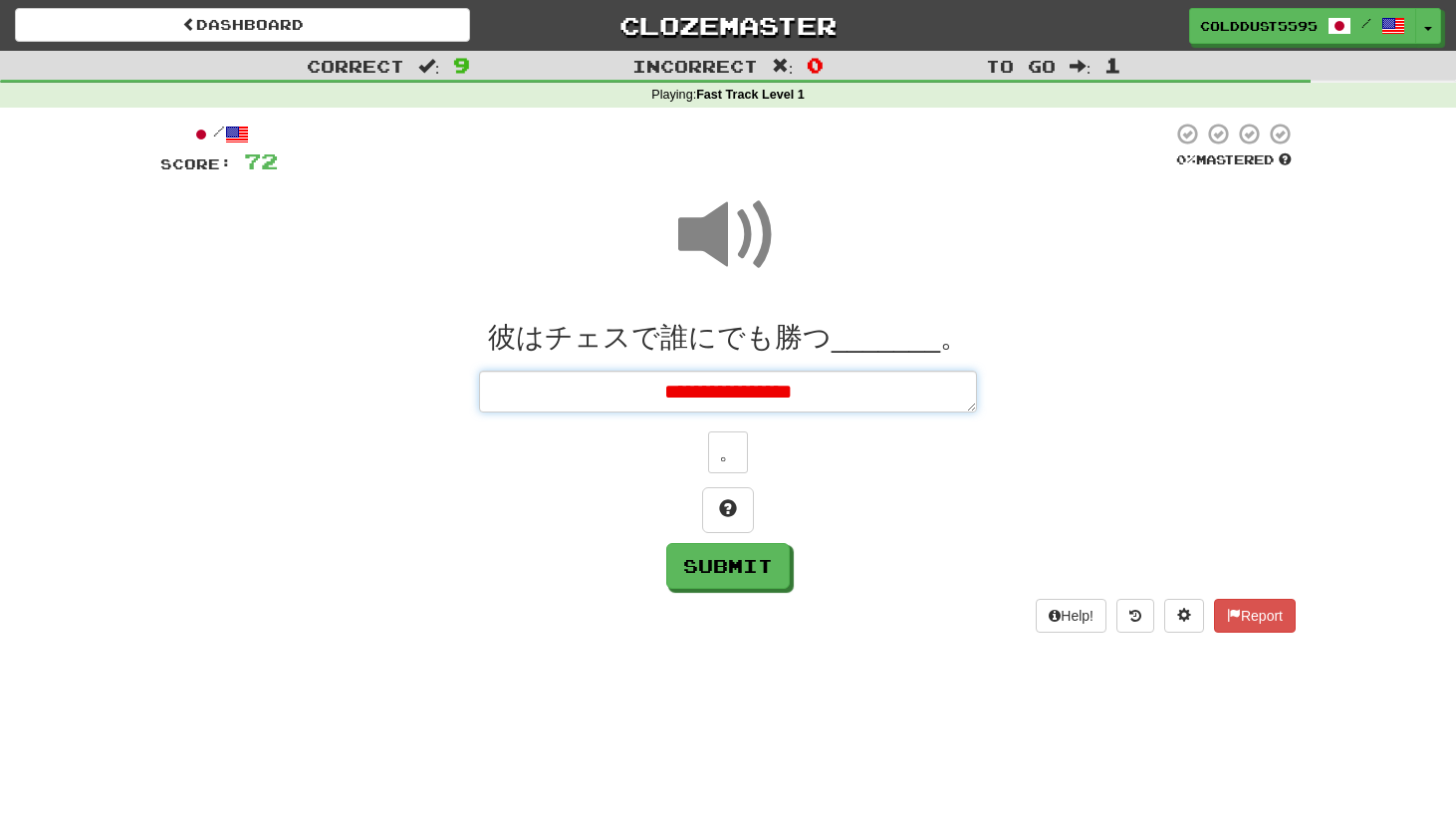 click on "**********" at bounding box center (728, 392) 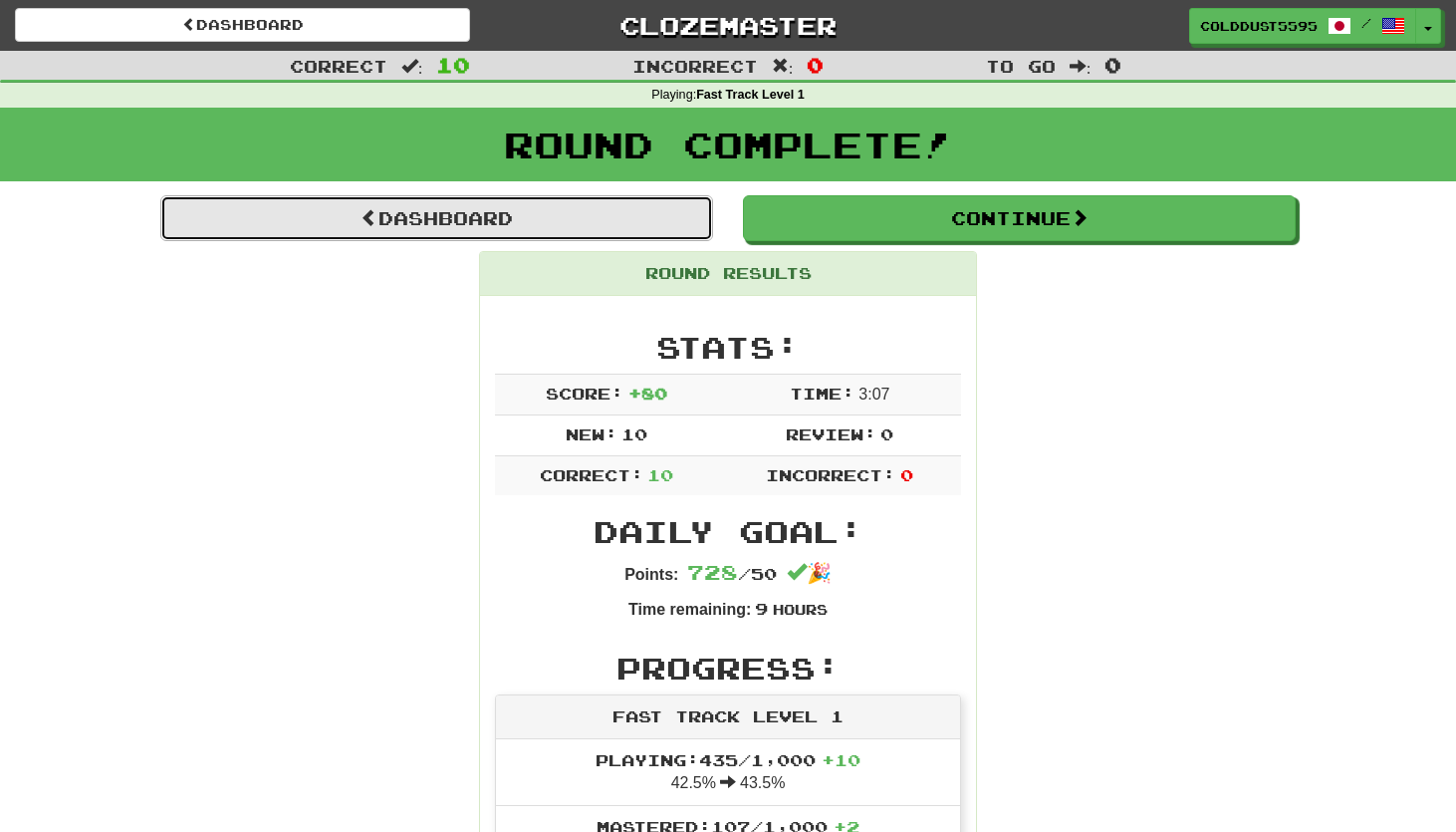 click on "Dashboard" at bounding box center [436, 218] 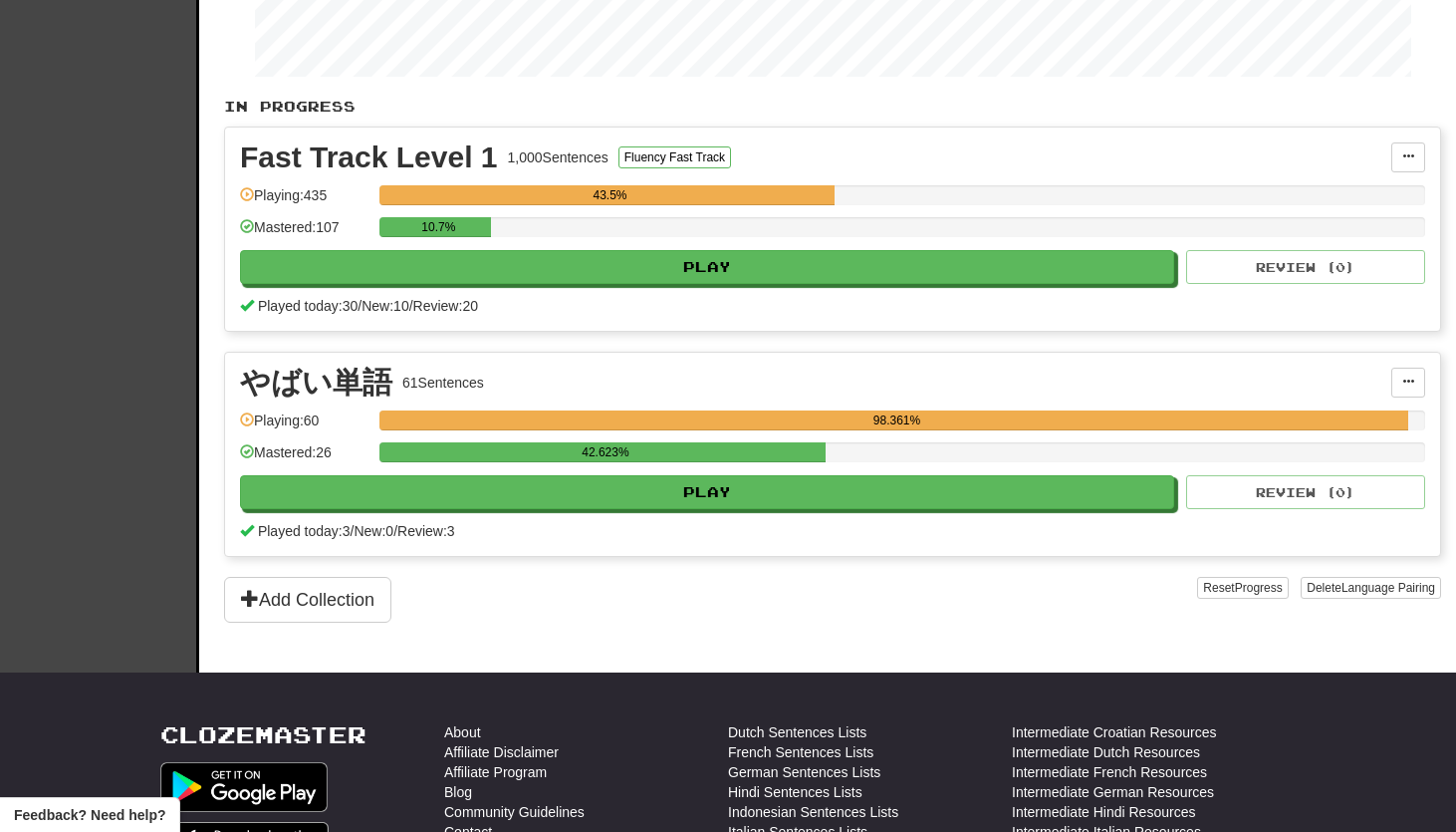 scroll, scrollTop: 337, scrollLeft: 0, axis: vertical 